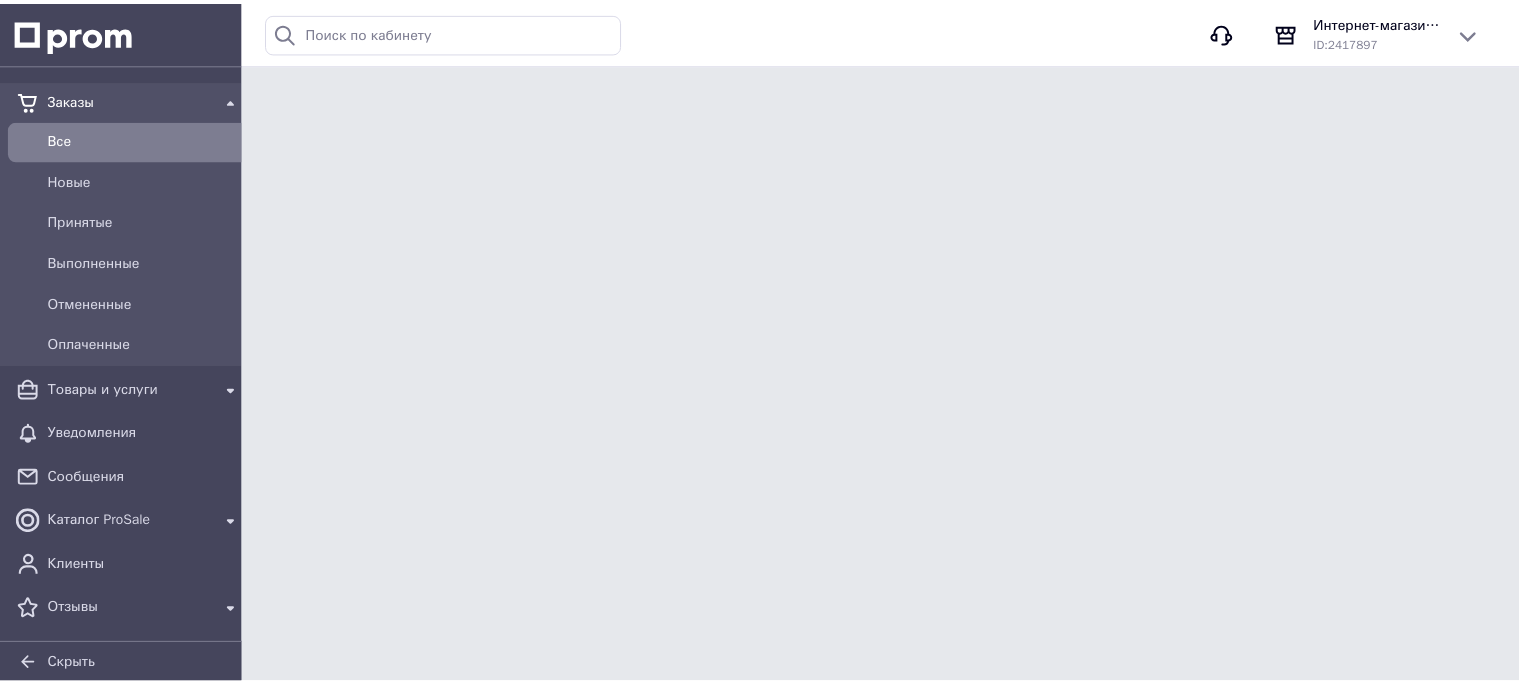 scroll, scrollTop: 0, scrollLeft: 0, axis: both 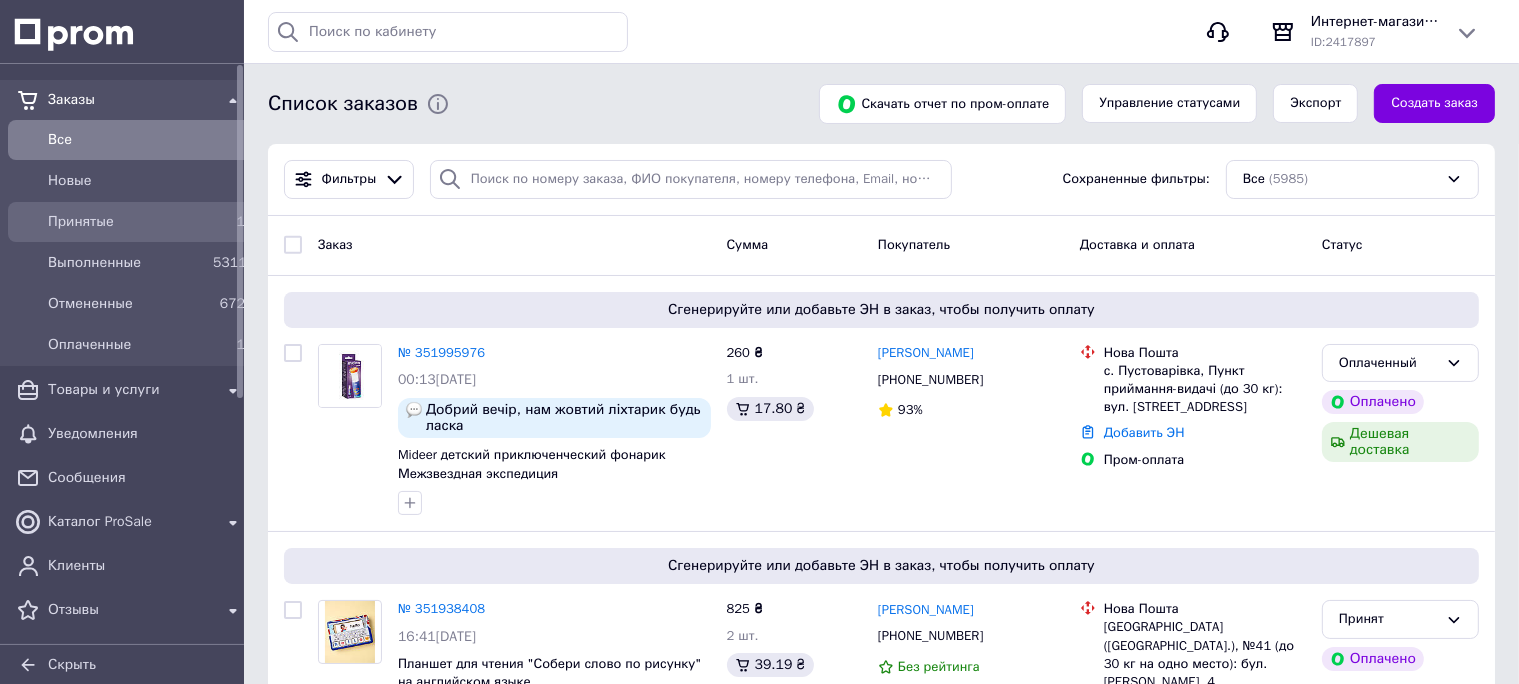 click on "Принятые" at bounding box center (126, 222) 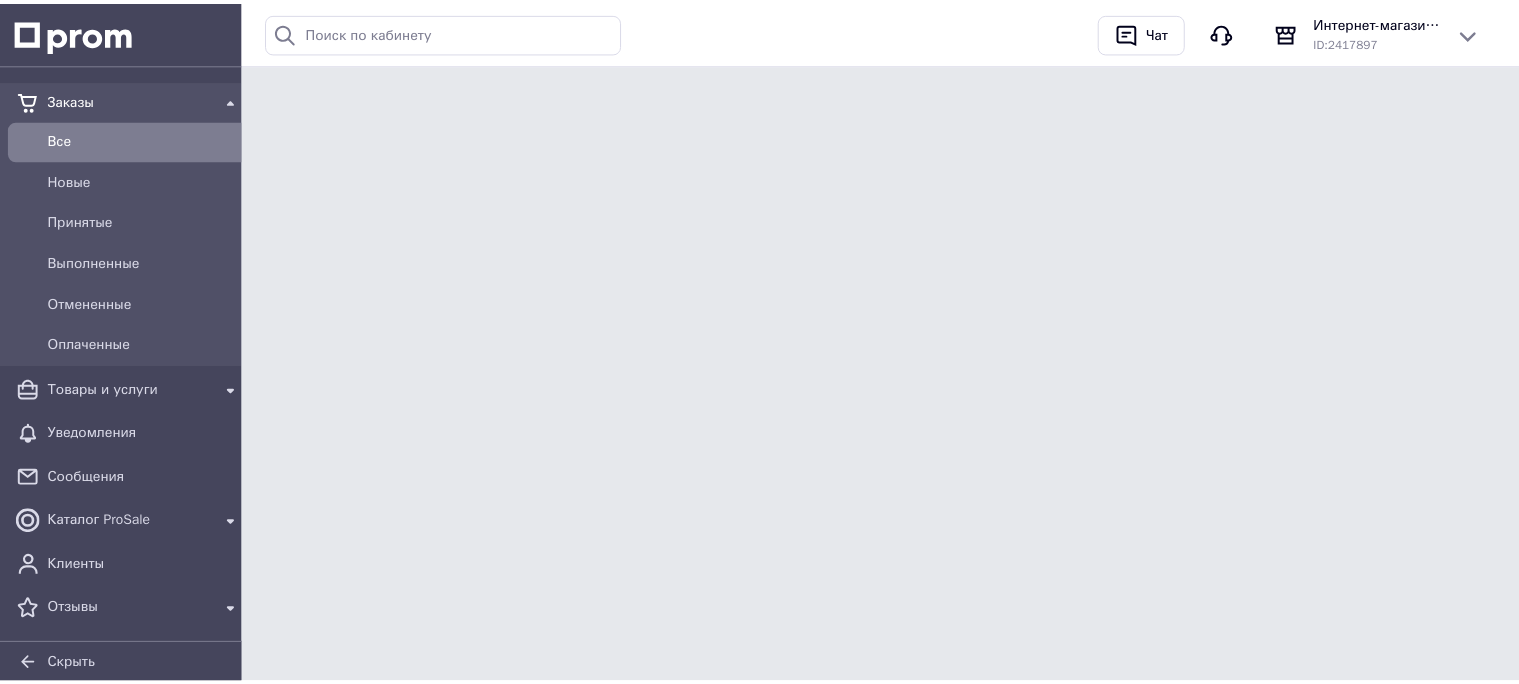 scroll, scrollTop: 0, scrollLeft: 0, axis: both 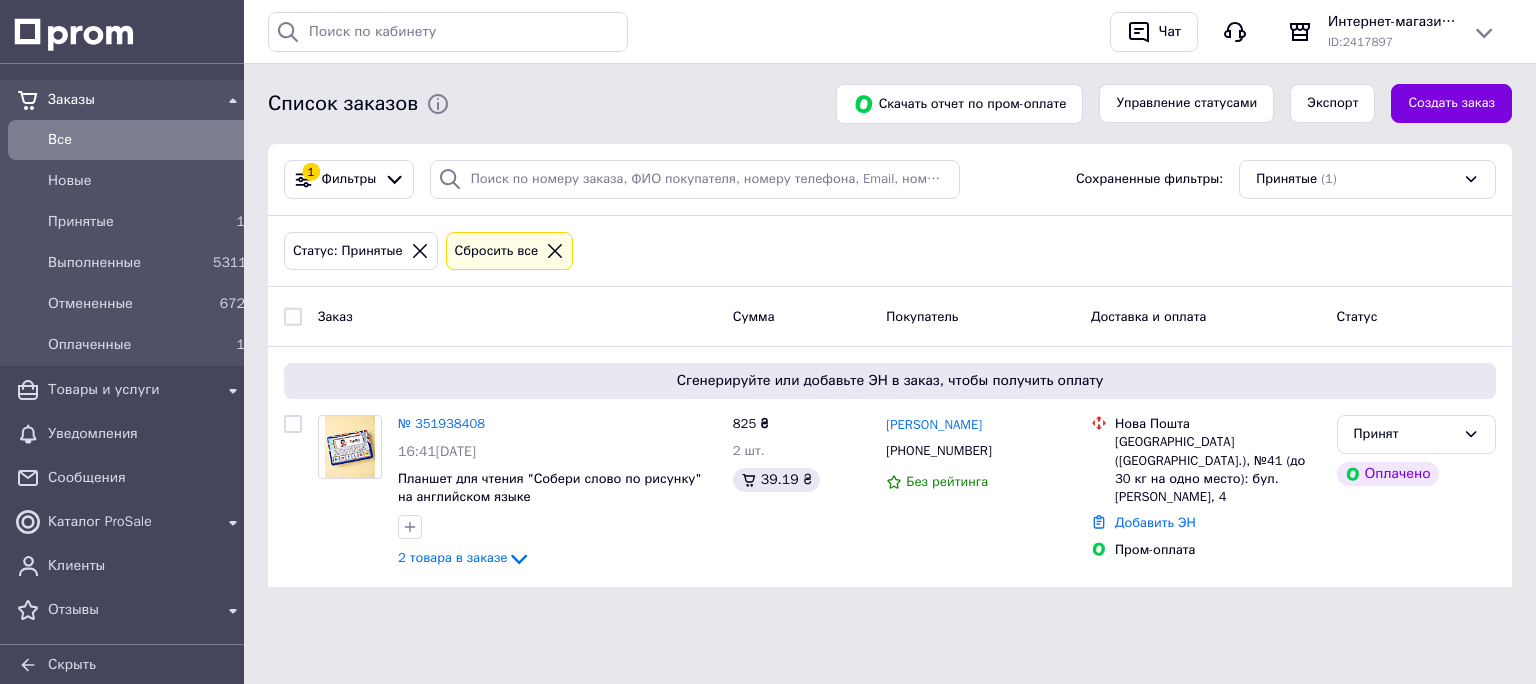 click on "Все" at bounding box center [146, 140] 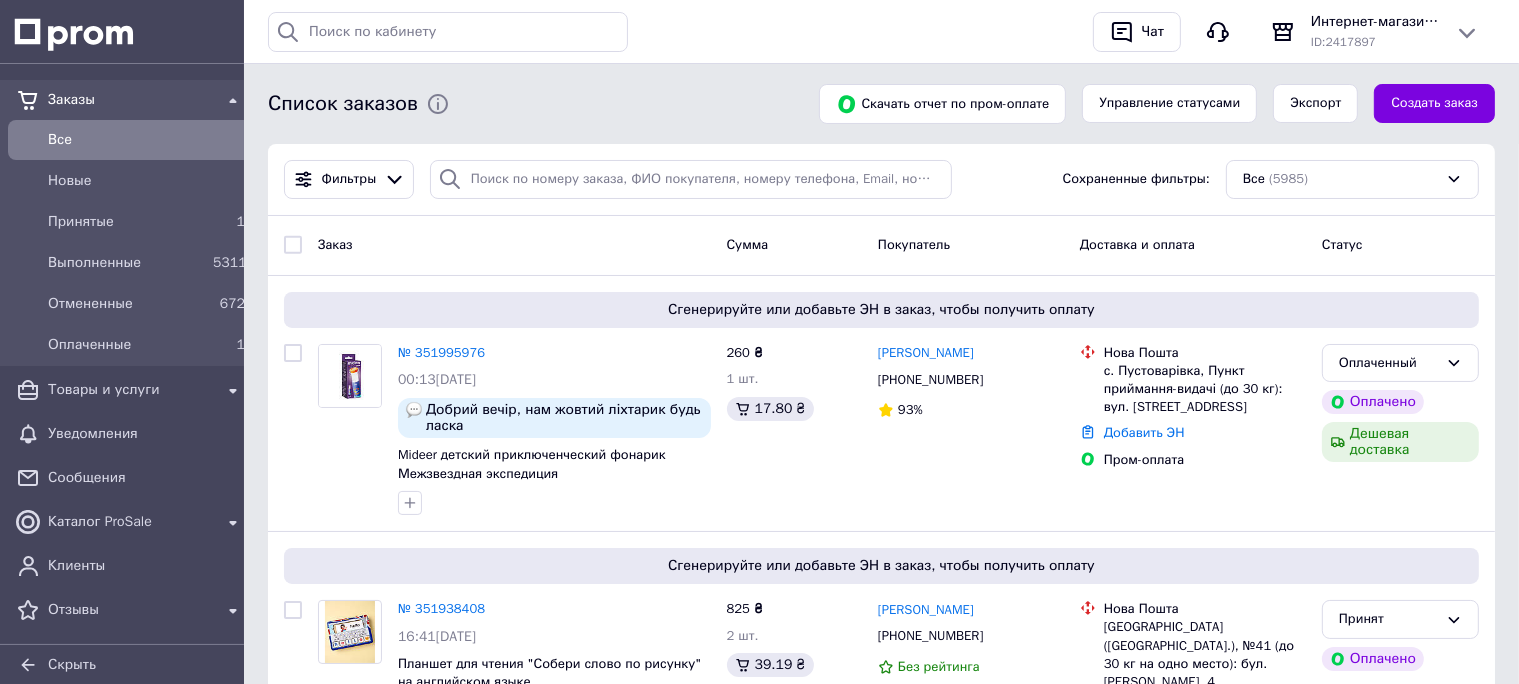 click on "Все" at bounding box center [146, 140] 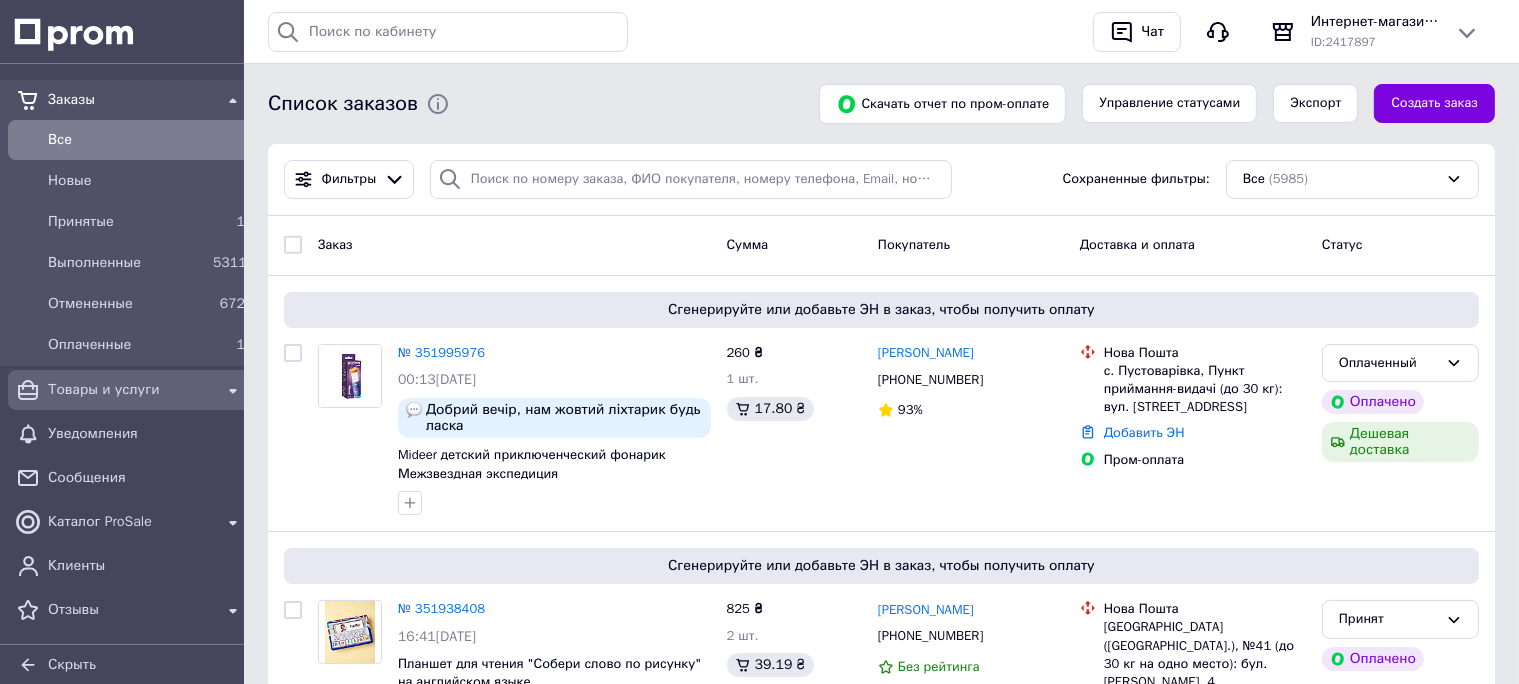 click on "Товары и услуги" at bounding box center (130, 390) 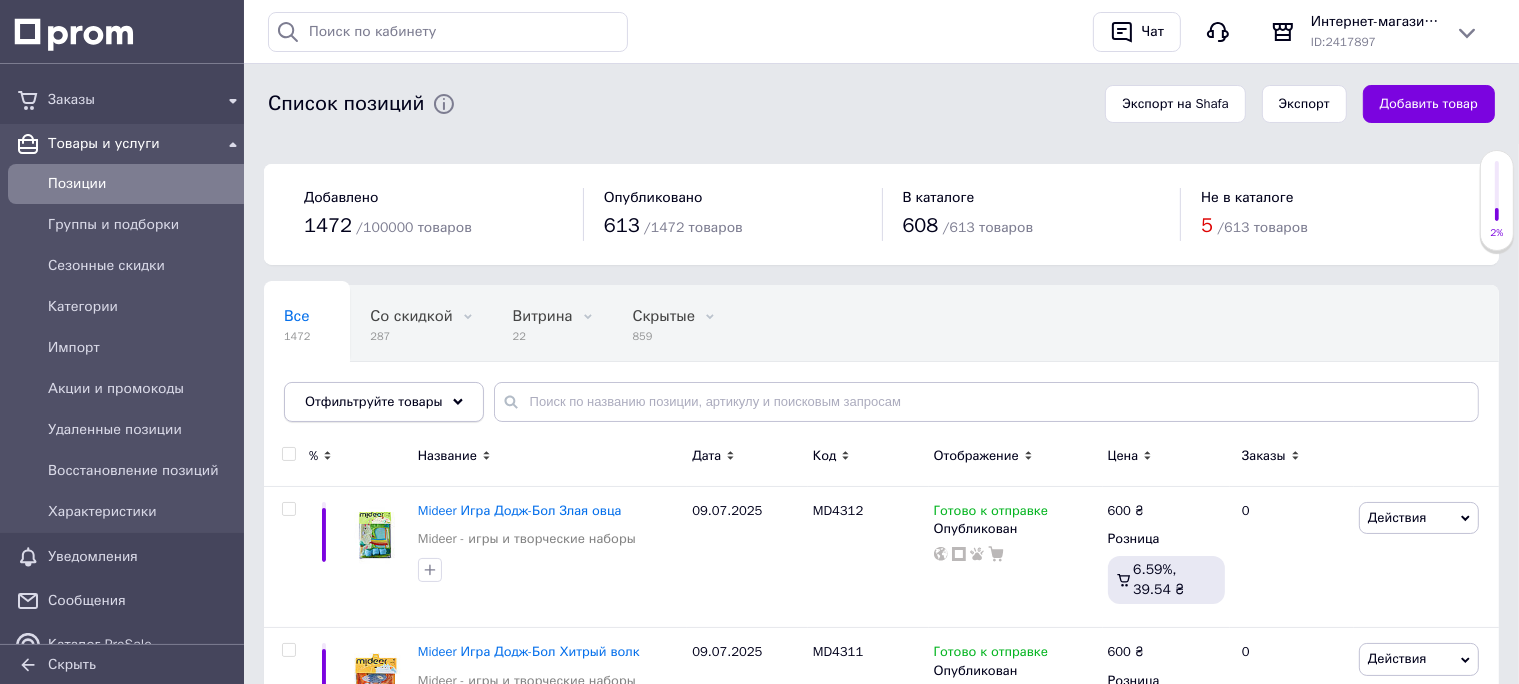 click on "Отфильтруйте товары" at bounding box center [384, 402] 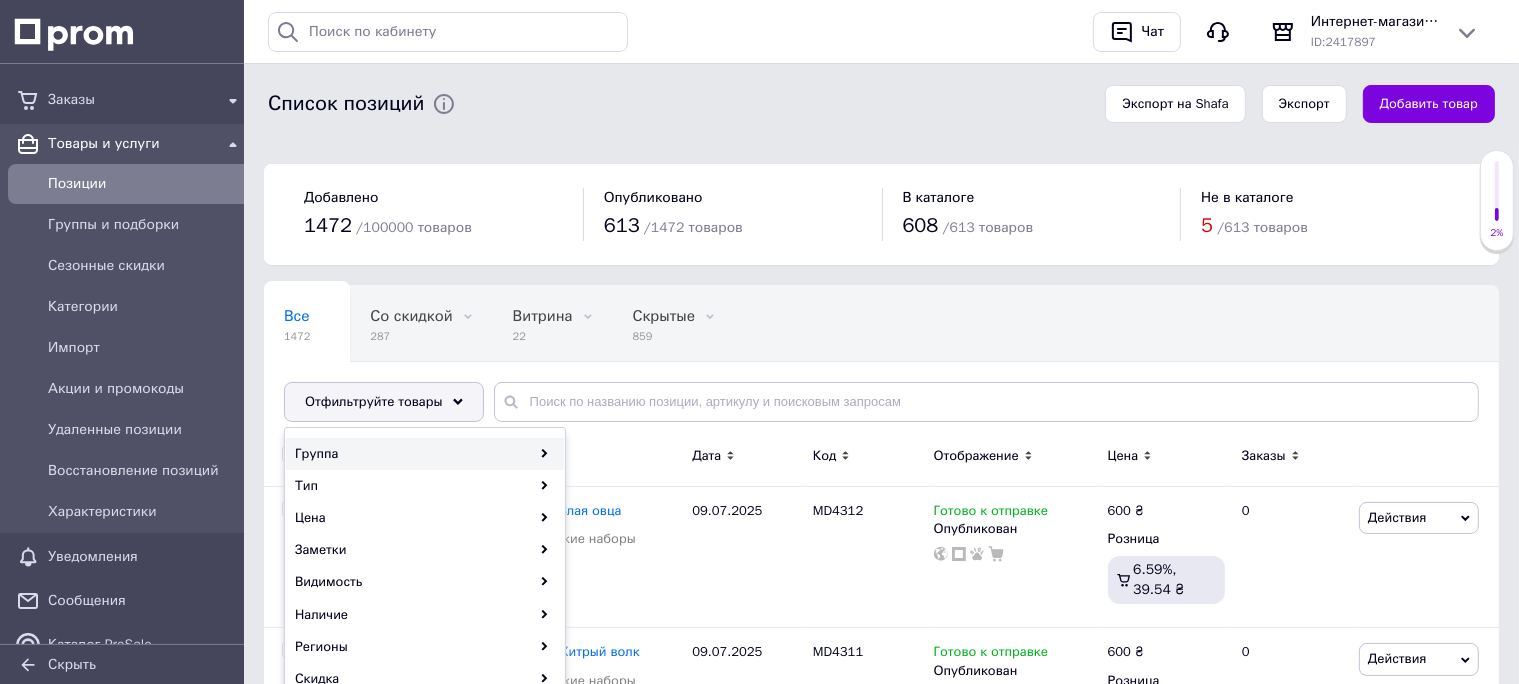 click on "Группа" at bounding box center [425, 454] 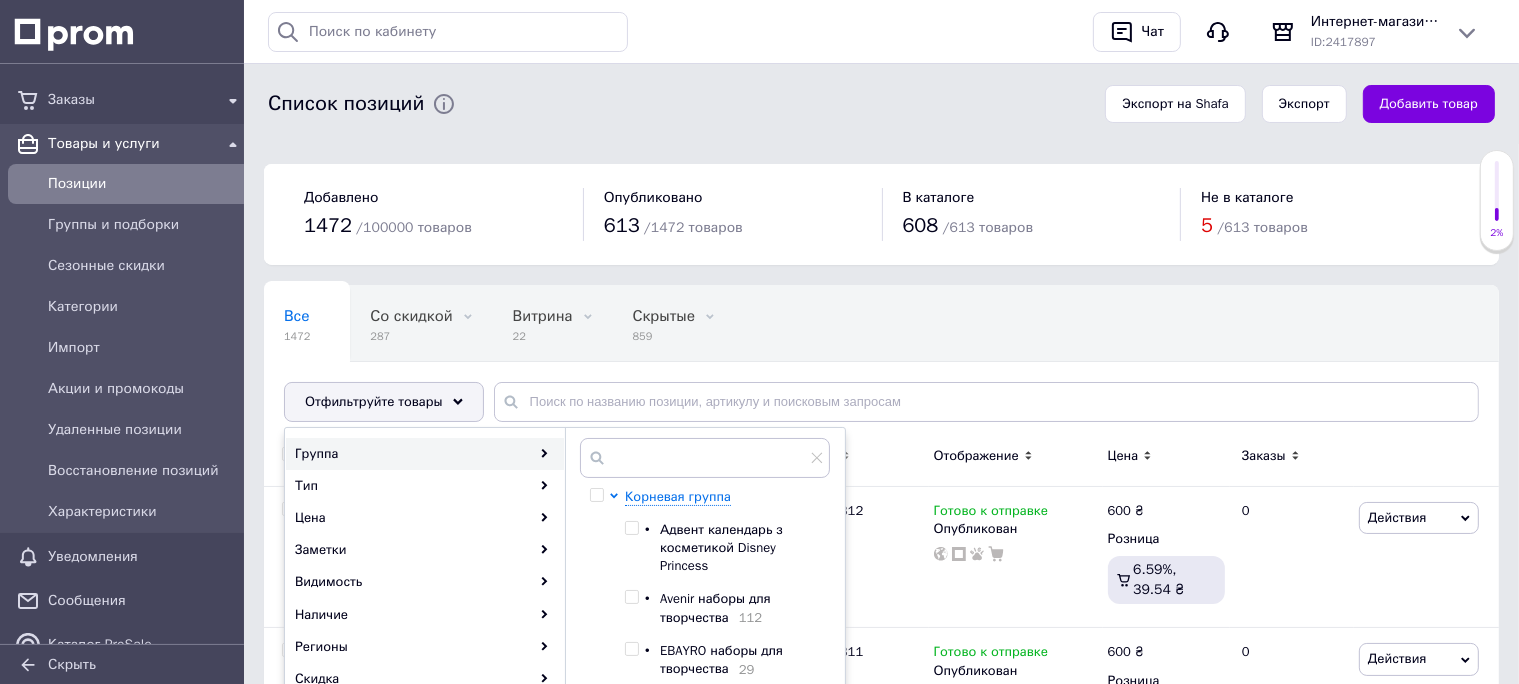 click at bounding box center [631, 597] 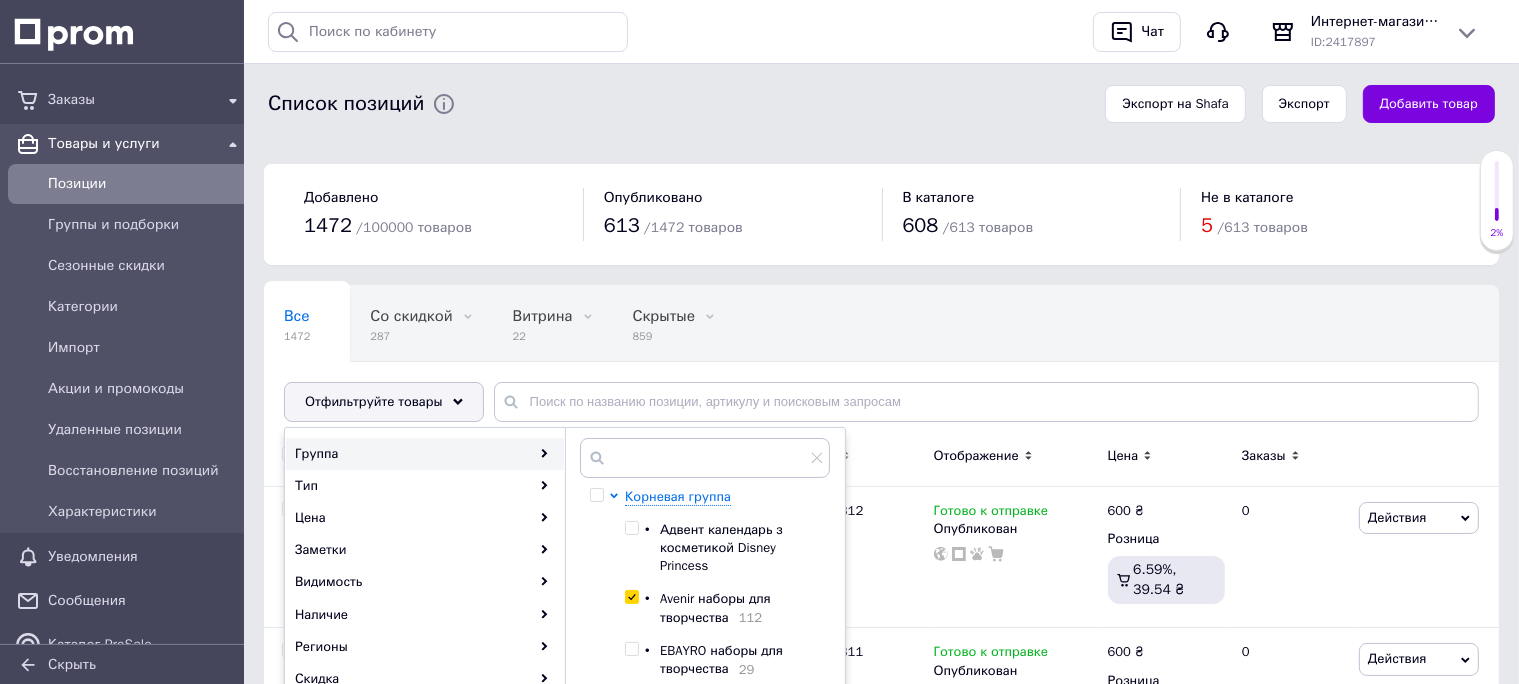 checkbox on "true" 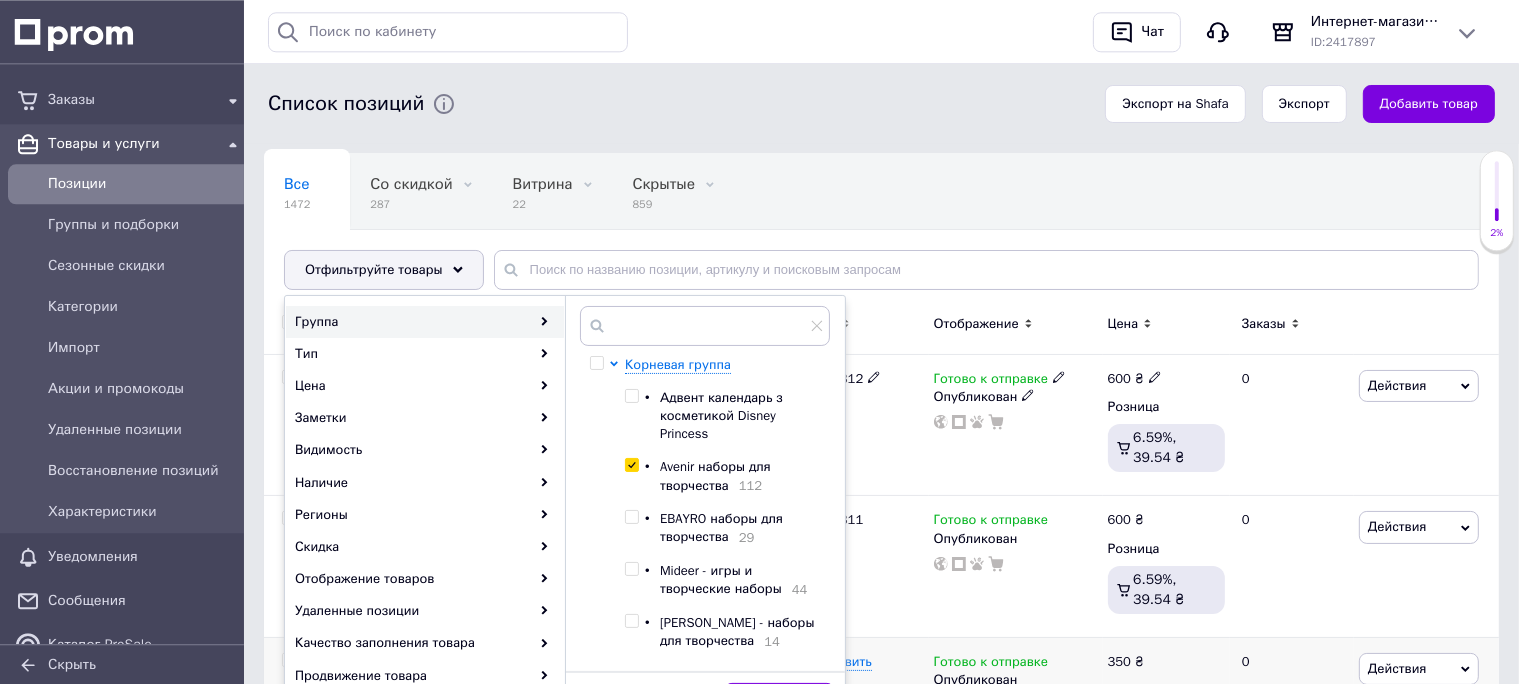 scroll, scrollTop: 211, scrollLeft: 0, axis: vertical 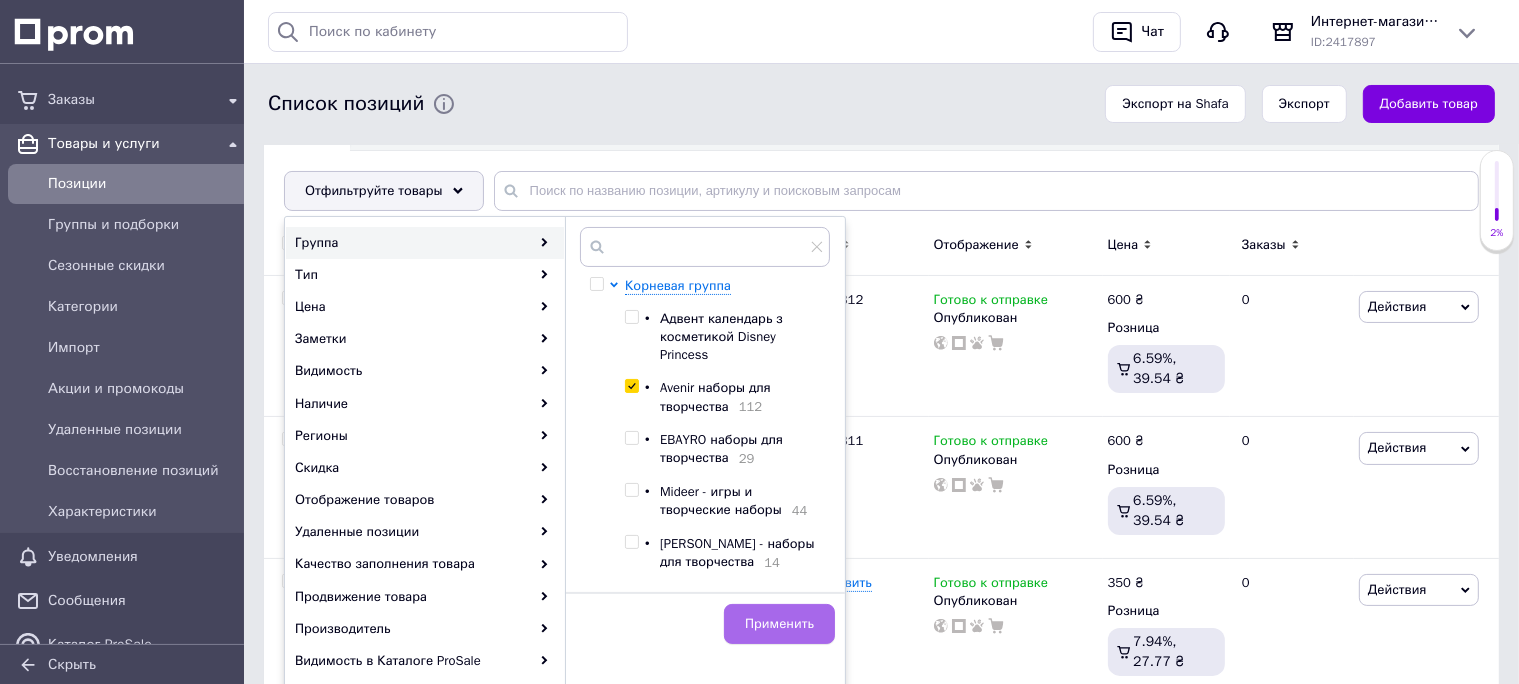 click on "Применить" at bounding box center [779, 624] 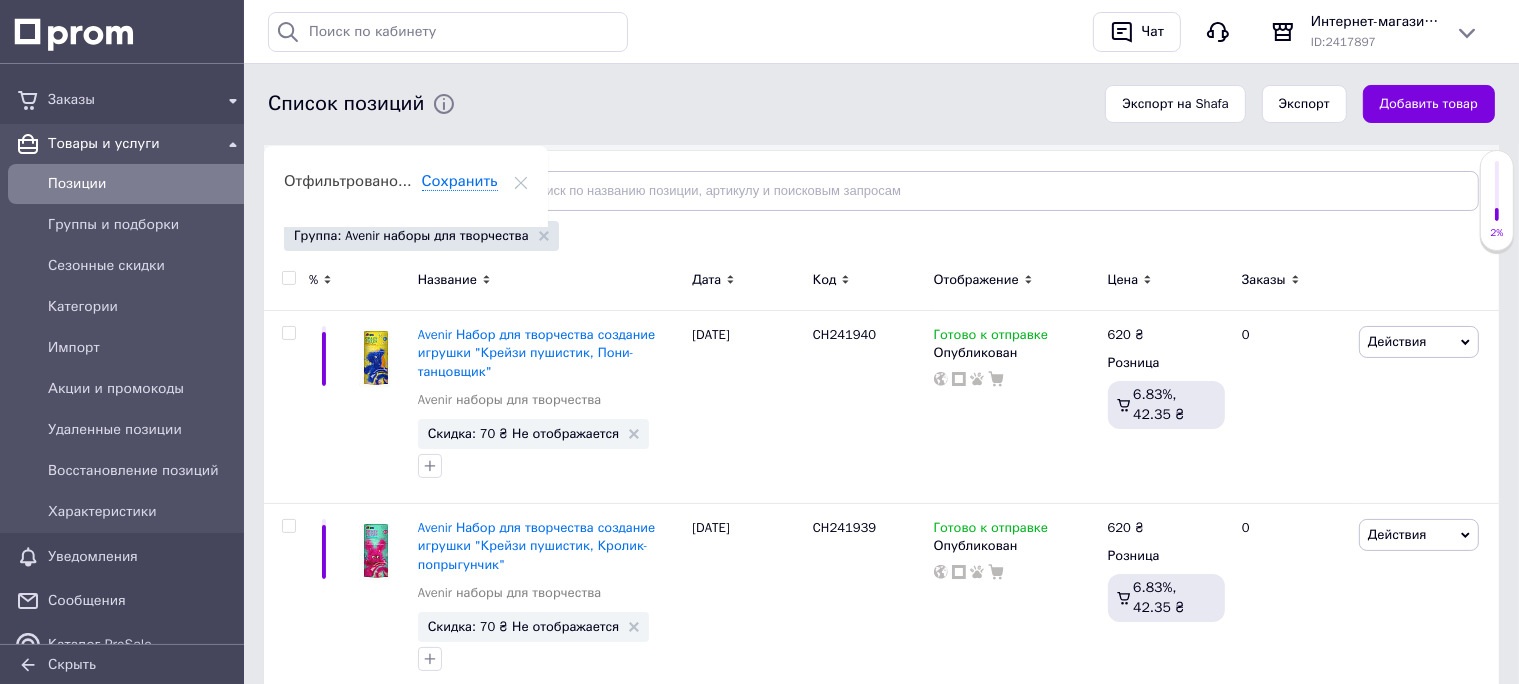click on "Отфильтруйте товары" at bounding box center (374, 190) 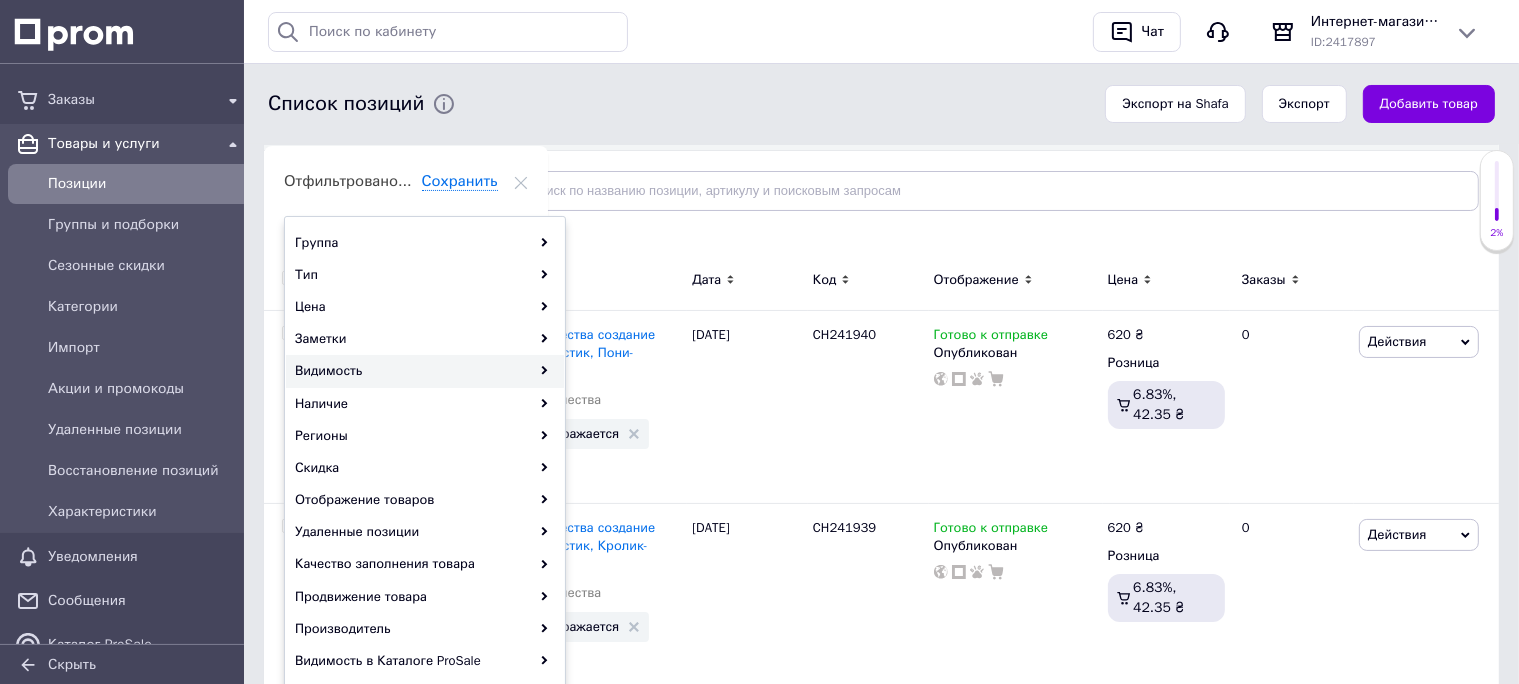 click on "Видимость" at bounding box center (425, 371) 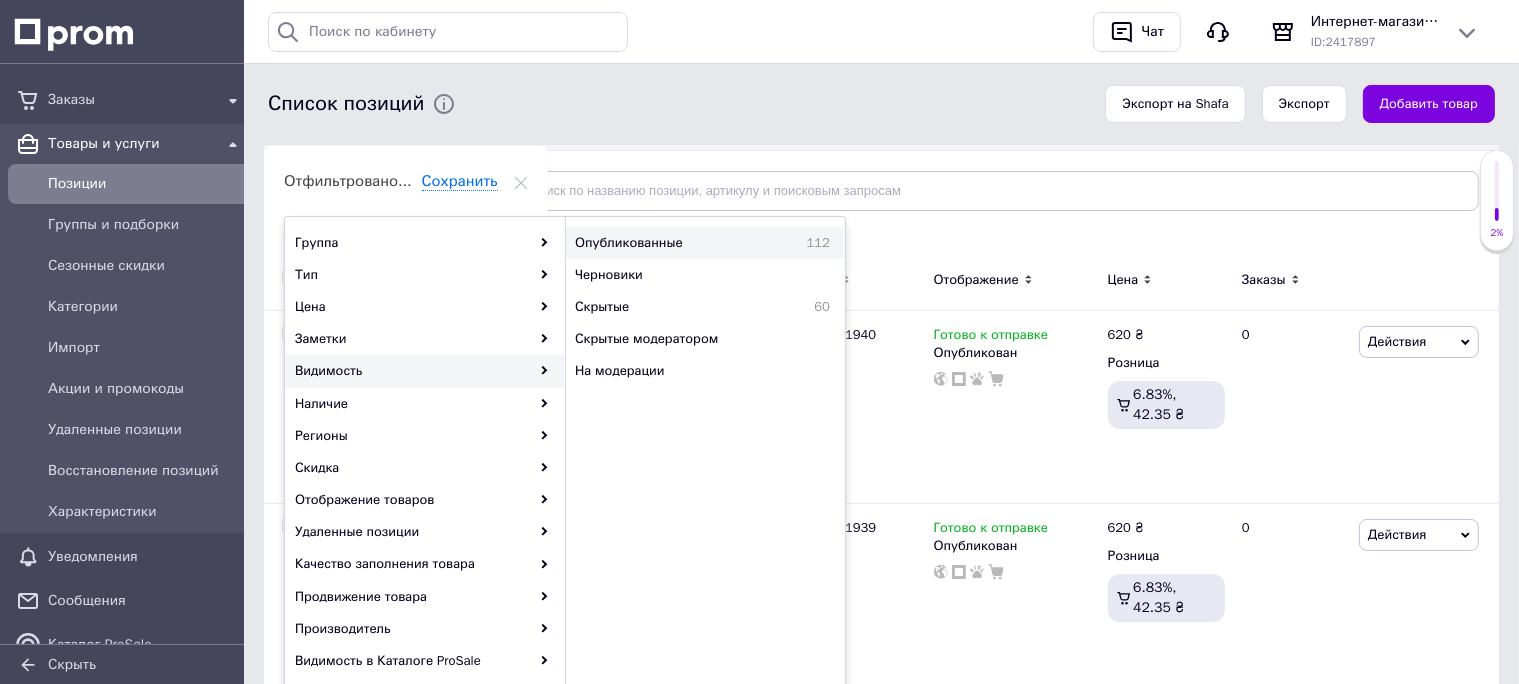 click on "Опубликованные" at bounding box center [672, 243] 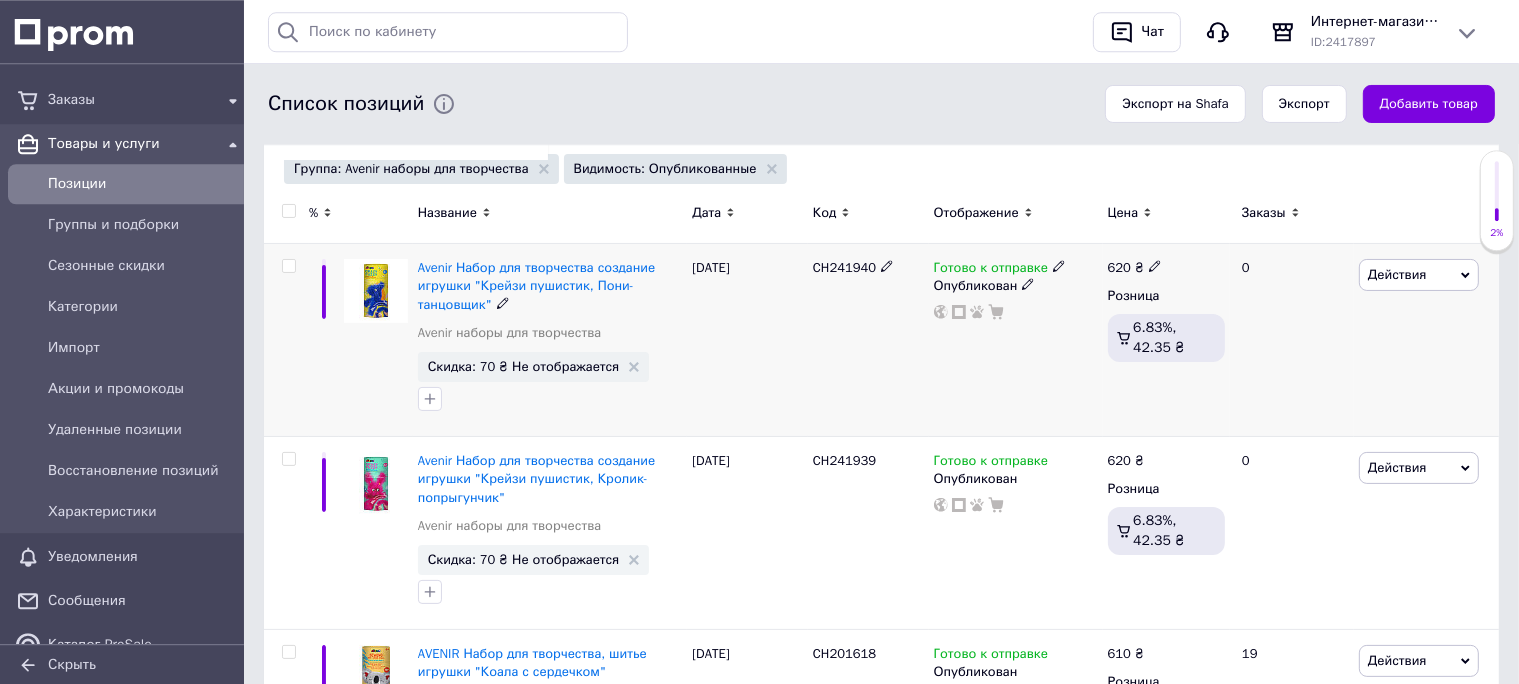 scroll, scrollTop: 316, scrollLeft: 0, axis: vertical 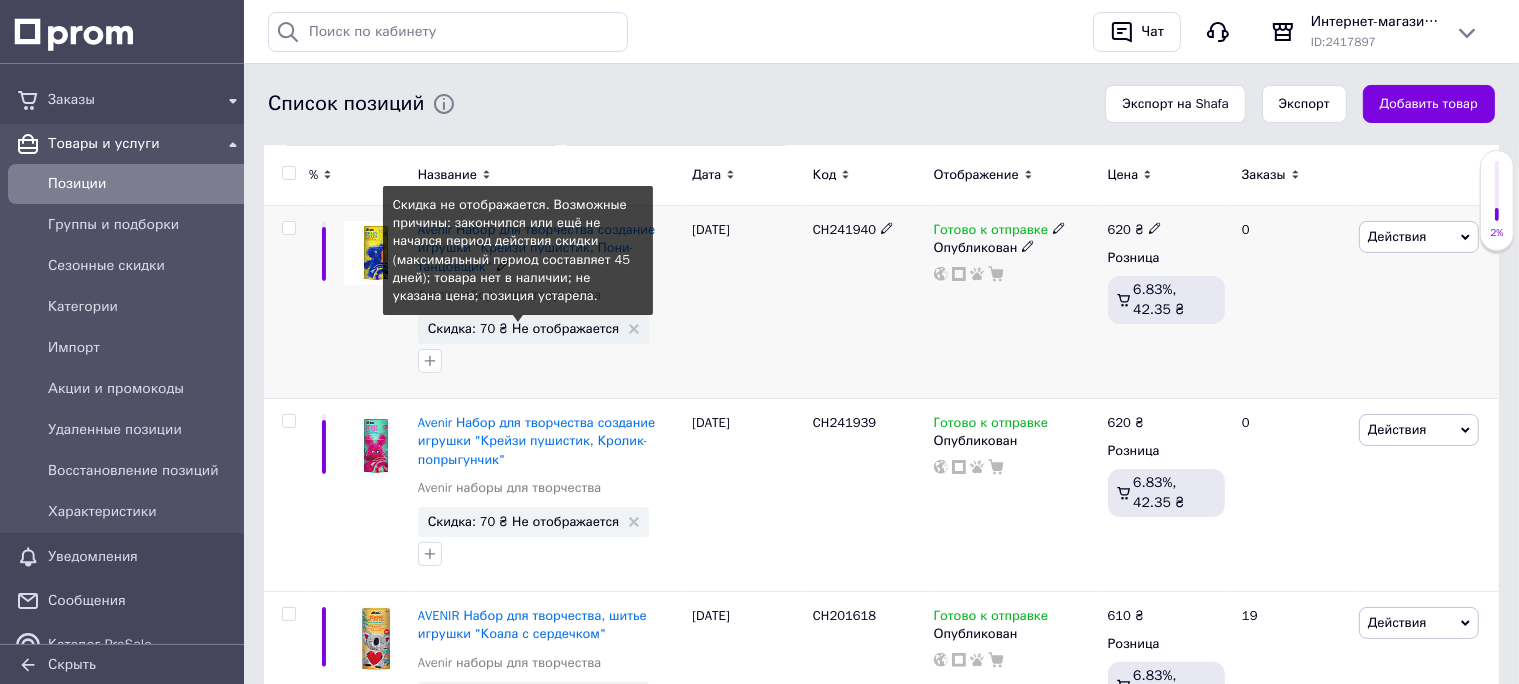click on "Скидка: 70 ₴ Не отображается" at bounding box center (524, 328) 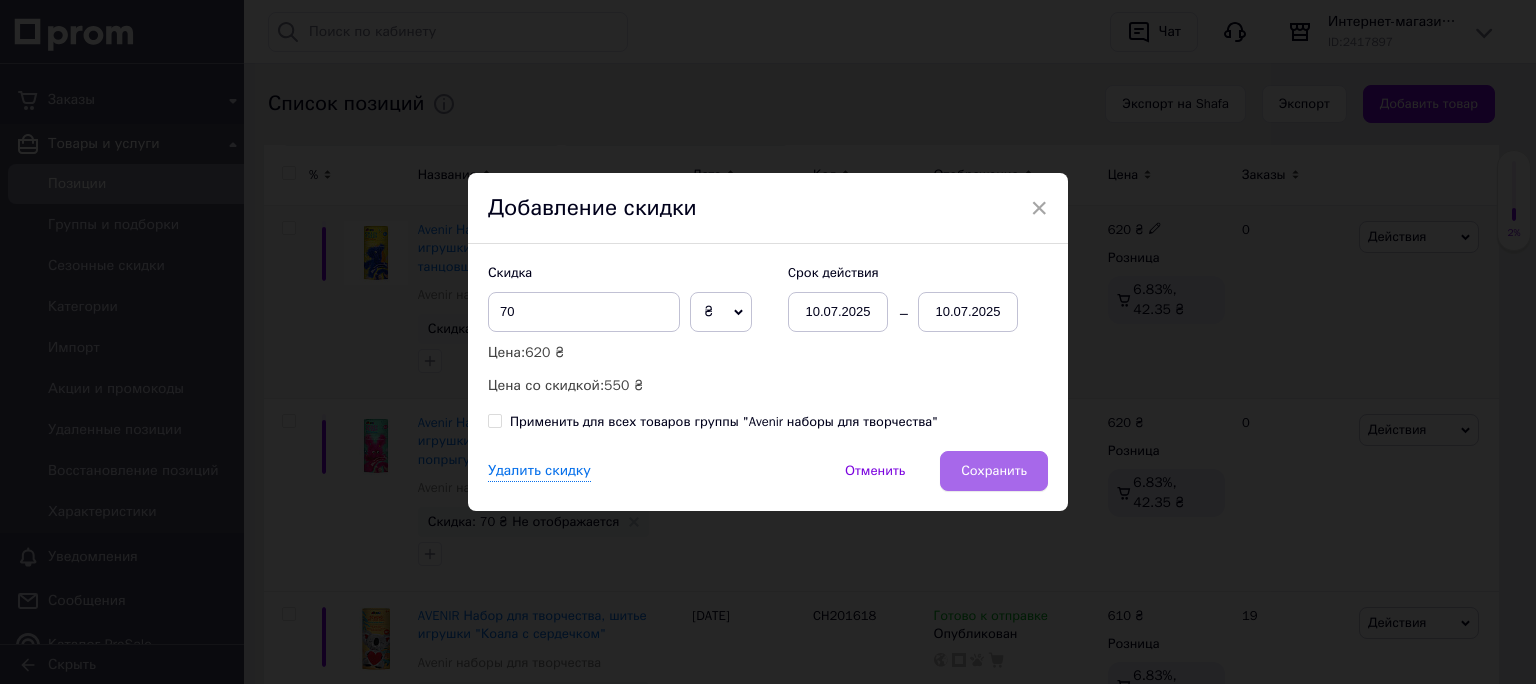 click on "Сохранить" at bounding box center (994, 471) 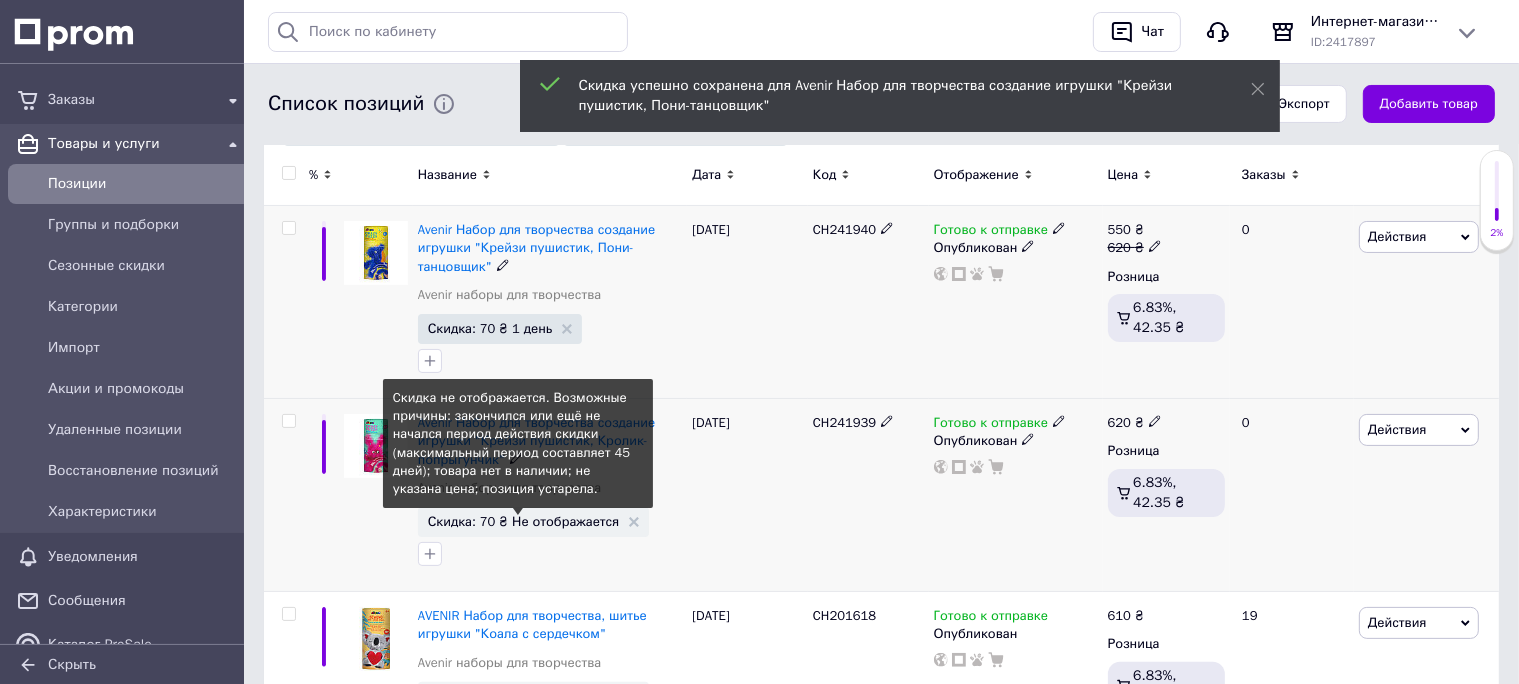 click on "Скидка: 70 ₴ Не отображается" at bounding box center (524, 521) 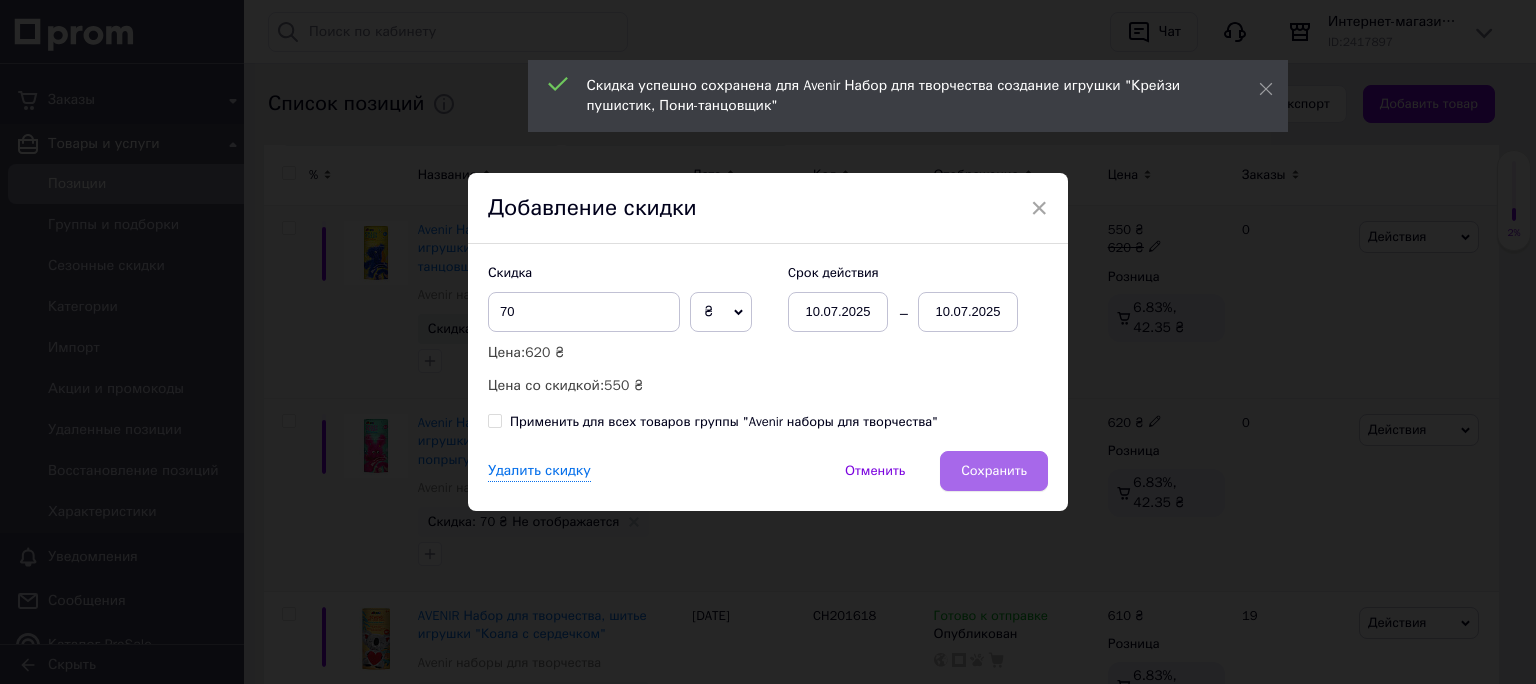 click on "Сохранить" at bounding box center [994, 471] 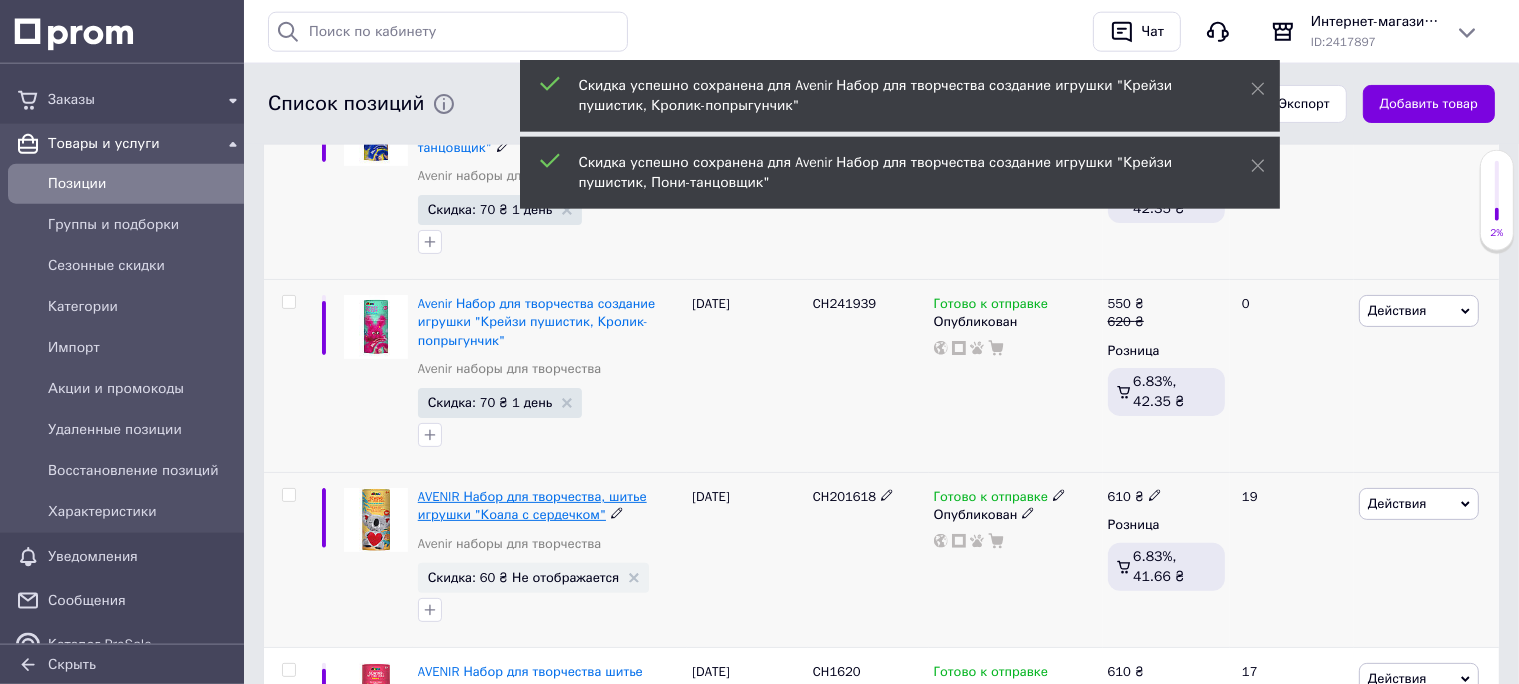 scroll, scrollTop: 528, scrollLeft: 0, axis: vertical 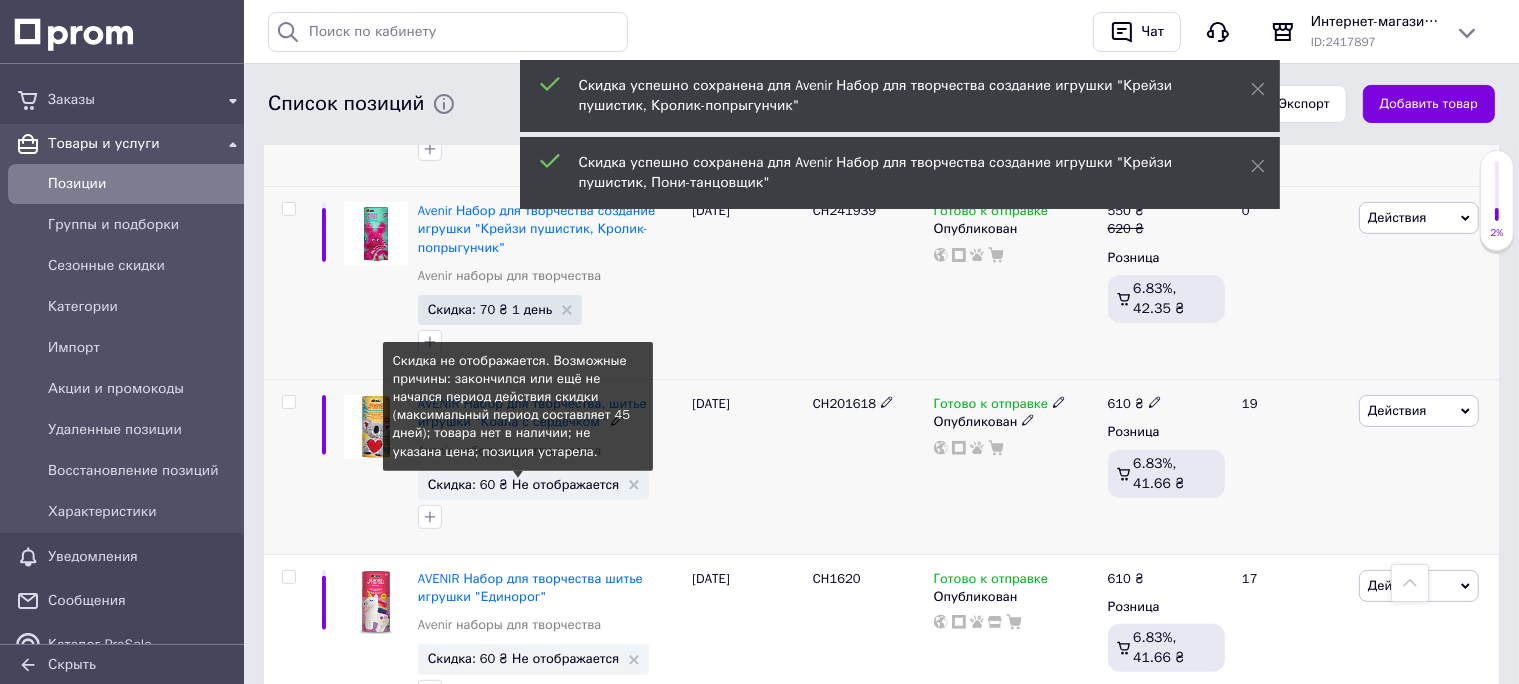 click on "Скидка: 60 ₴ Не отображается" at bounding box center [524, 484] 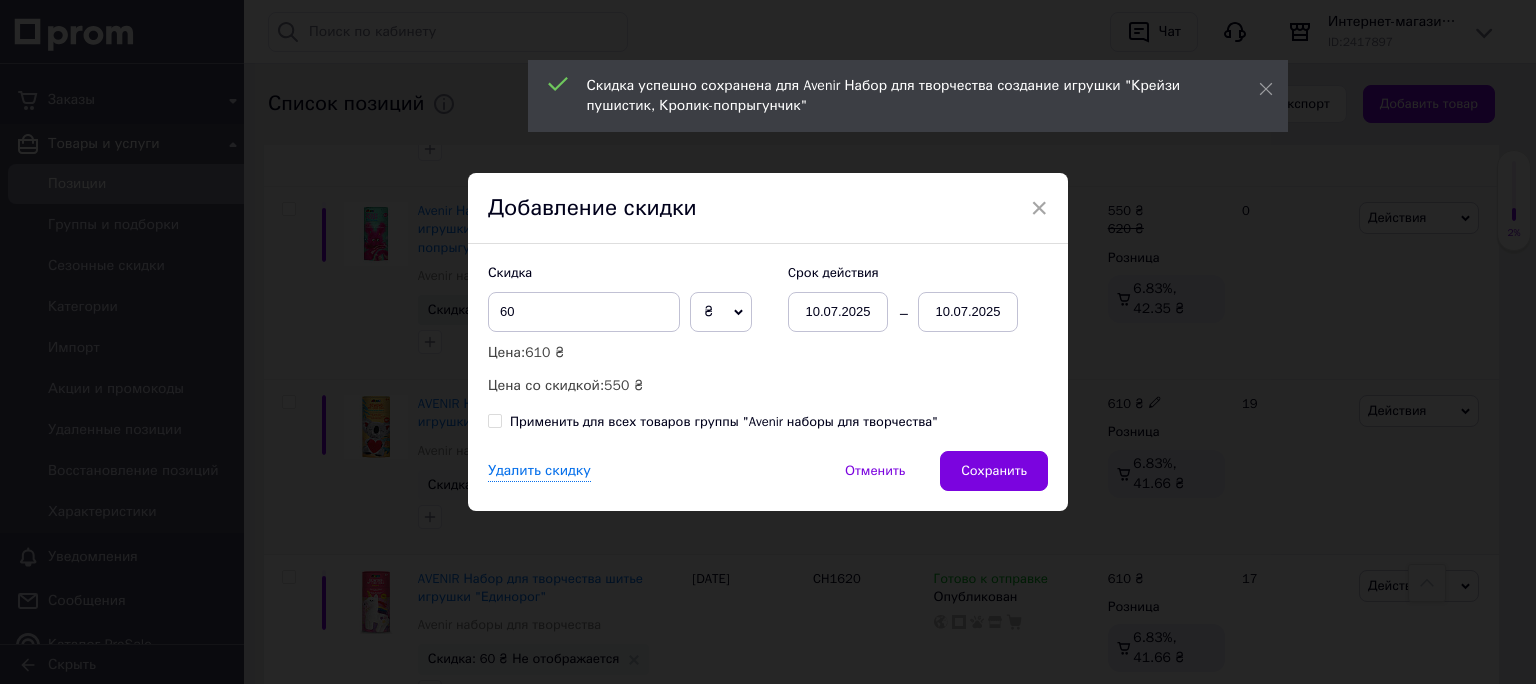 drag, startPoint x: 1004, startPoint y: 461, endPoint x: 994, endPoint y: 462, distance: 10.049875 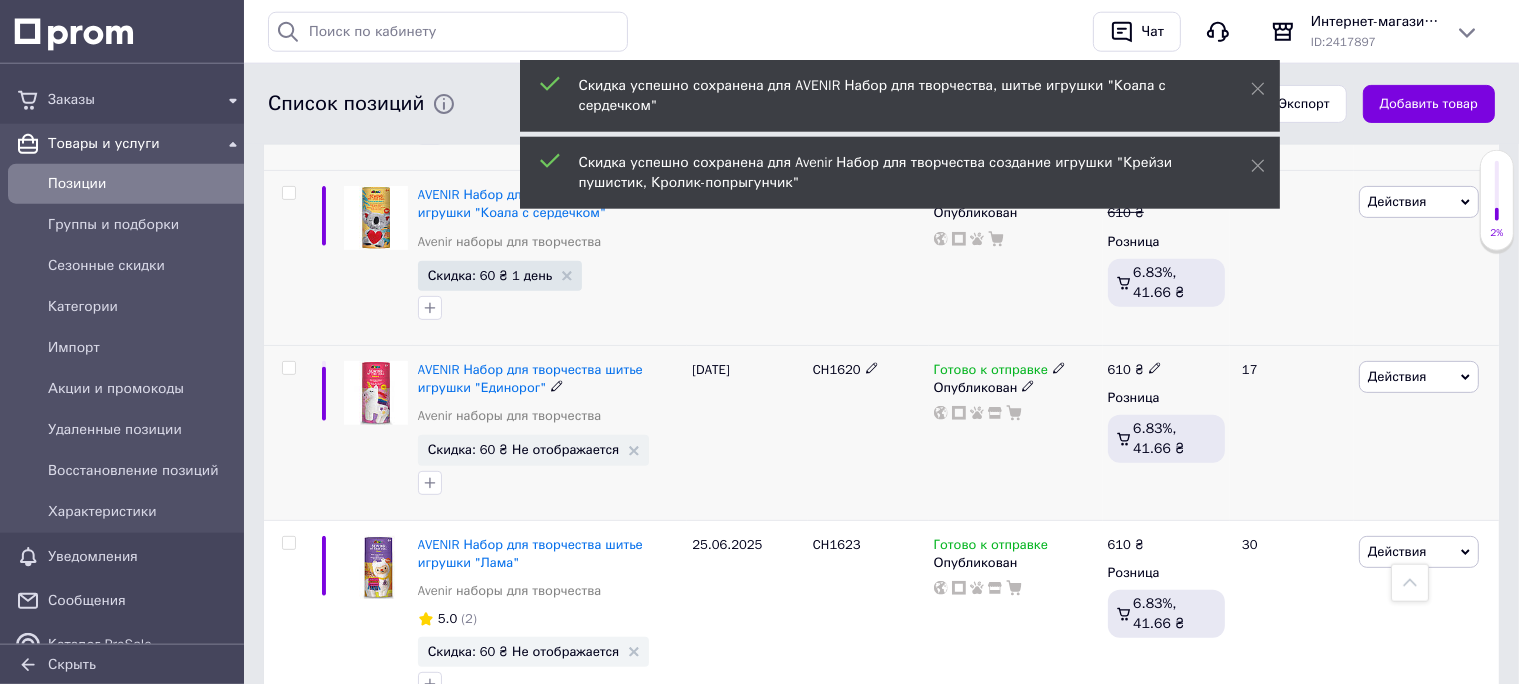 scroll, scrollTop: 739, scrollLeft: 0, axis: vertical 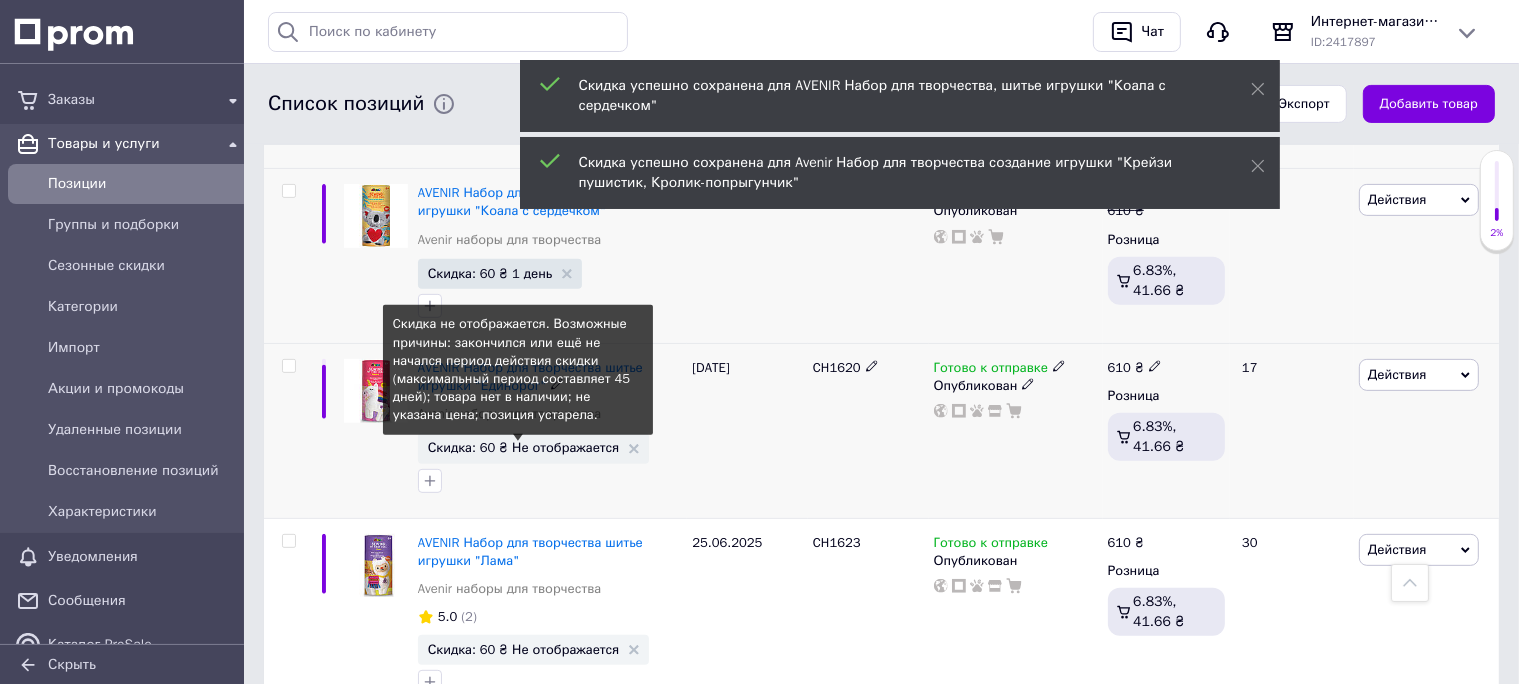 click on "Скидка: 60 ₴ Не отображается" at bounding box center [524, 447] 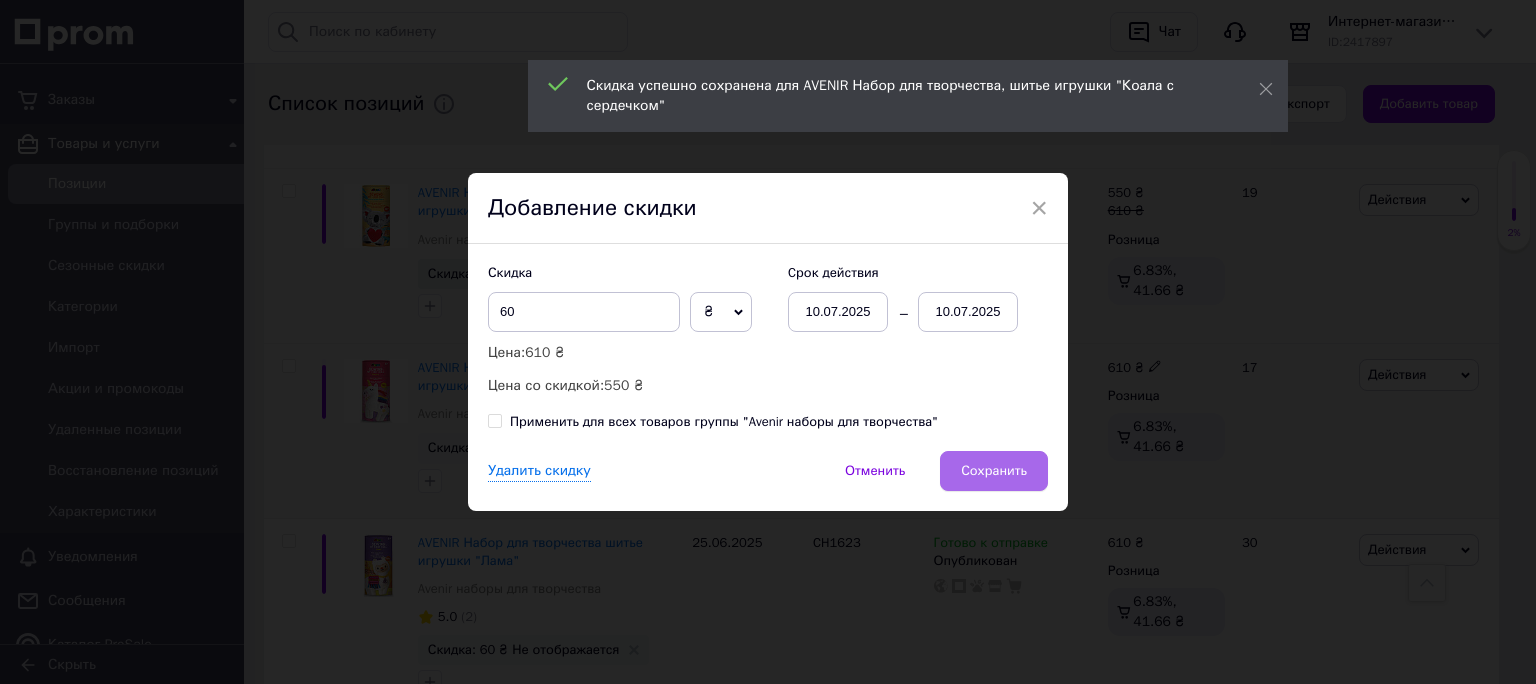 click on "Сохранить" at bounding box center [994, 471] 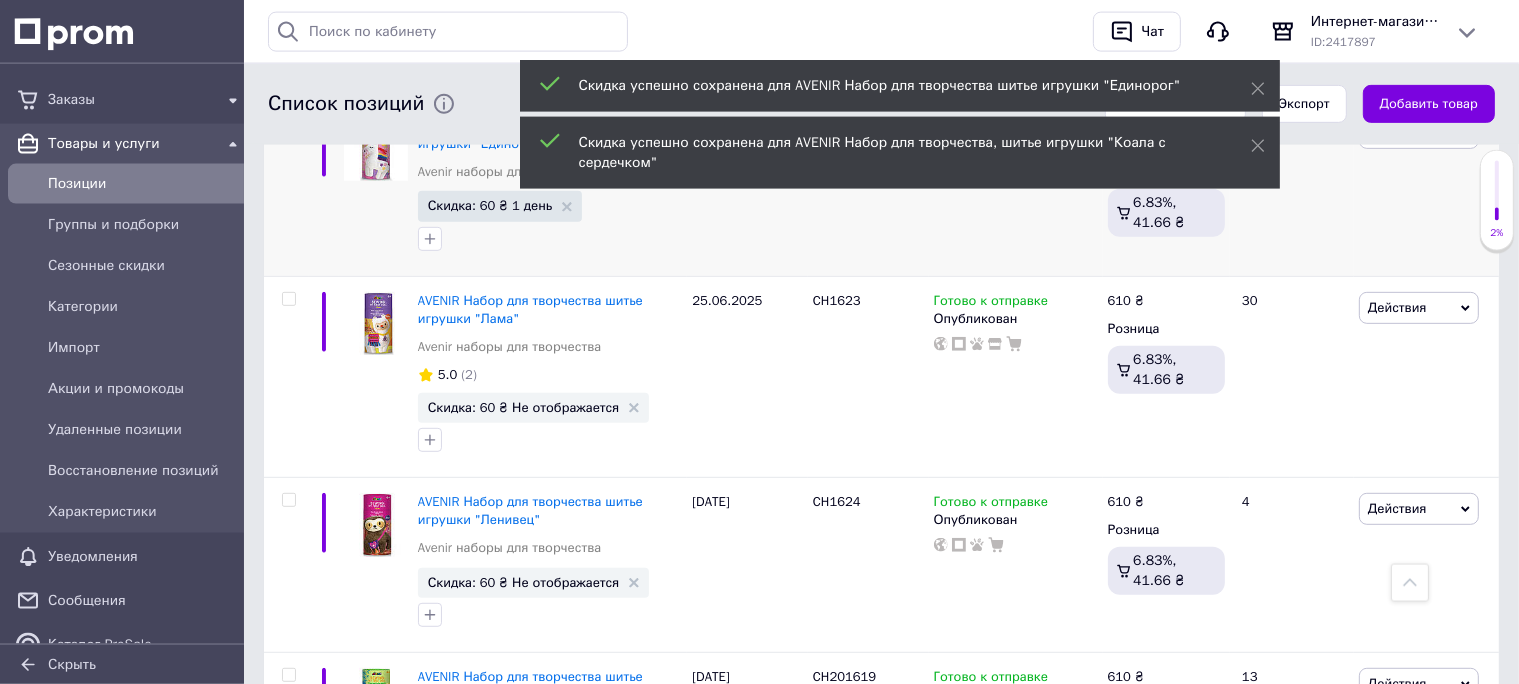 scroll, scrollTop: 1056, scrollLeft: 0, axis: vertical 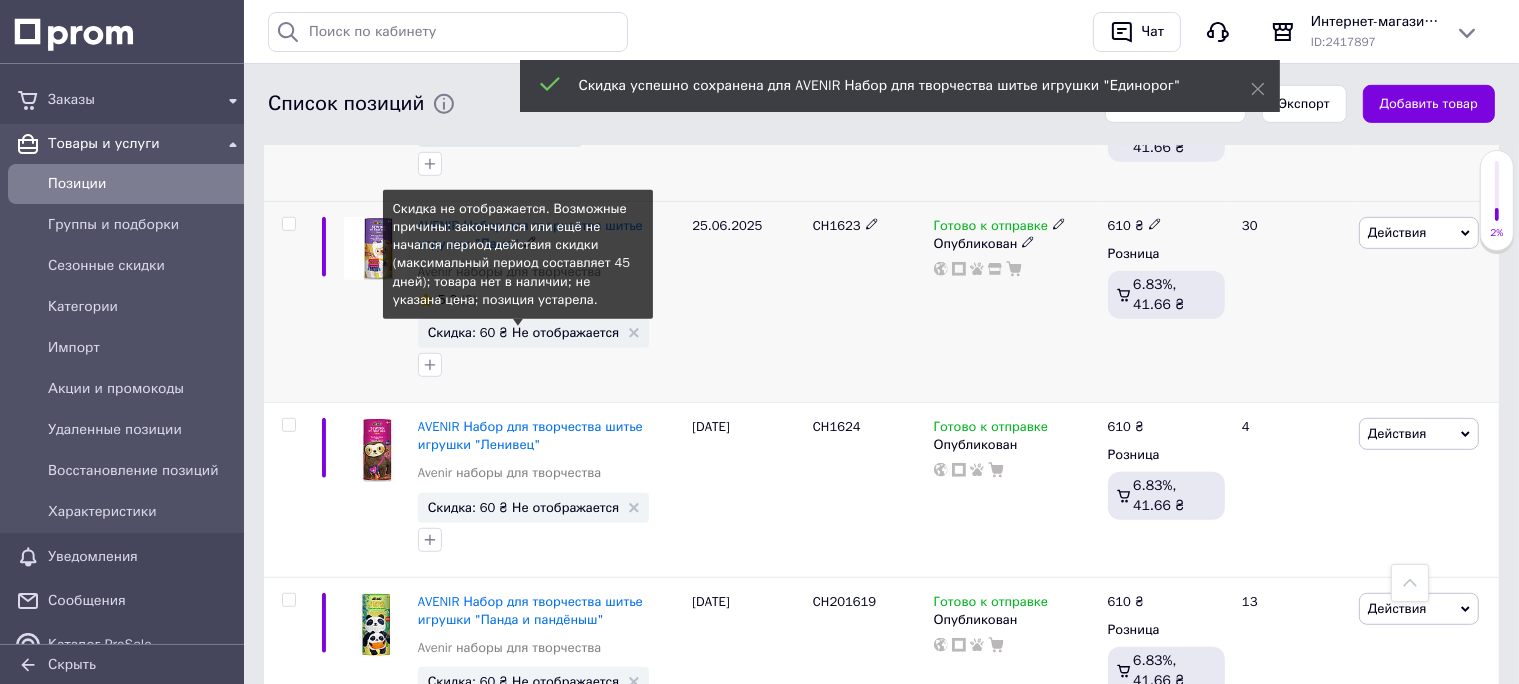 click on "Скидка: 60 ₴ Не отображается" at bounding box center [524, 332] 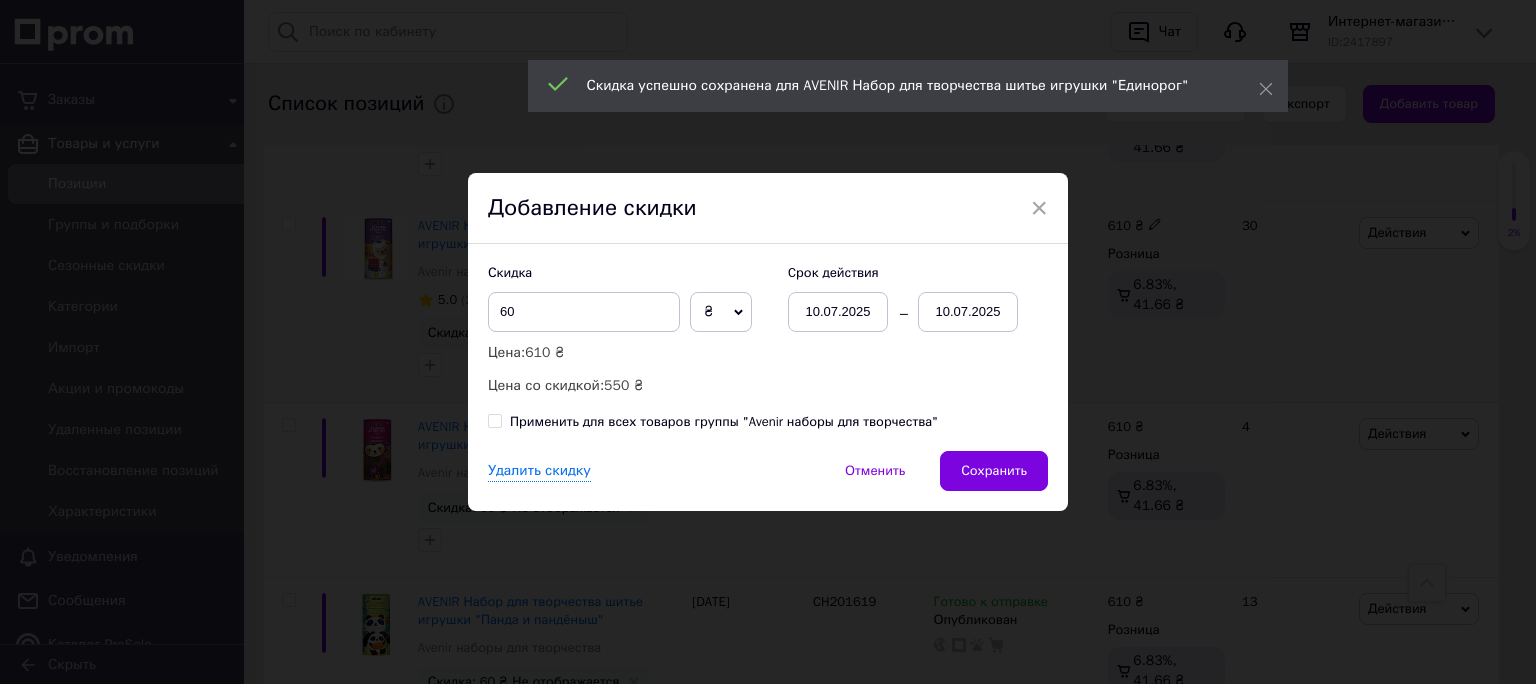 drag, startPoint x: 996, startPoint y: 467, endPoint x: 935, endPoint y: 466, distance: 61.008198 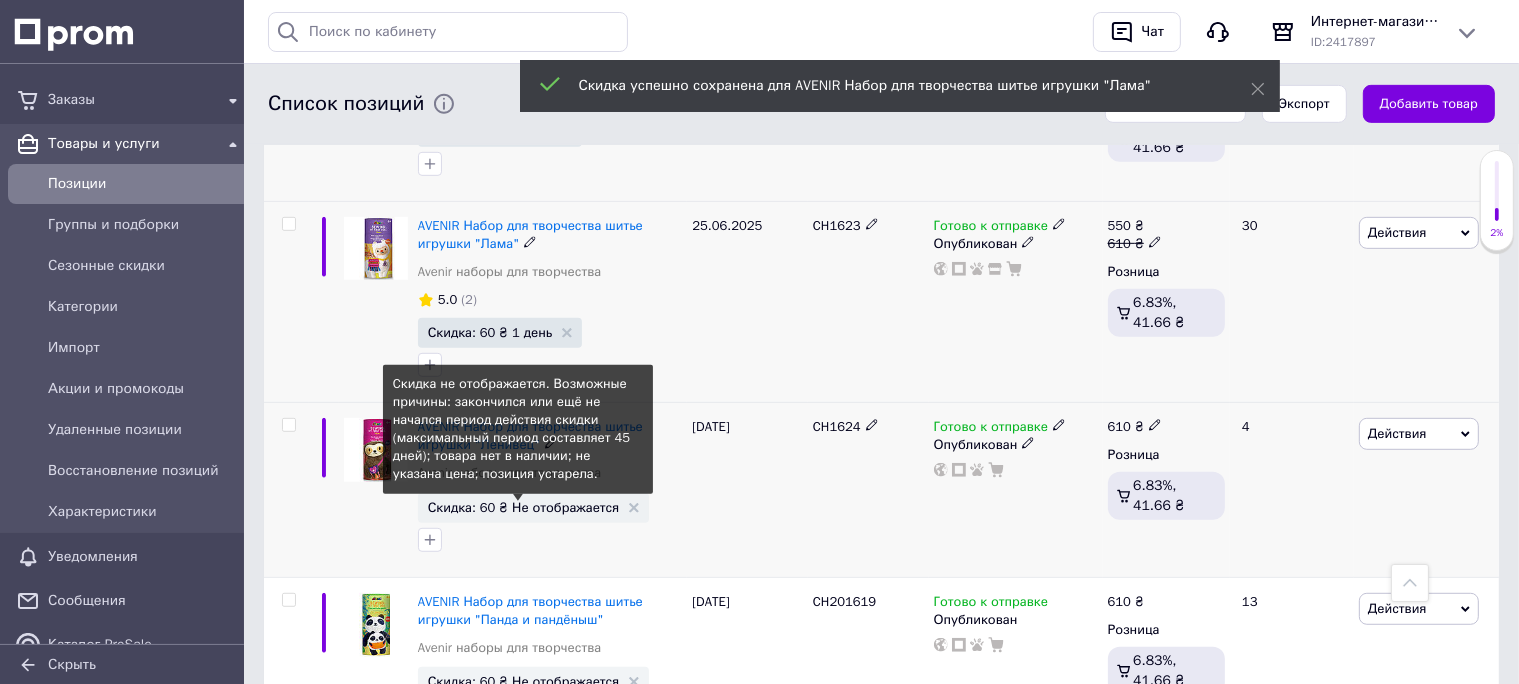click on "Скидка: 60 ₴ Не отображается" at bounding box center [524, 507] 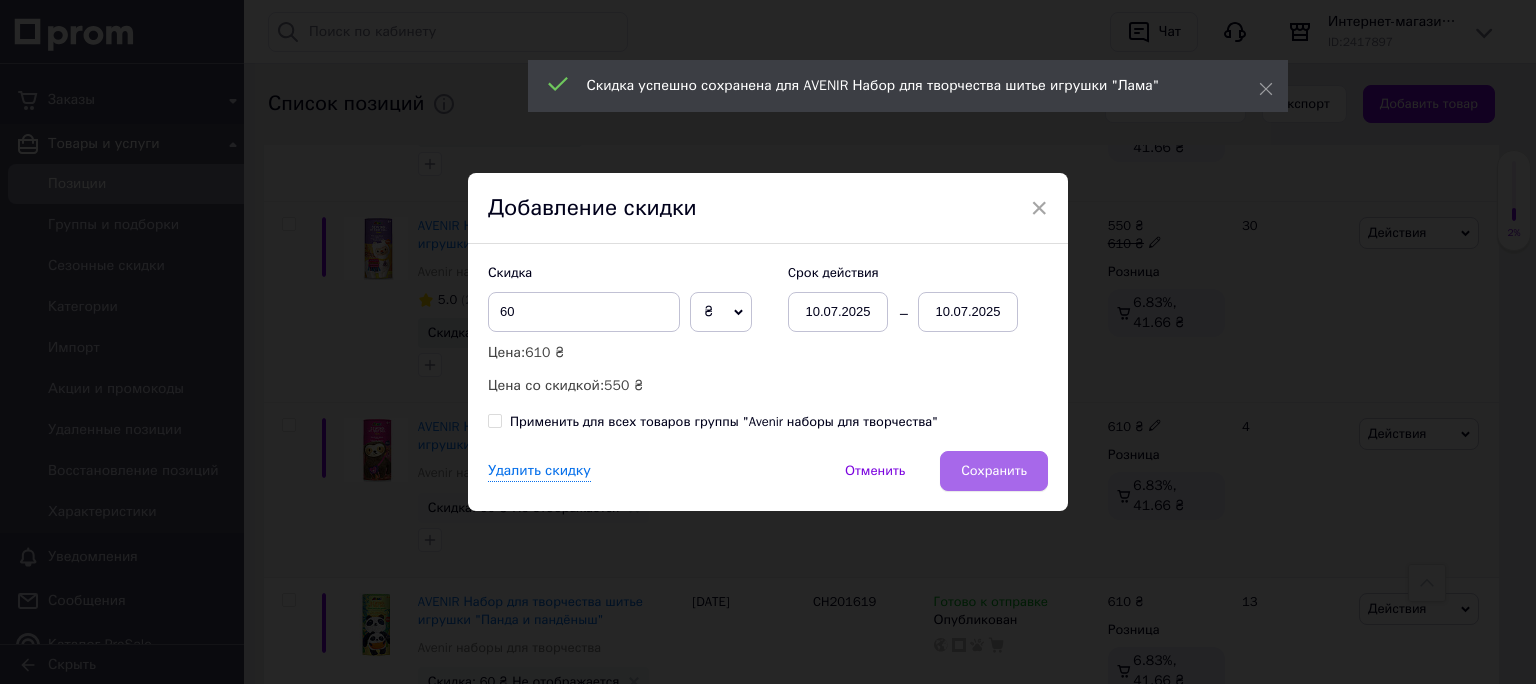 click on "Сохранить" at bounding box center (994, 471) 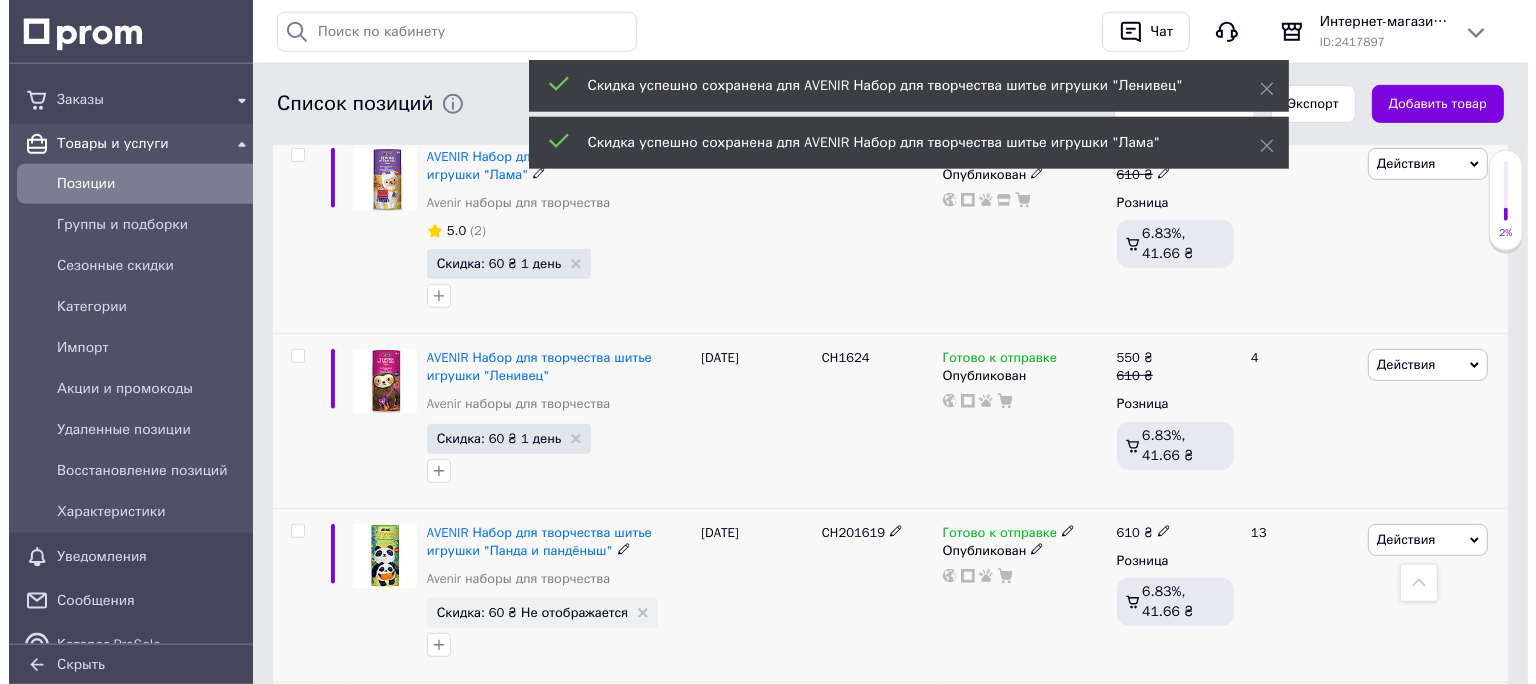 scroll, scrollTop: 1161, scrollLeft: 0, axis: vertical 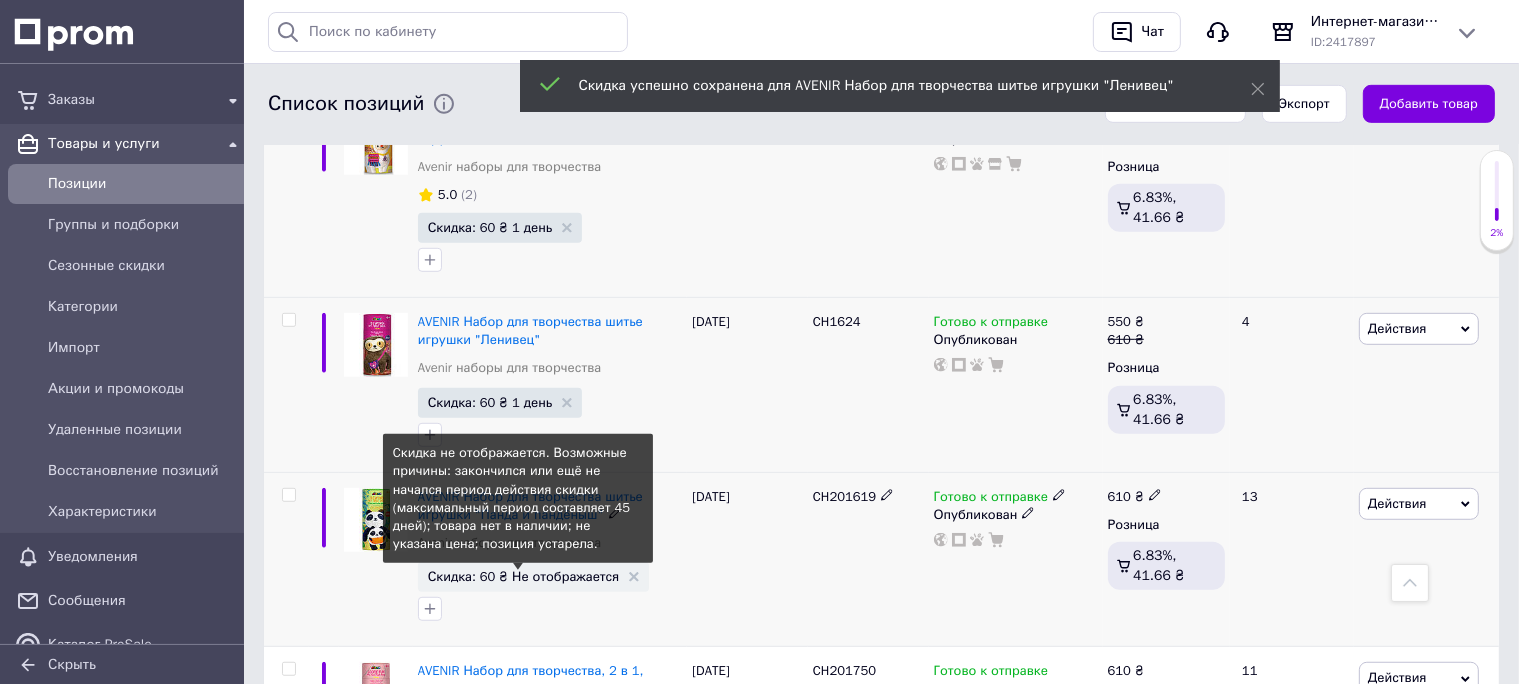 click on "Скидка: 60 ₴ Не отображается" at bounding box center [524, 576] 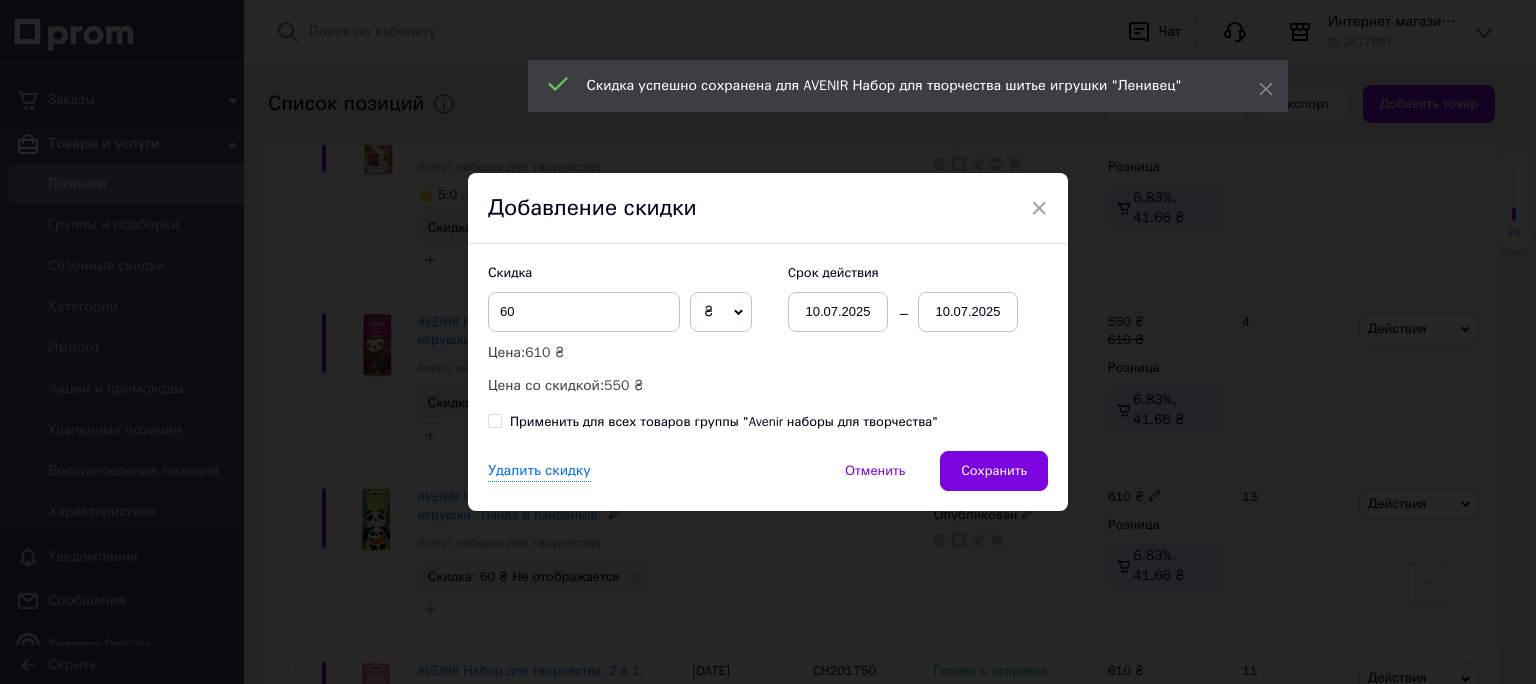drag, startPoint x: 1006, startPoint y: 468, endPoint x: 830, endPoint y: 436, distance: 178.88544 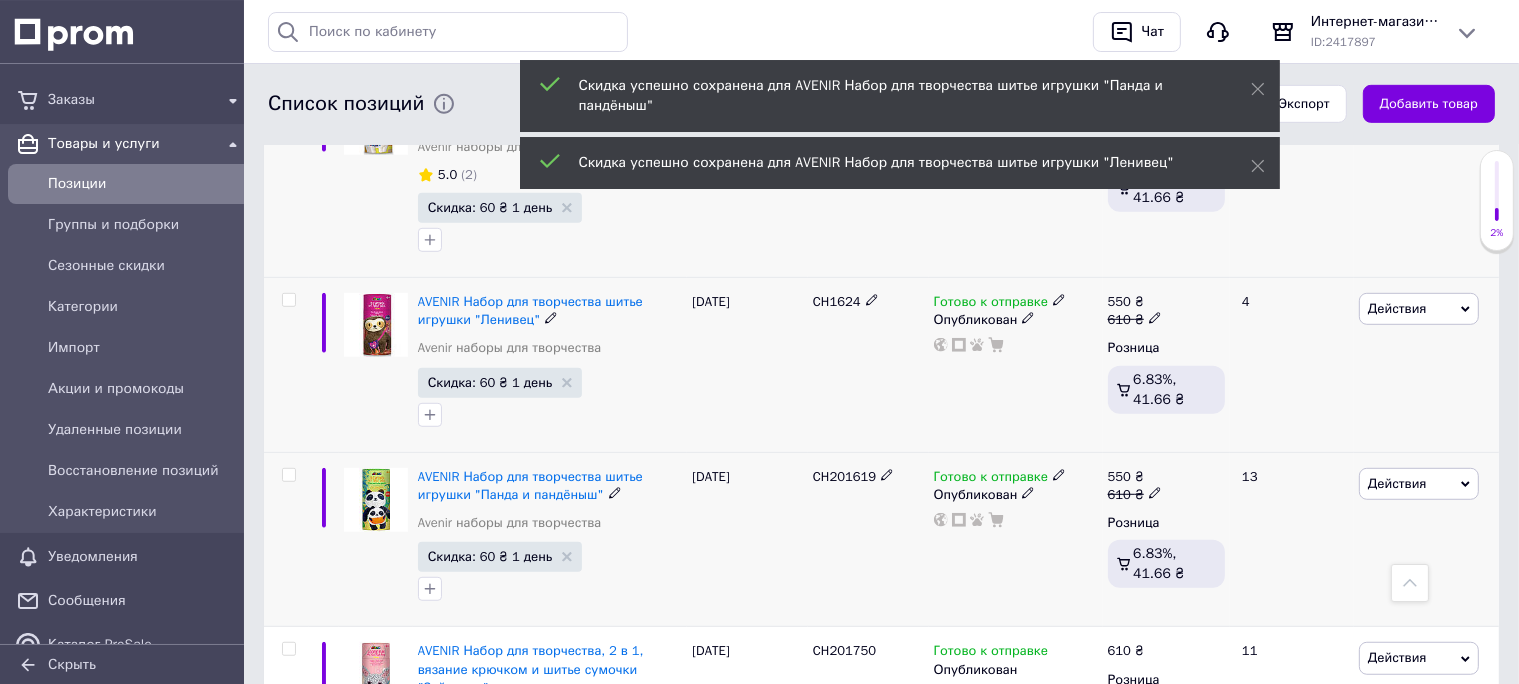 scroll, scrollTop: 1372, scrollLeft: 0, axis: vertical 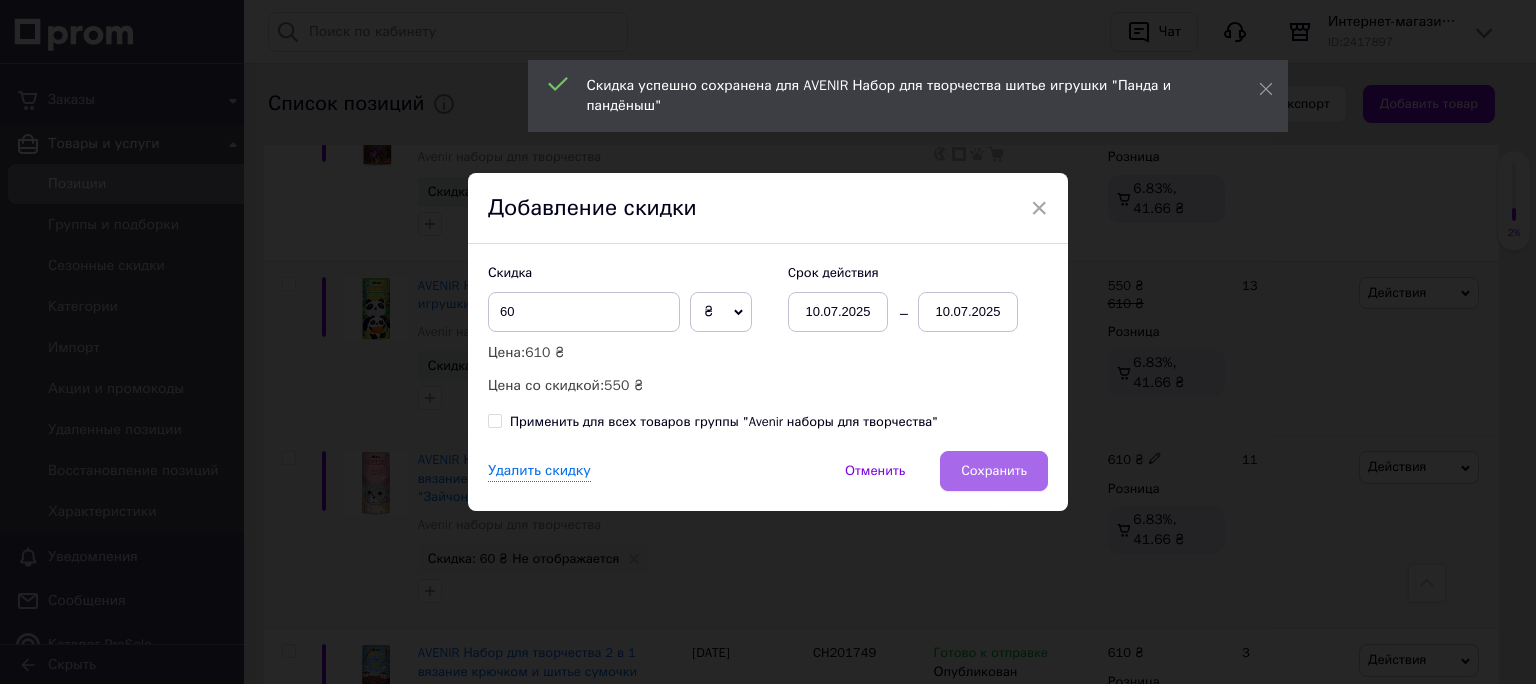 drag, startPoint x: 969, startPoint y: 452, endPoint x: 742, endPoint y: 463, distance: 227.26636 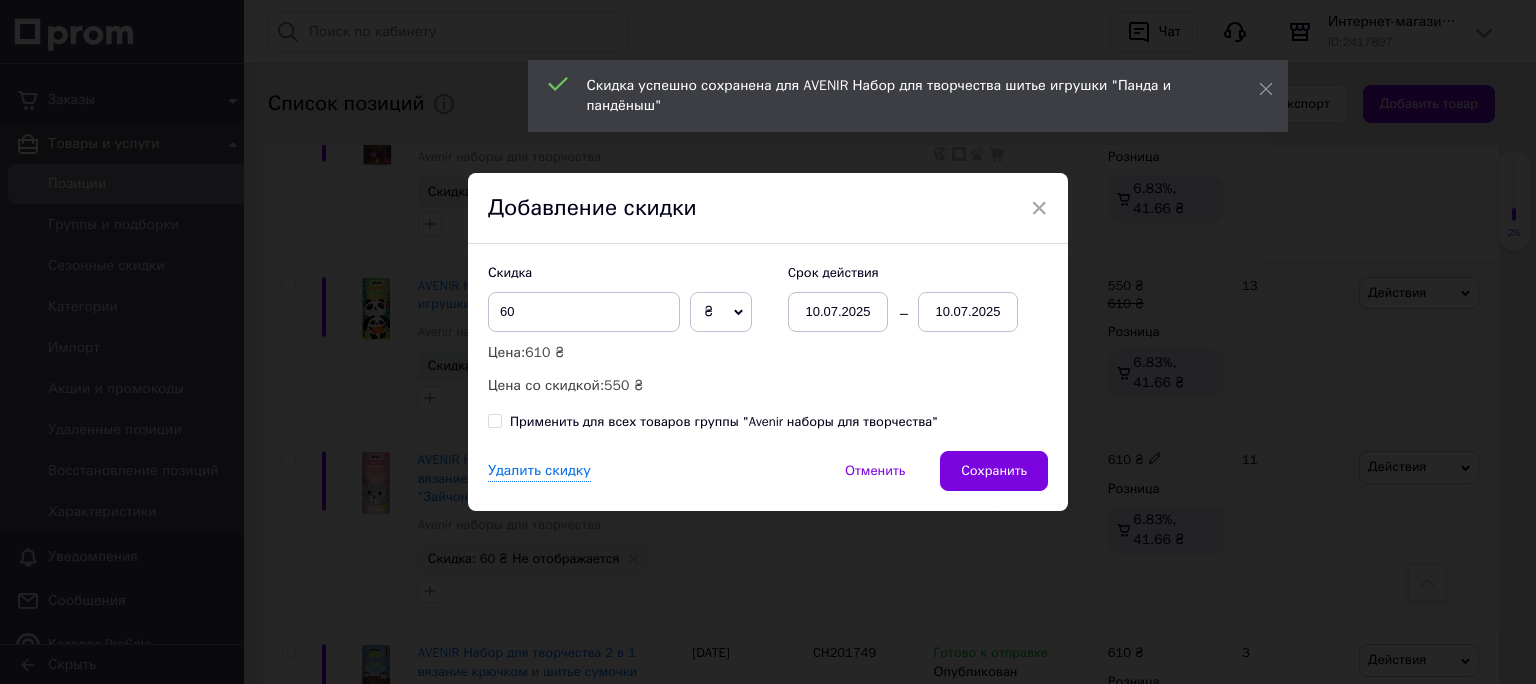 click on "Сохранить" at bounding box center [994, 471] 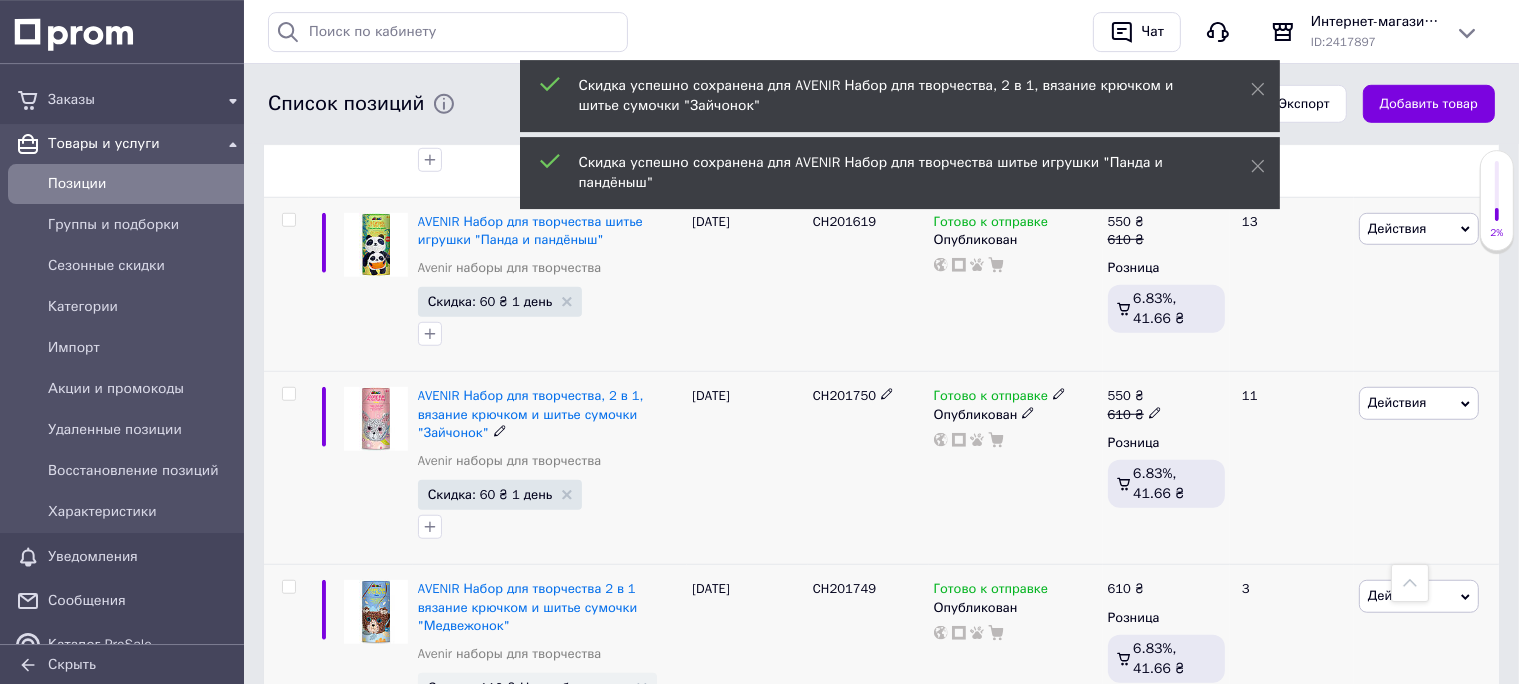 scroll, scrollTop: 1478, scrollLeft: 0, axis: vertical 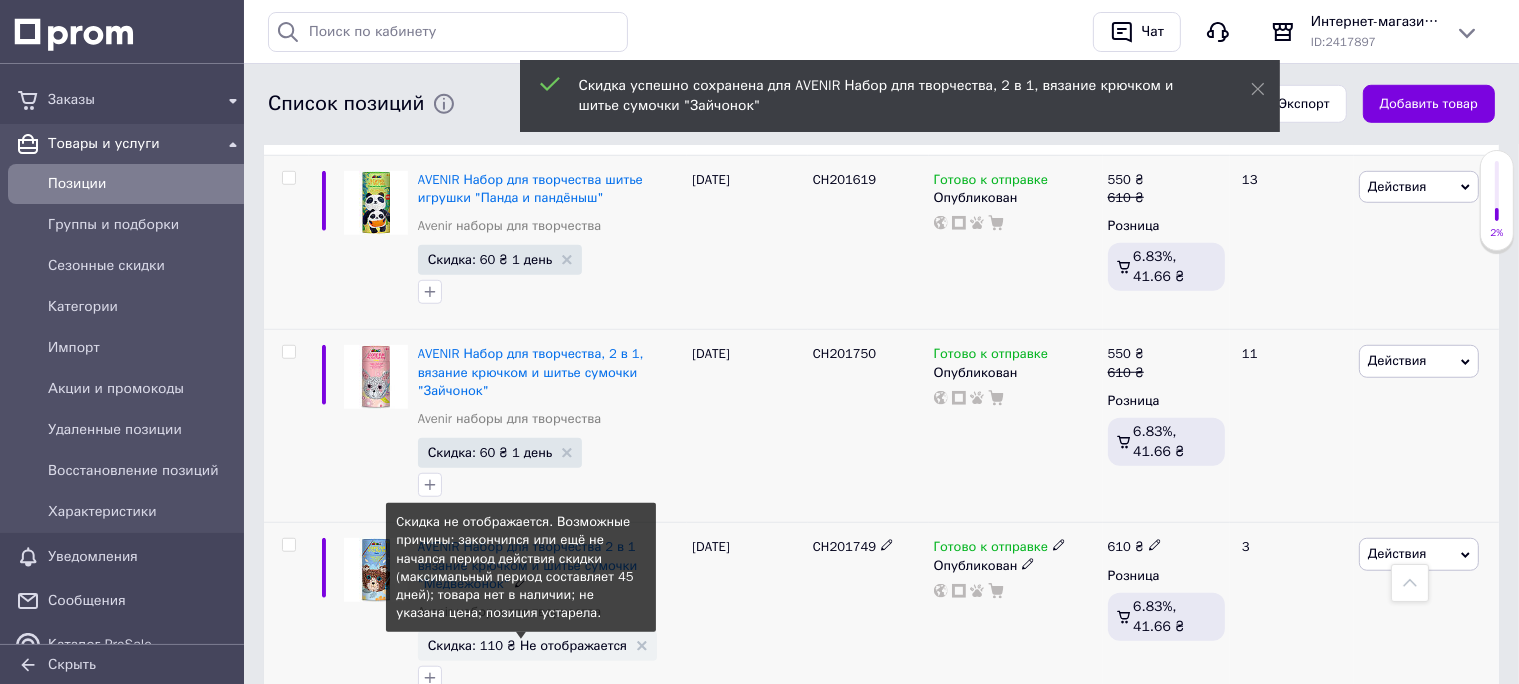 click on "Скидка: 110 ₴ Не отображается" at bounding box center [527, 645] 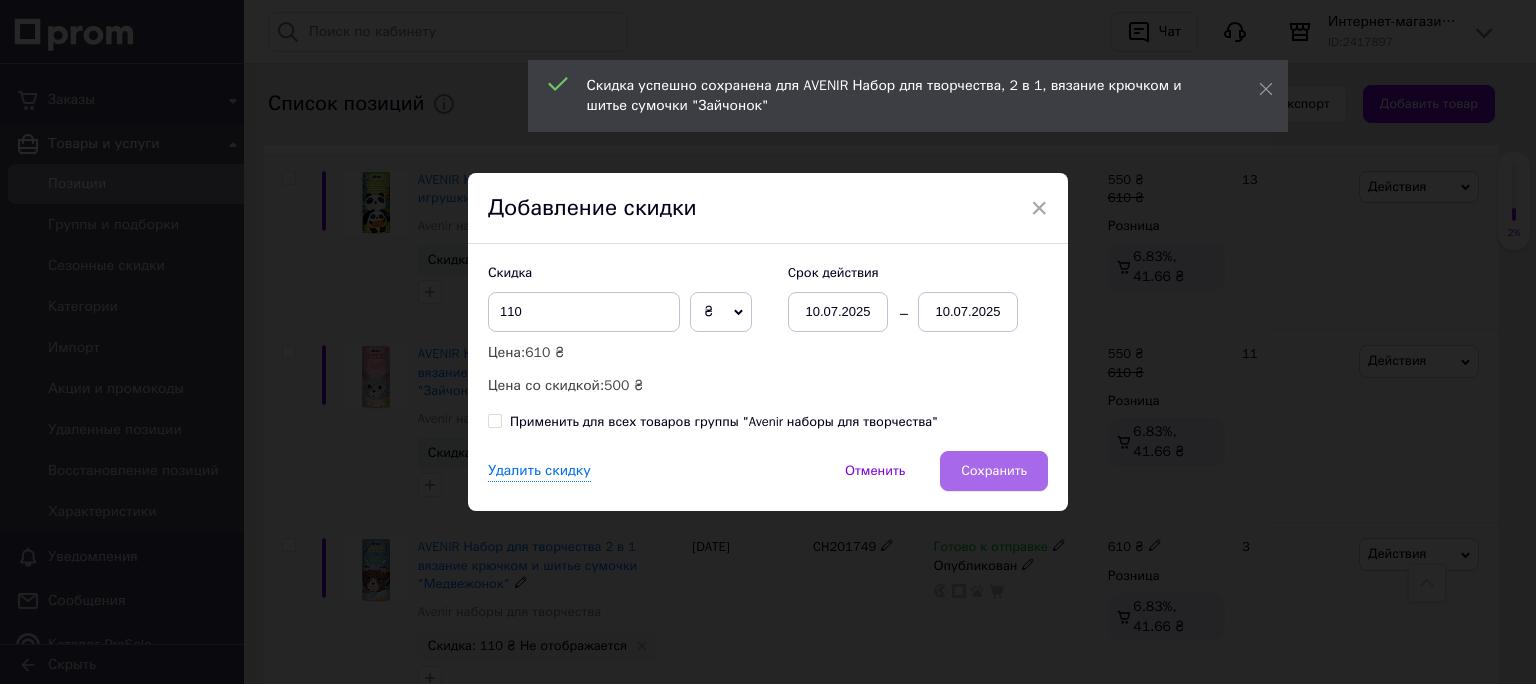 click on "Сохранить" at bounding box center [994, 471] 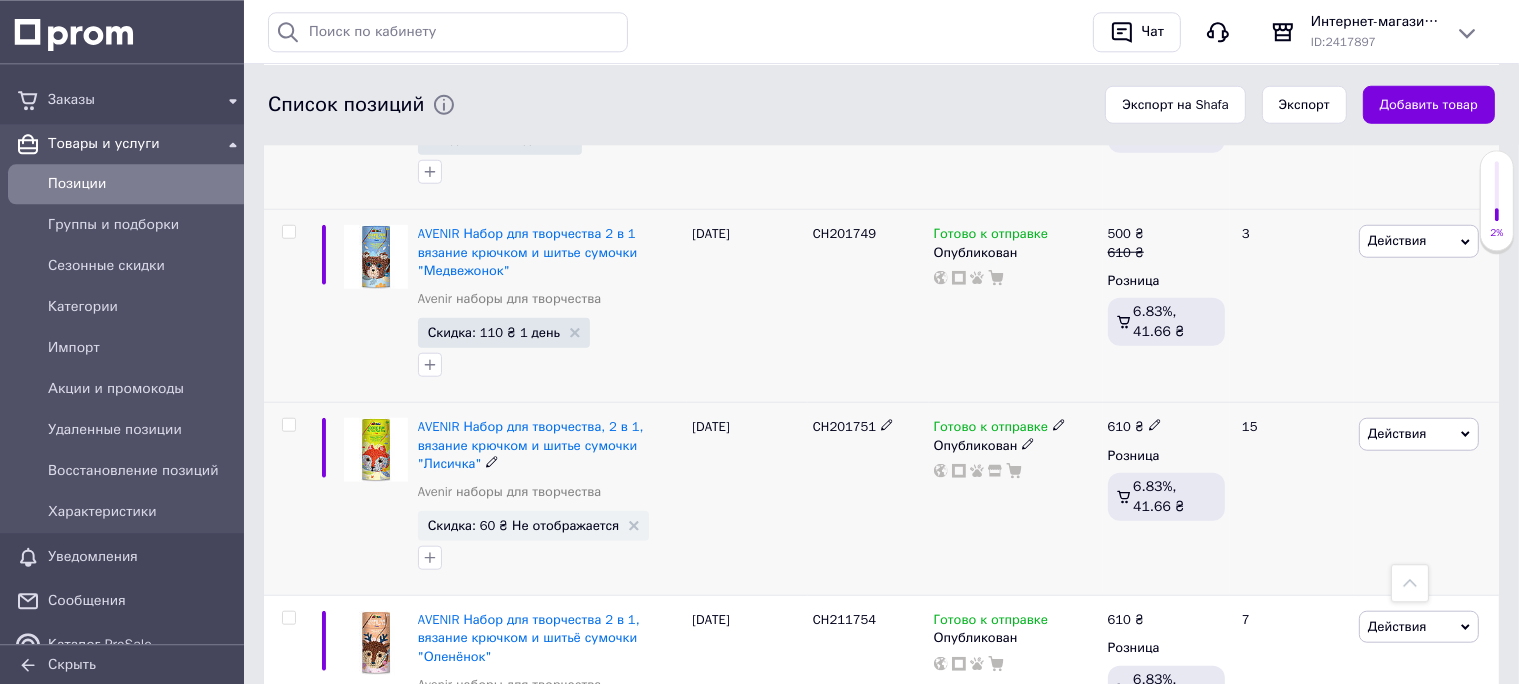 scroll, scrollTop: 1795, scrollLeft: 0, axis: vertical 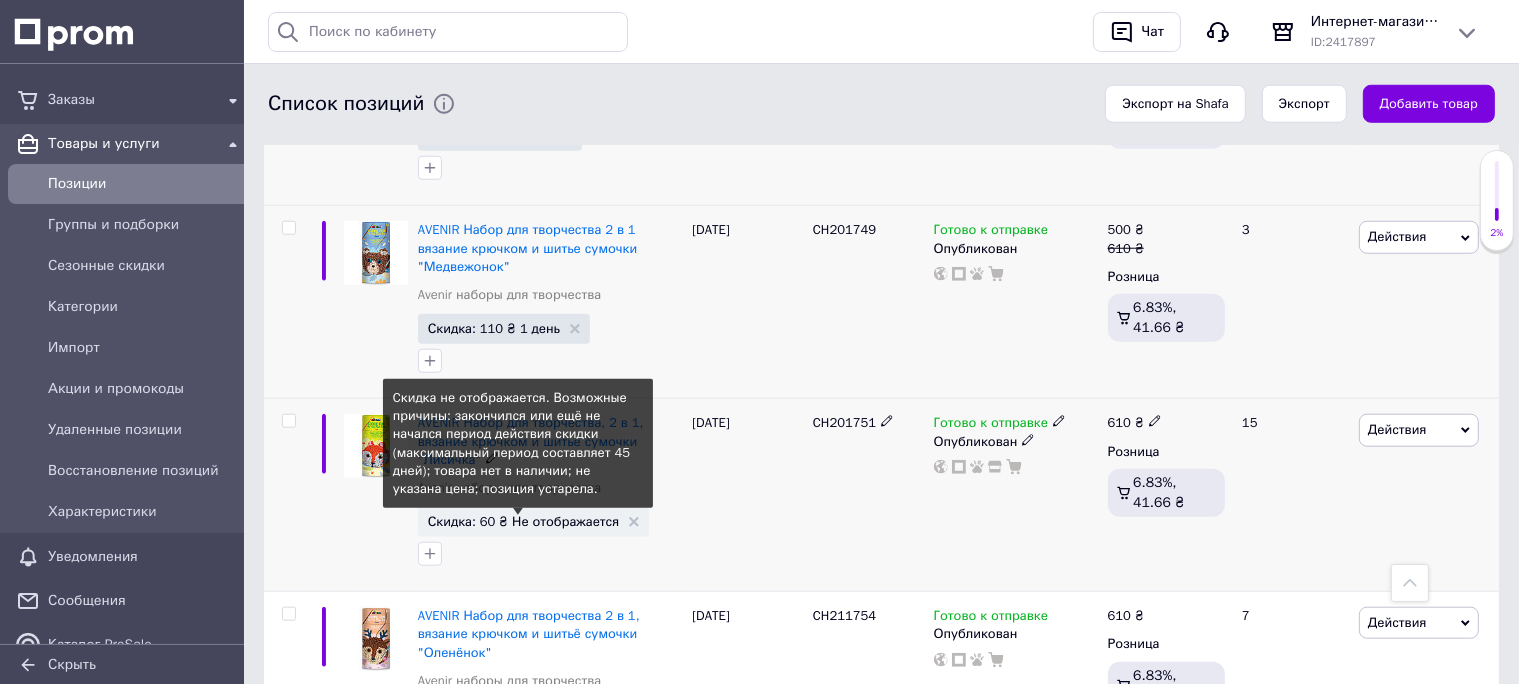 click on "Скидка: 60 ₴ Не отображается" at bounding box center [524, 521] 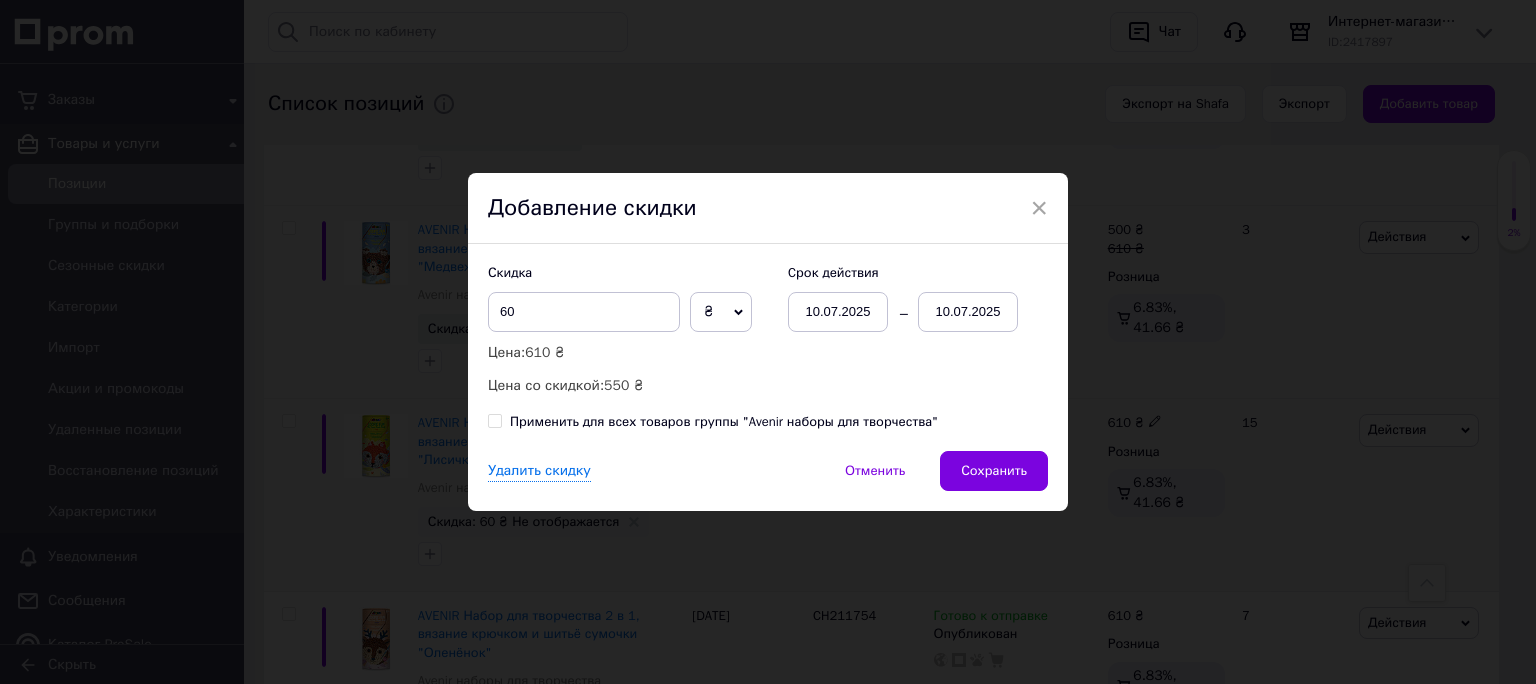 click on "Сохранить" at bounding box center [994, 471] 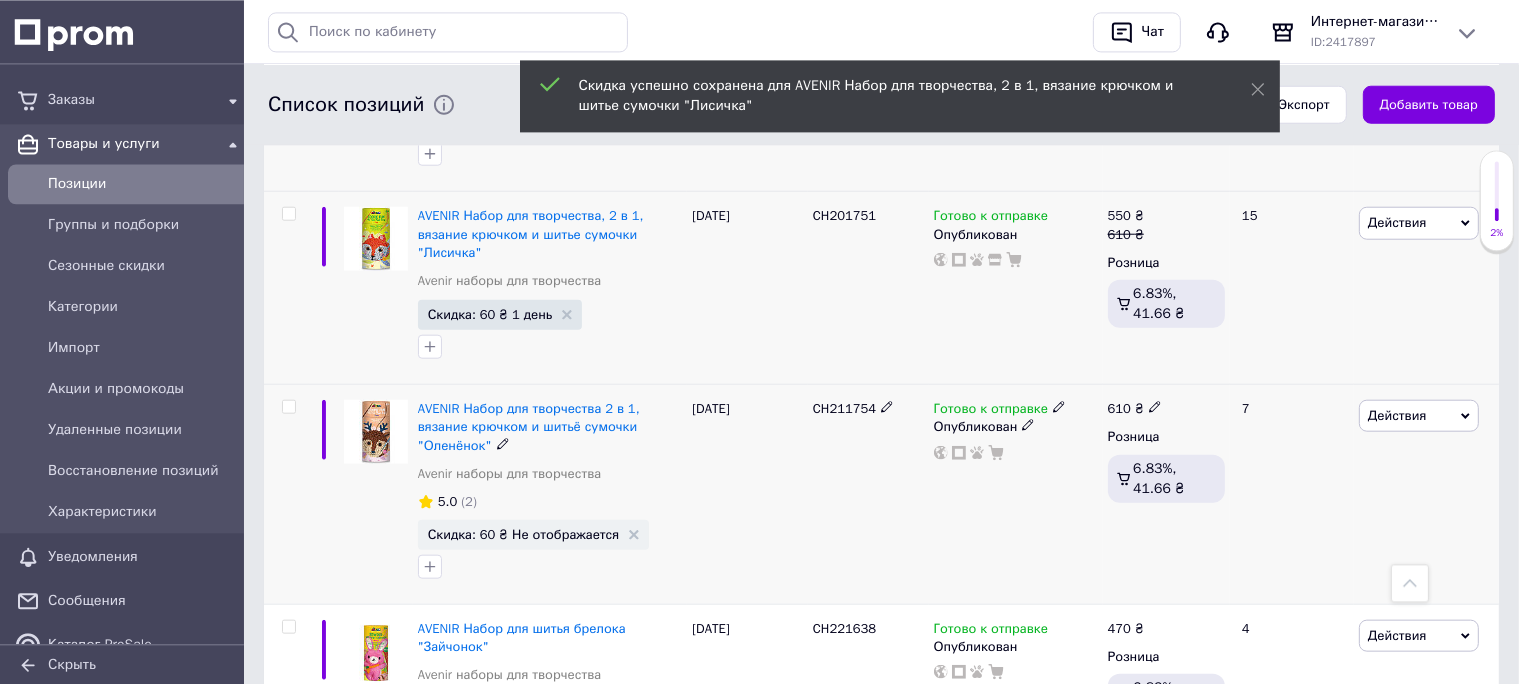 scroll, scrollTop: 2006, scrollLeft: 0, axis: vertical 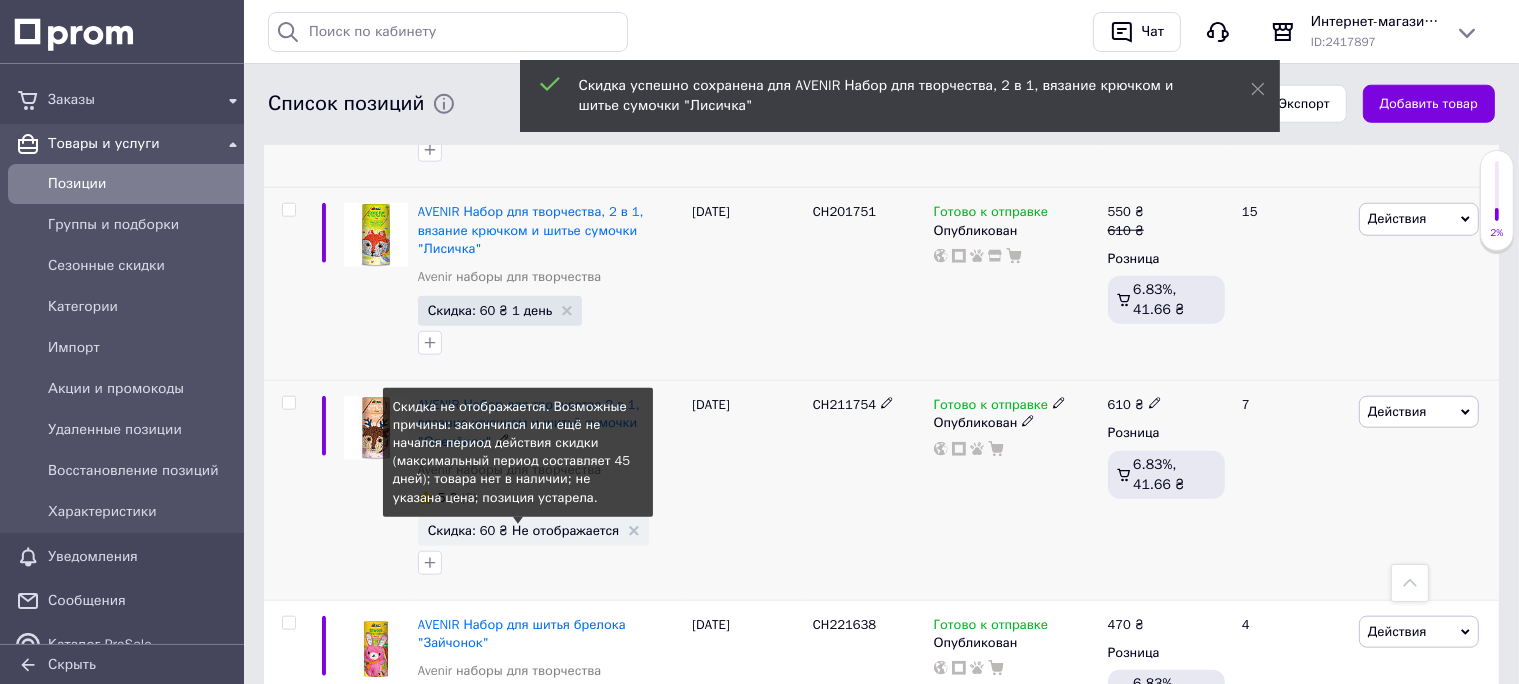 click on "Скидка: 60 ₴ Не отображается" at bounding box center (524, 530) 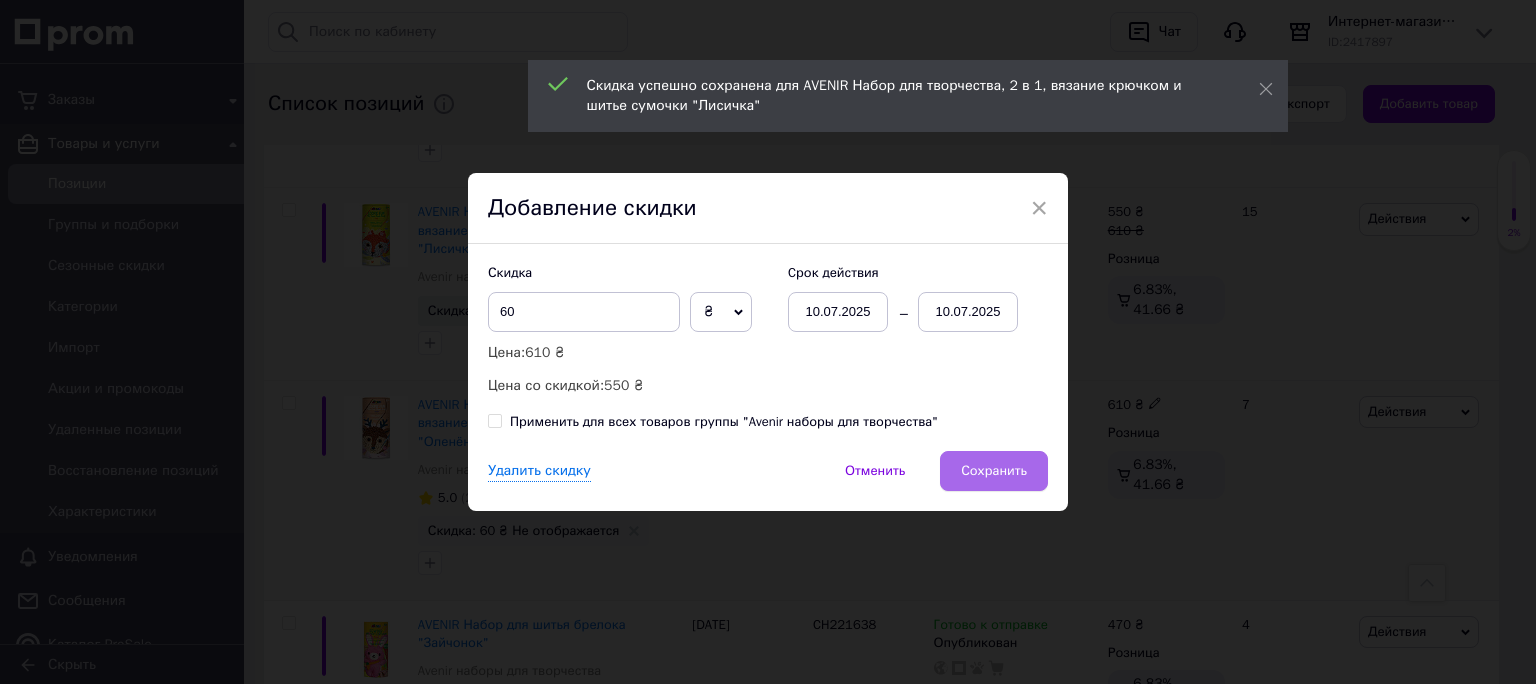 click on "Сохранить" at bounding box center [994, 471] 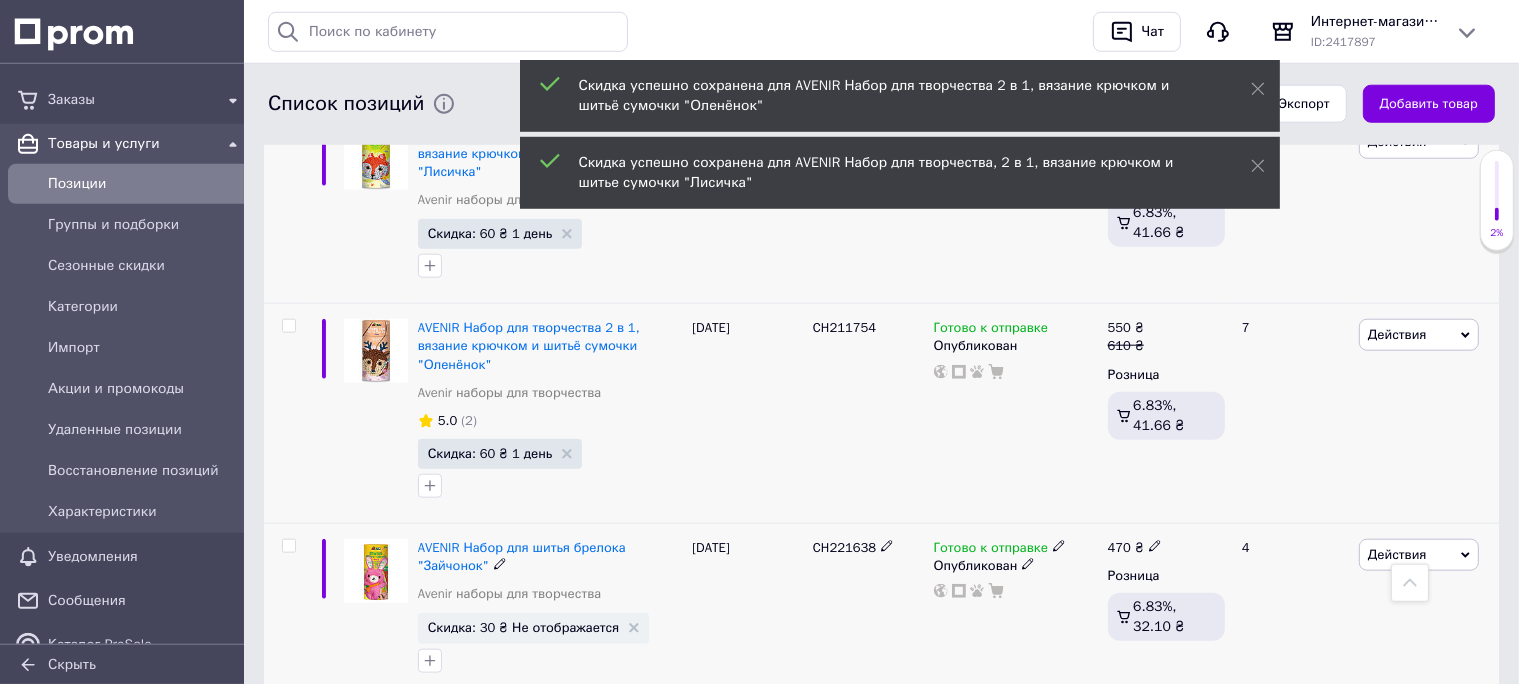 scroll, scrollTop: 2217, scrollLeft: 0, axis: vertical 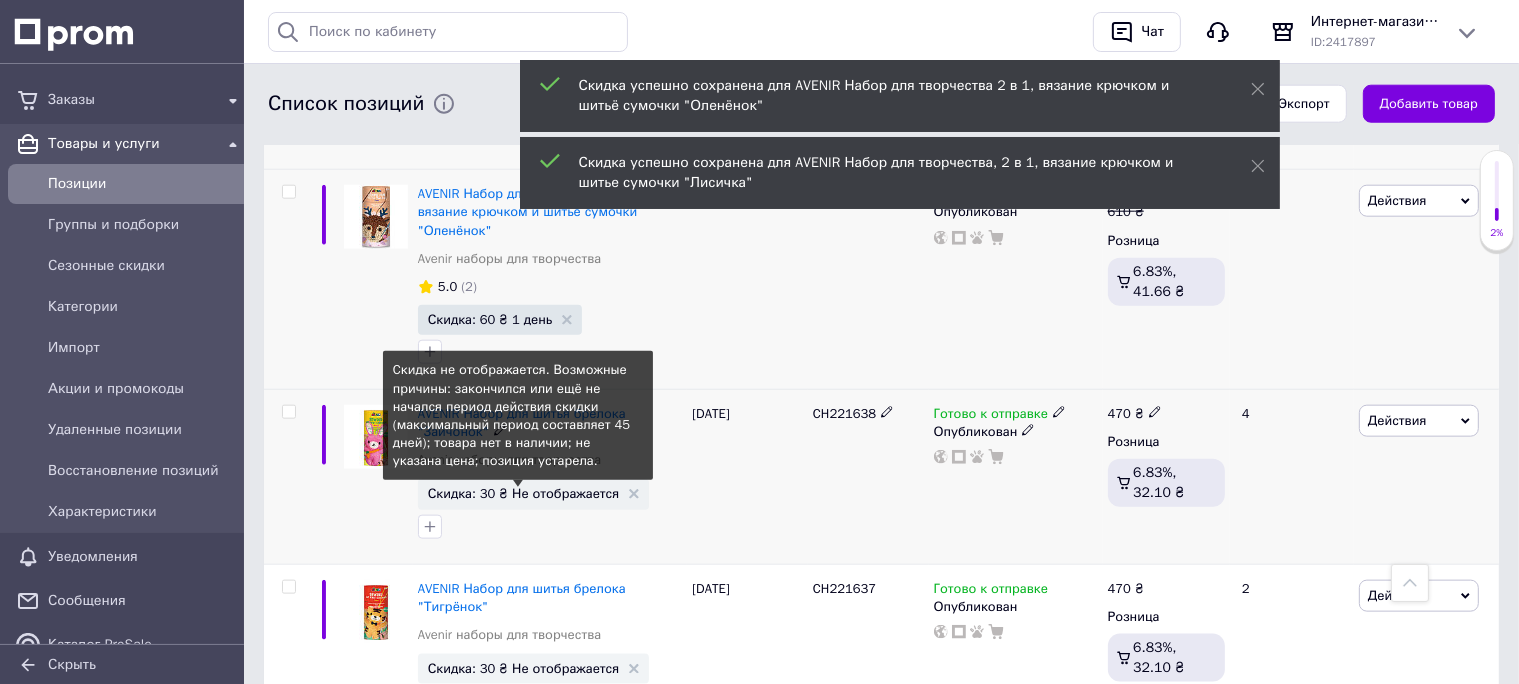 click on "Скидка: 30 ₴ Не отображается" at bounding box center (524, 493) 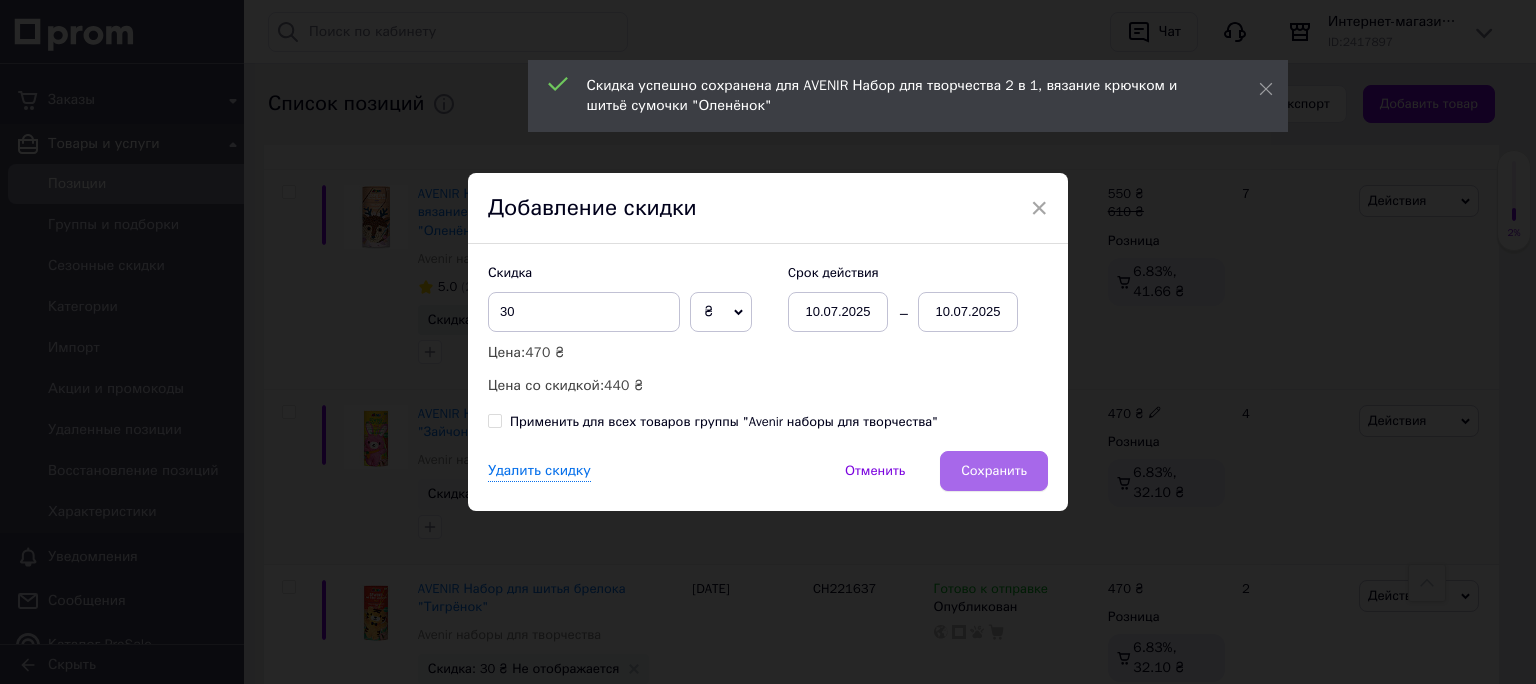 click on "Сохранить" at bounding box center (994, 471) 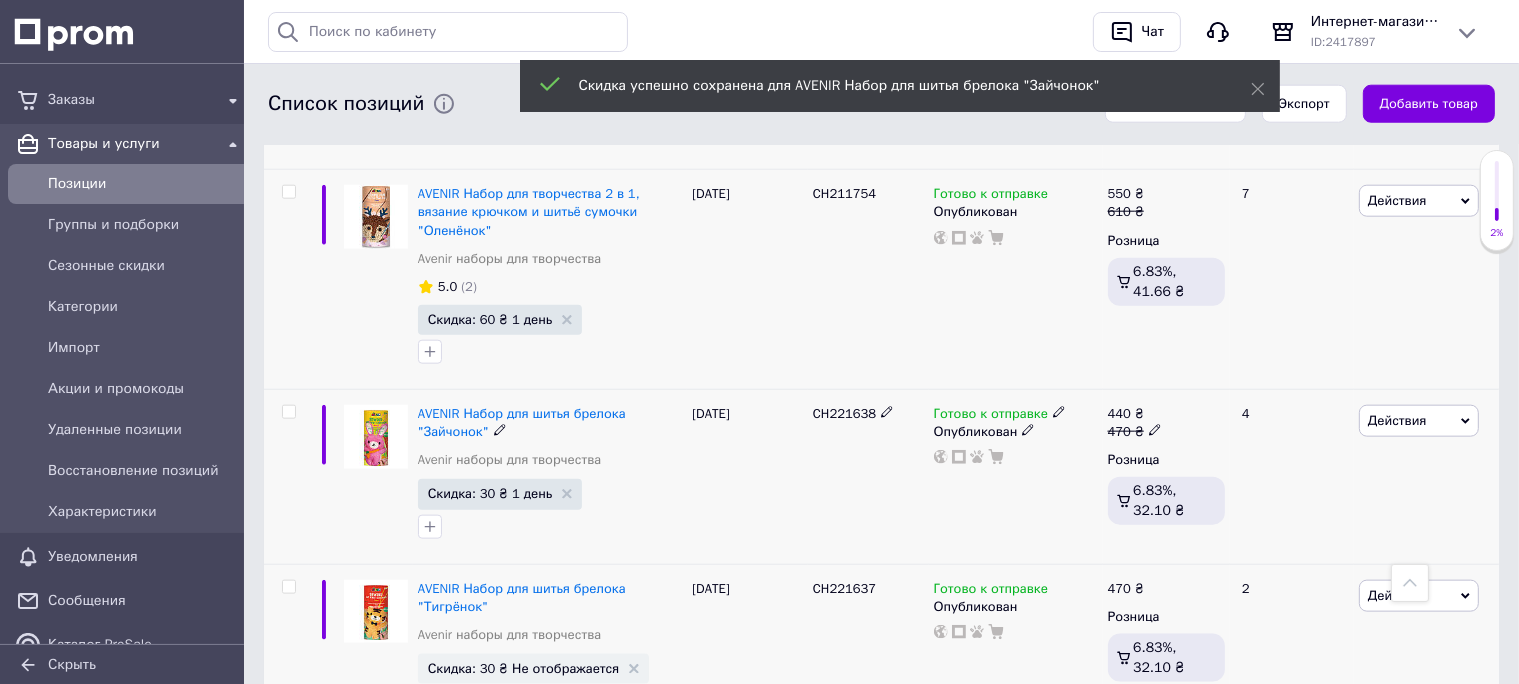scroll, scrollTop: 2428, scrollLeft: 0, axis: vertical 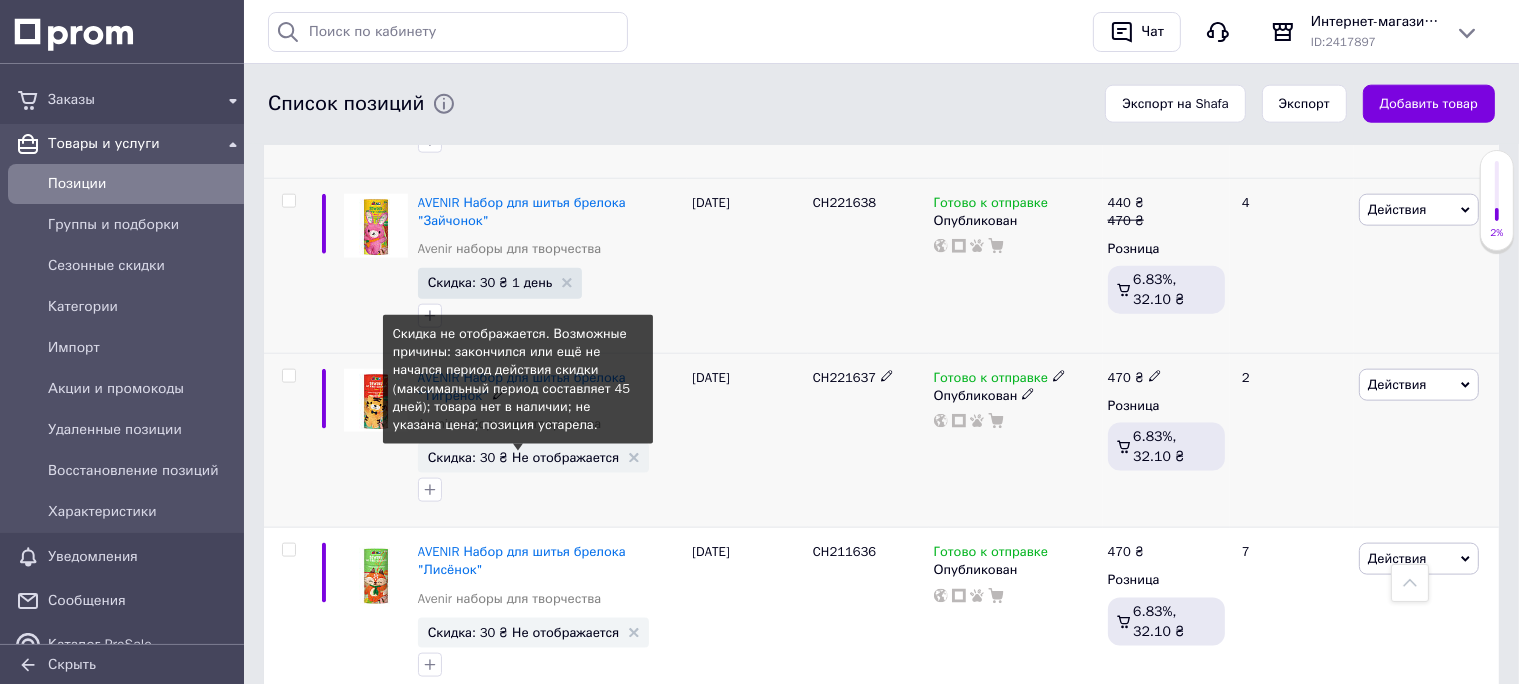 click on "Скидка: 30 ₴ Не отображается" at bounding box center (524, 457) 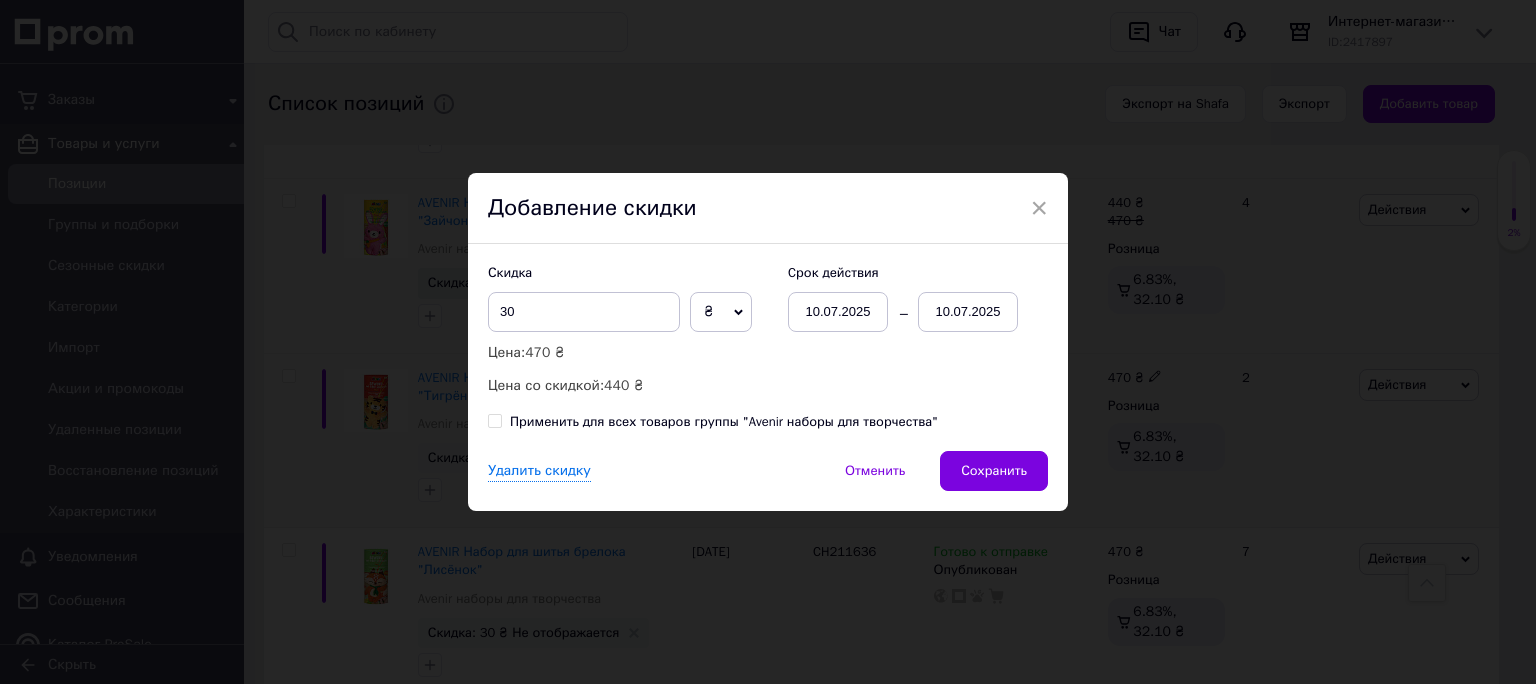 click on "Скидка 30 ₴ % Цена:  470   ₴ Цена со скидкой:  440   ₴ Cрок действия 10.07.2025 10.07.2025 Применить для всех товаров группы "Avenir наборы для творчества"" at bounding box center [768, 347] 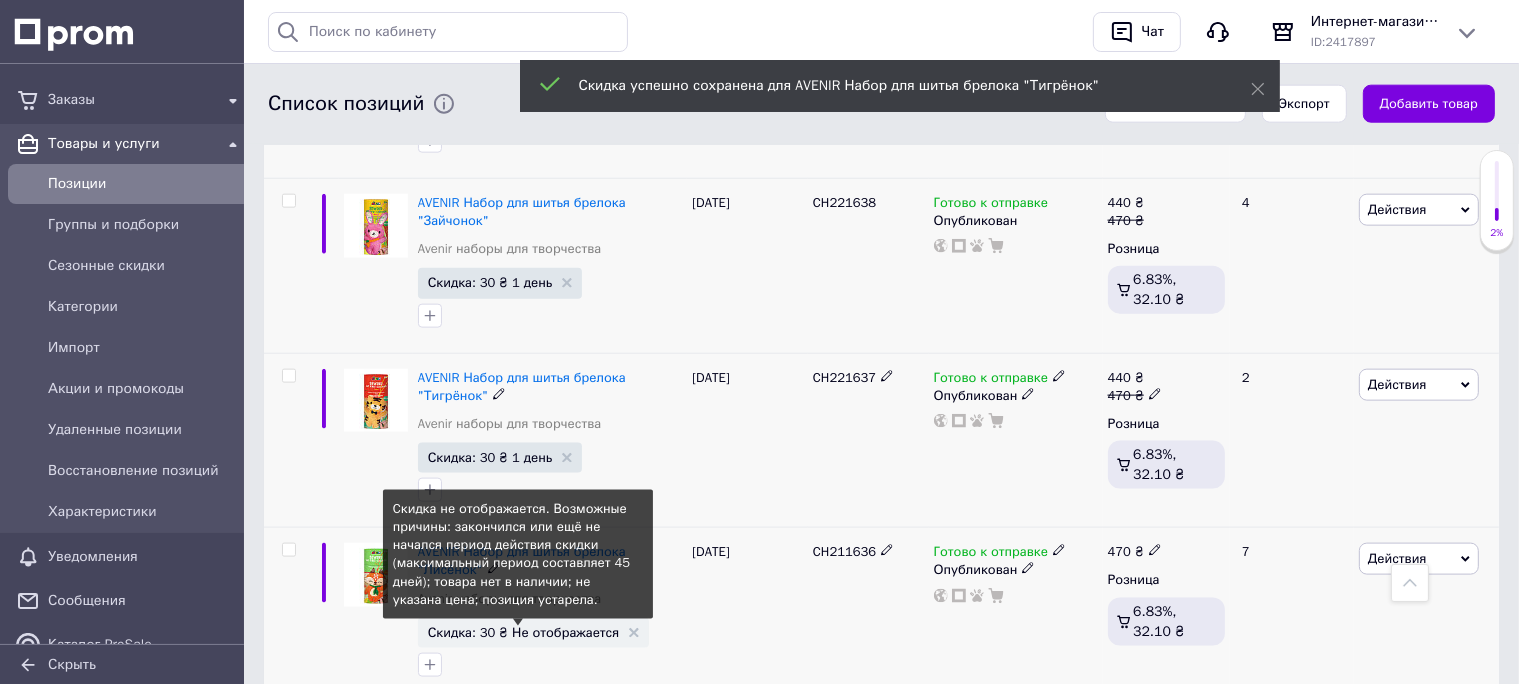 click on "Скидка: 30 ₴ Не отображается" at bounding box center [524, 632] 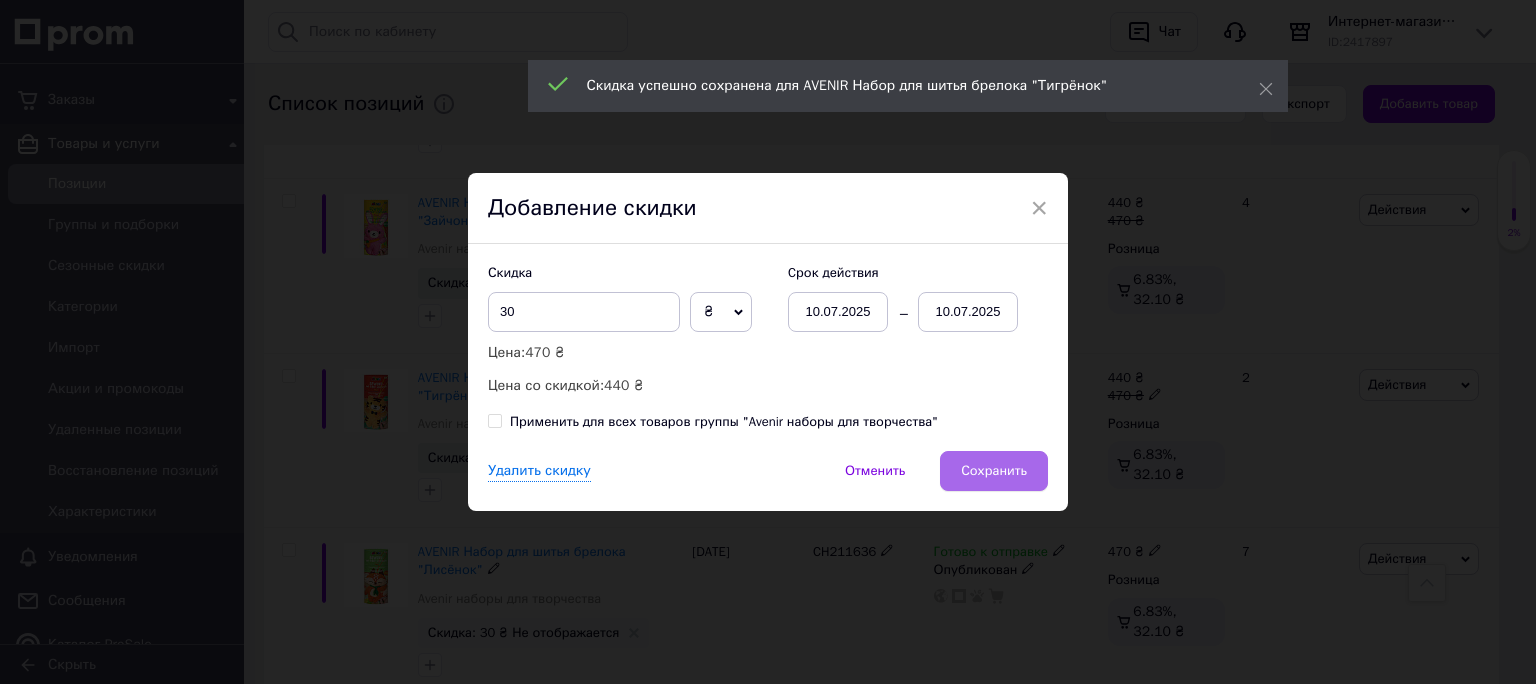 click on "Сохранить" at bounding box center [994, 471] 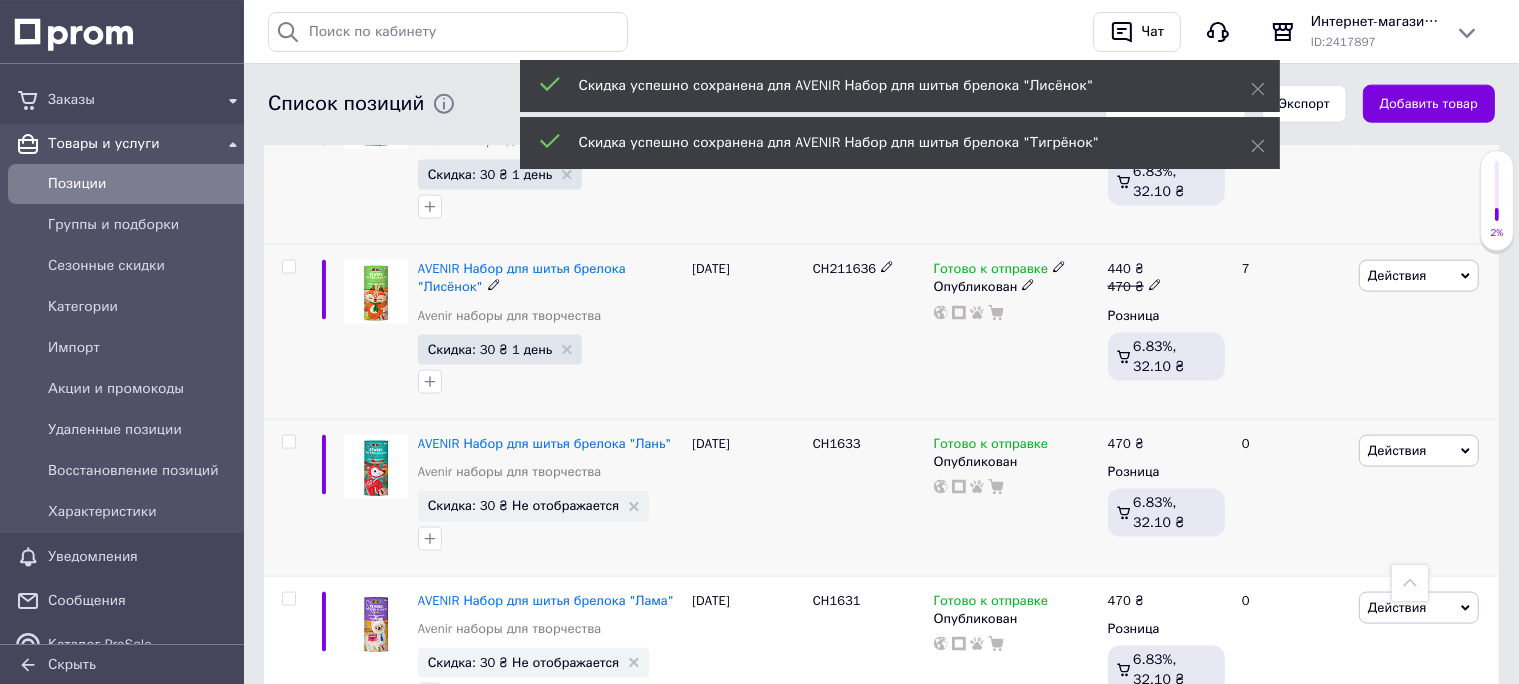 scroll, scrollTop: 2745, scrollLeft: 0, axis: vertical 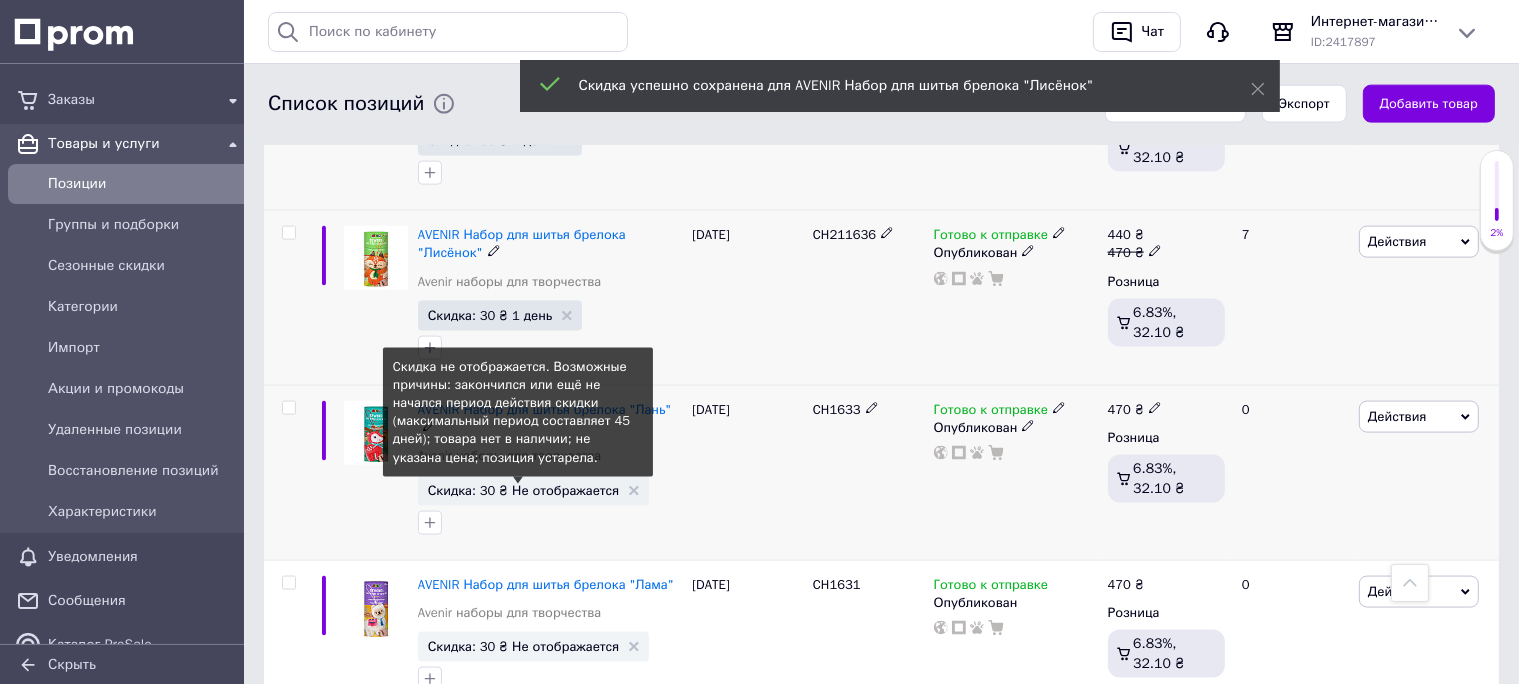 click on "Скидка: 30 ₴ Не отображается" at bounding box center (524, 490) 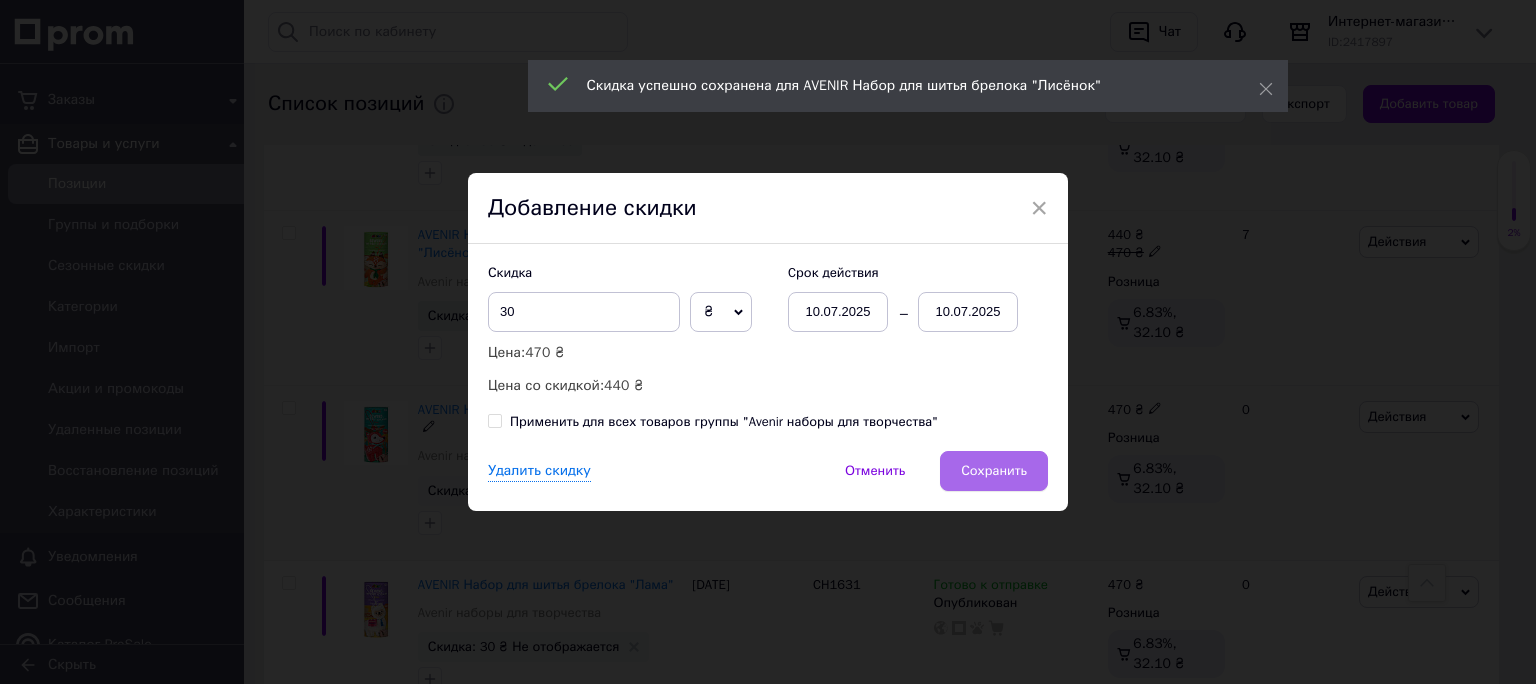click on "Сохранить" at bounding box center (994, 471) 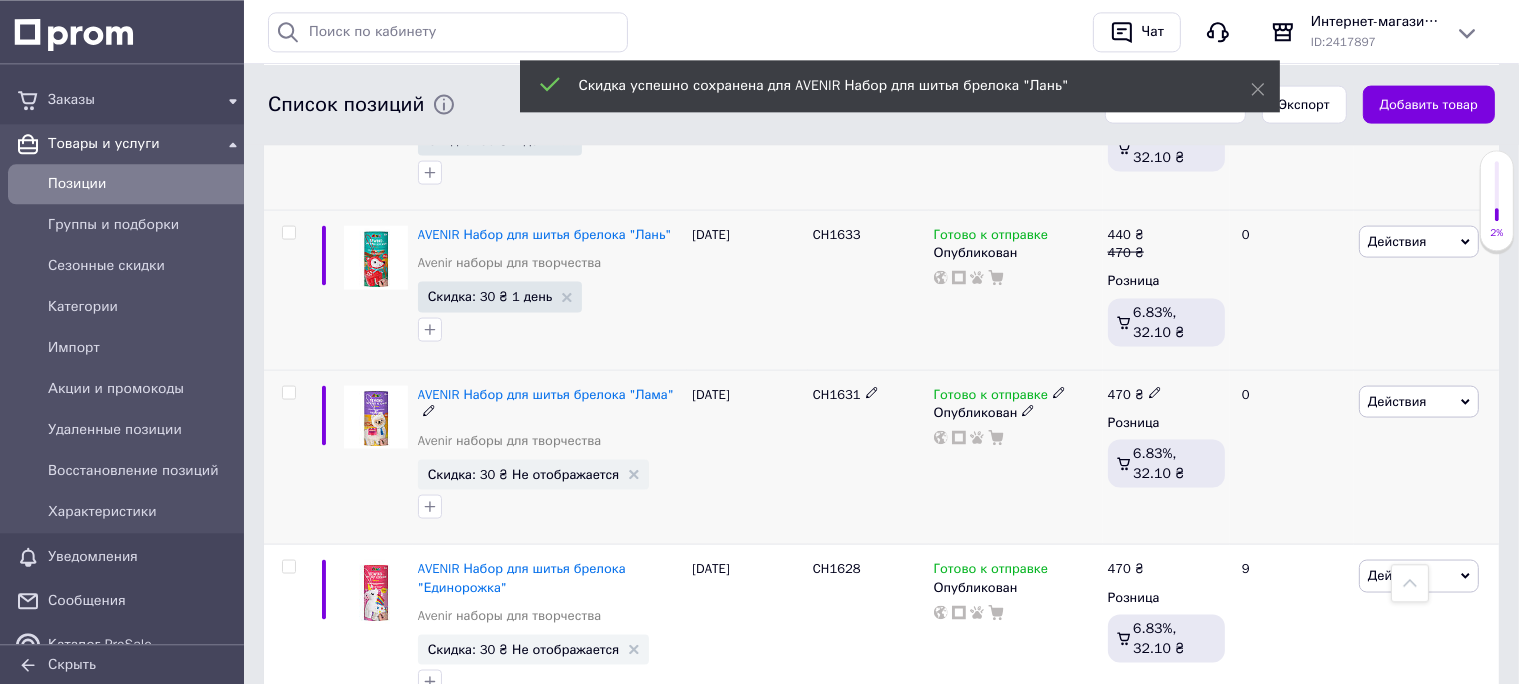scroll, scrollTop: 2956, scrollLeft: 0, axis: vertical 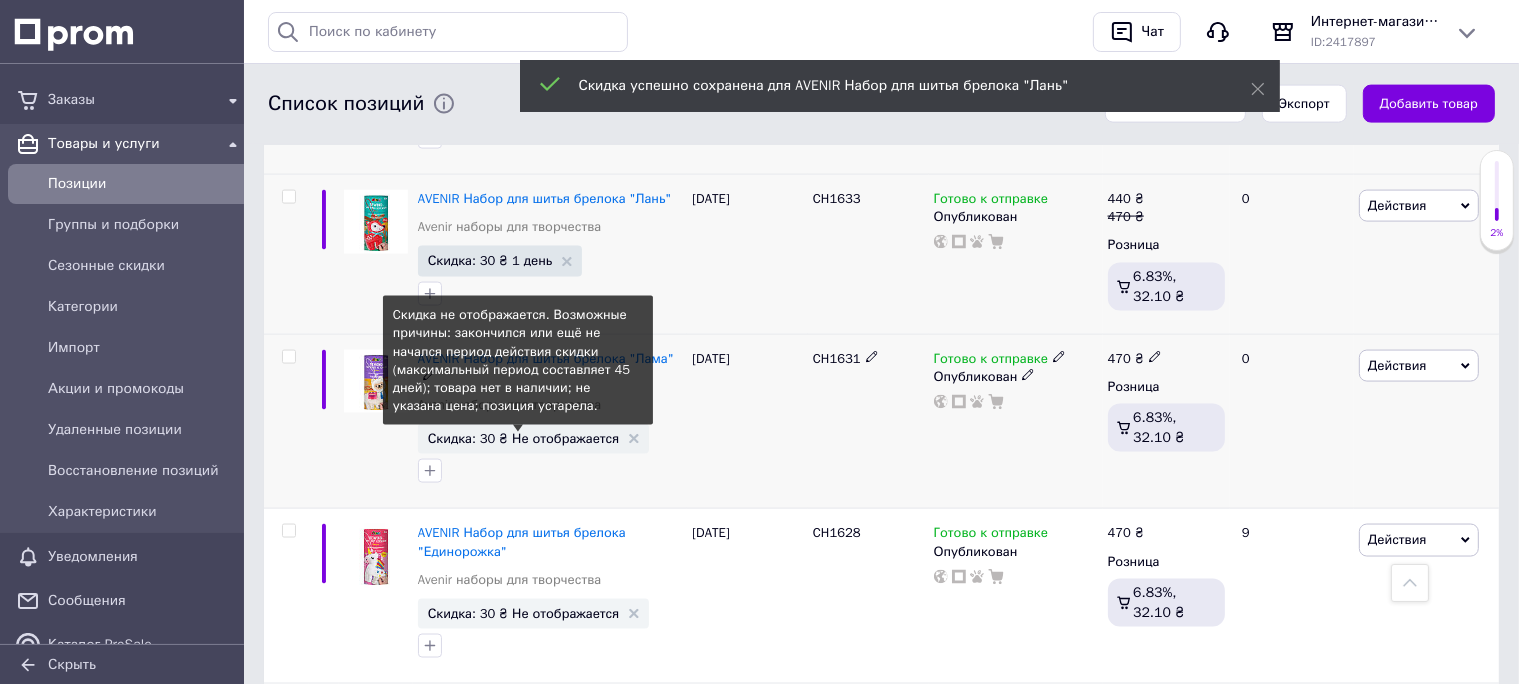 click on "Скидка: 30 ₴ Не отображается" at bounding box center (524, 438) 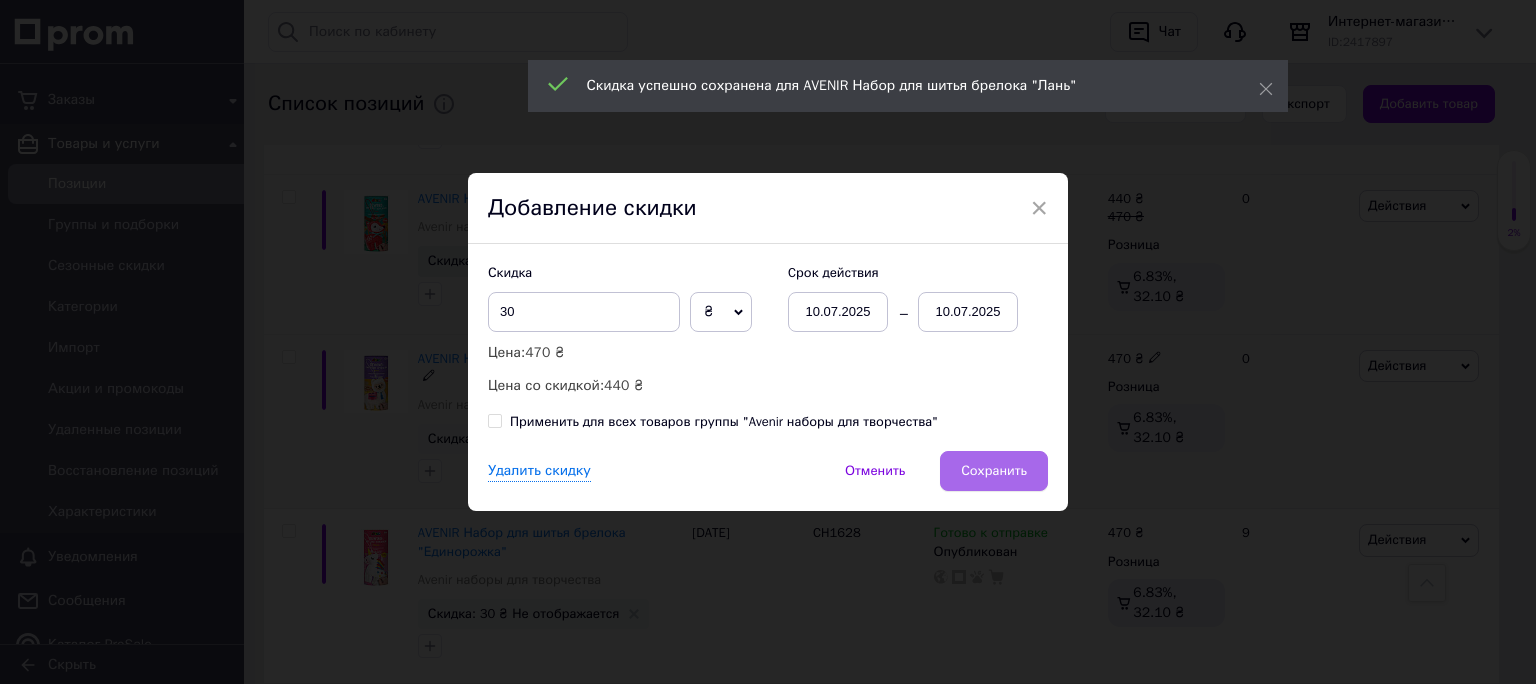 click on "Сохранить" at bounding box center (994, 471) 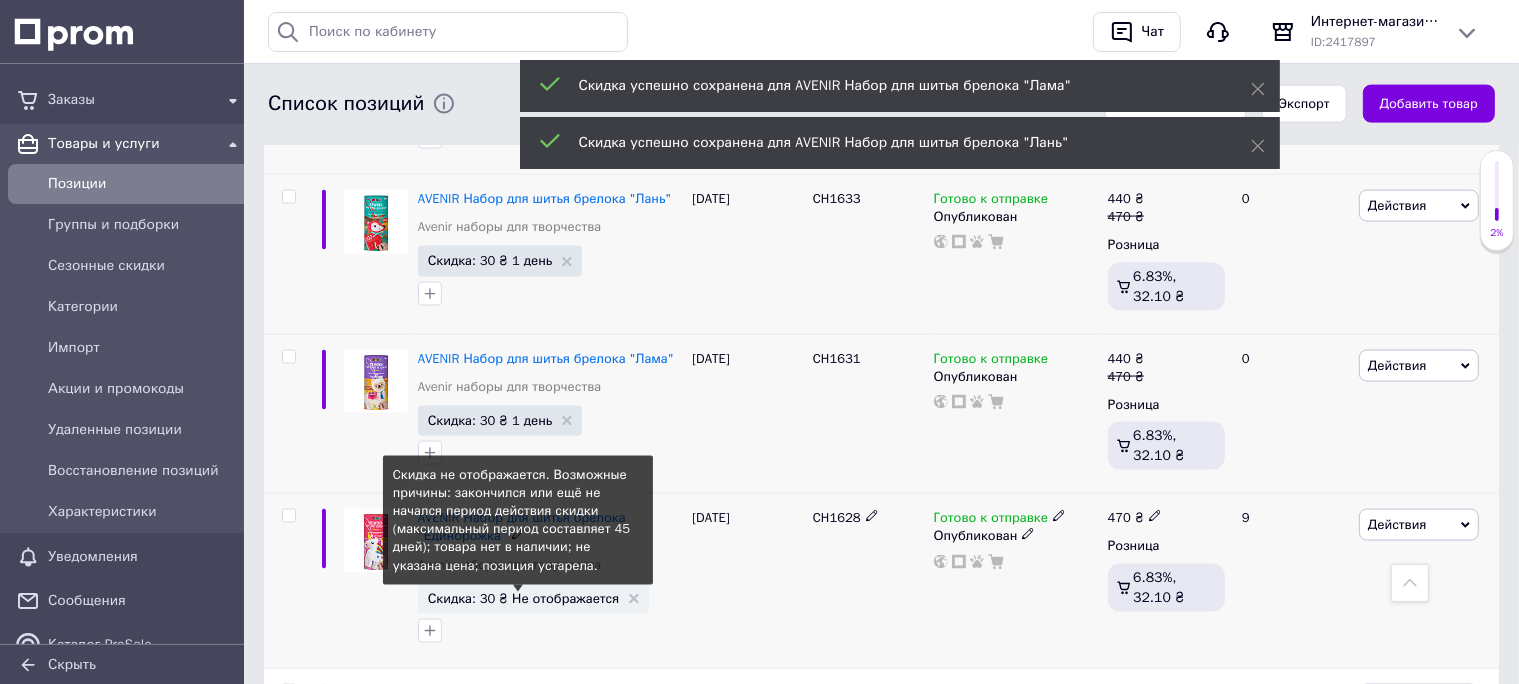 click on "Скидка: 30 ₴ Не отображается" at bounding box center (524, 598) 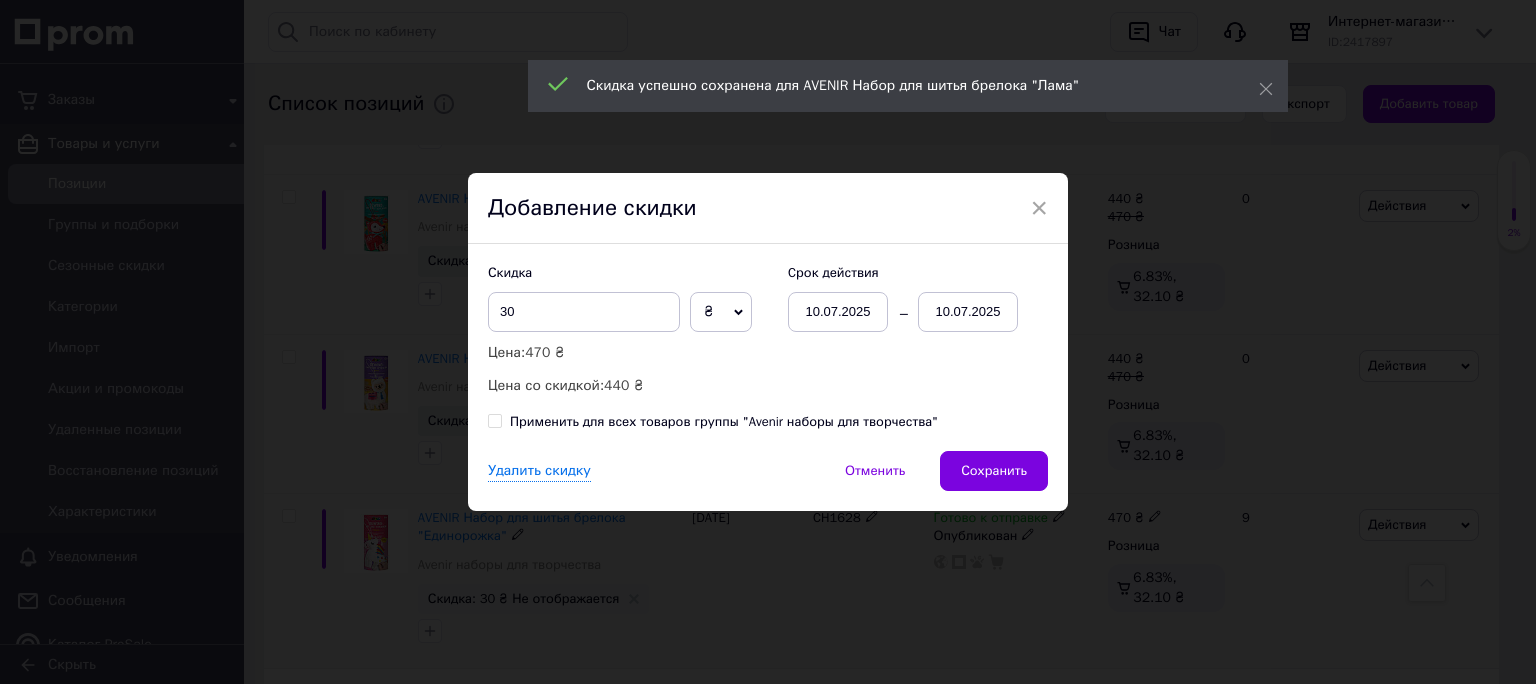 drag, startPoint x: 974, startPoint y: 460, endPoint x: 949, endPoint y: 473, distance: 28.178005 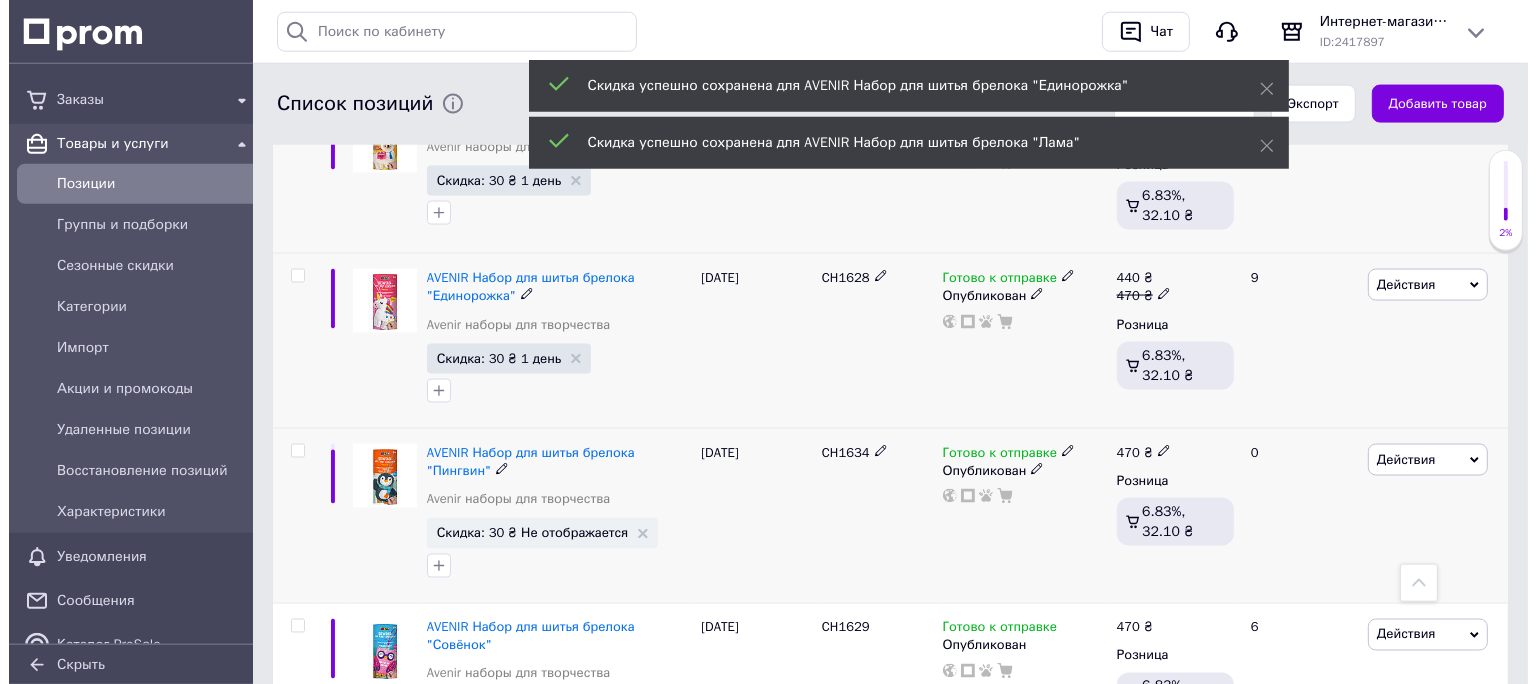 scroll, scrollTop: 3273, scrollLeft: 0, axis: vertical 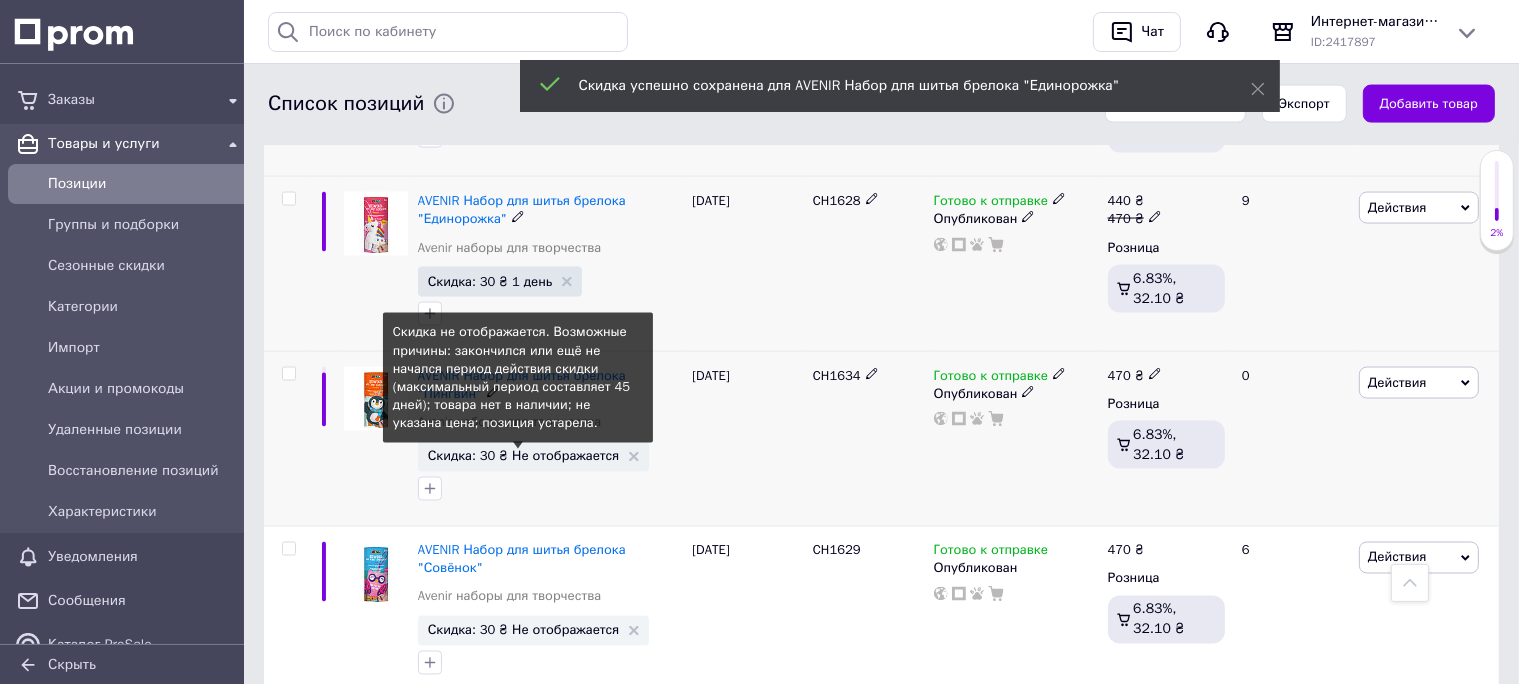 click on "Скидка: 30 ₴ Не отображается" at bounding box center (524, 455) 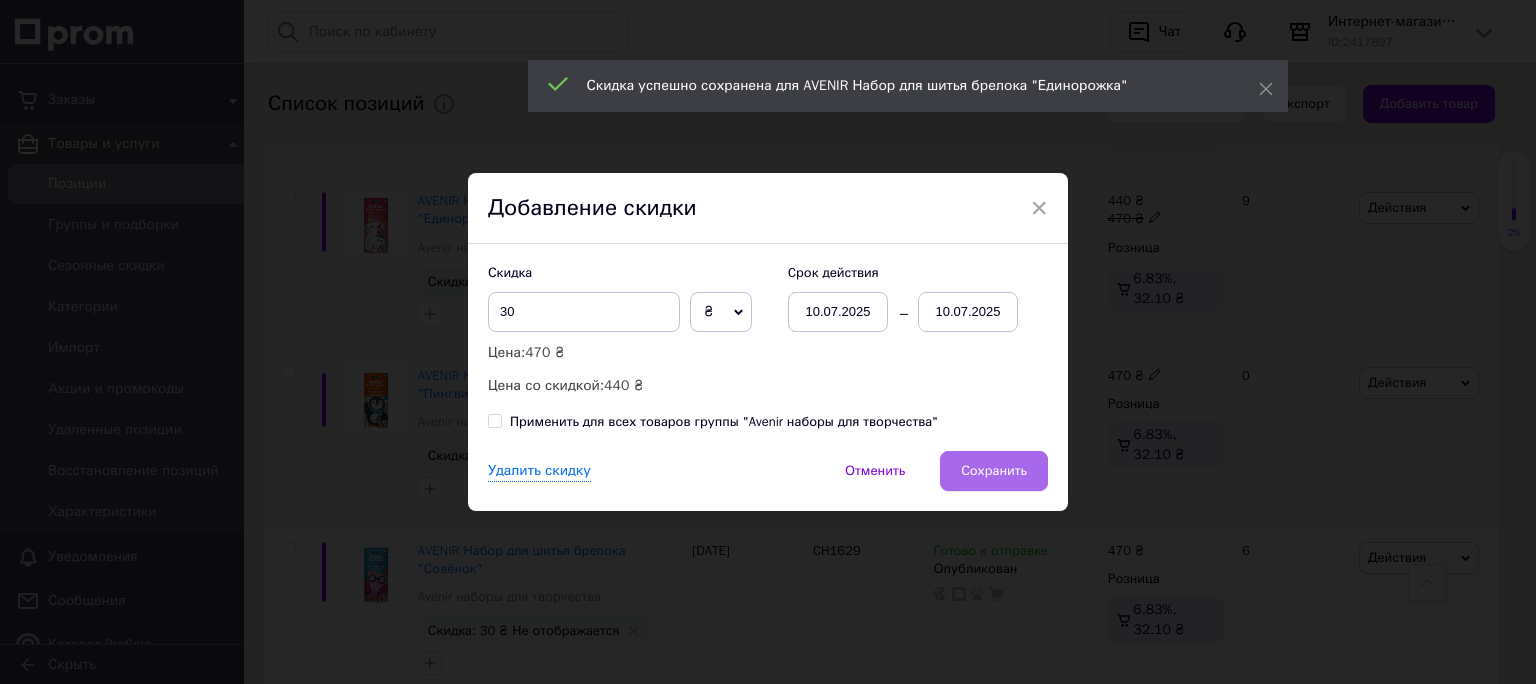 click on "Сохранить" at bounding box center (994, 471) 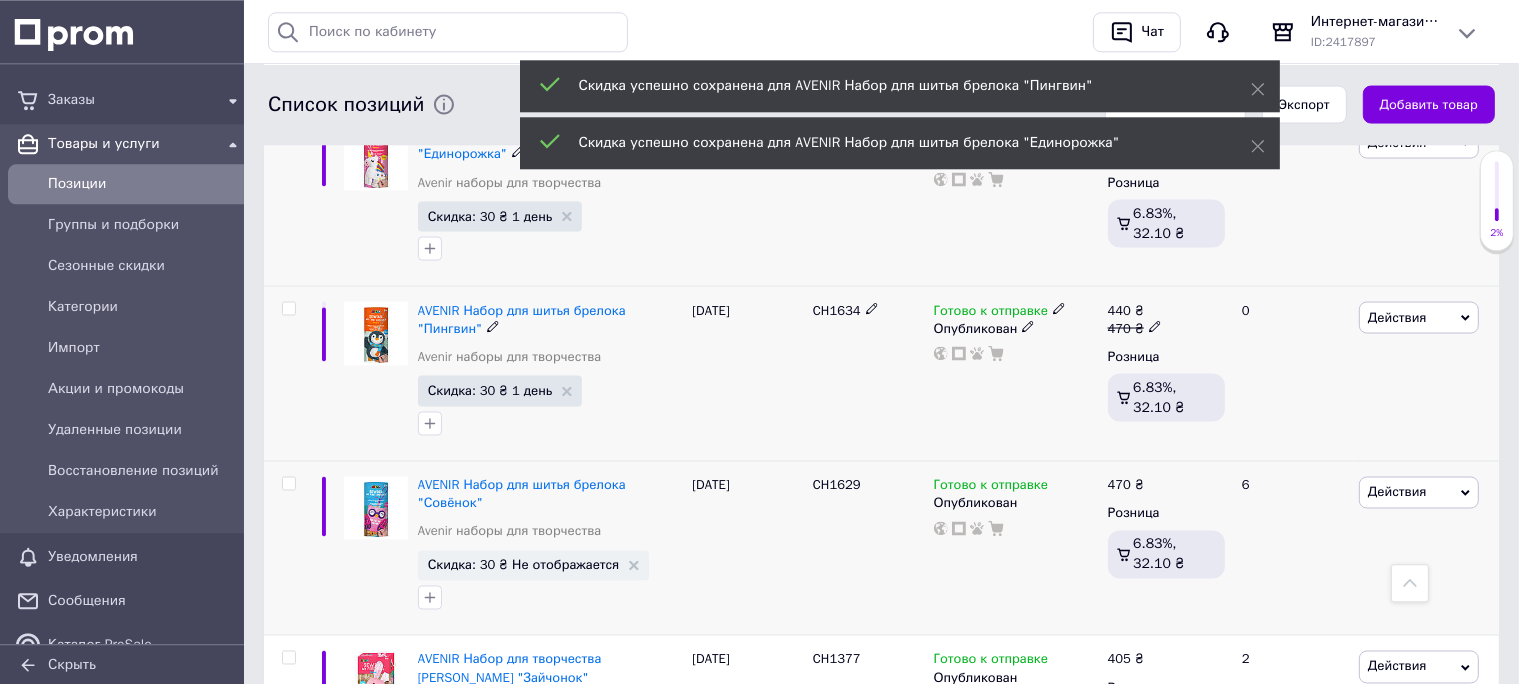 scroll, scrollTop: 3379, scrollLeft: 0, axis: vertical 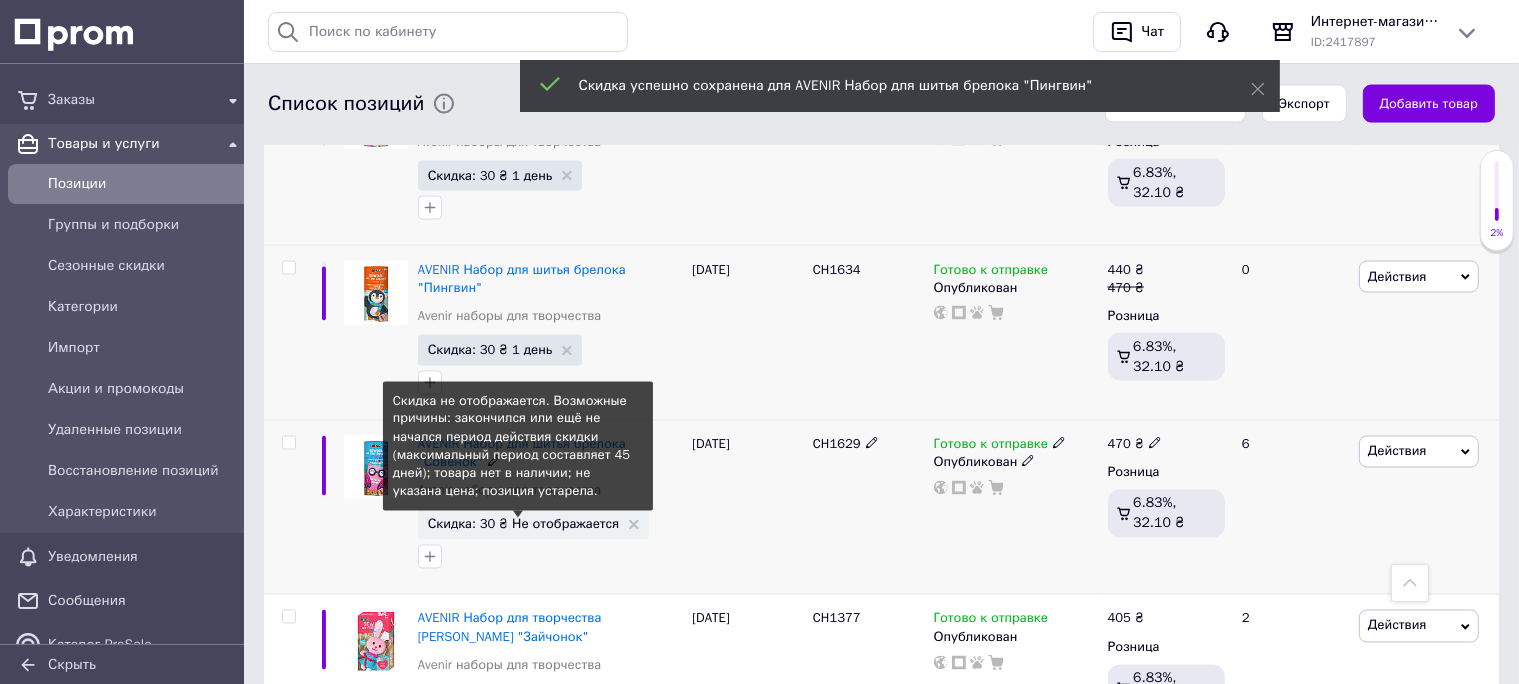 click on "Скидка: 30 ₴ Не отображается" at bounding box center [524, 524] 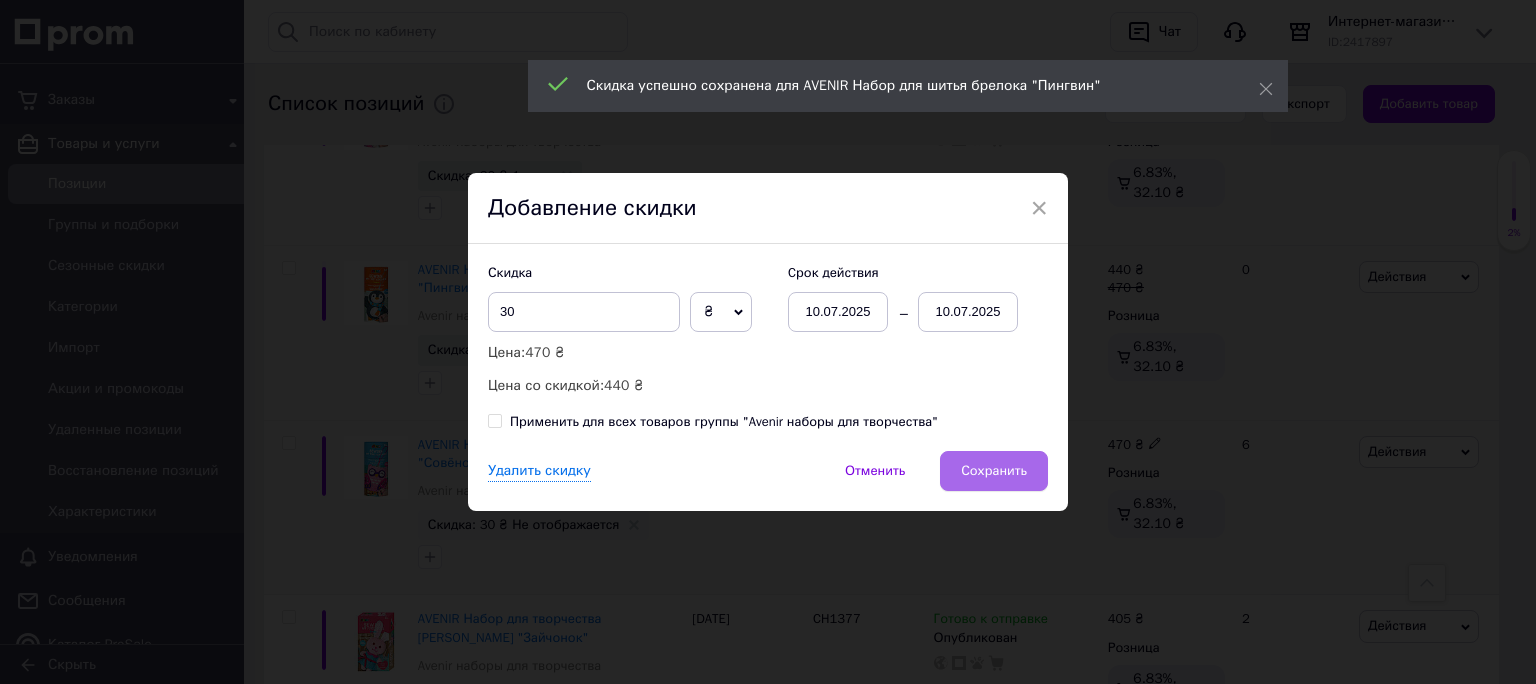 click on "Сохранить" at bounding box center [994, 471] 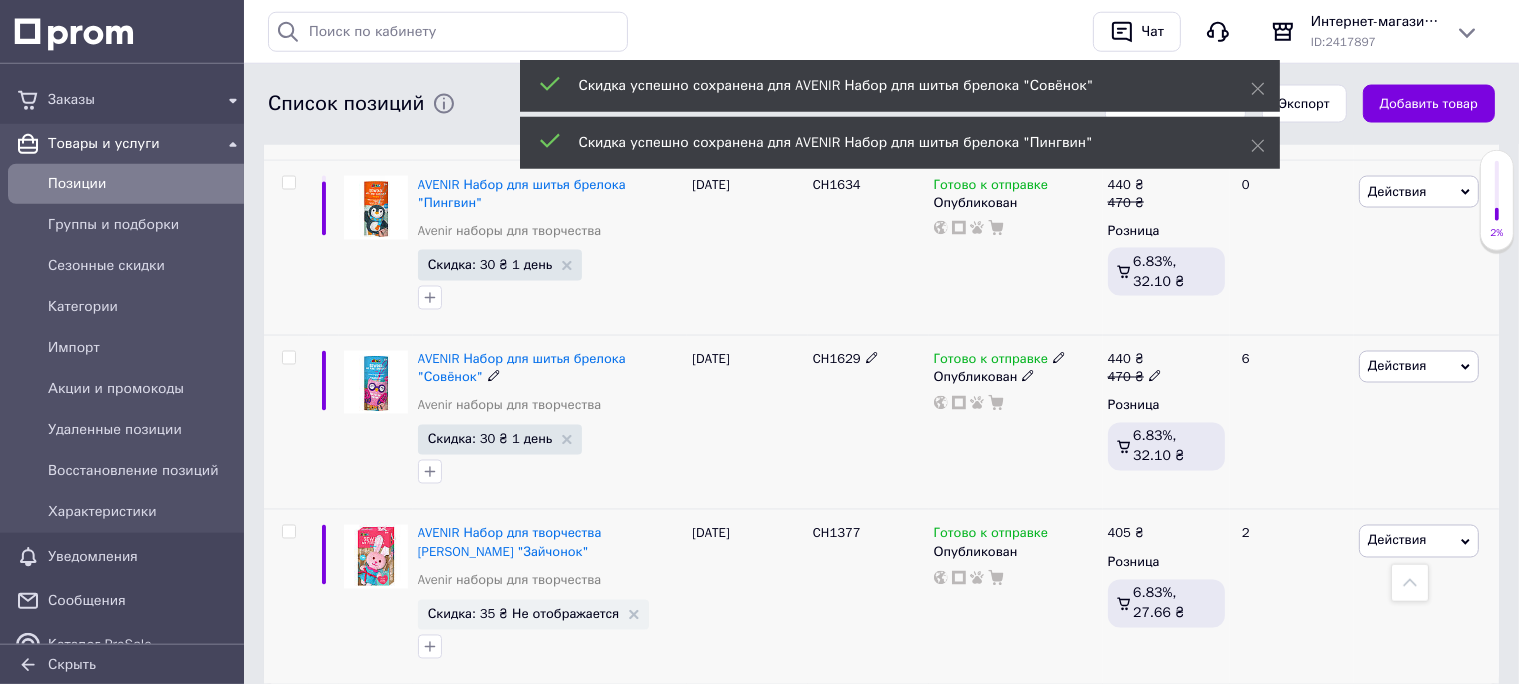 scroll, scrollTop: 3584, scrollLeft: 0, axis: vertical 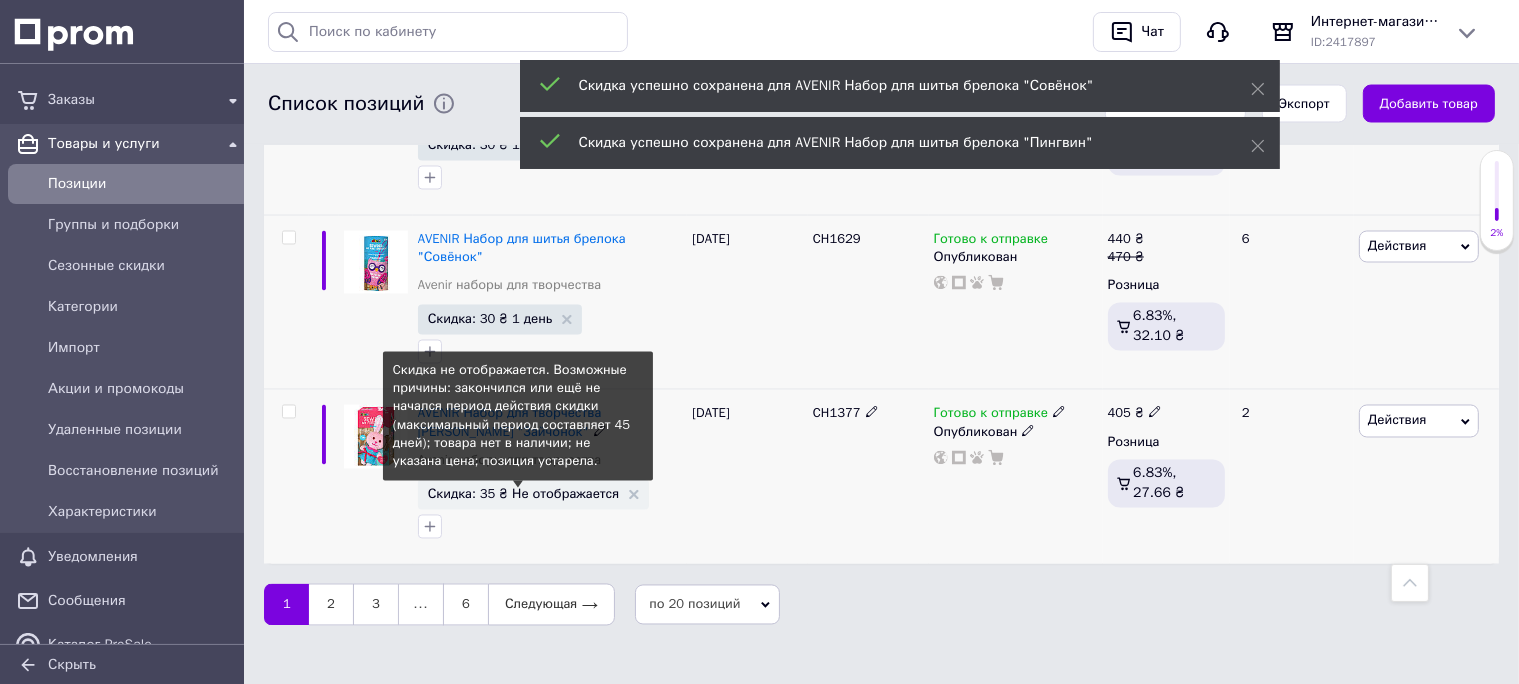 click on "Скидка: 35 ₴ Не отображается" at bounding box center [524, 494] 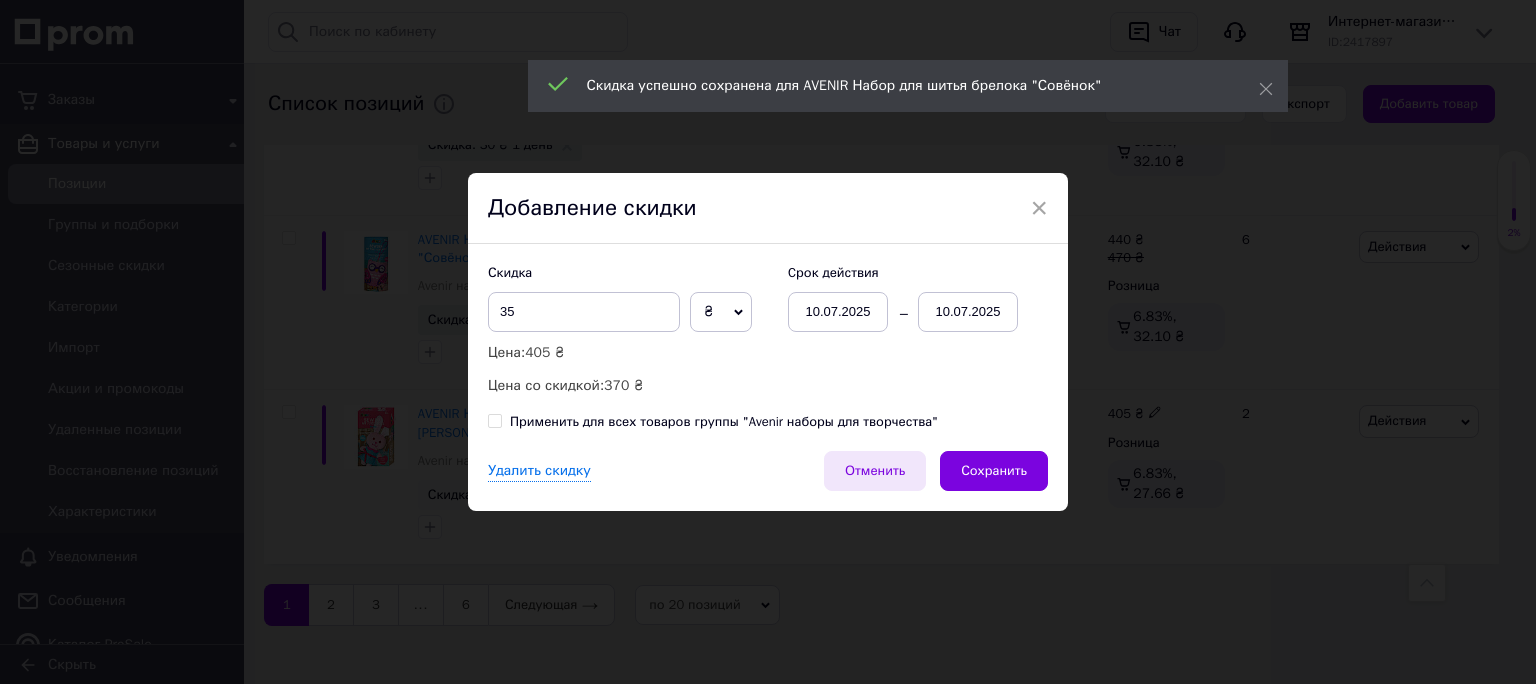 drag, startPoint x: 986, startPoint y: 473, endPoint x: 867, endPoint y: 489, distance: 120.070816 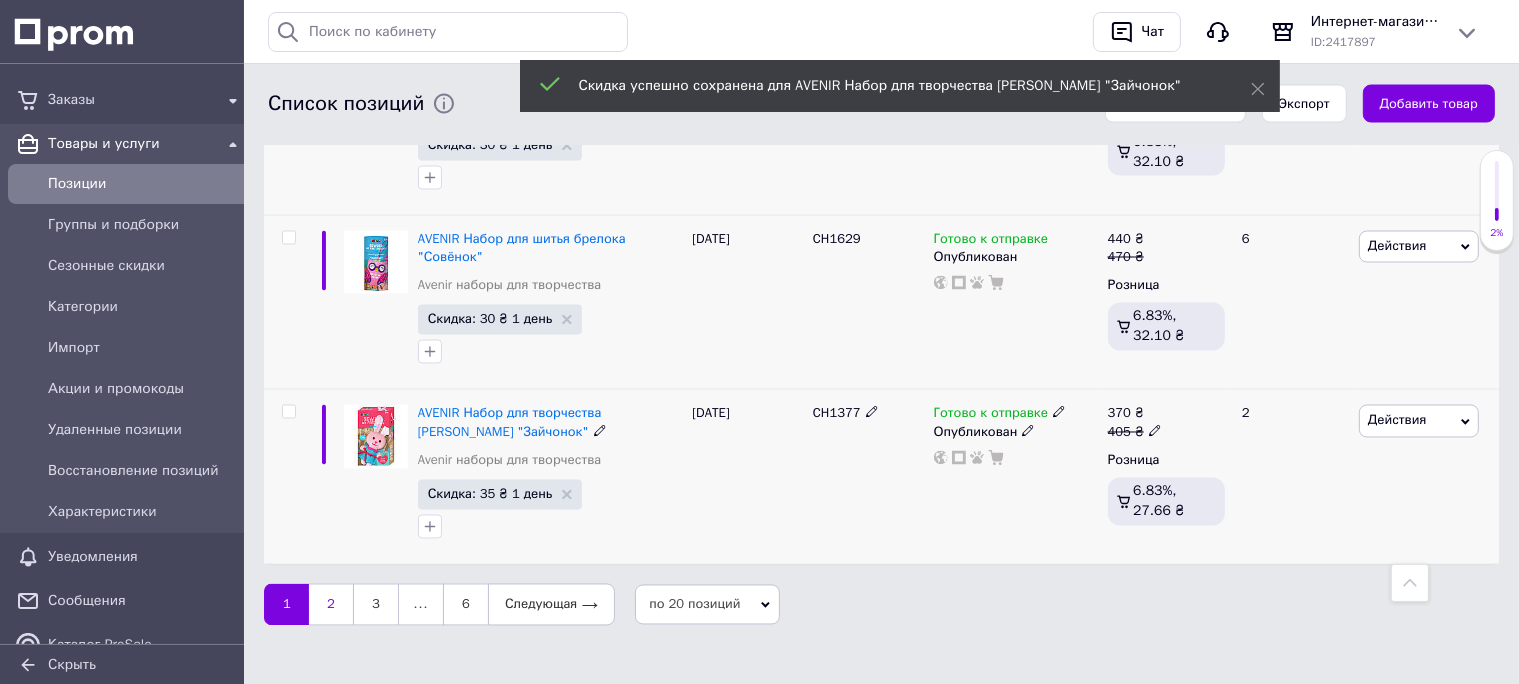 click on "2" at bounding box center (331, 605) 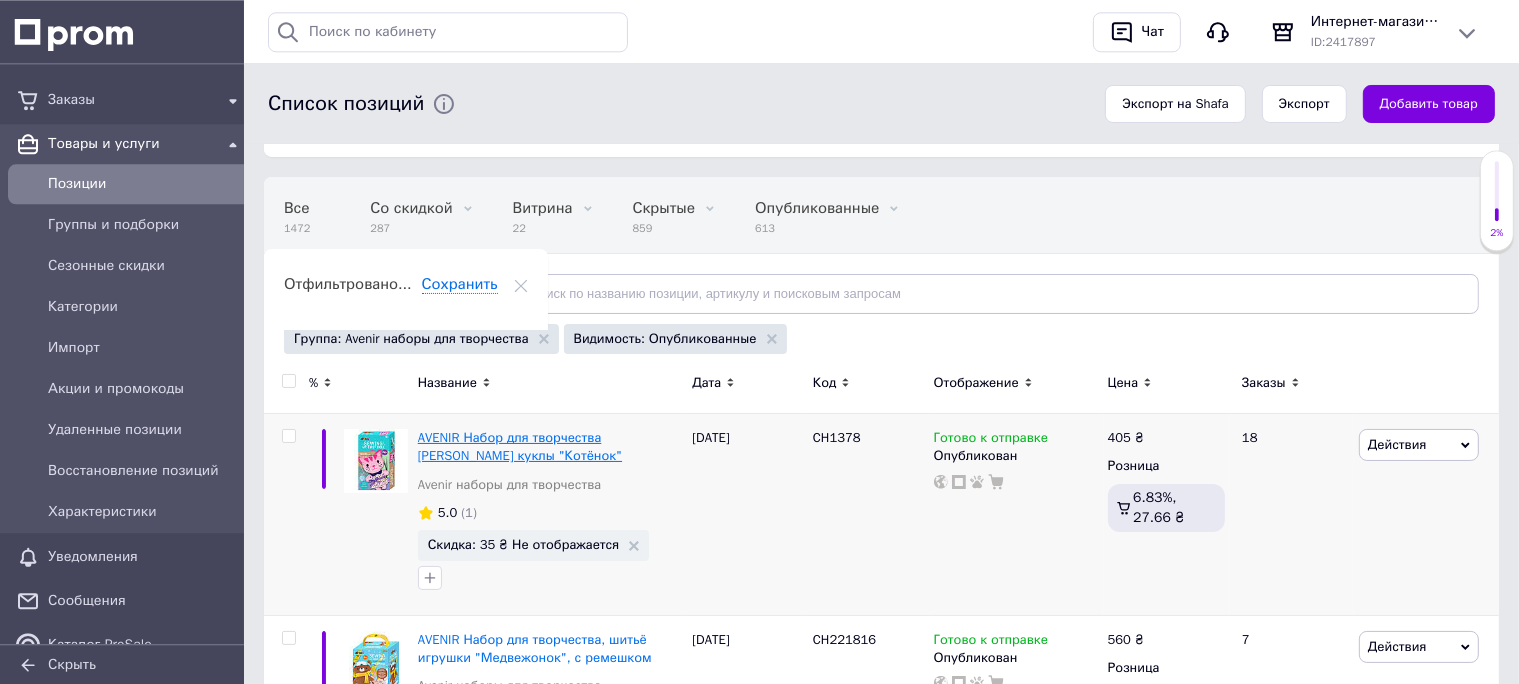 scroll, scrollTop: 211, scrollLeft: 0, axis: vertical 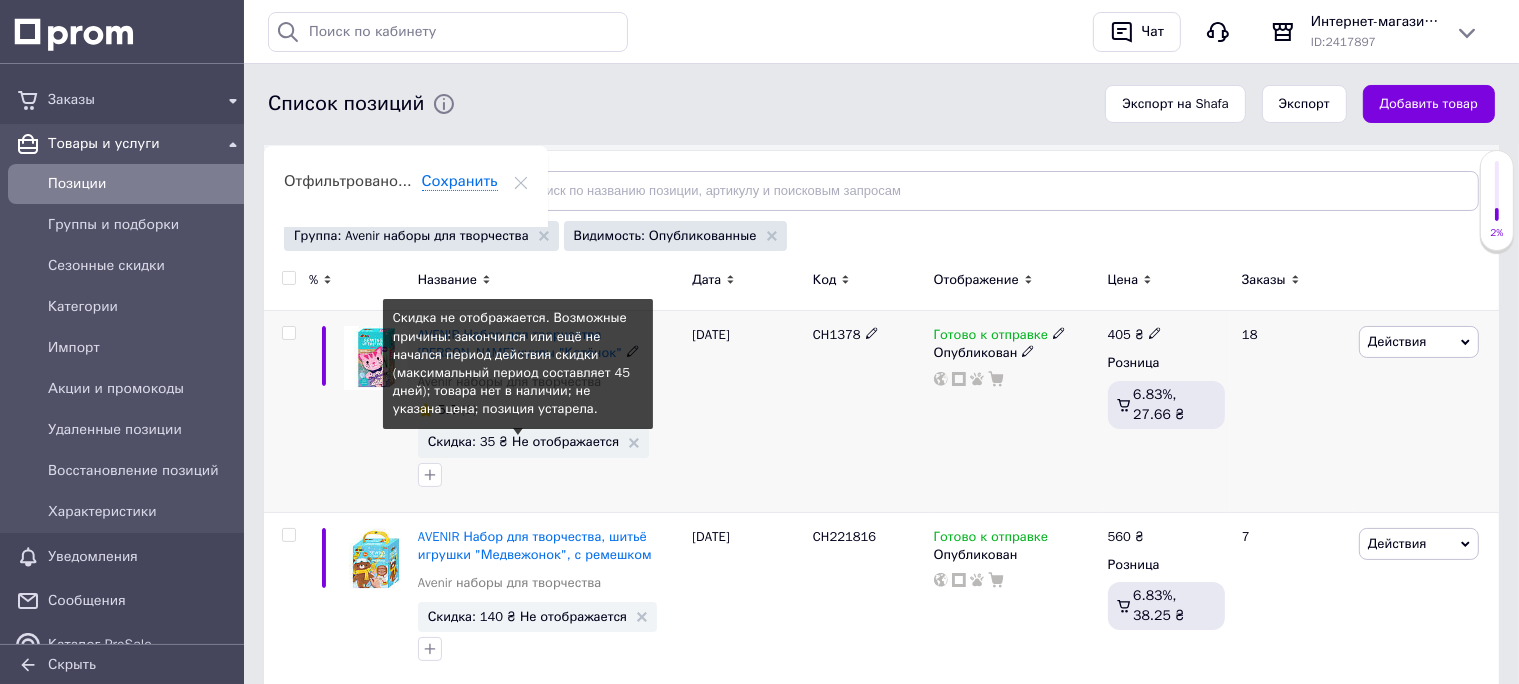 click on "Скидка: 35 ₴ Не отображается" at bounding box center (524, 441) 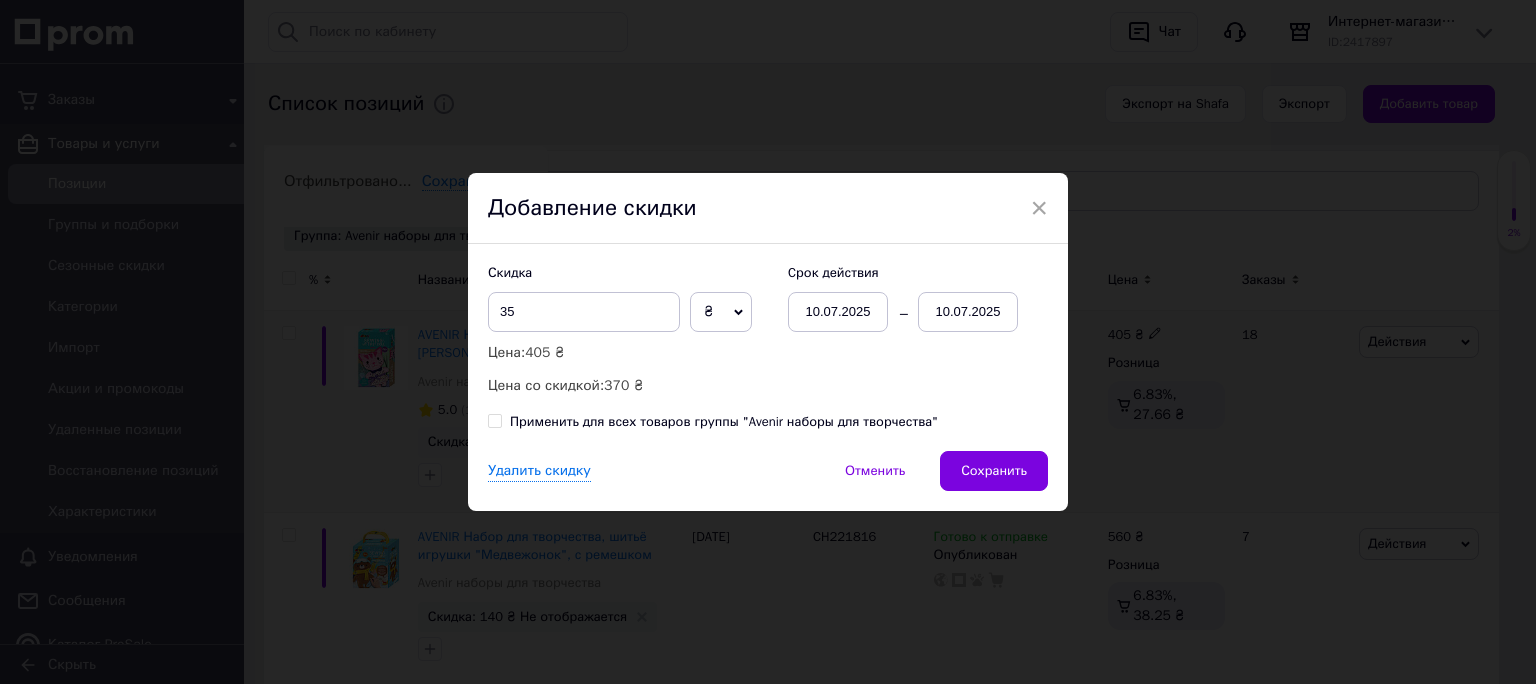 click on "Удалить скидку   Отменить   Сохранить" at bounding box center [768, 481] 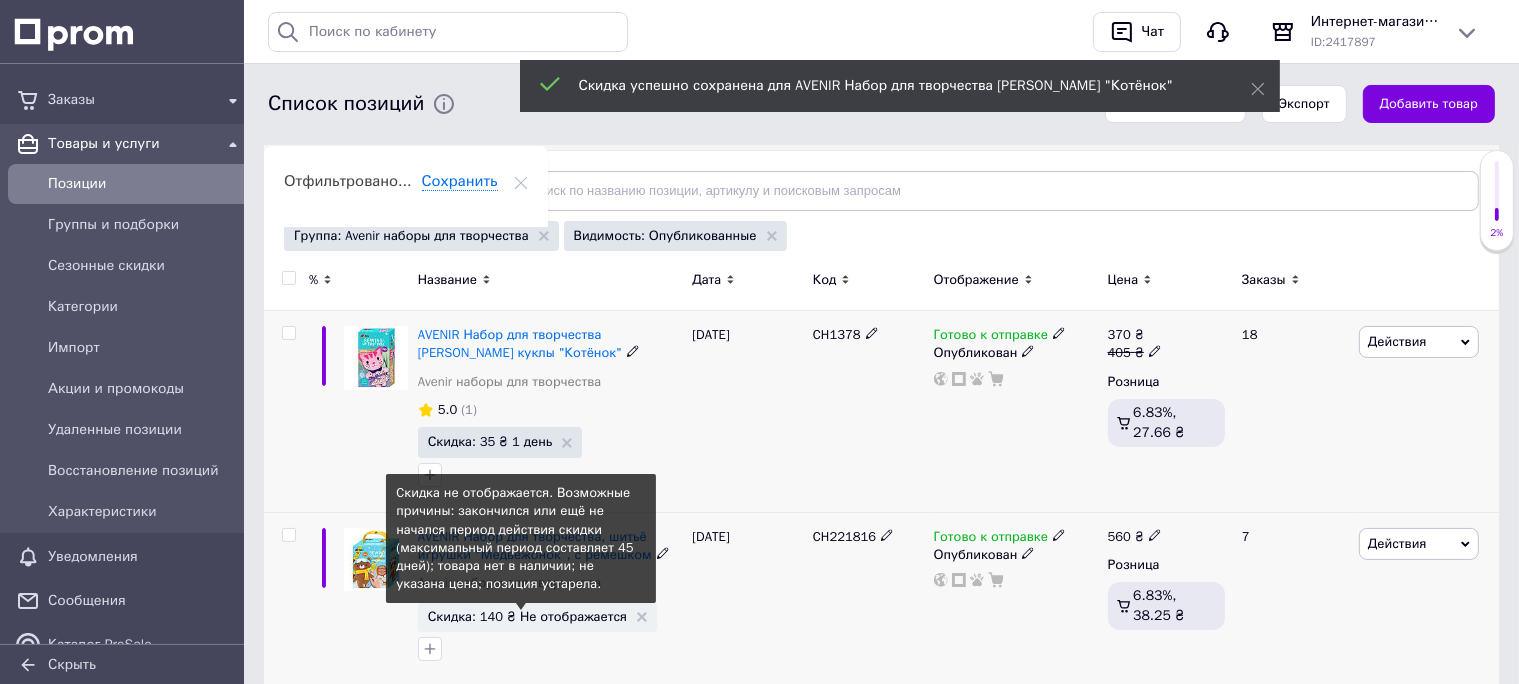 click on "Скидка: 140 ₴ Не отображается" at bounding box center (527, 616) 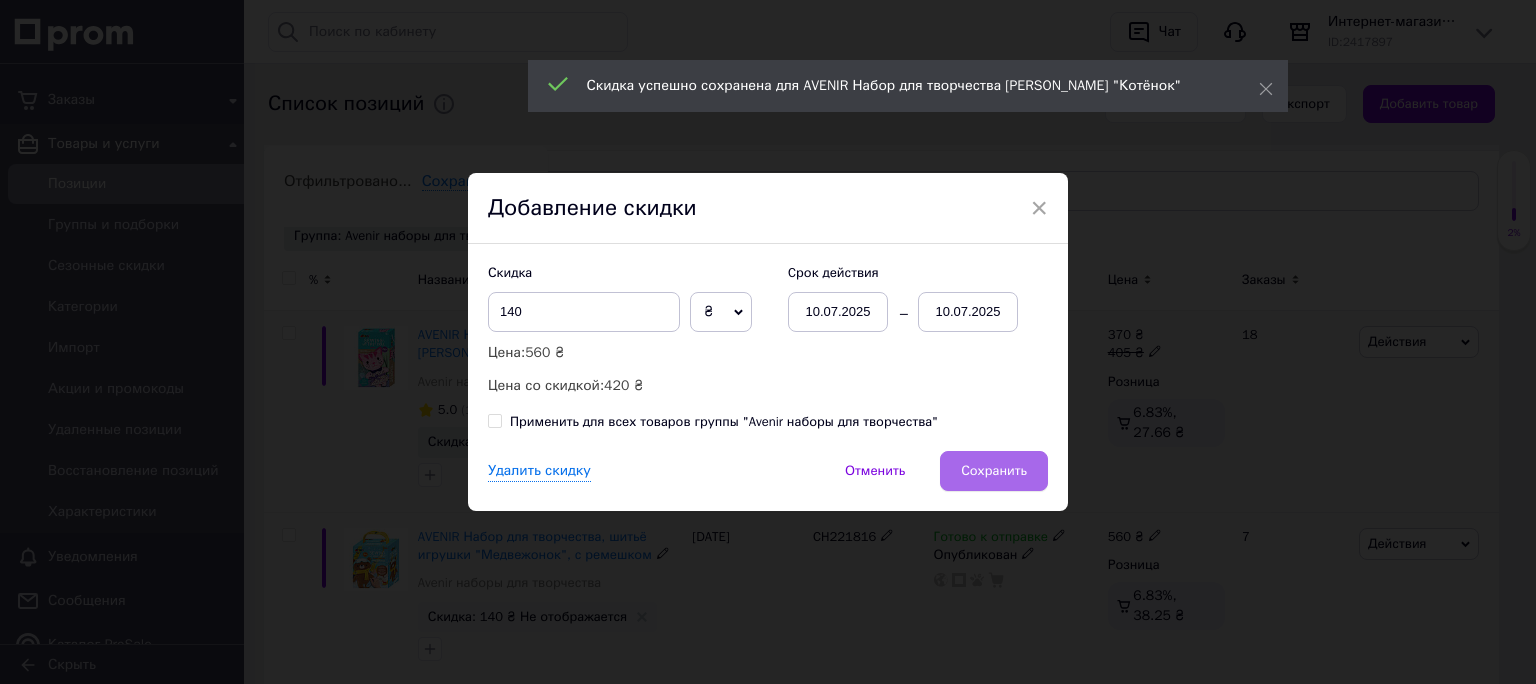 click on "Сохранить" at bounding box center [994, 471] 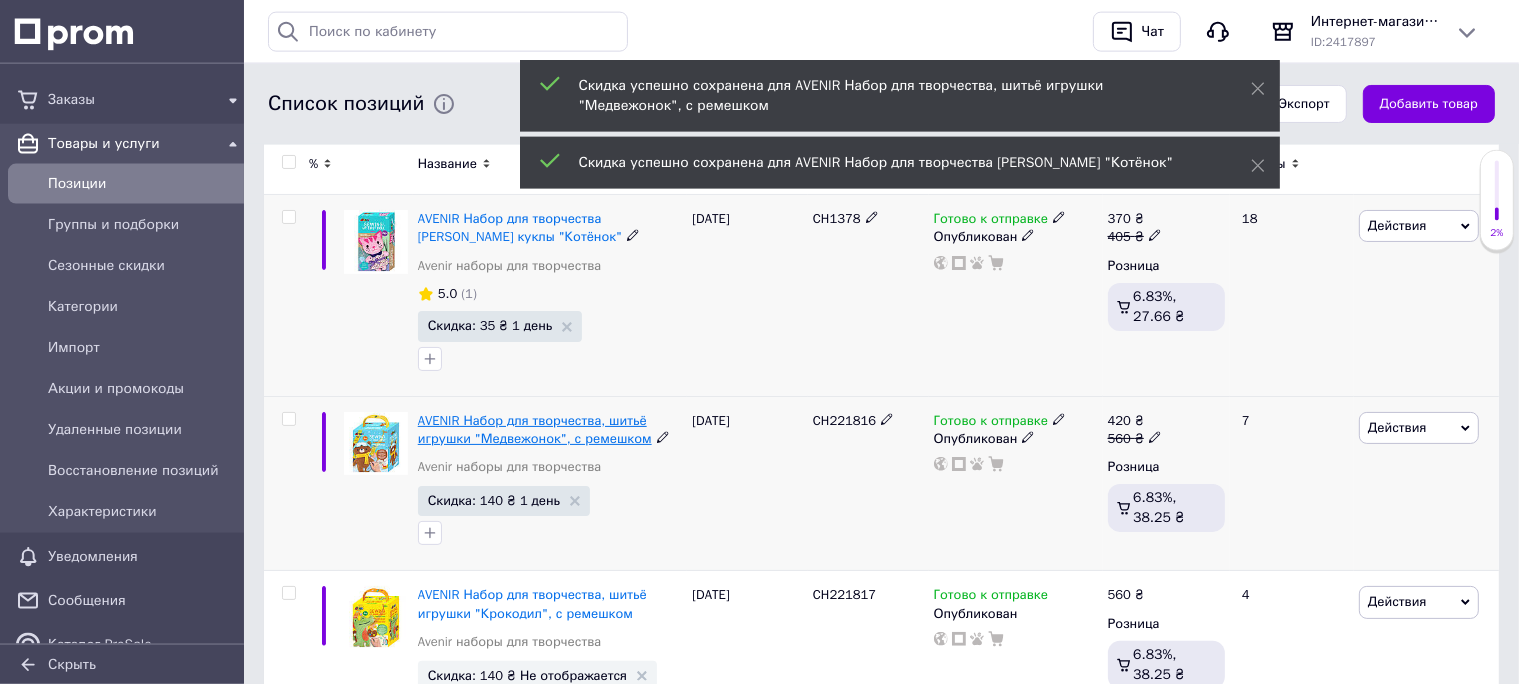 scroll, scrollTop: 422, scrollLeft: 0, axis: vertical 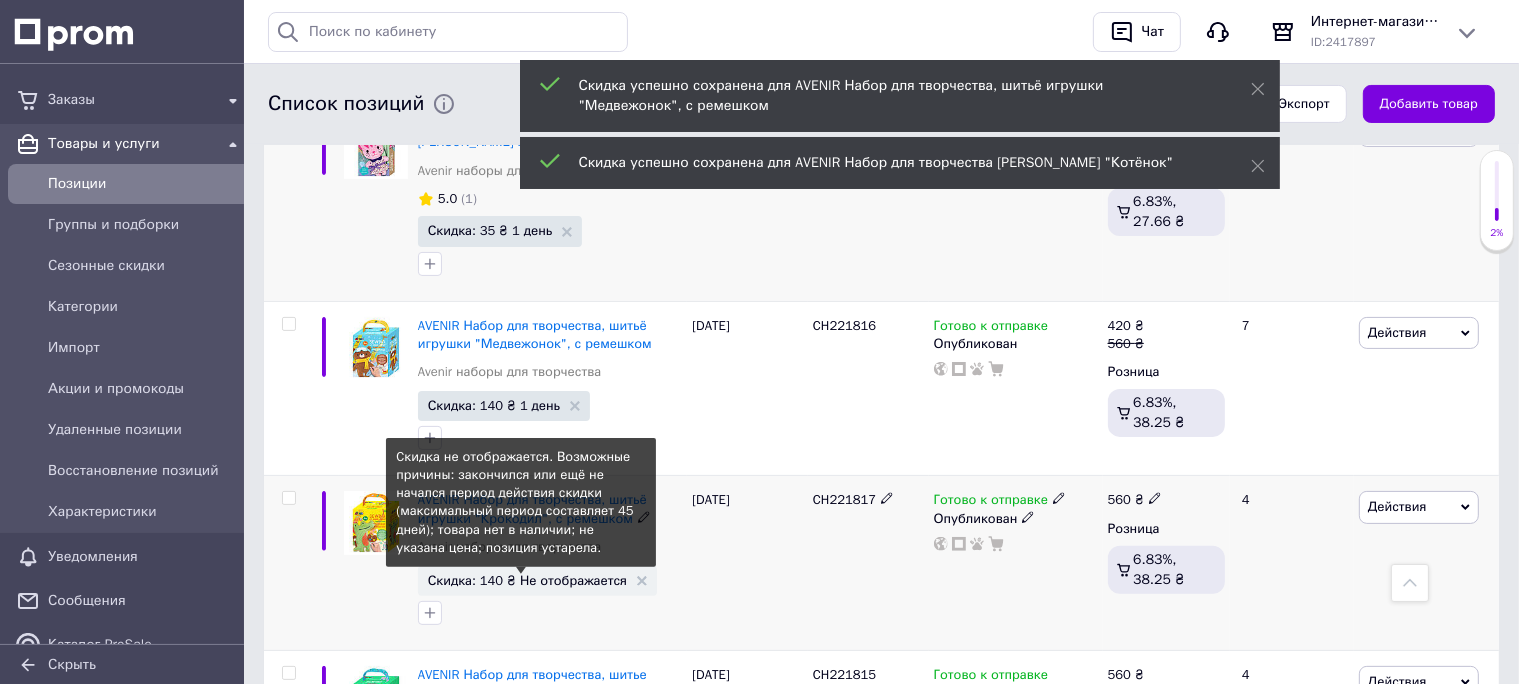 click on "Скидка: 140 ₴ Не отображается" at bounding box center [527, 580] 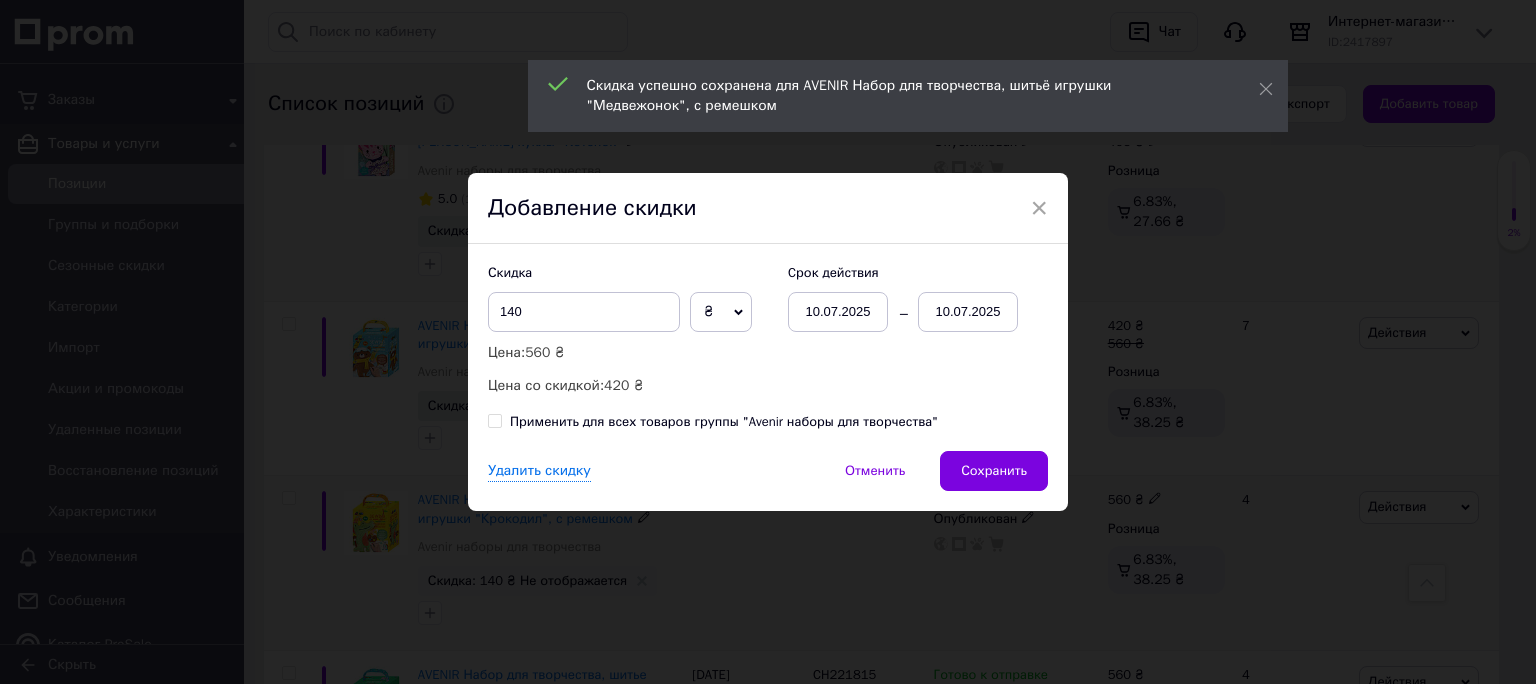 drag, startPoint x: 970, startPoint y: 471, endPoint x: 474, endPoint y: 498, distance: 496.73434 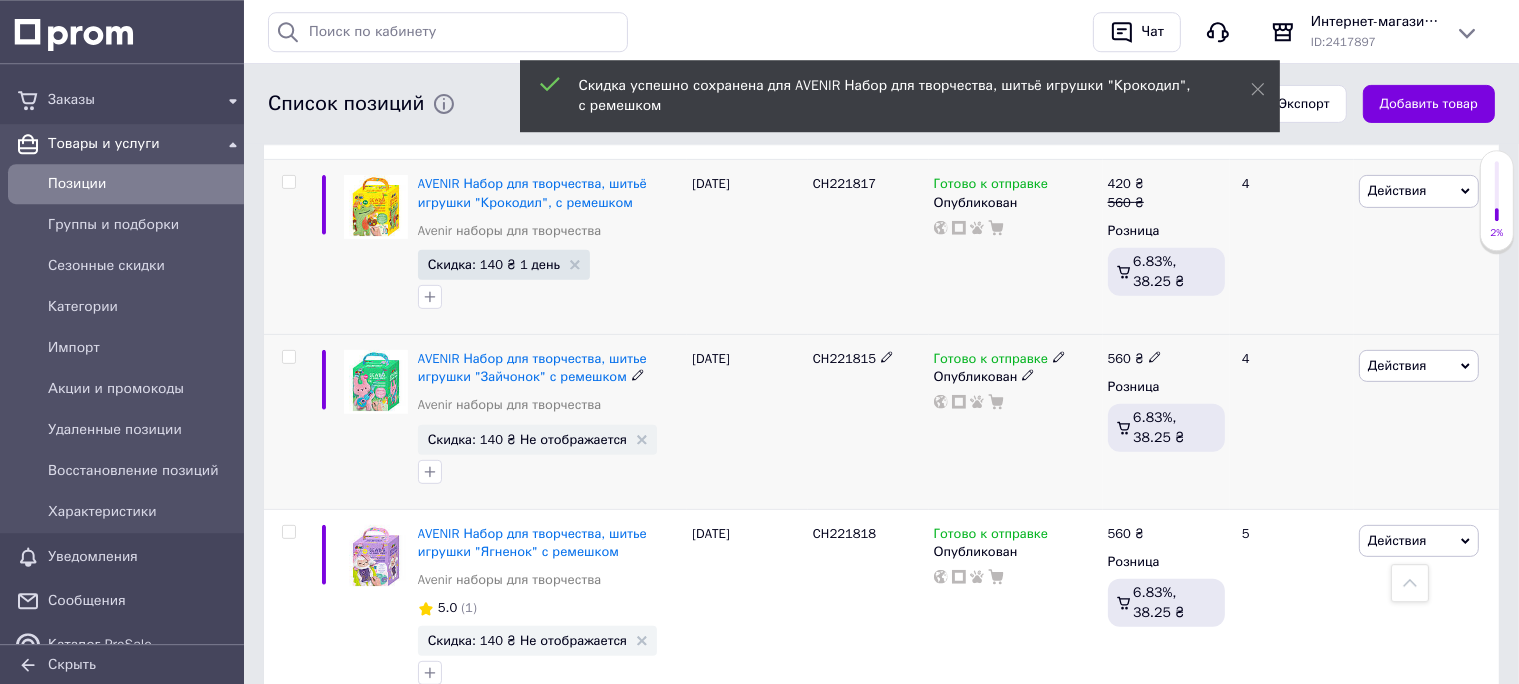 scroll, scrollTop: 739, scrollLeft: 0, axis: vertical 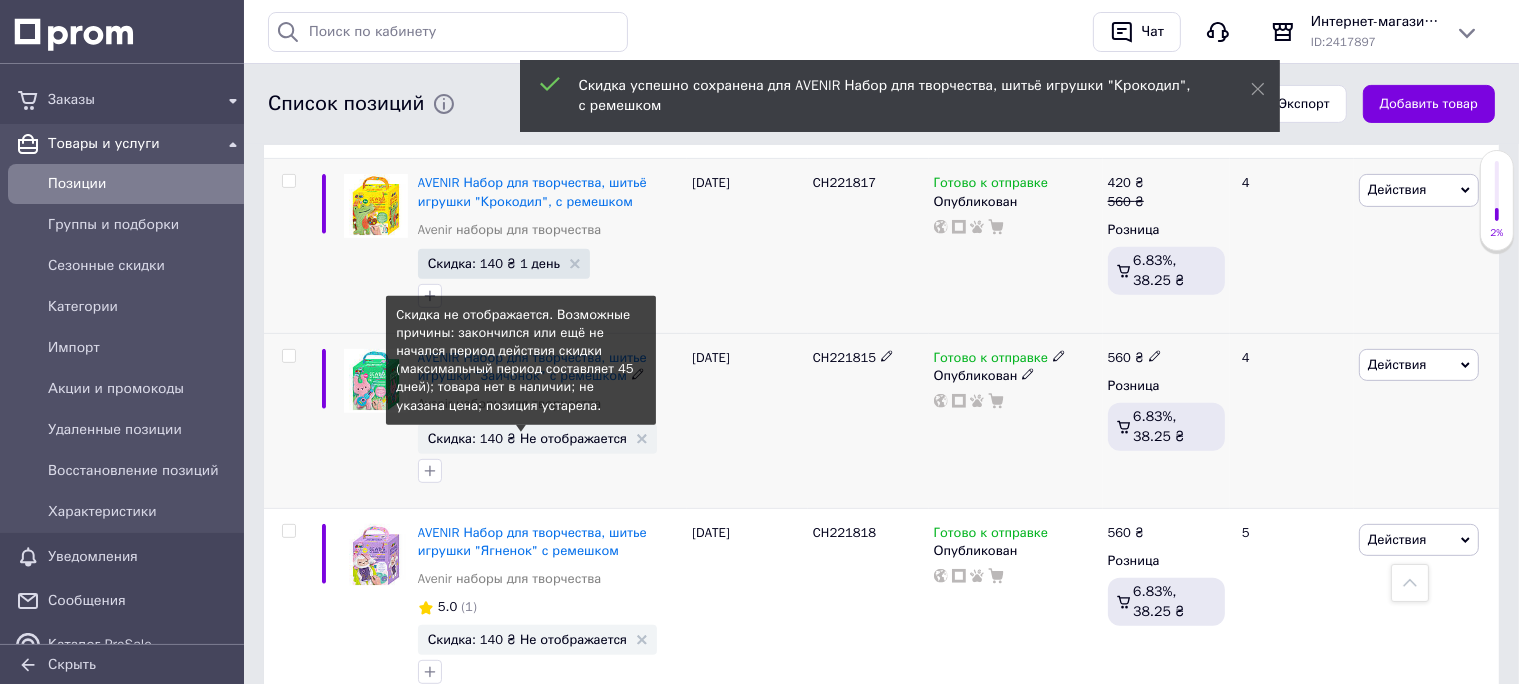 click on "Скидка: 140 ₴ Не отображается" at bounding box center [527, 438] 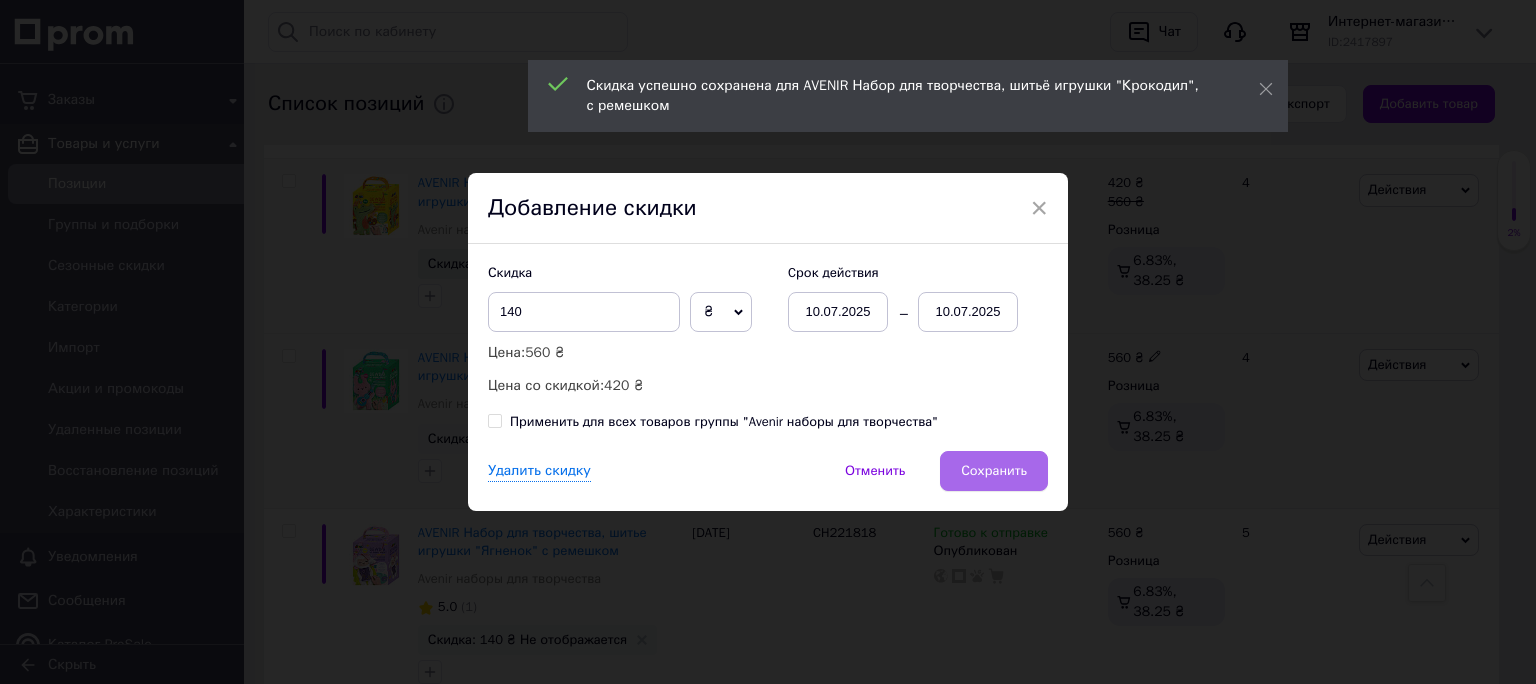 click on "Сохранить" at bounding box center [994, 471] 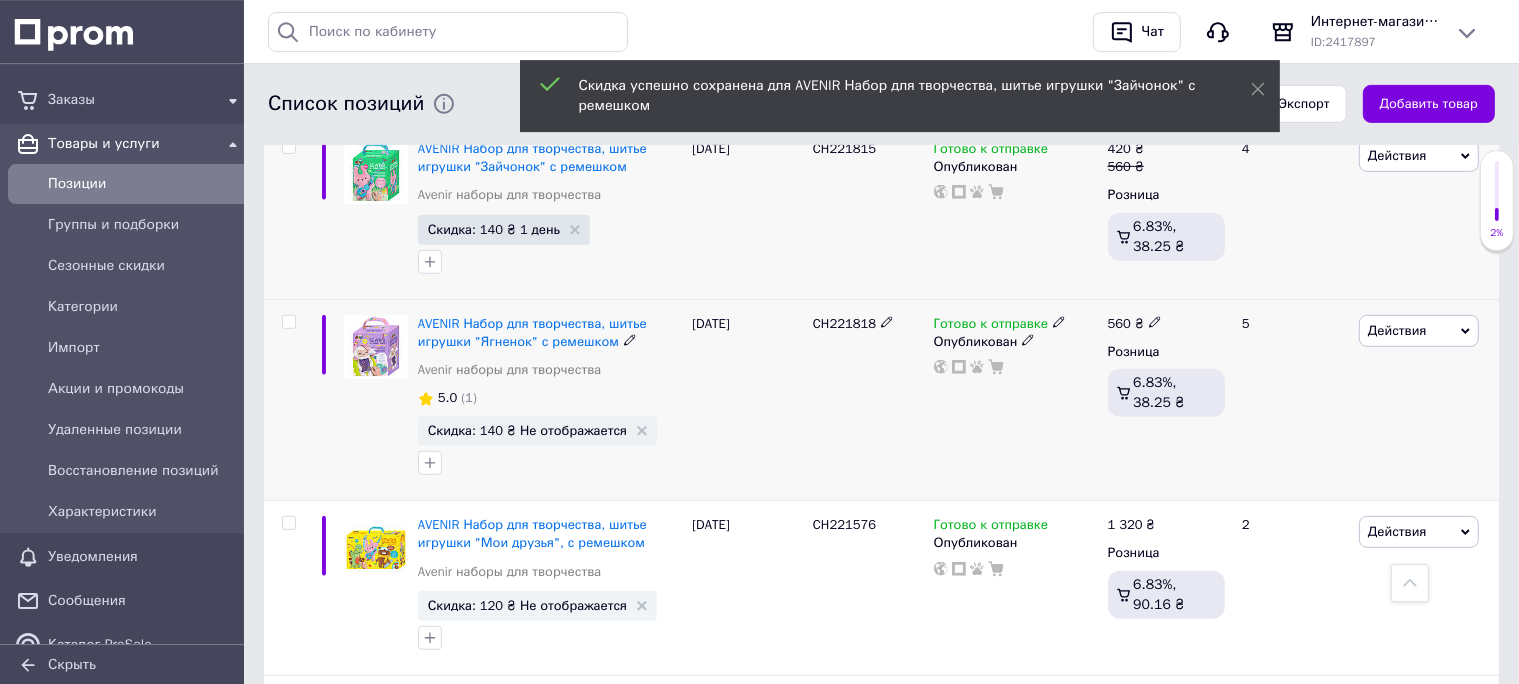 scroll, scrollTop: 950, scrollLeft: 0, axis: vertical 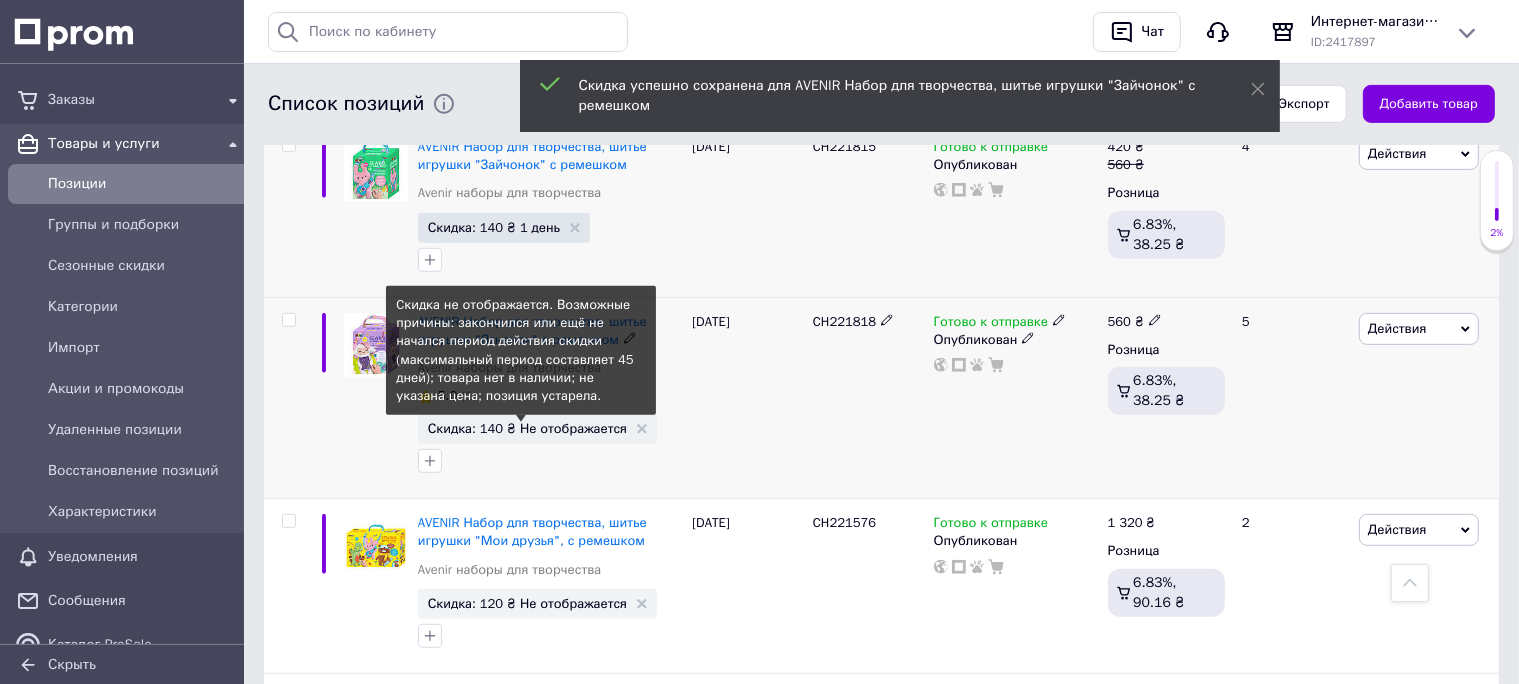 click on "Скидка: 140 ₴ Не отображается" at bounding box center (527, 428) 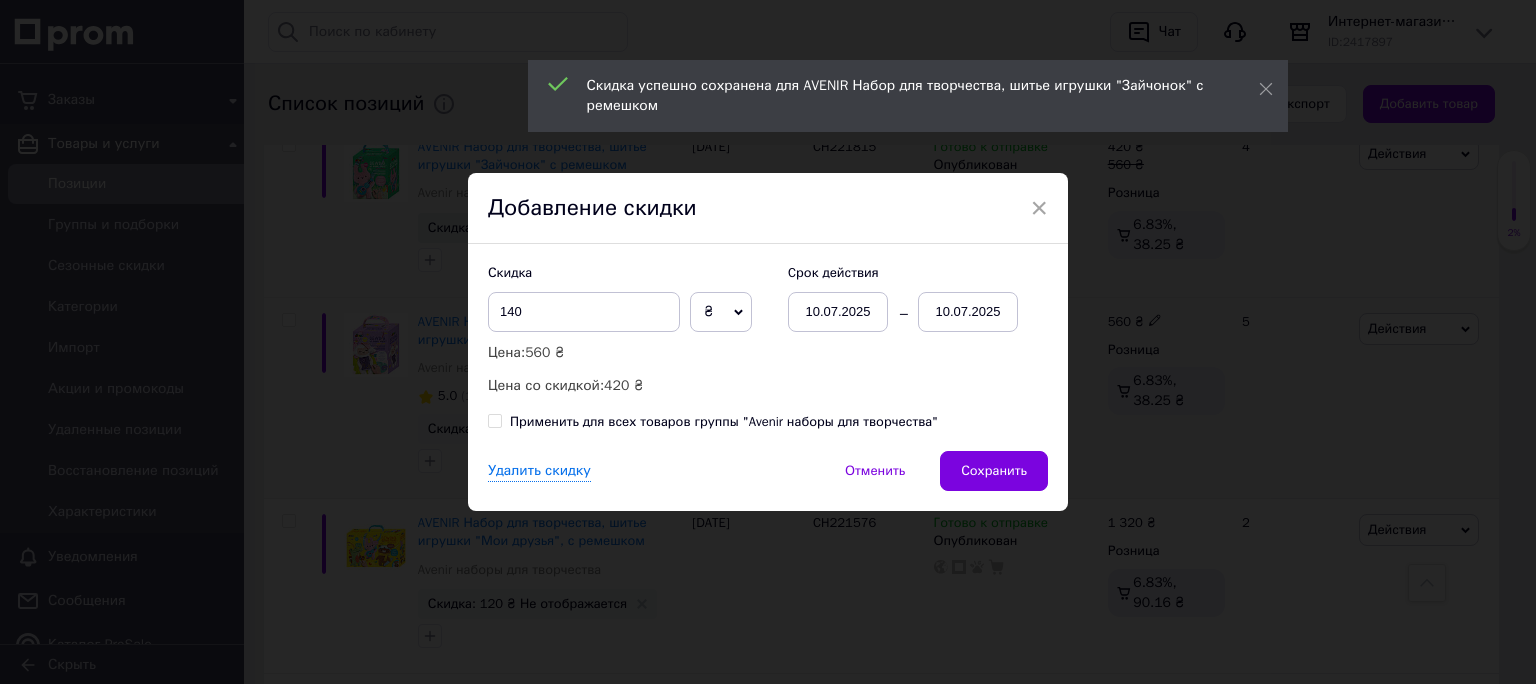 drag, startPoint x: 974, startPoint y: 458, endPoint x: 950, endPoint y: 466, distance: 25.298222 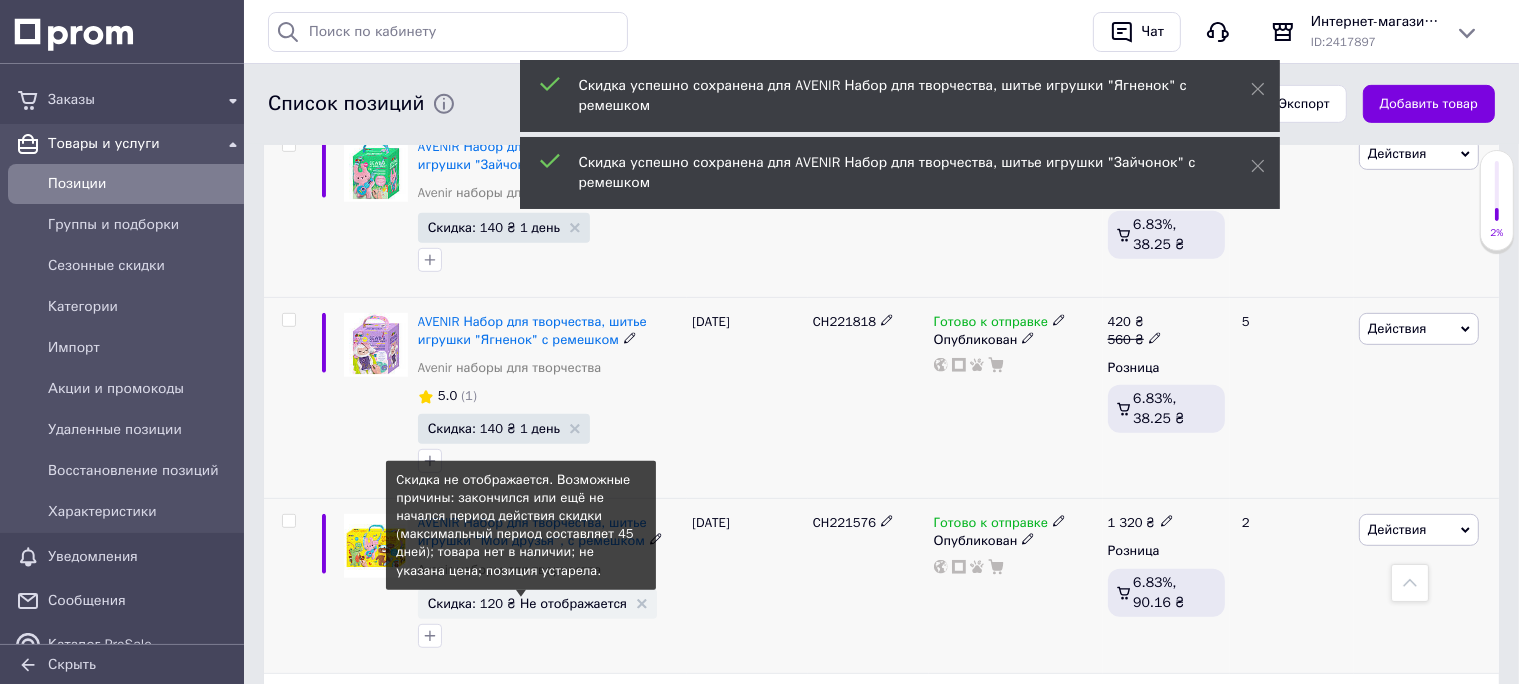 click on "Скидка: 120 ₴ Не отображается" at bounding box center (527, 603) 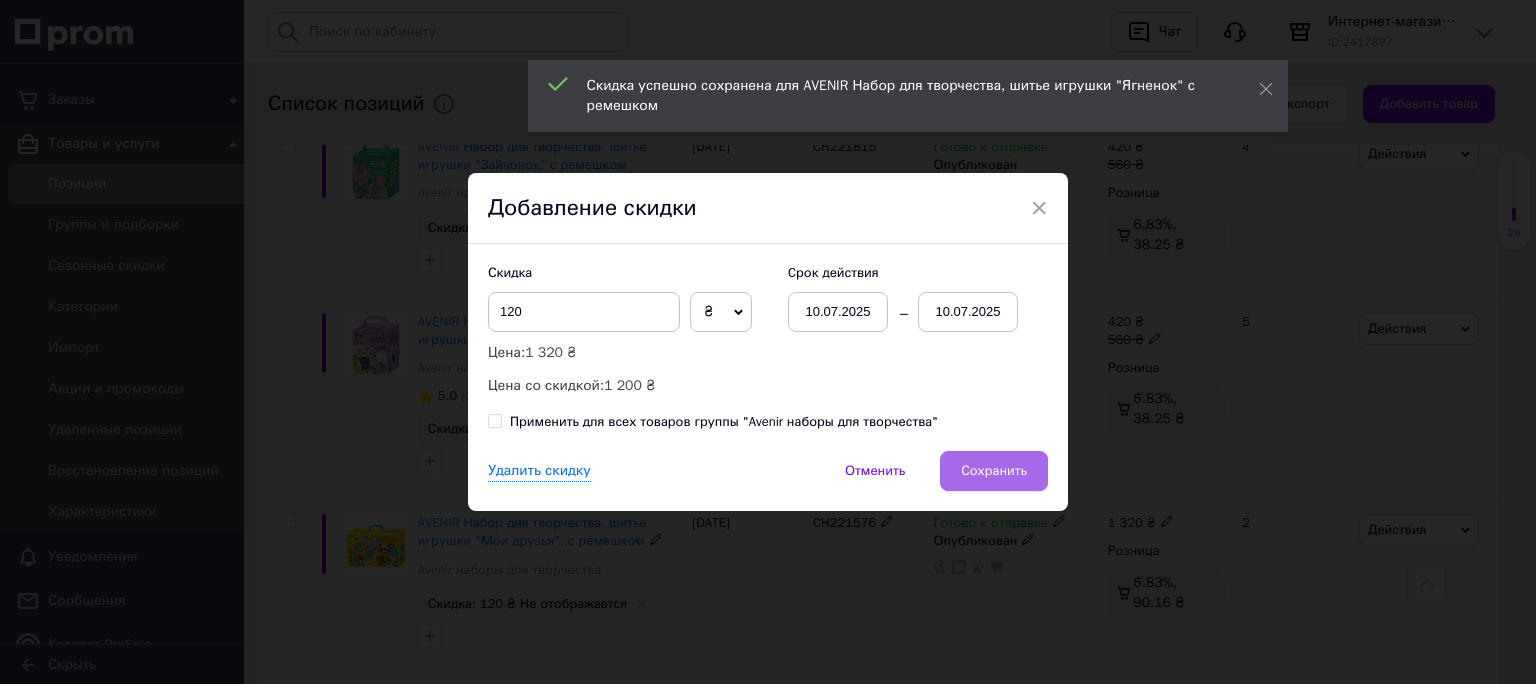 click on "Сохранить" at bounding box center (994, 471) 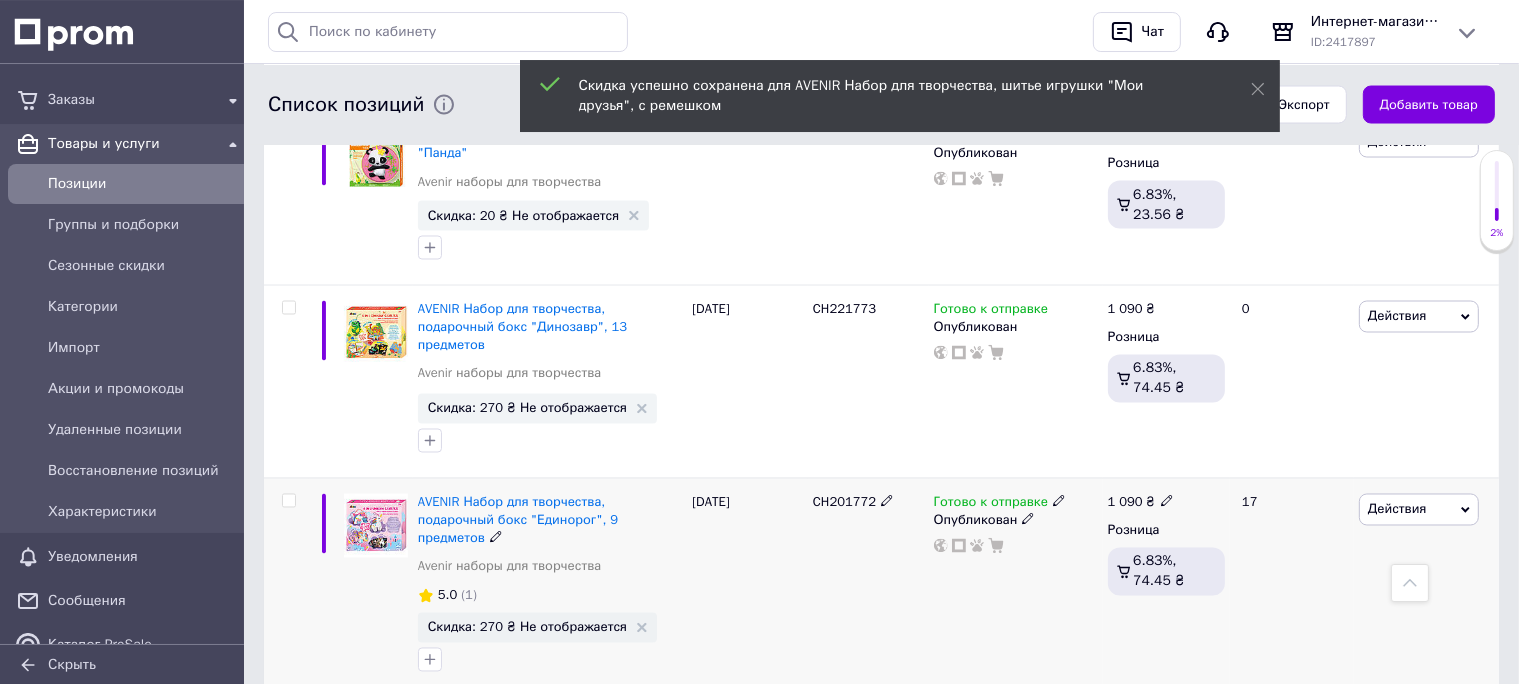 scroll, scrollTop: 3557, scrollLeft: 0, axis: vertical 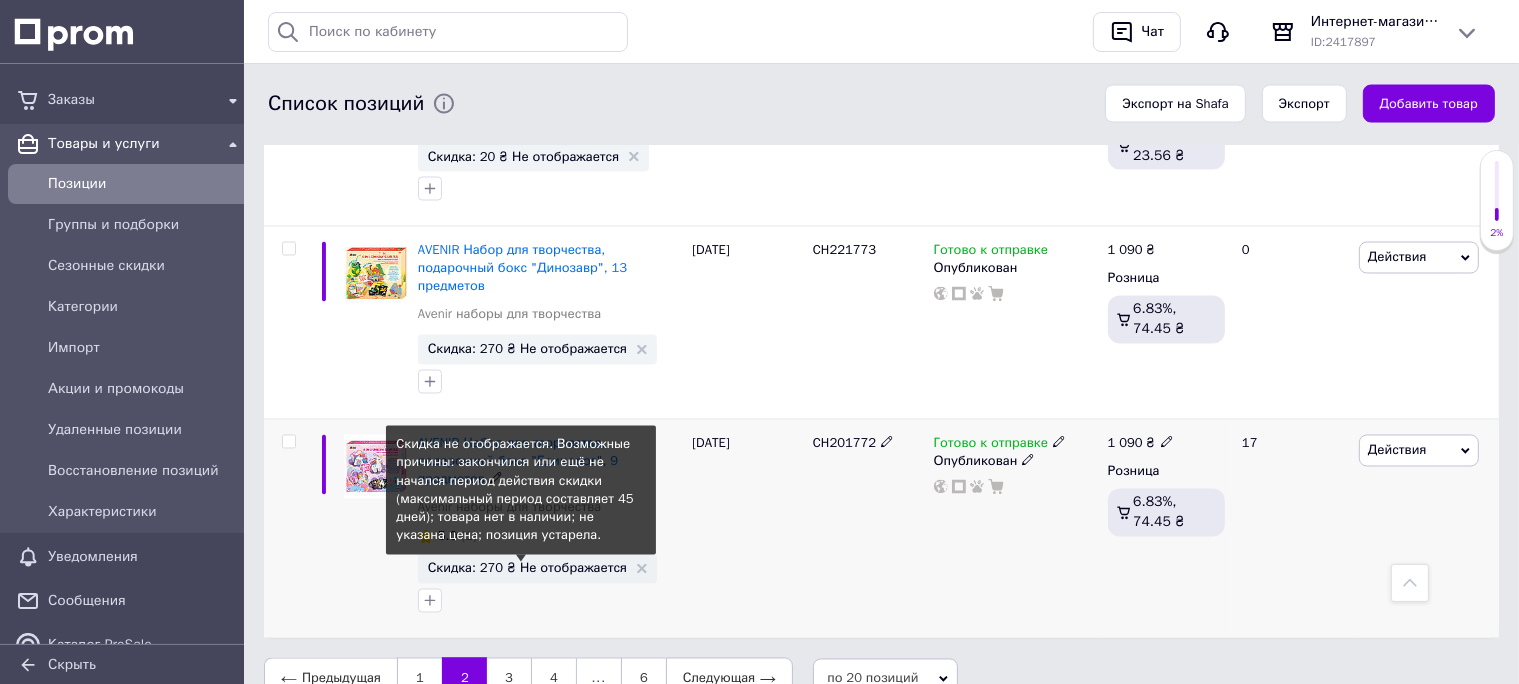 click on "Скидка: 270 ₴ Не отображается" at bounding box center (527, 568) 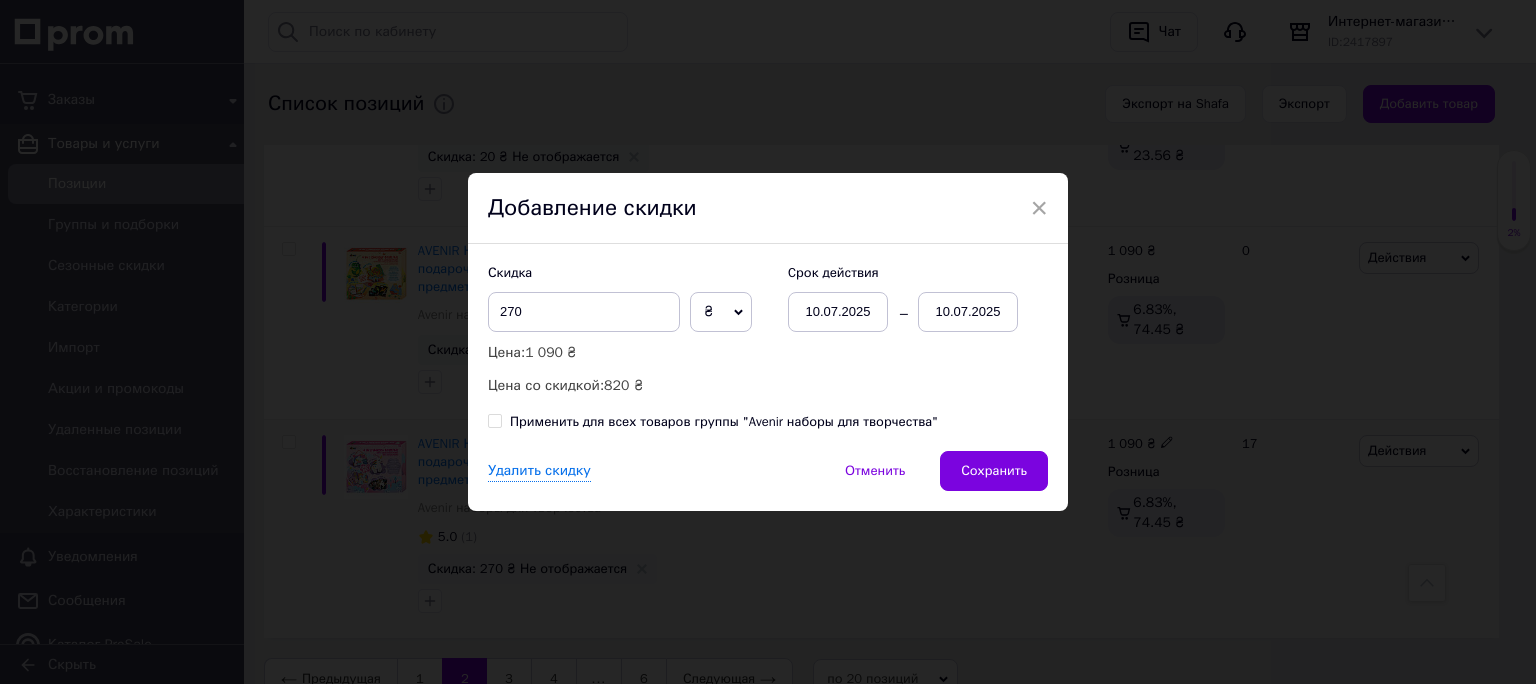 click on "Удалить скидку   Отменить   Сохранить" at bounding box center [768, 481] 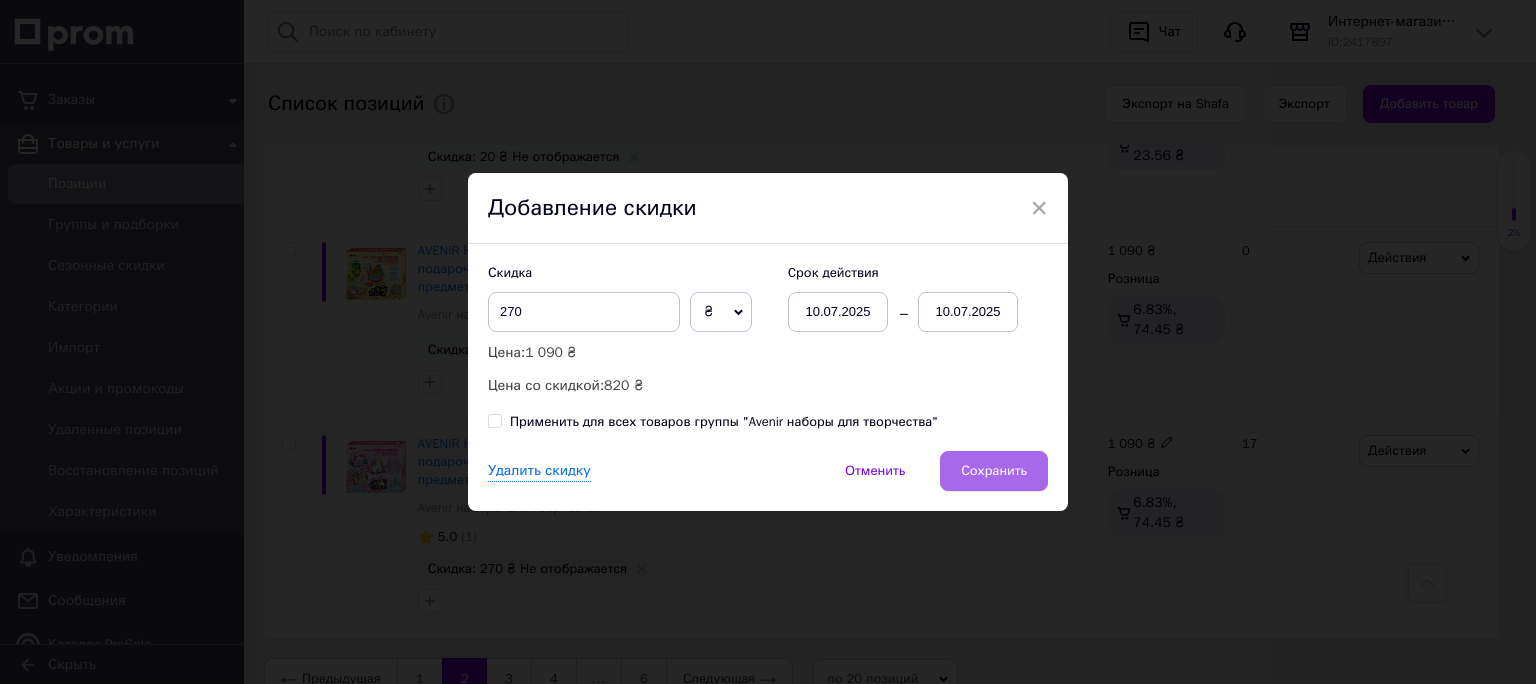 click on "Сохранить" at bounding box center (994, 471) 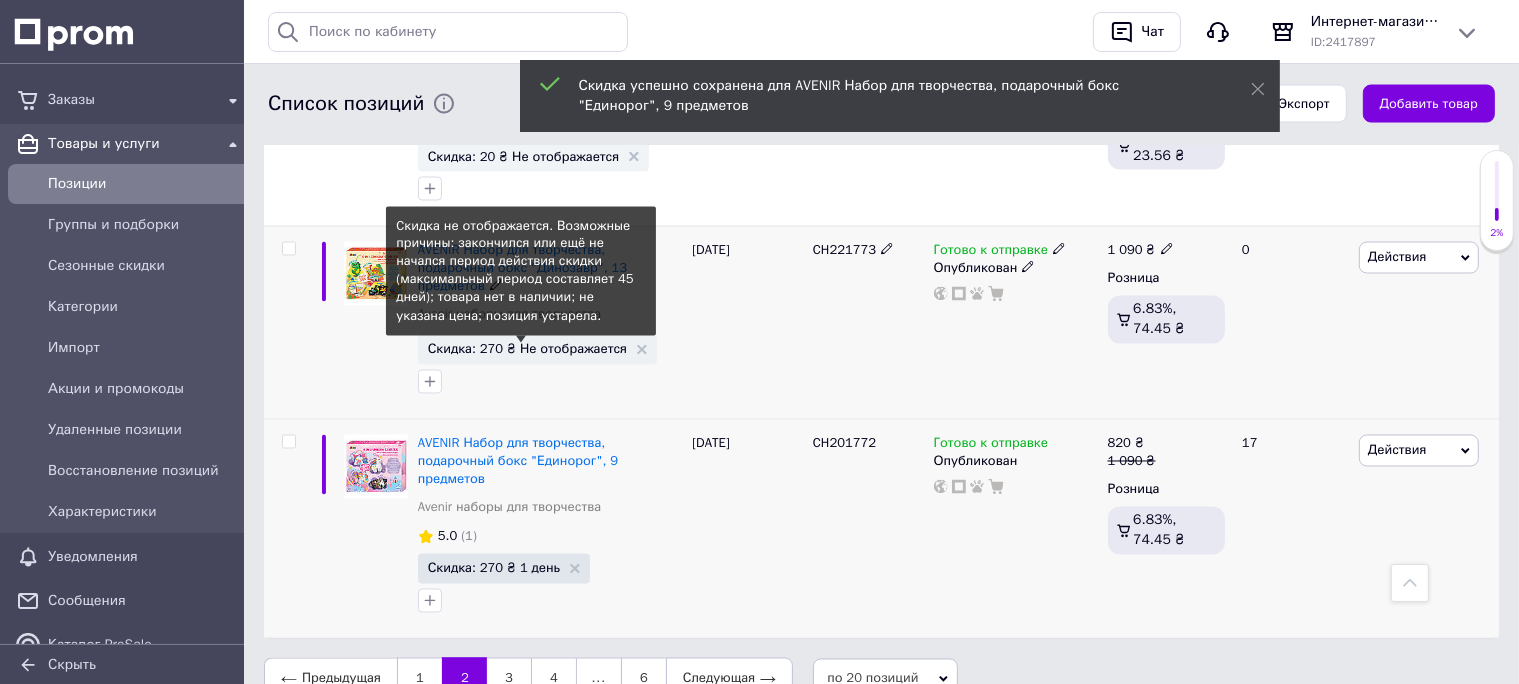 click on "Скидка: 270 ₴ Не отображается" at bounding box center [527, 349] 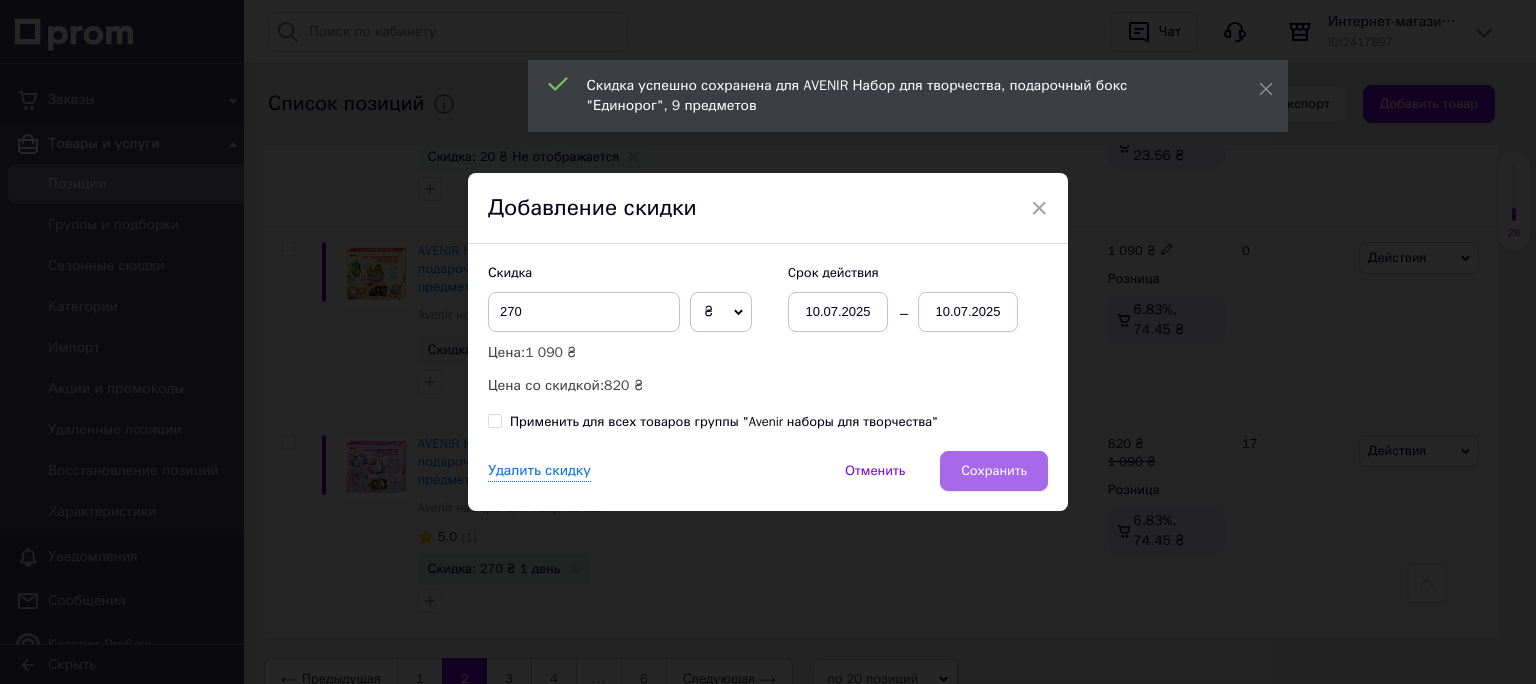 click on "Сохранить" at bounding box center [994, 471] 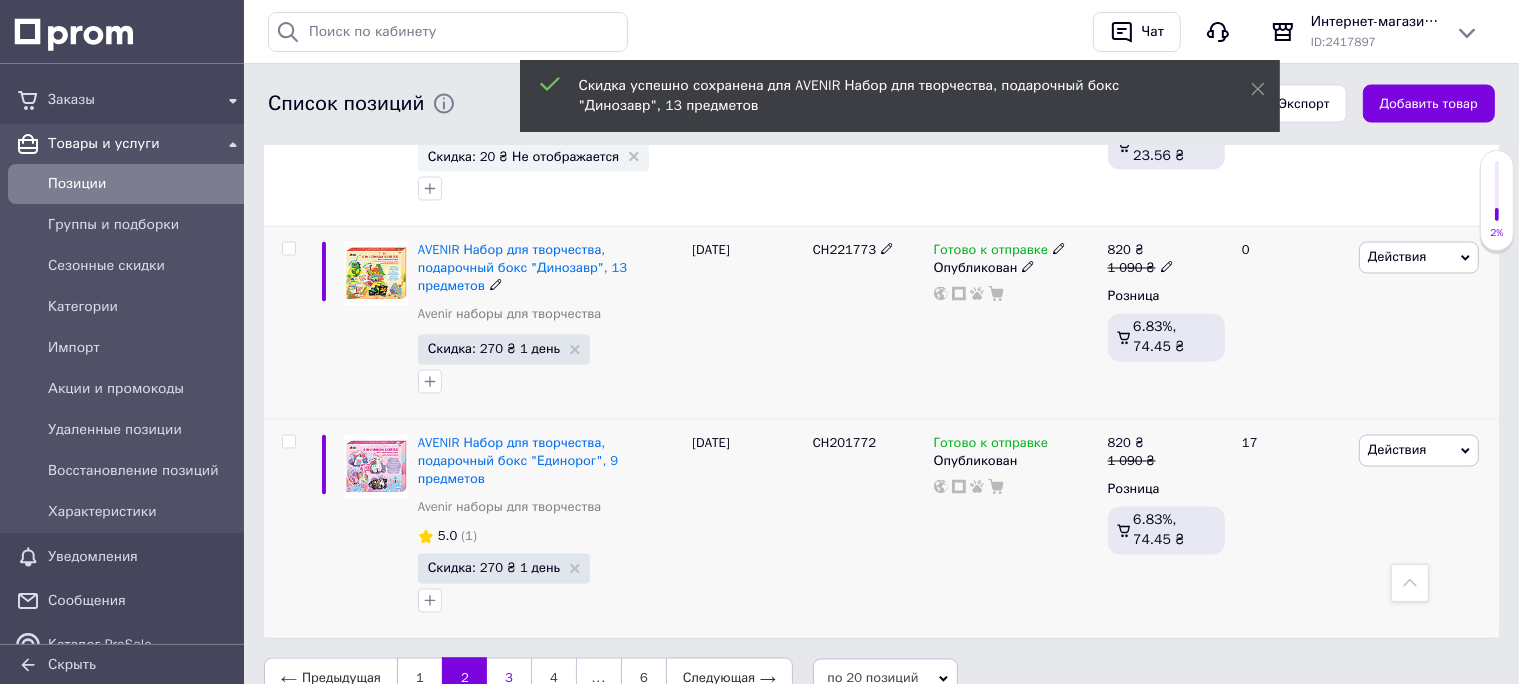 click on "3" at bounding box center [509, 679] 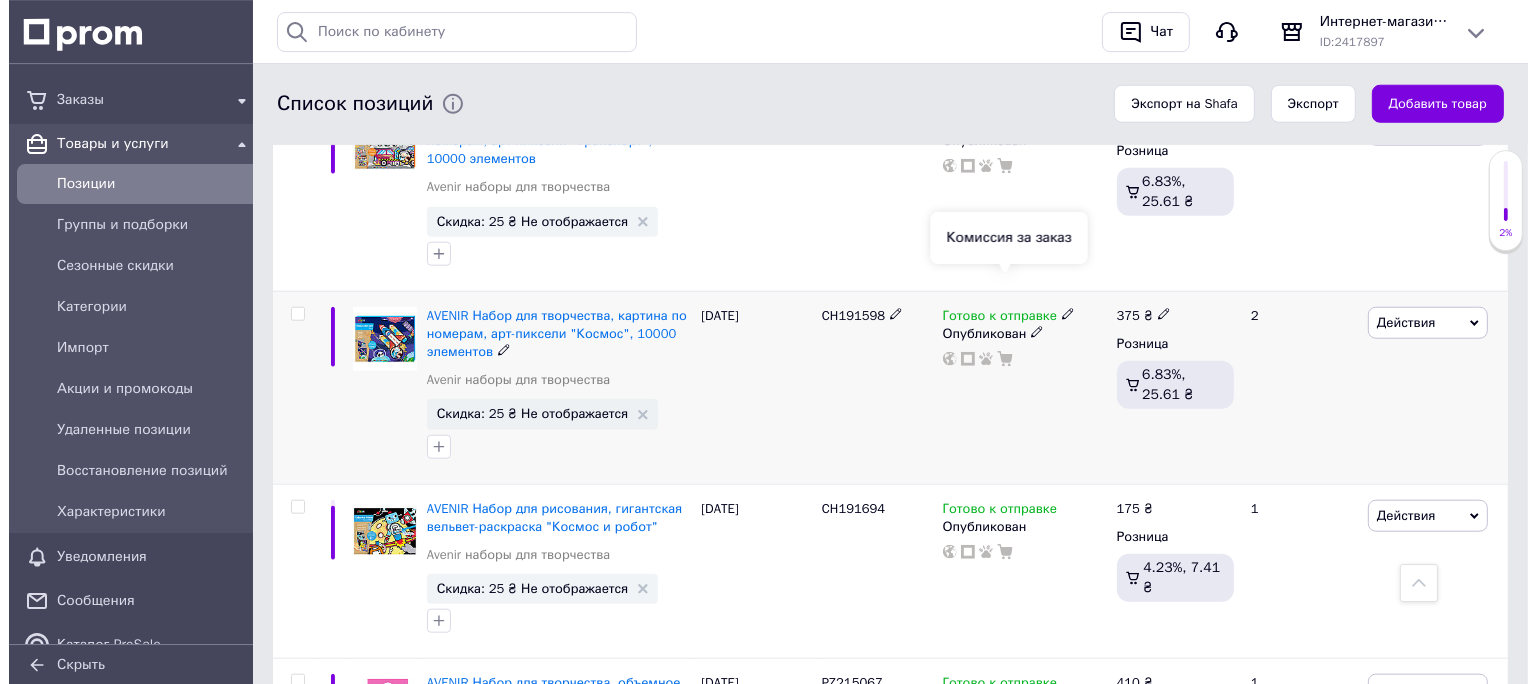 scroll, scrollTop: 2112, scrollLeft: 0, axis: vertical 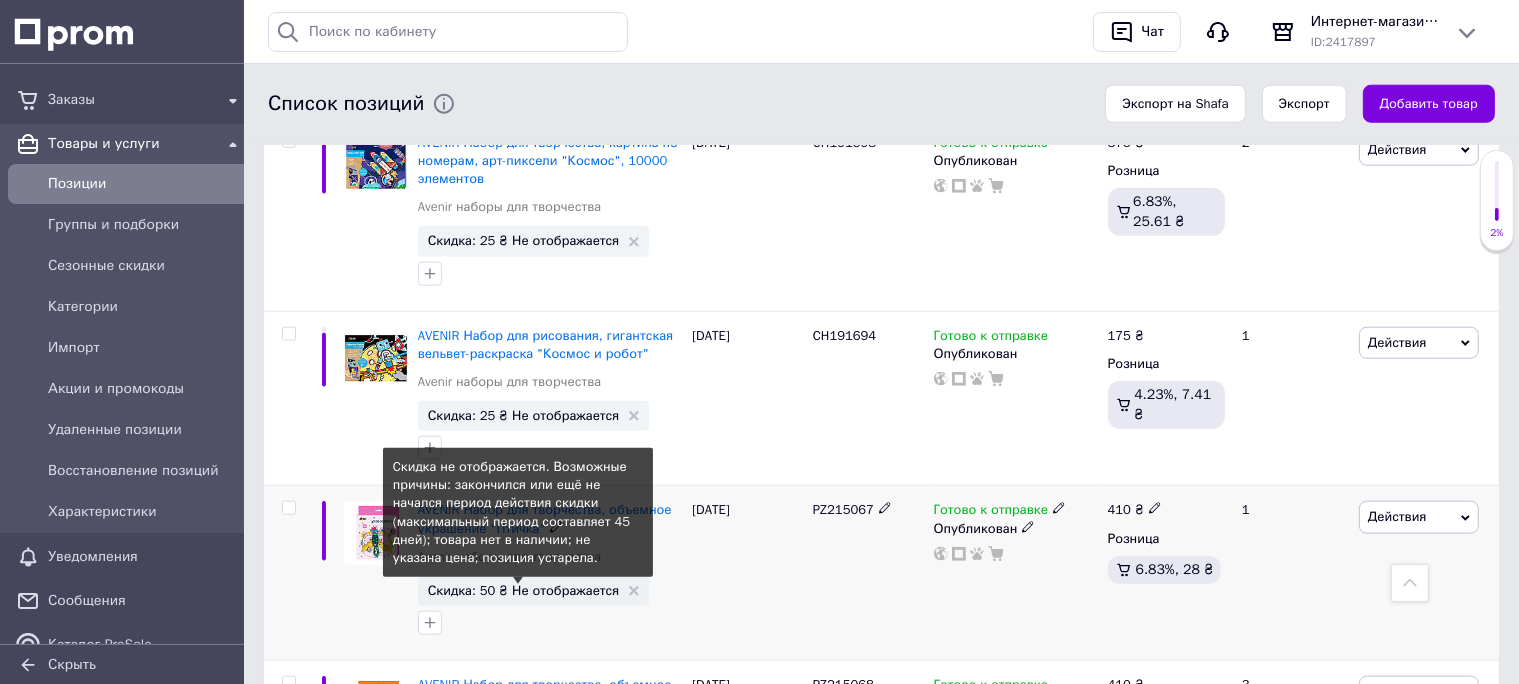 click on "Скидка: 50 ₴ Не отображается" at bounding box center (524, 590) 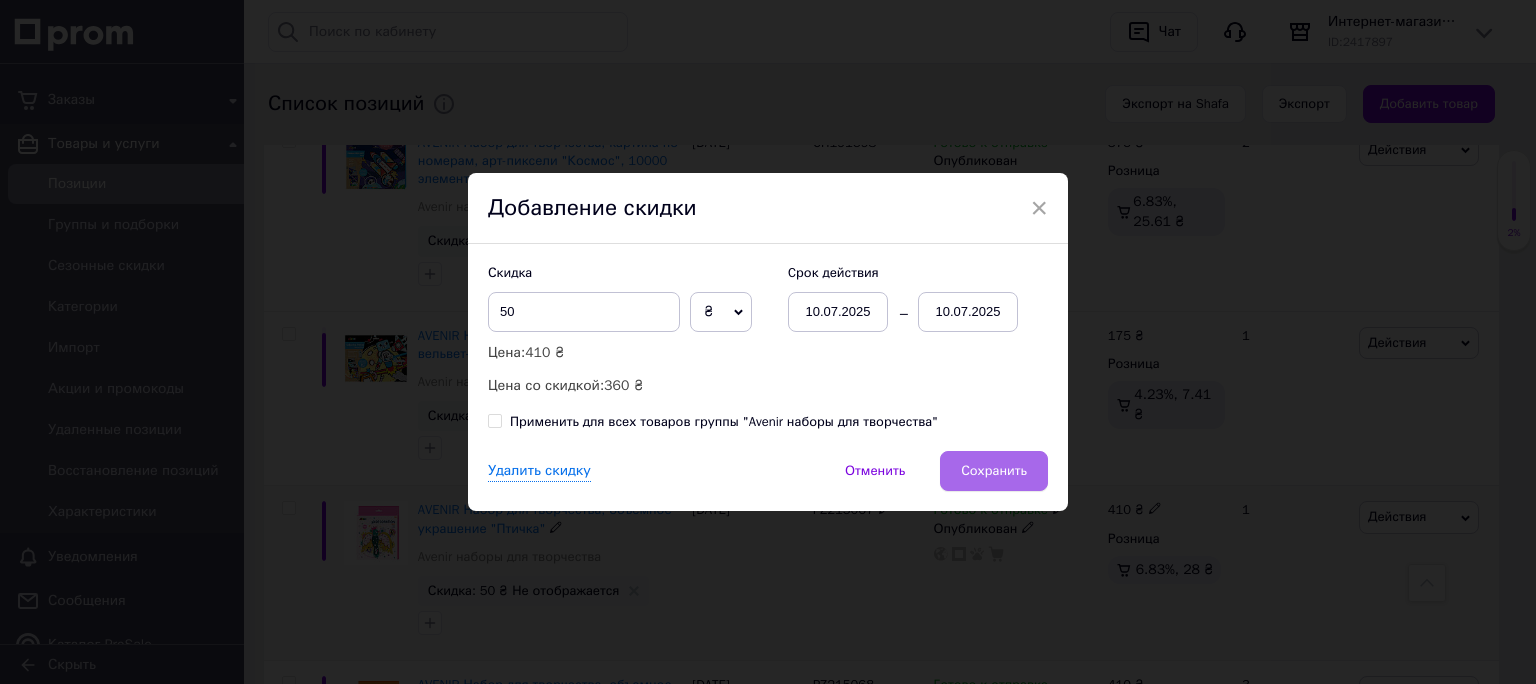 click on "Сохранить" at bounding box center (994, 471) 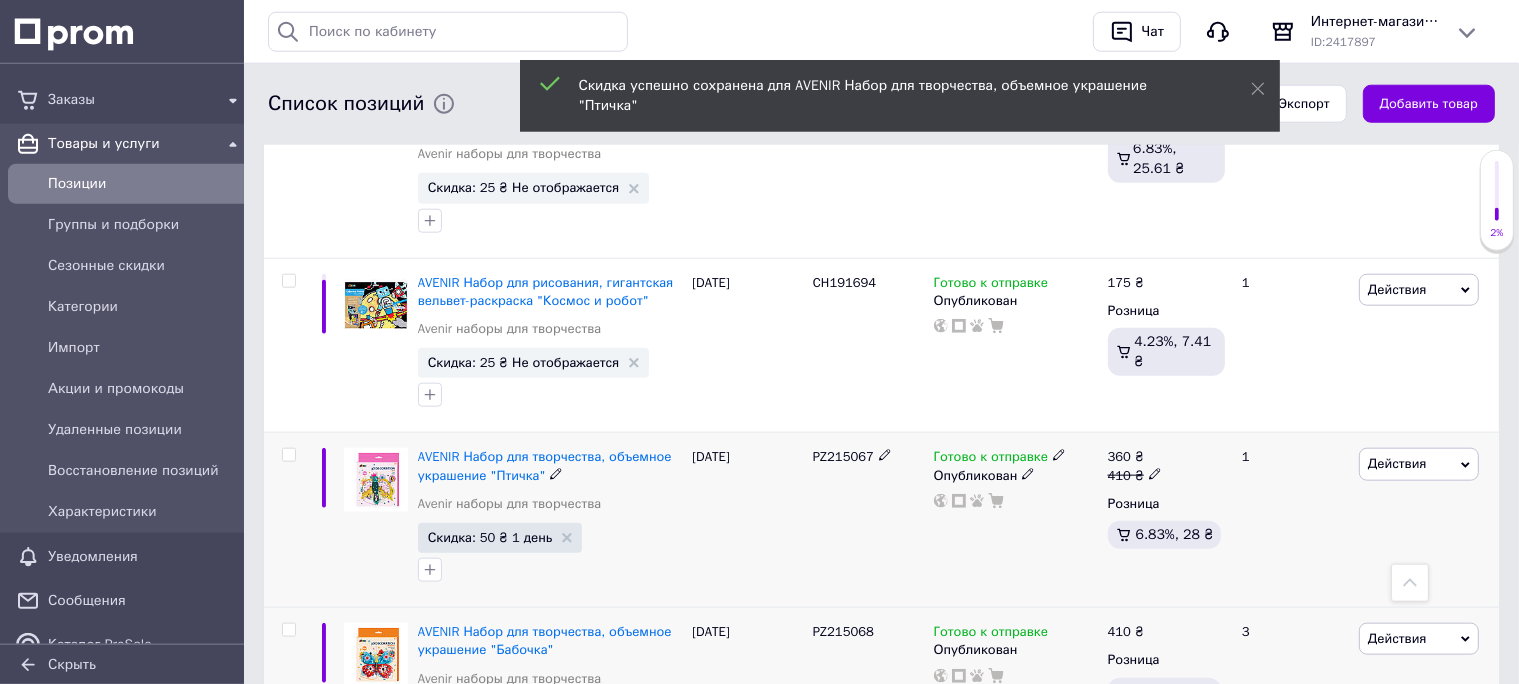 scroll, scrollTop: 2217, scrollLeft: 0, axis: vertical 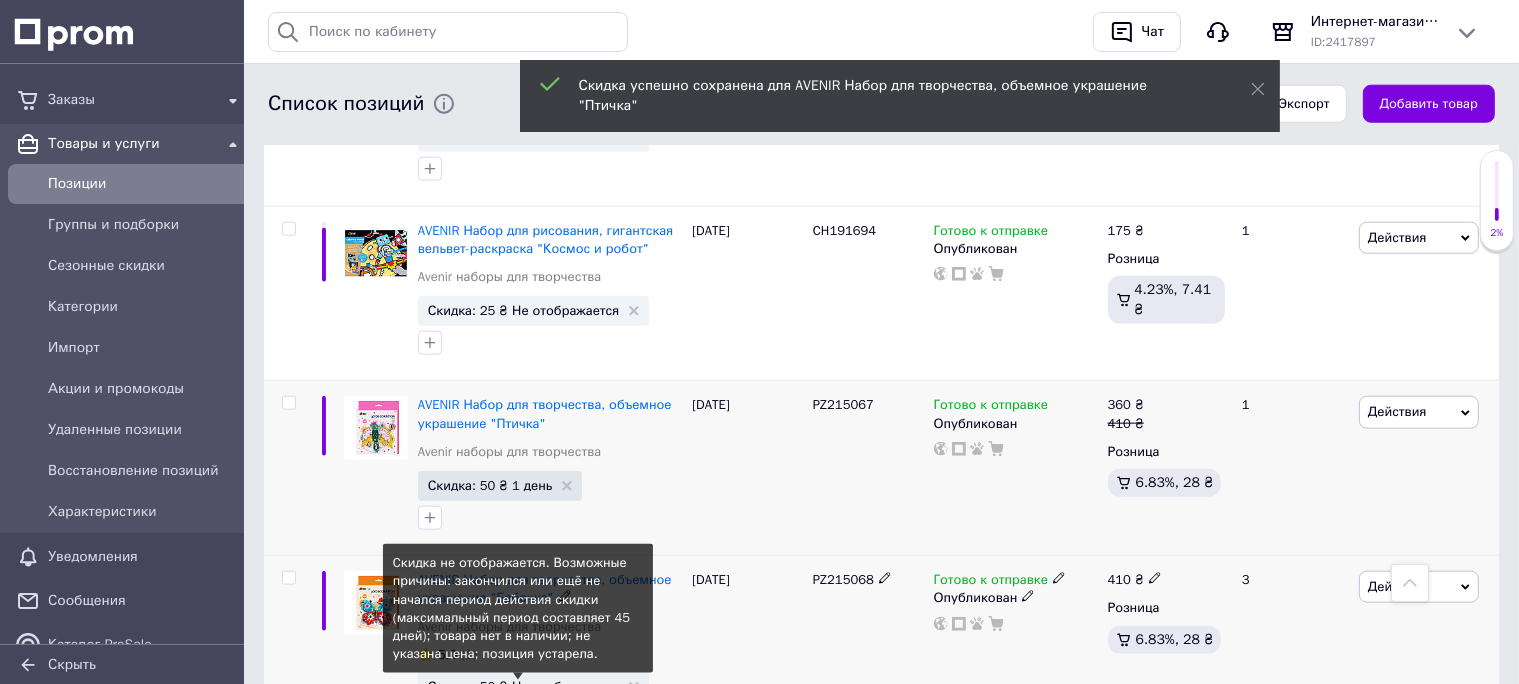 click on "Скидка: 50 ₴ Не отображается" at bounding box center [524, 686] 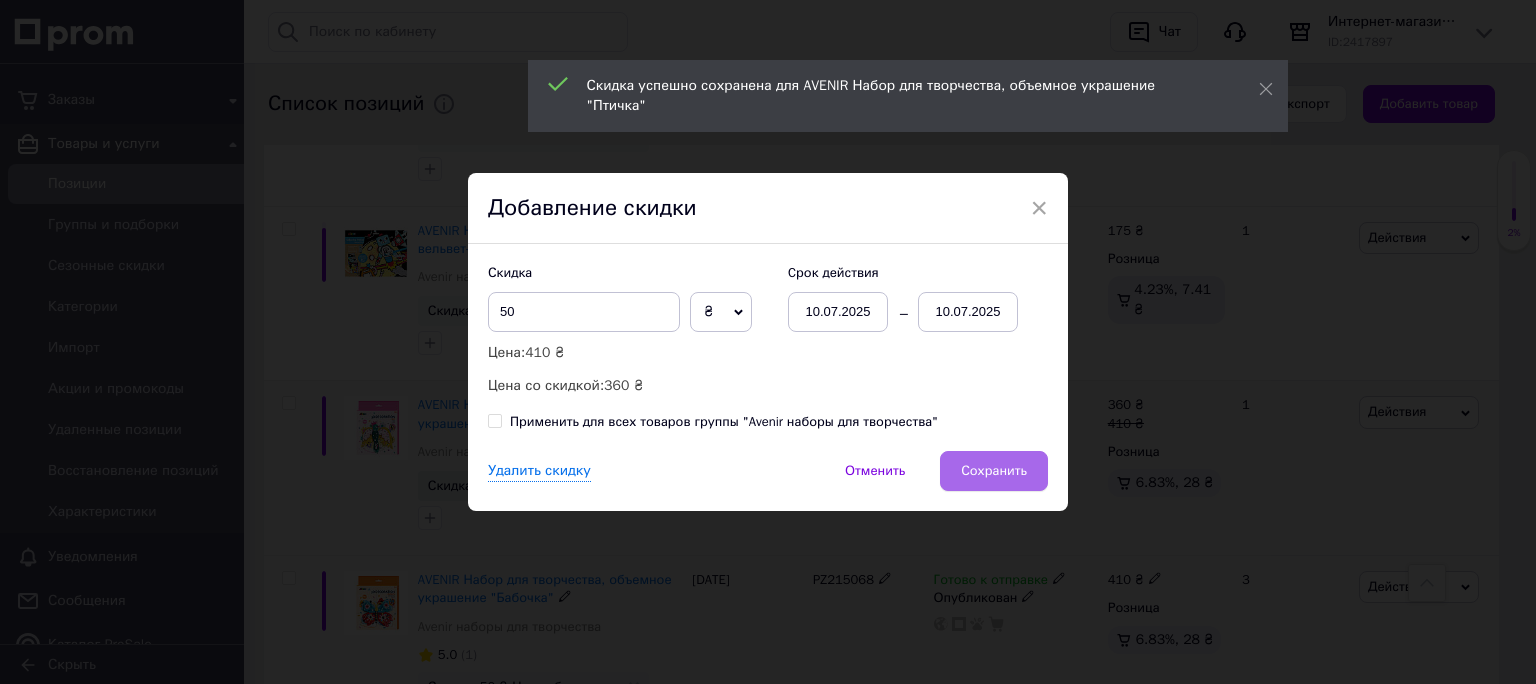 click on "Сохранить" at bounding box center [994, 471] 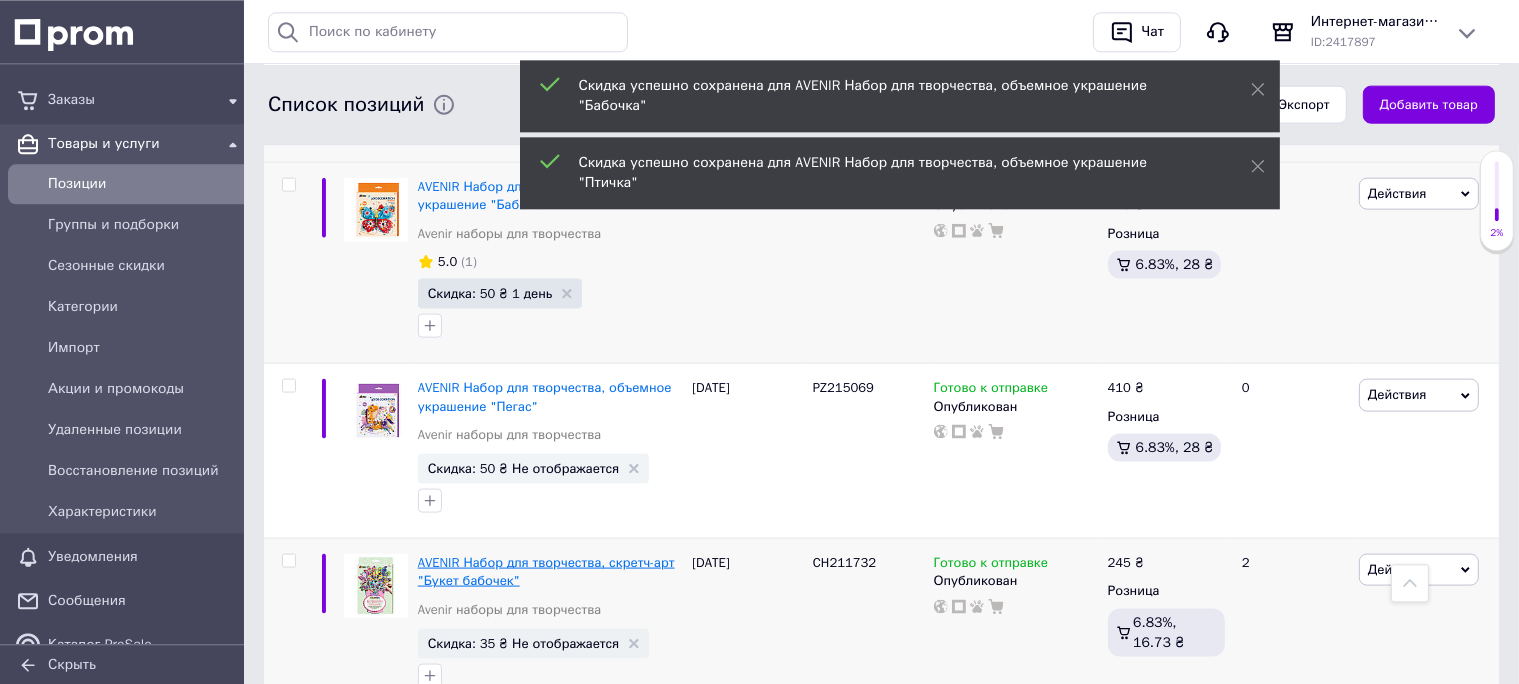 scroll, scrollTop: 2640, scrollLeft: 0, axis: vertical 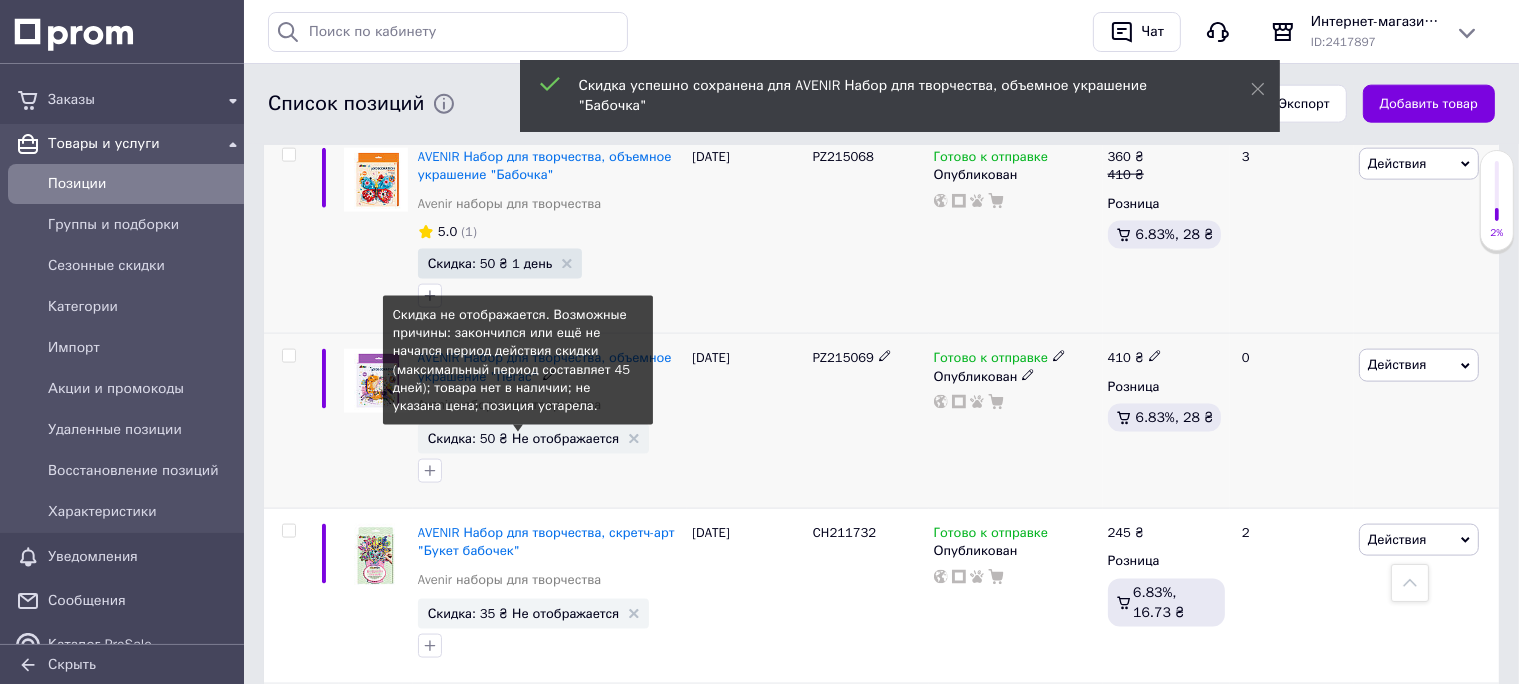click on "Скидка: 50 ₴ Не отображается" at bounding box center [524, 438] 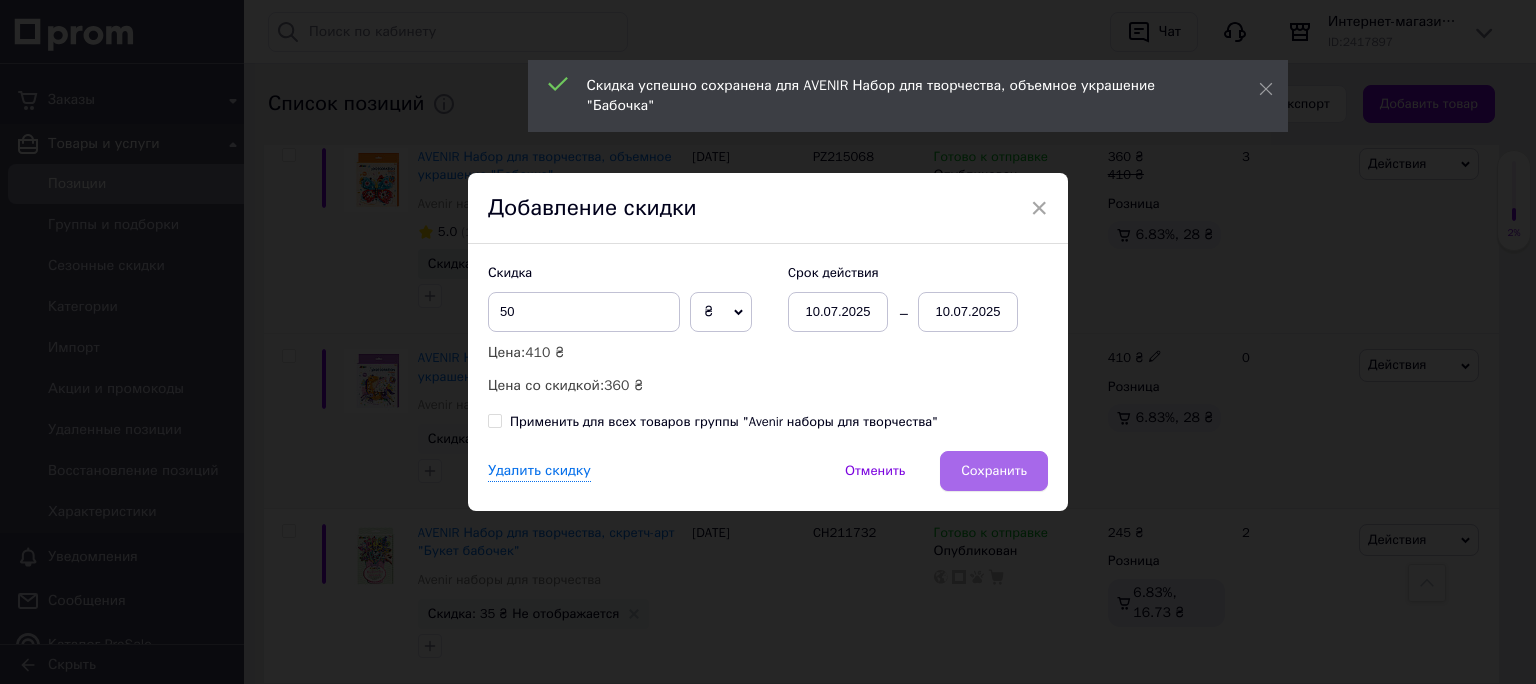 click on "Сохранить" at bounding box center (994, 471) 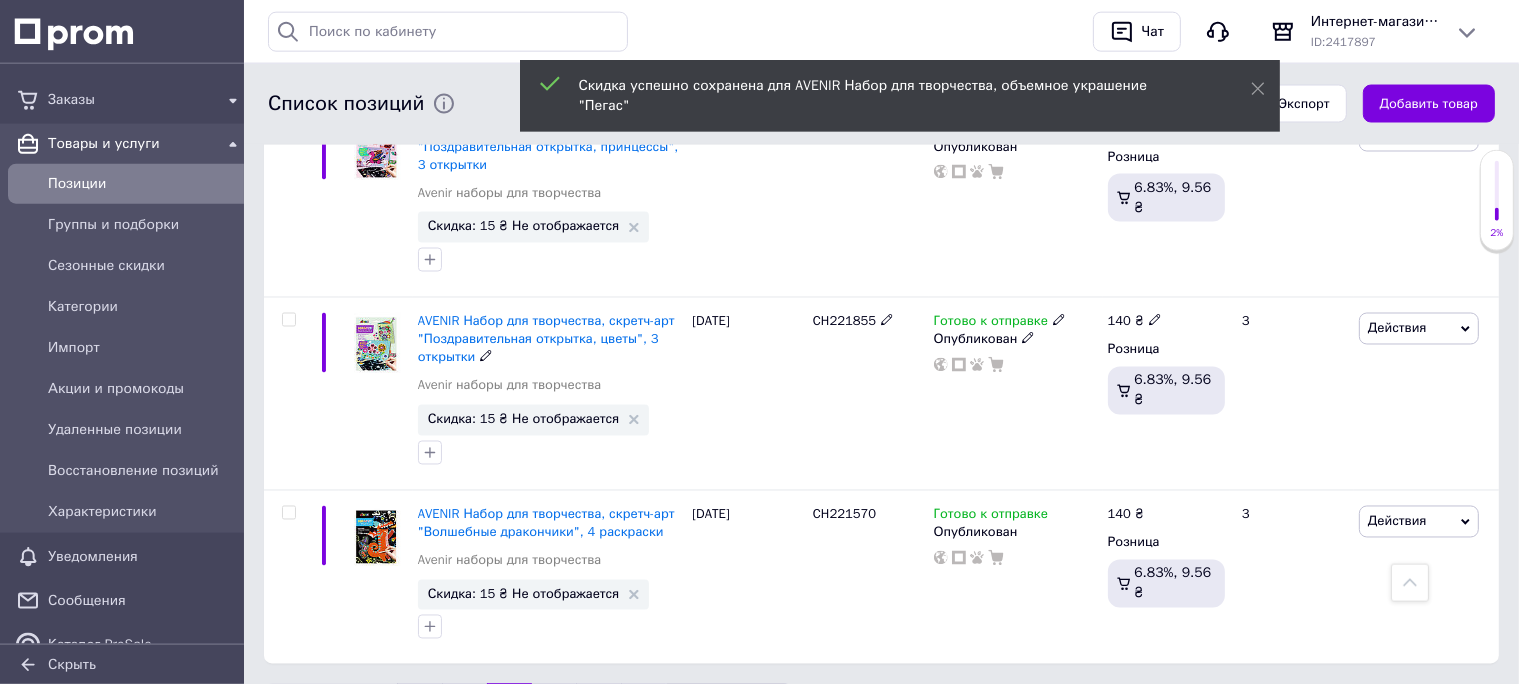 scroll, scrollTop: 3614, scrollLeft: 0, axis: vertical 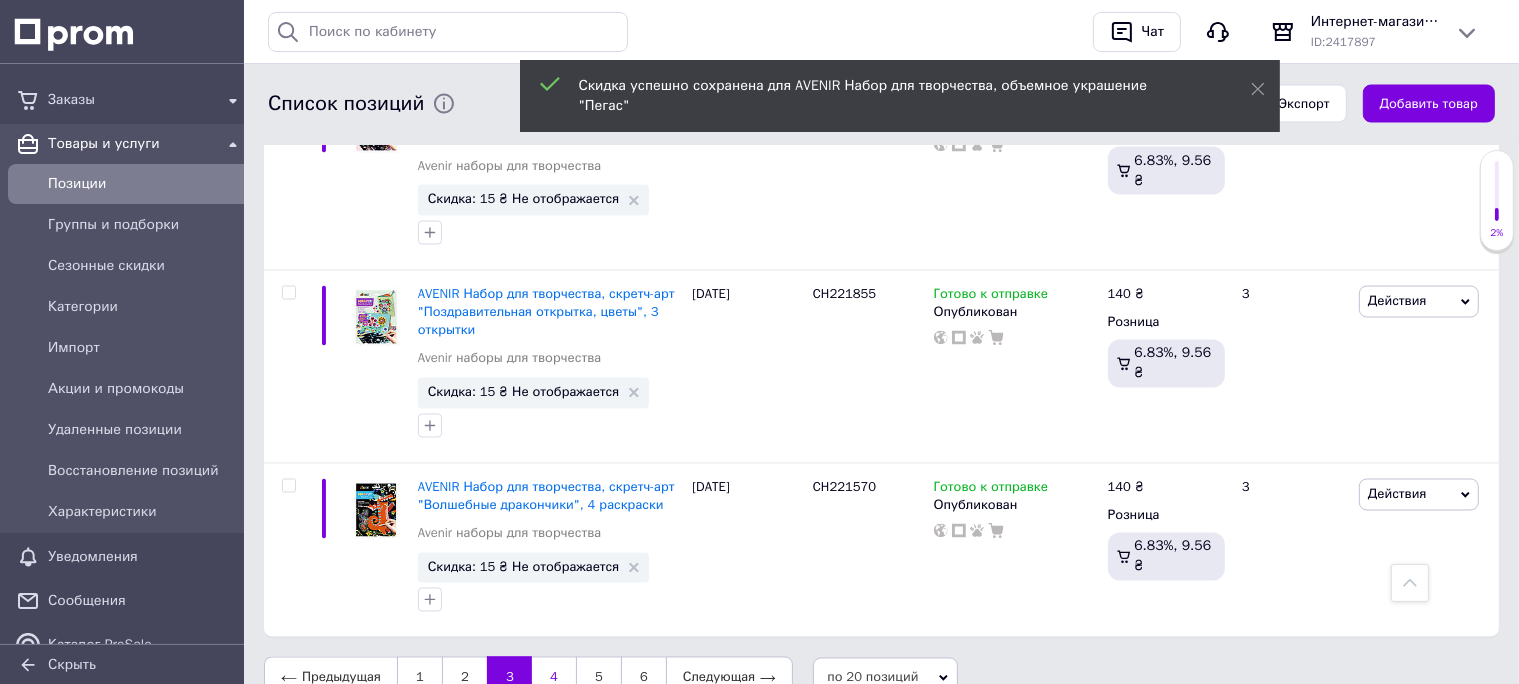 click on "4" at bounding box center (554, 678) 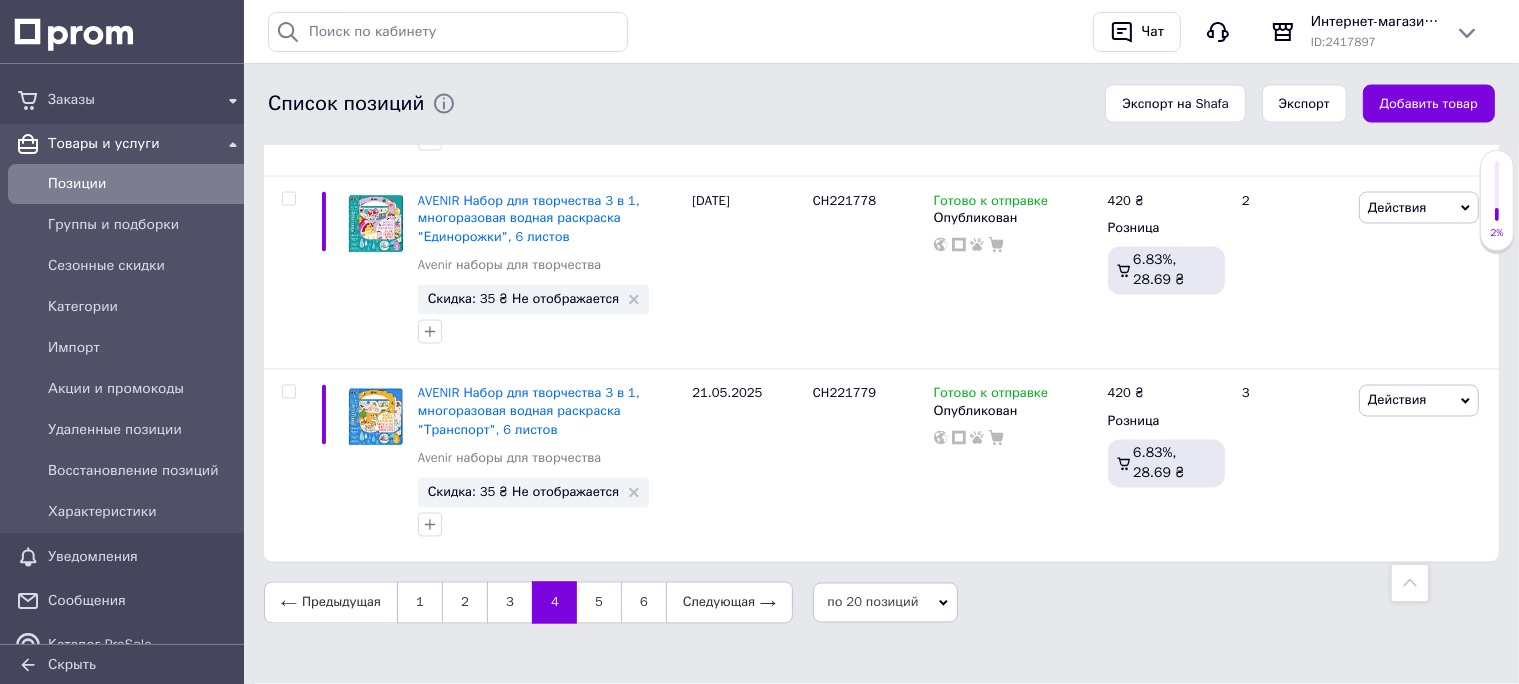 scroll, scrollTop: 3577, scrollLeft: 0, axis: vertical 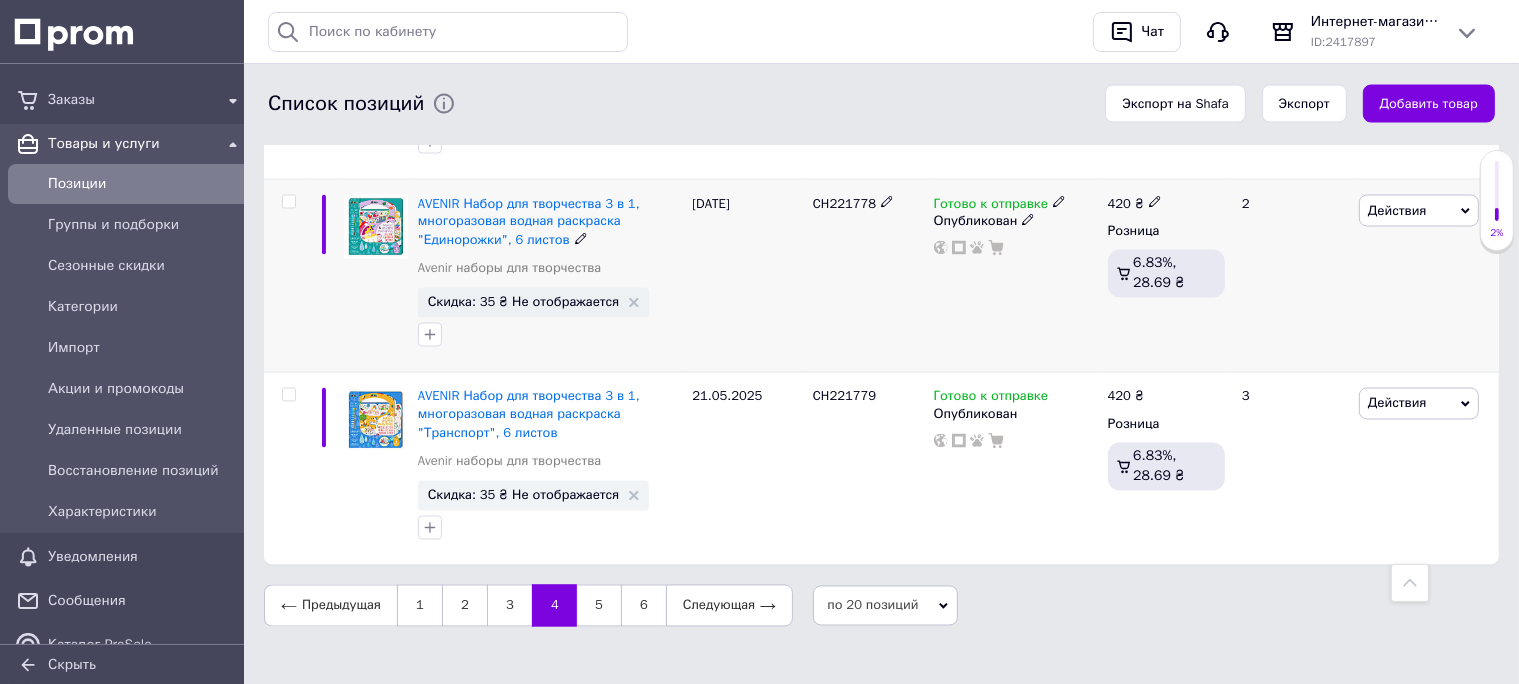 click on "Скидка: 35 ₴ Не отображается" at bounding box center (534, 303) 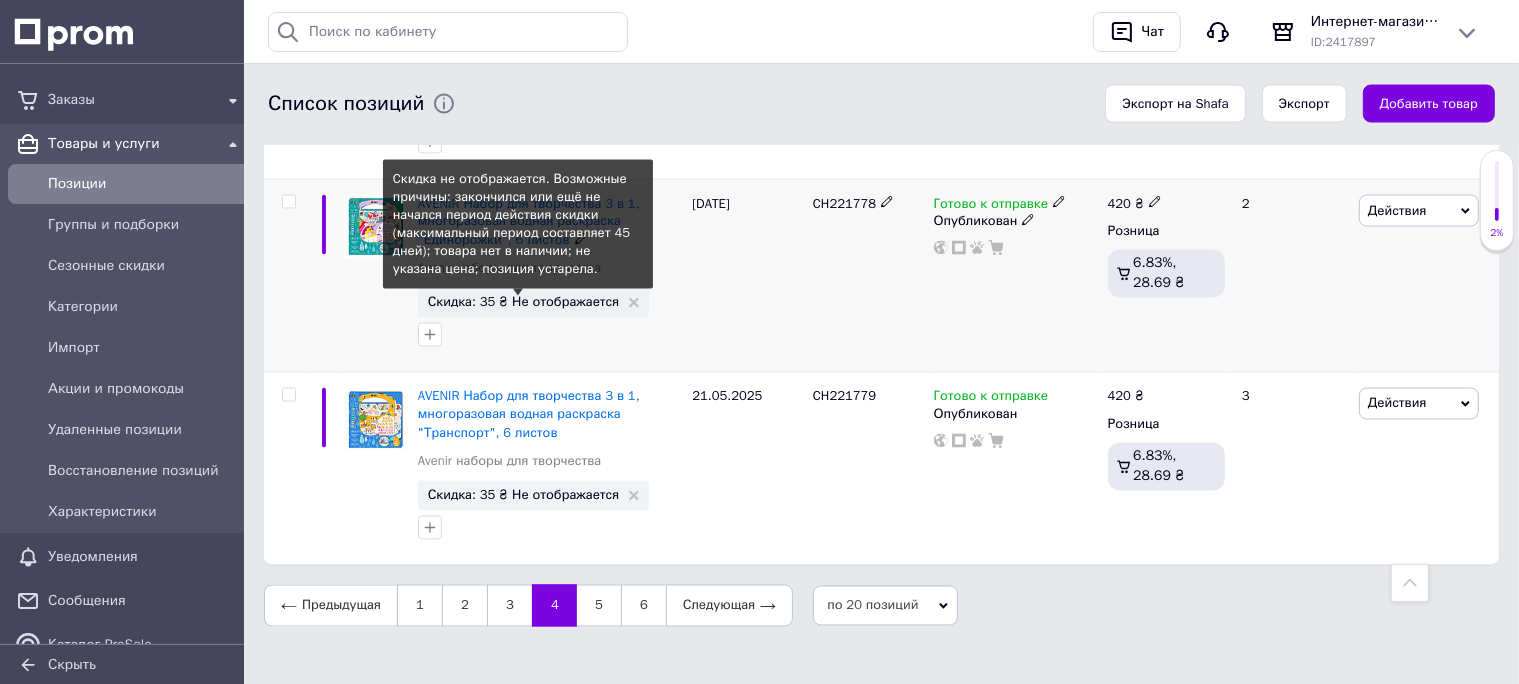 click on "Скидка: 35 ₴ Не отображается" at bounding box center (524, 302) 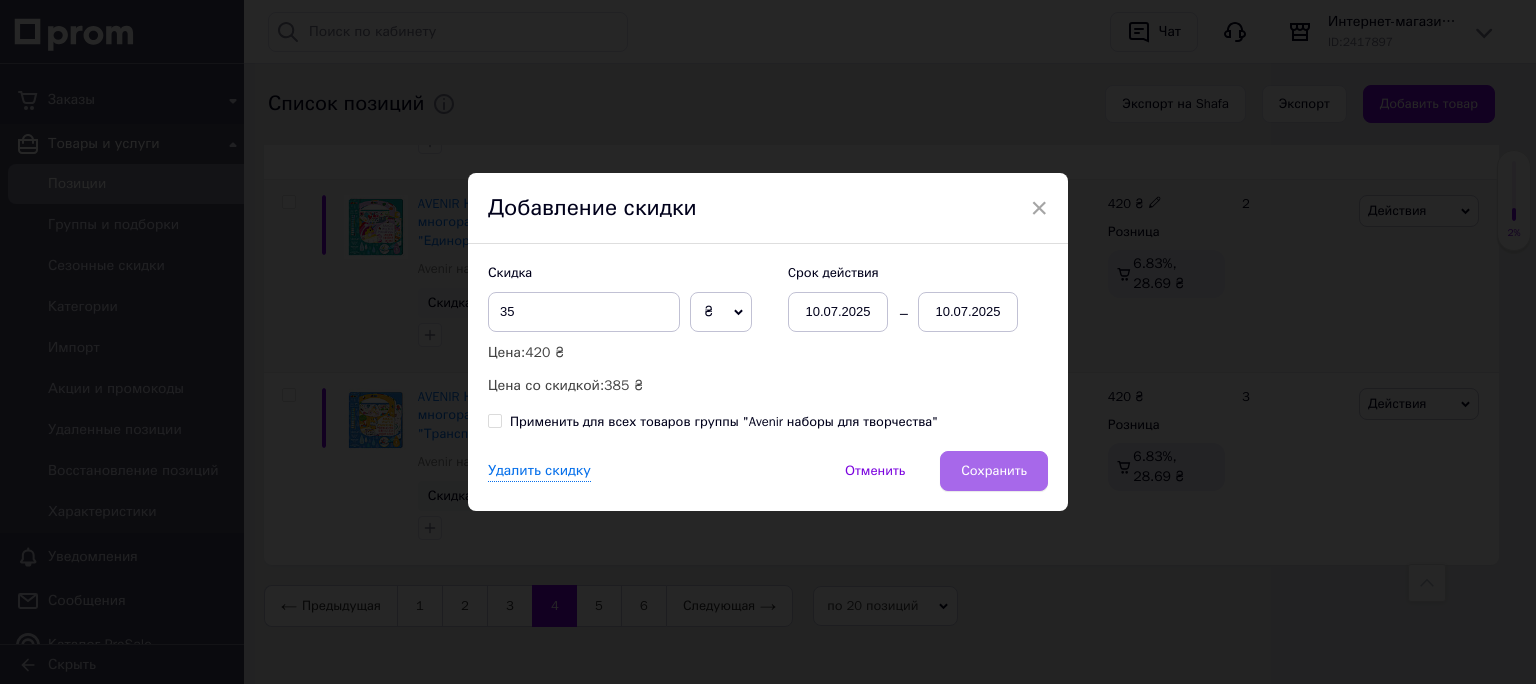 drag, startPoint x: 1011, startPoint y: 458, endPoint x: 735, endPoint y: 556, distance: 292.88223 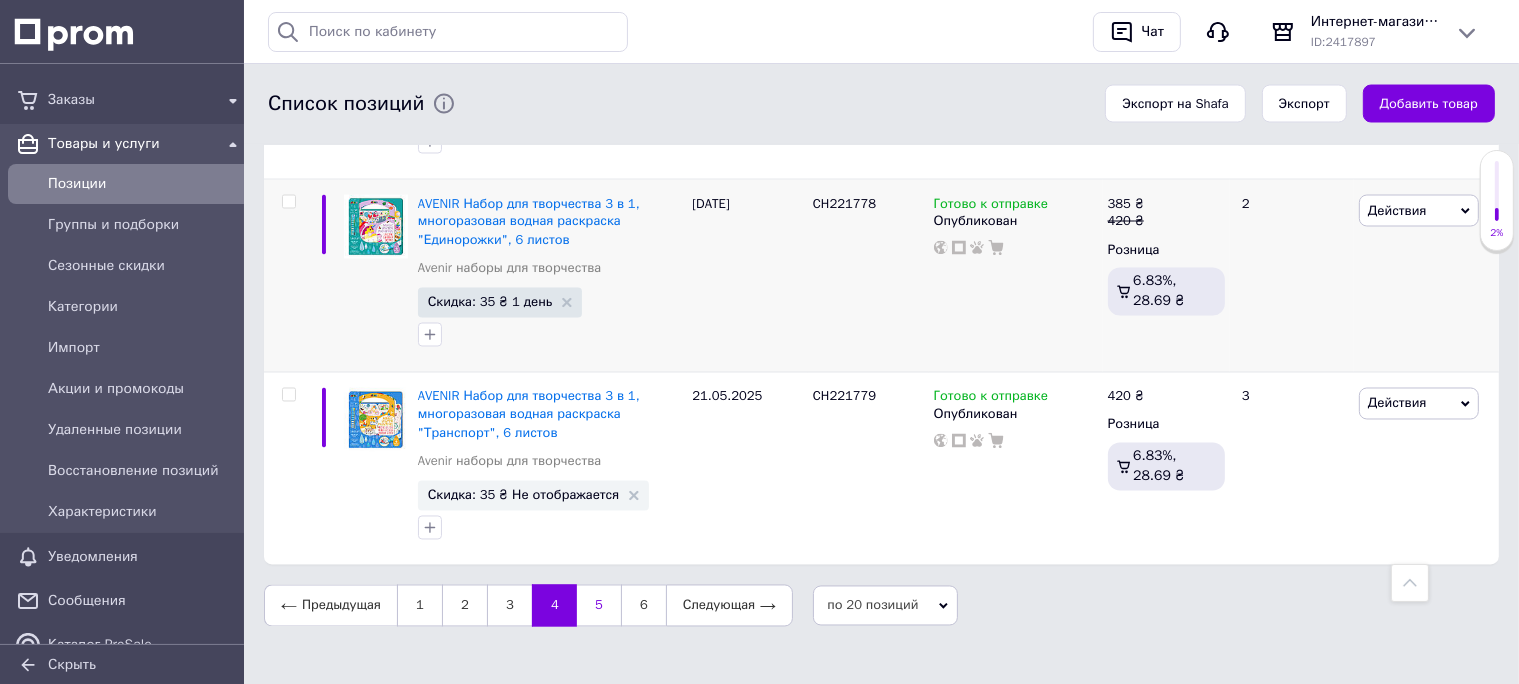 click on "5" at bounding box center [599, 606] 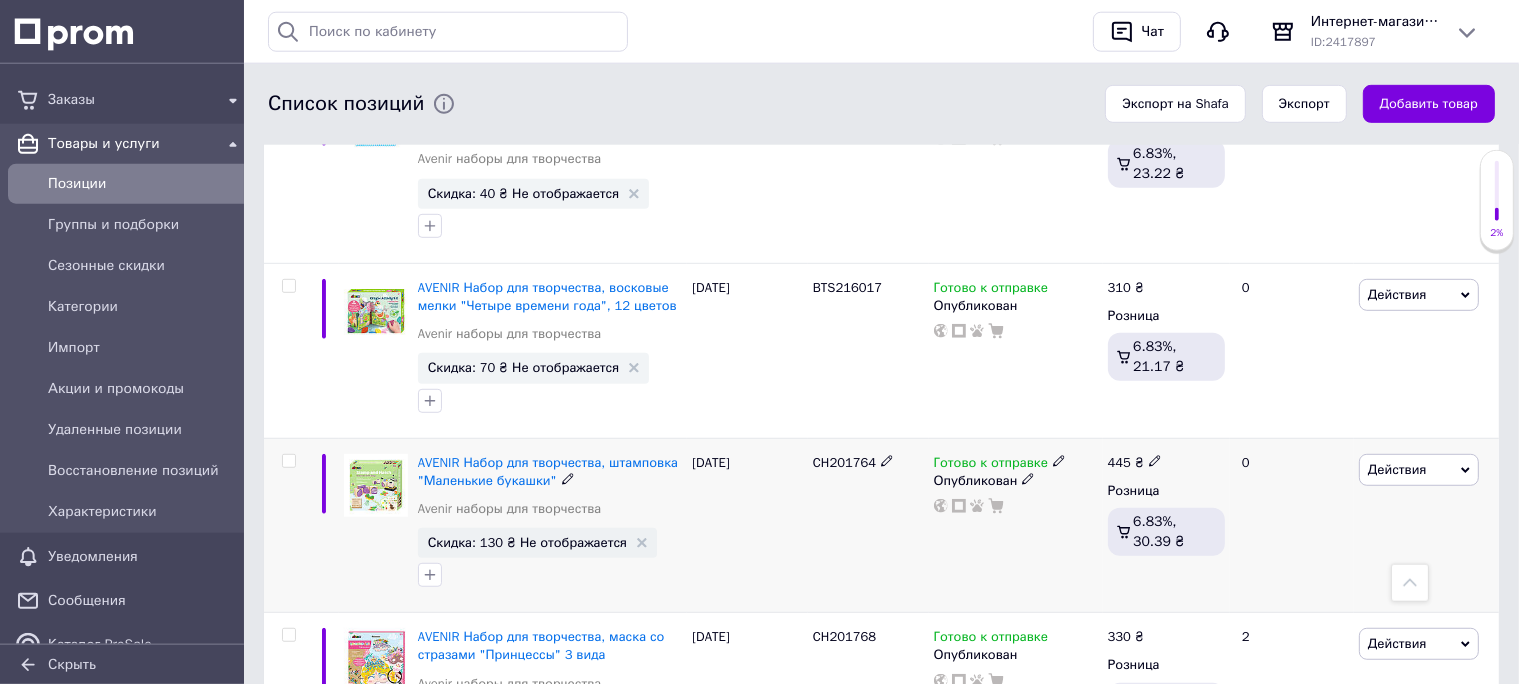 scroll, scrollTop: 950, scrollLeft: 0, axis: vertical 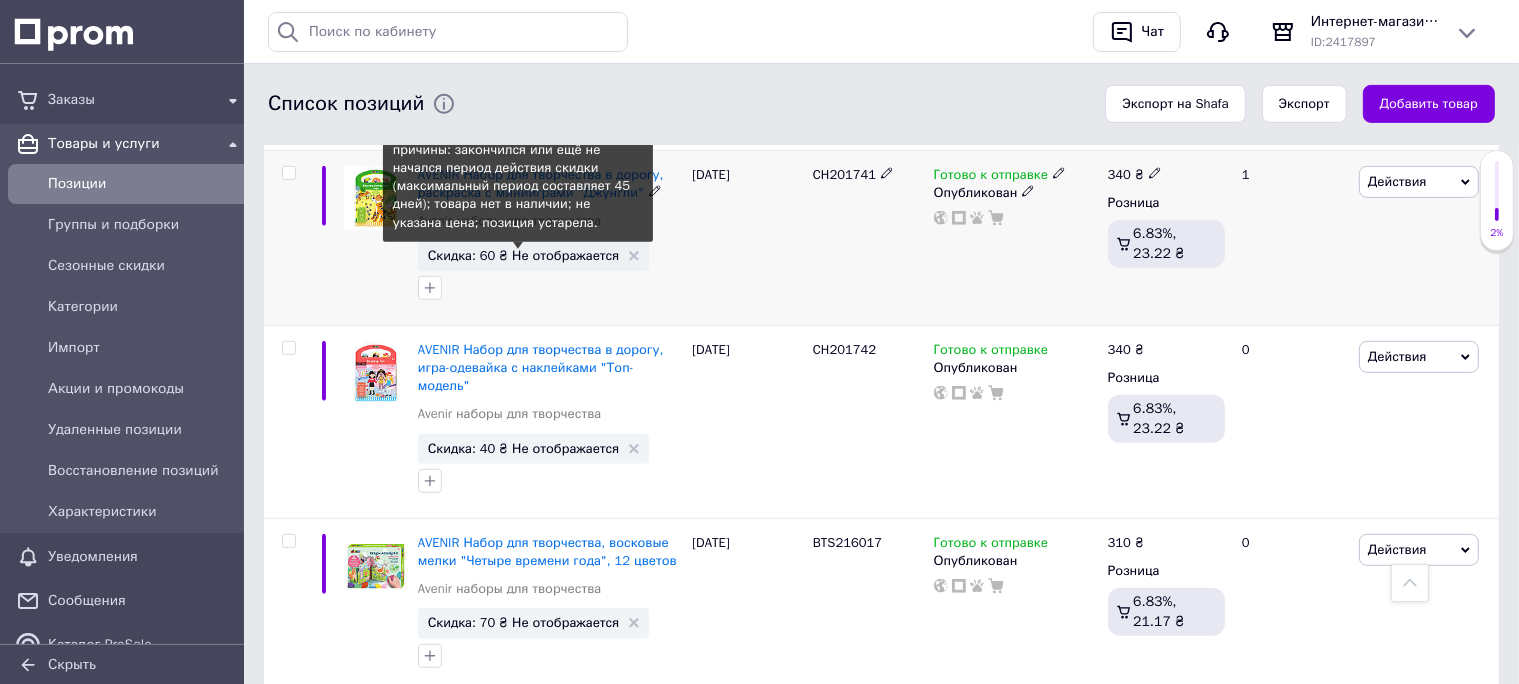 click on "Скидка: 60 ₴ Не отображается" at bounding box center (524, 255) 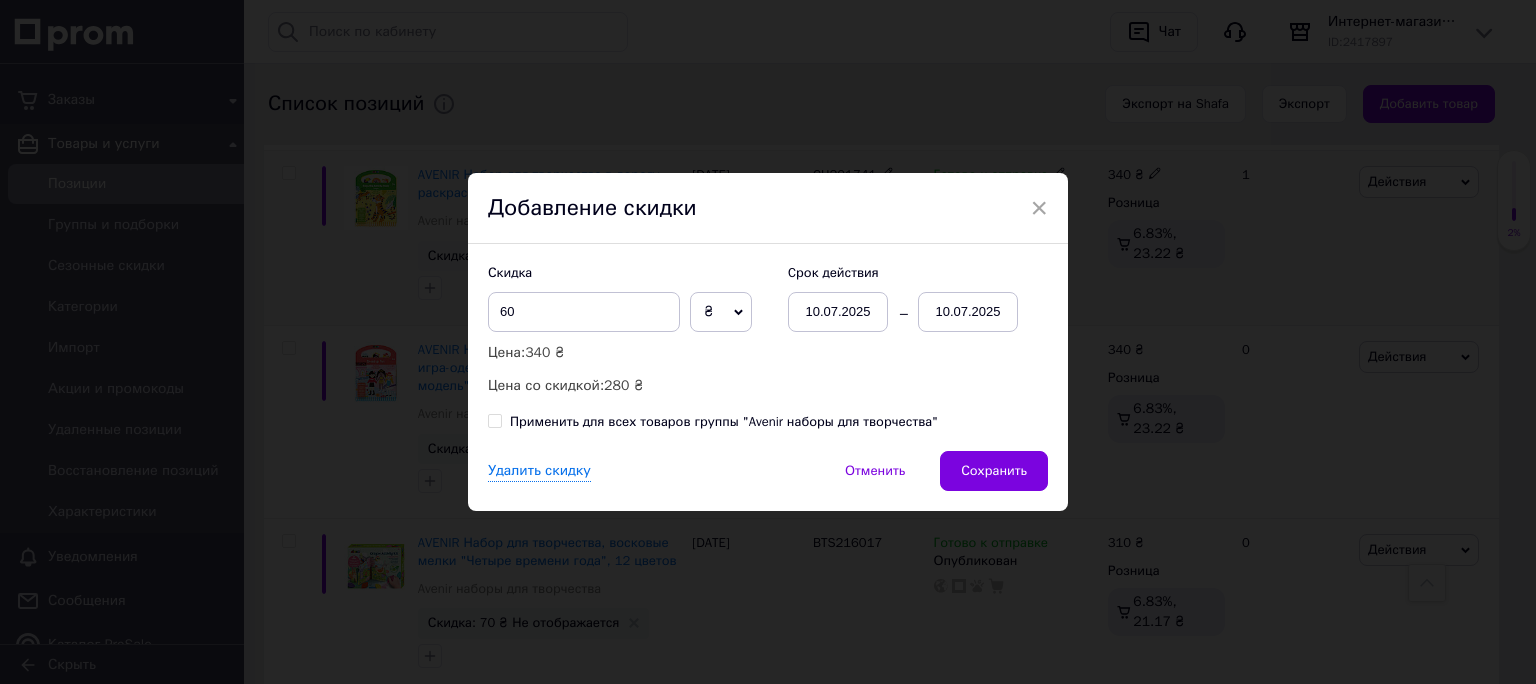 click on "10.07.2025" at bounding box center [968, 312] 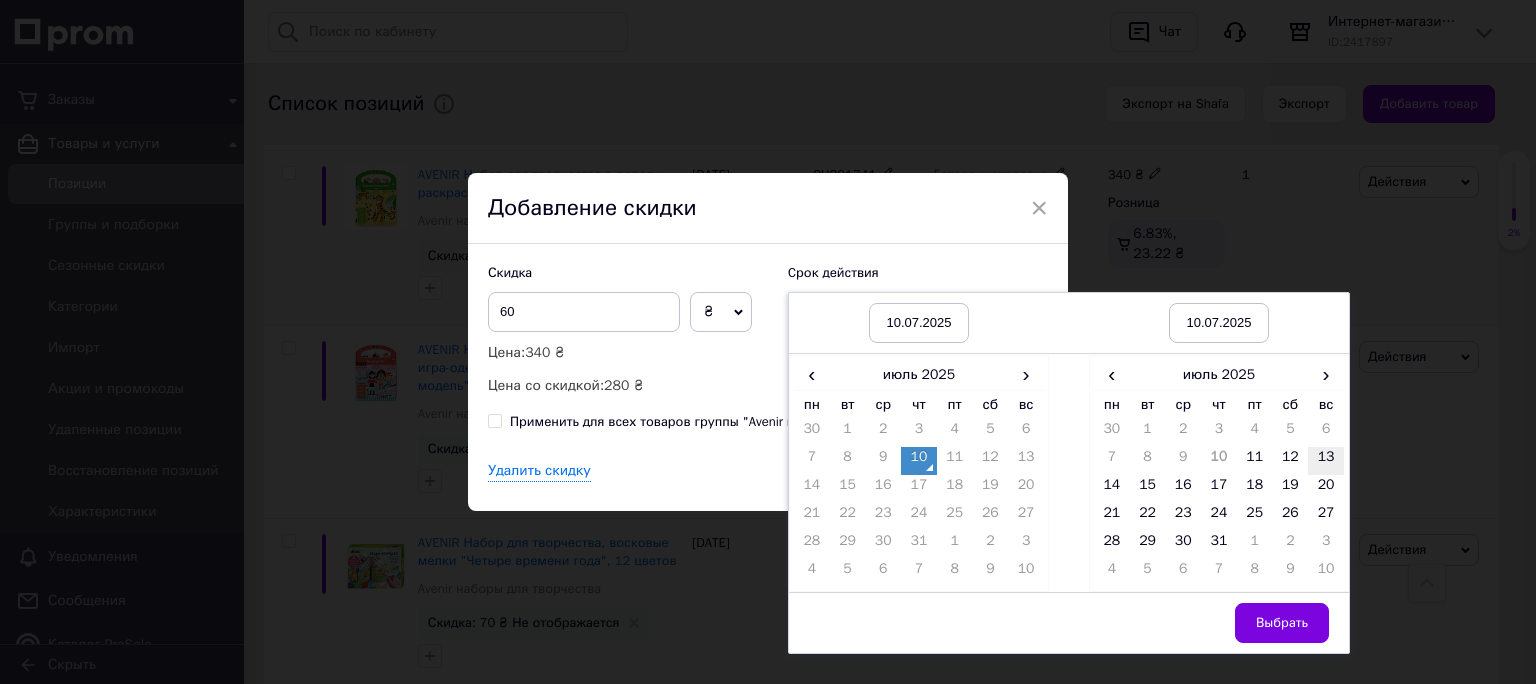 click on "13" at bounding box center (1326, 461) 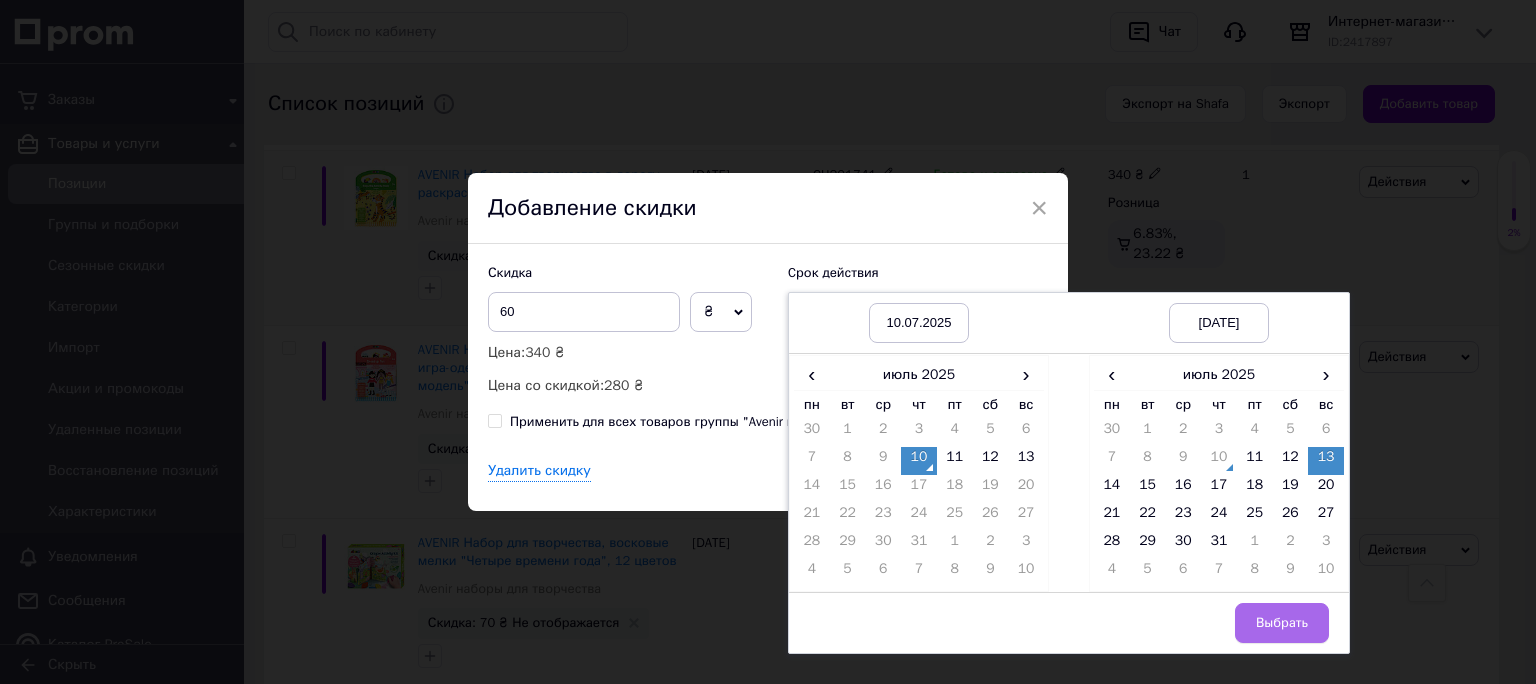 click on "Выбрать" at bounding box center (1282, 623) 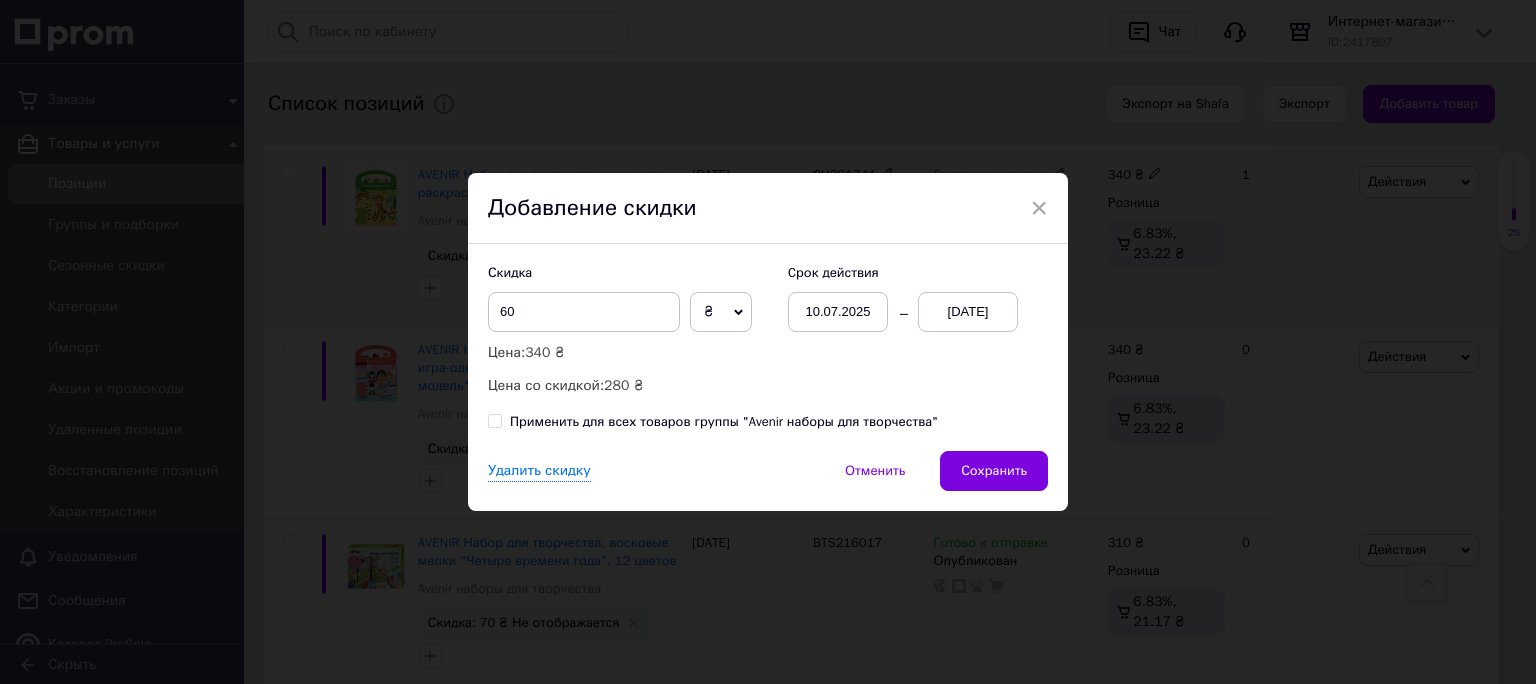 drag, startPoint x: 1018, startPoint y: 479, endPoint x: 1017, endPoint y: 496, distance: 17.029387 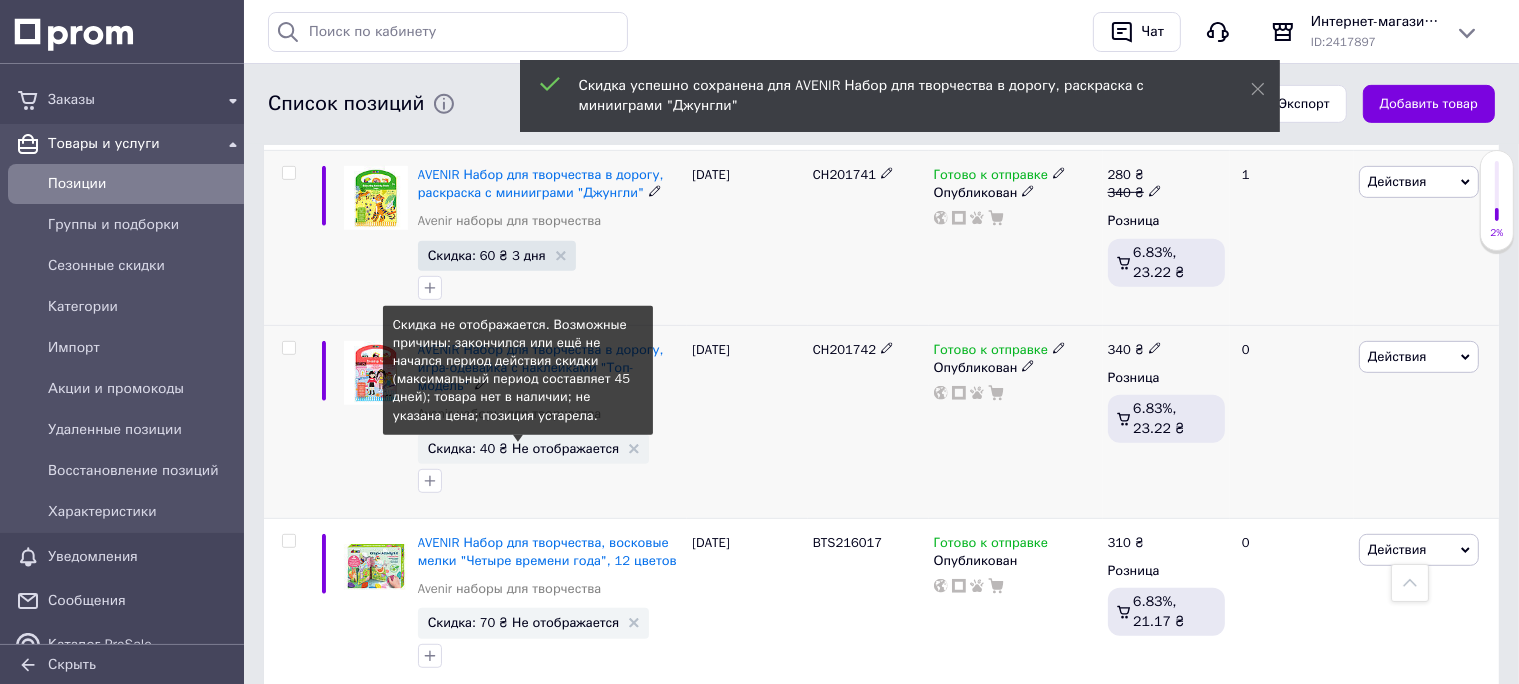 click on "Скидка: 40 ₴ Не отображается" at bounding box center [524, 448] 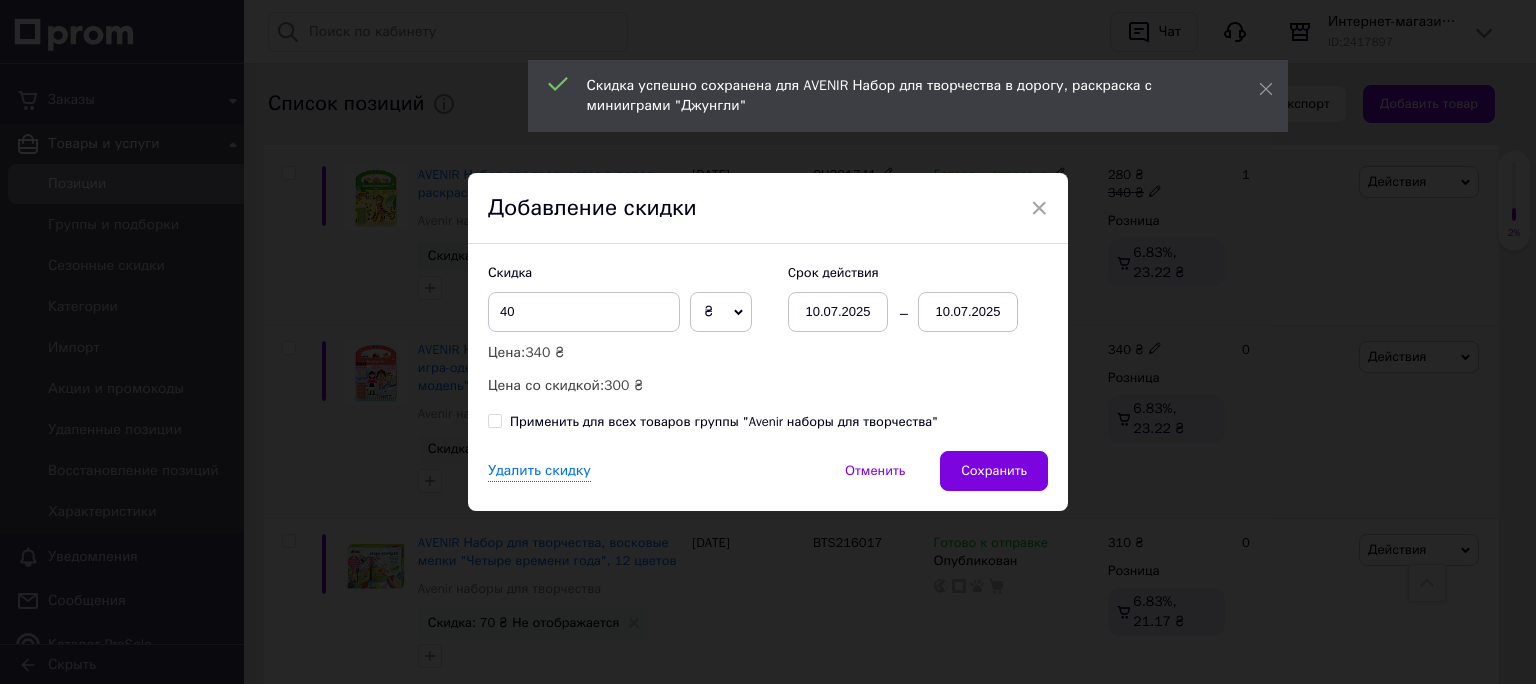 click on "10.07.2025" at bounding box center (968, 312) 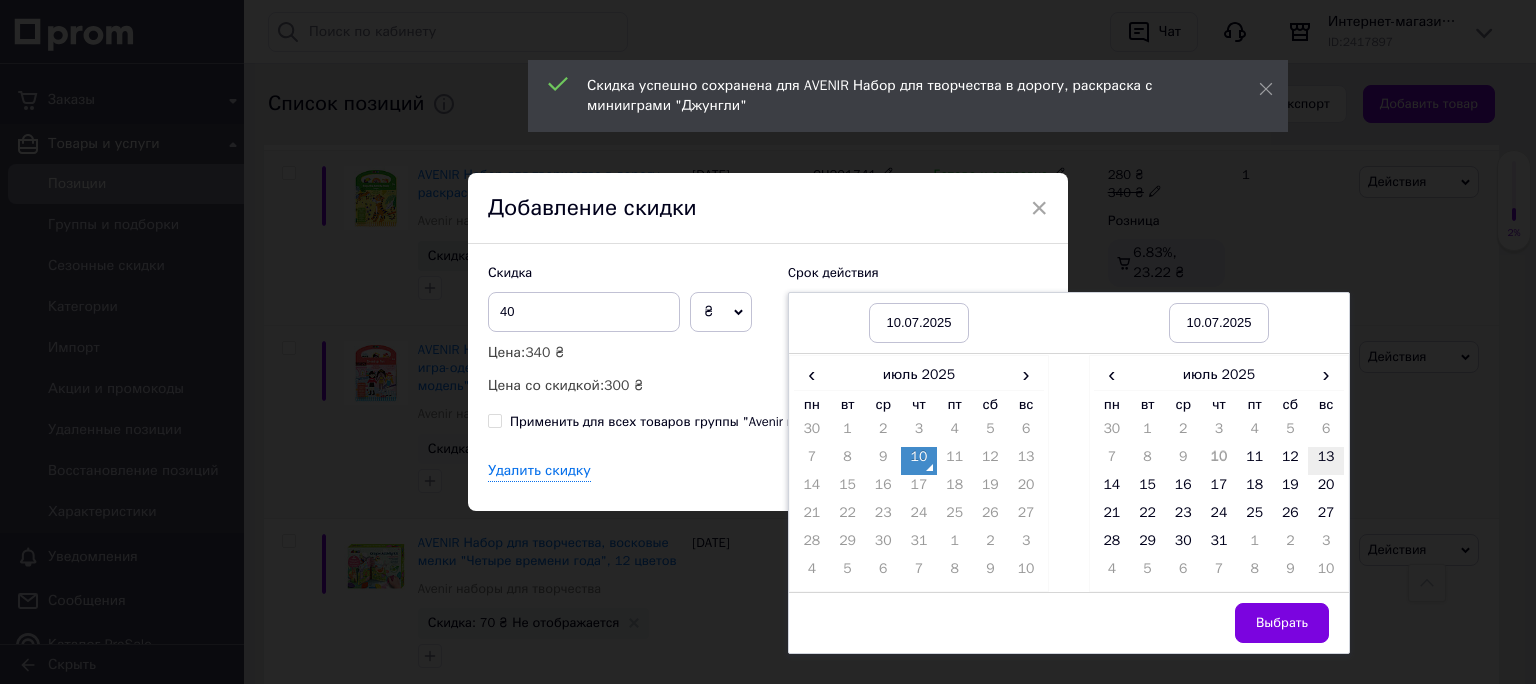 click on "13" at bounding box center [1326, 461] 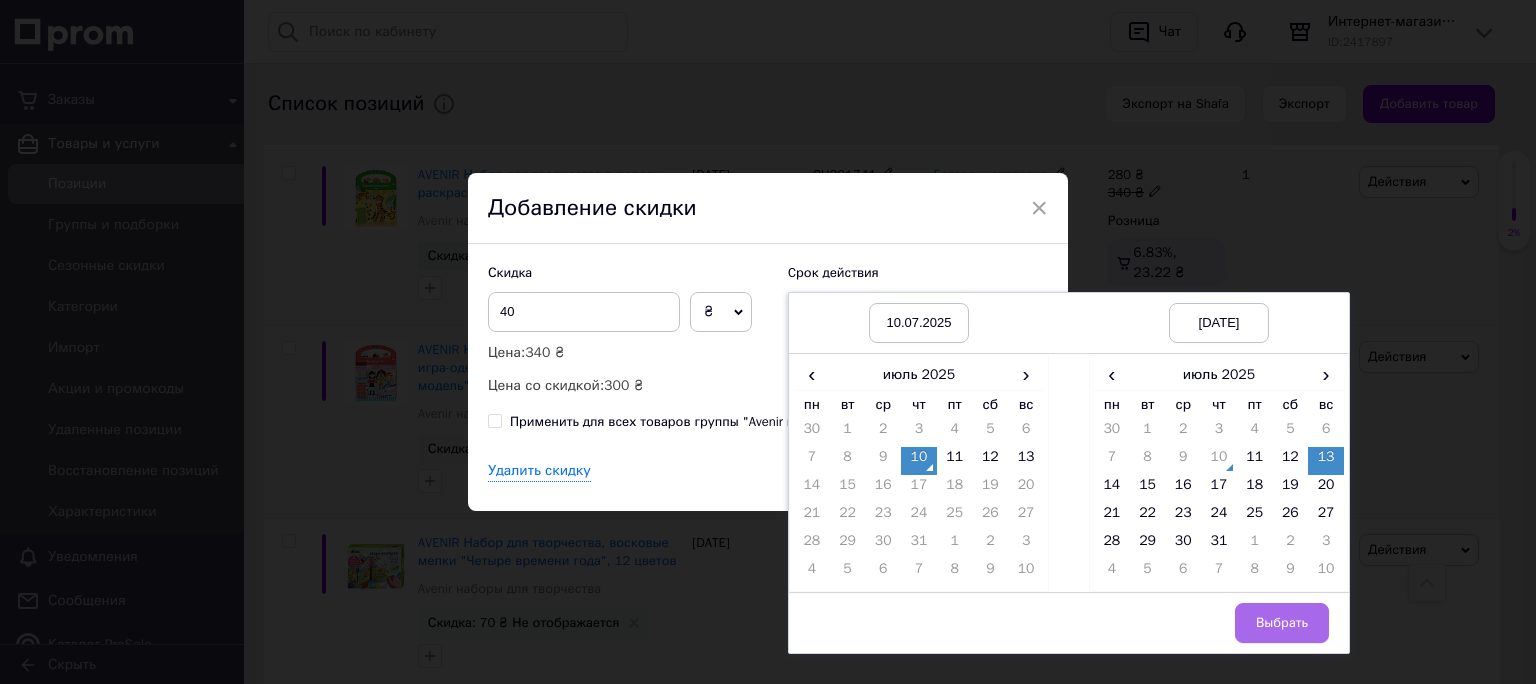 click on "Выбрать" at bounding box center [1282, 623] 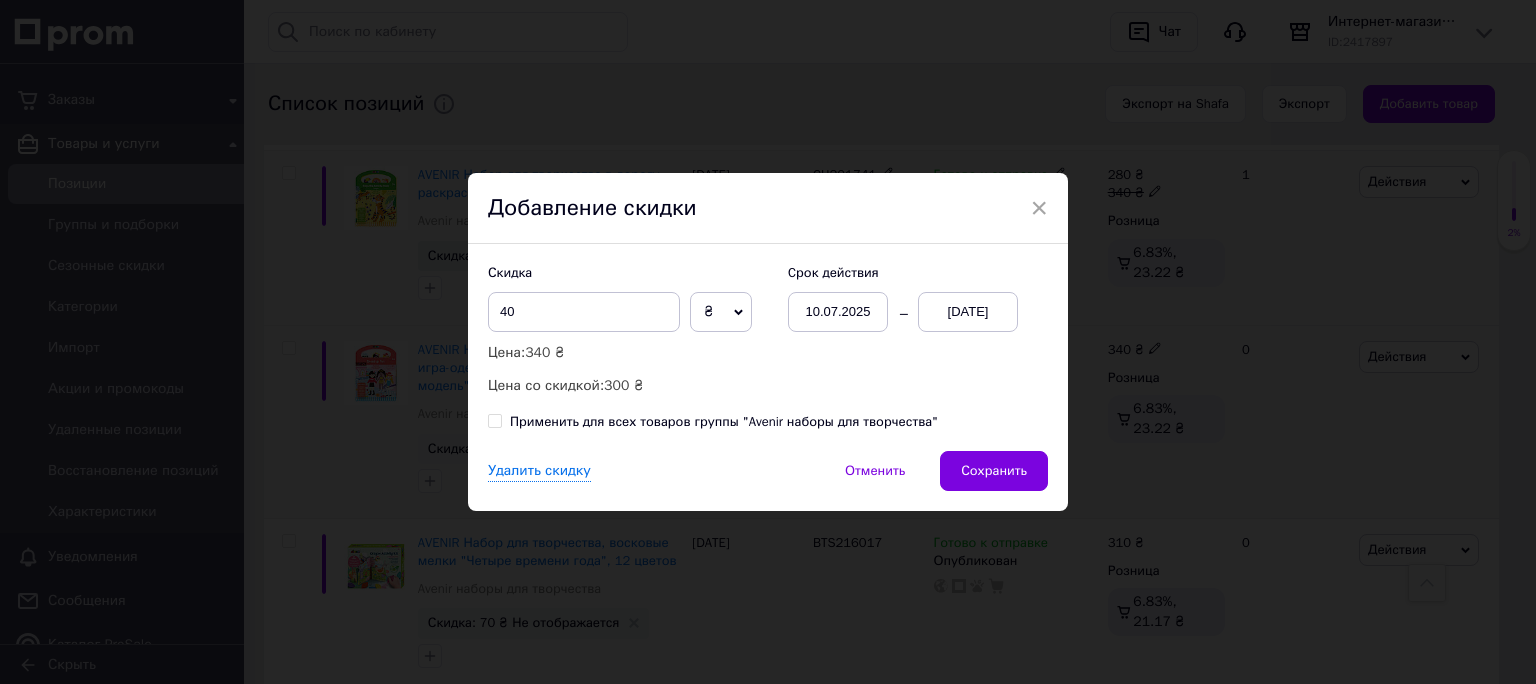 drag, startPoint x: 1029, startPoint y: 468, endPoint x: 1024, endPoint y: 478, distance: 11.18034 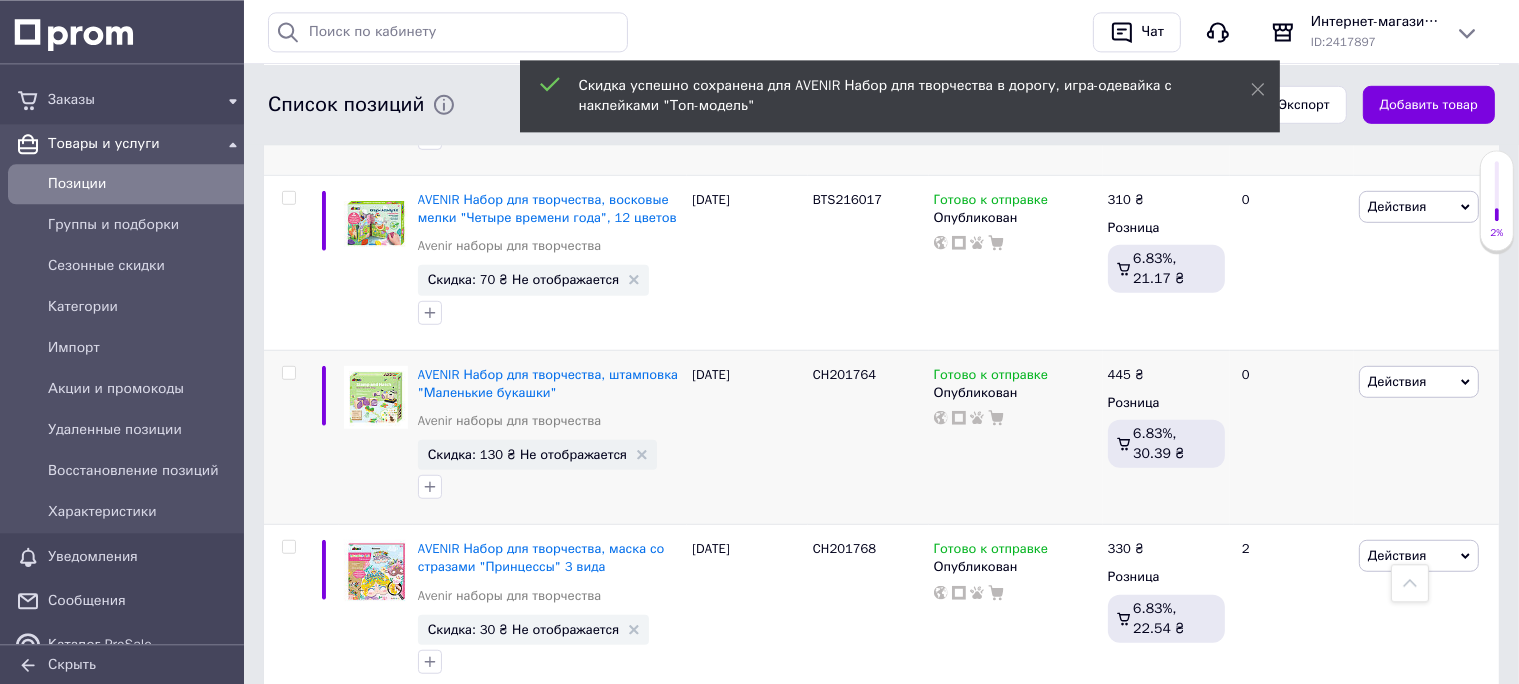 scroll, scrollTop: 1267, scrollLeft: 0, axis: vertical 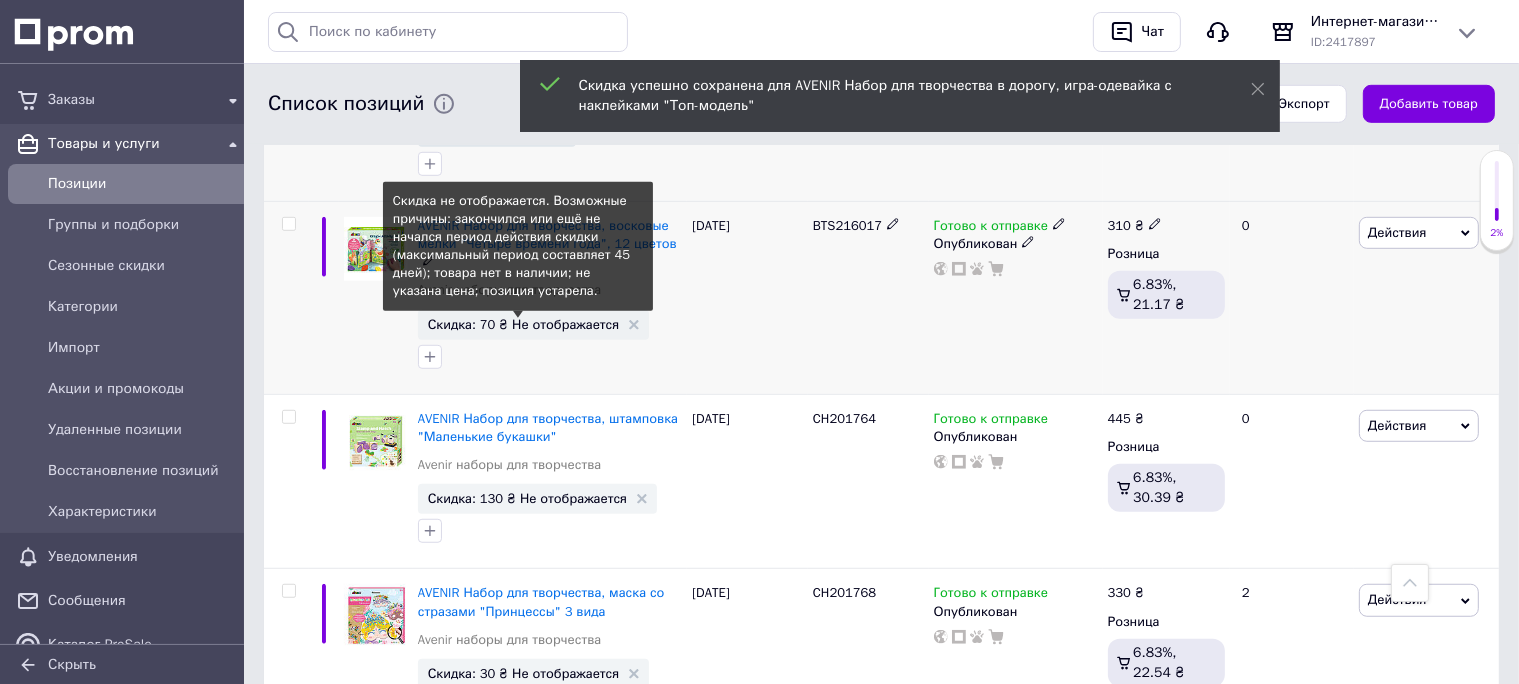 click on "Скидка: 70 ₴ Не отображается" at bounding box center (524, 324) 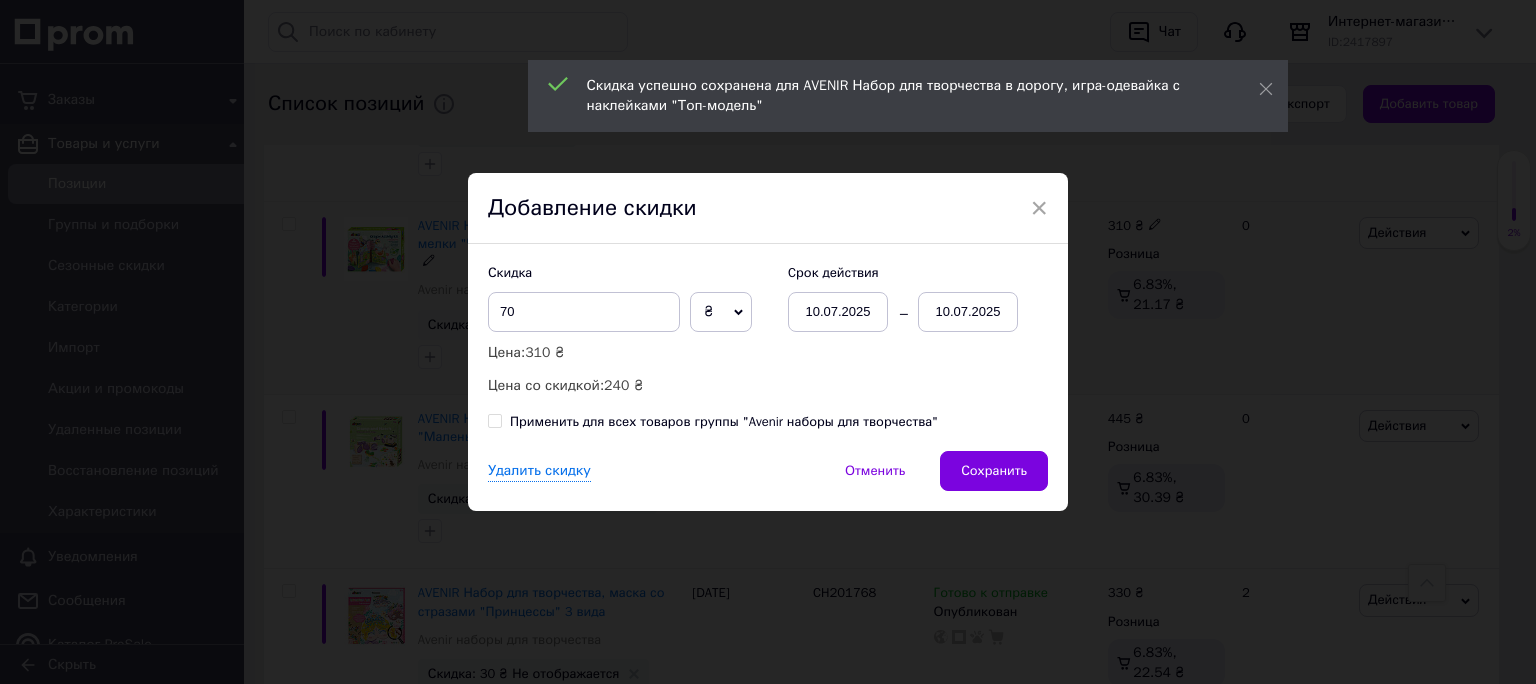 click on "10.07.2025" at bounding box center (968, 312) 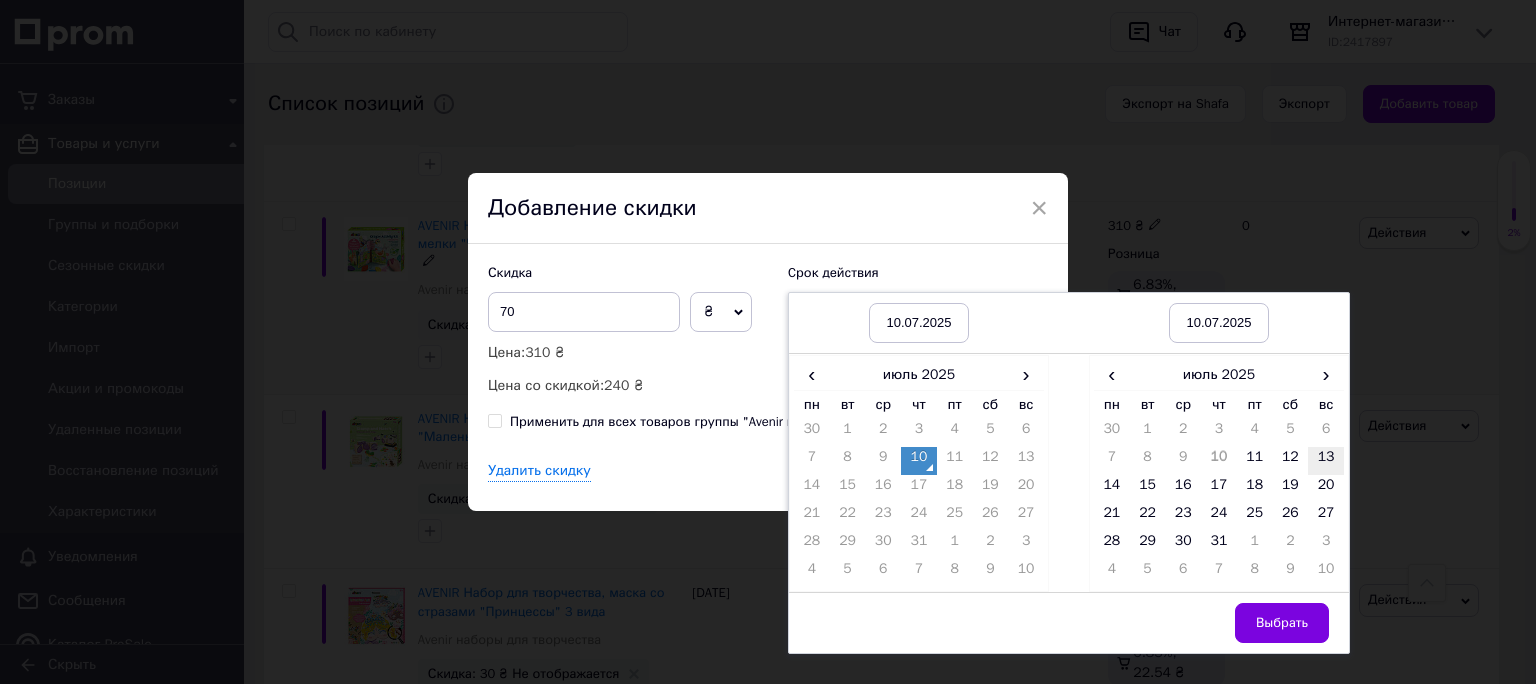 click on "13" at bounding box center (1326, 461) 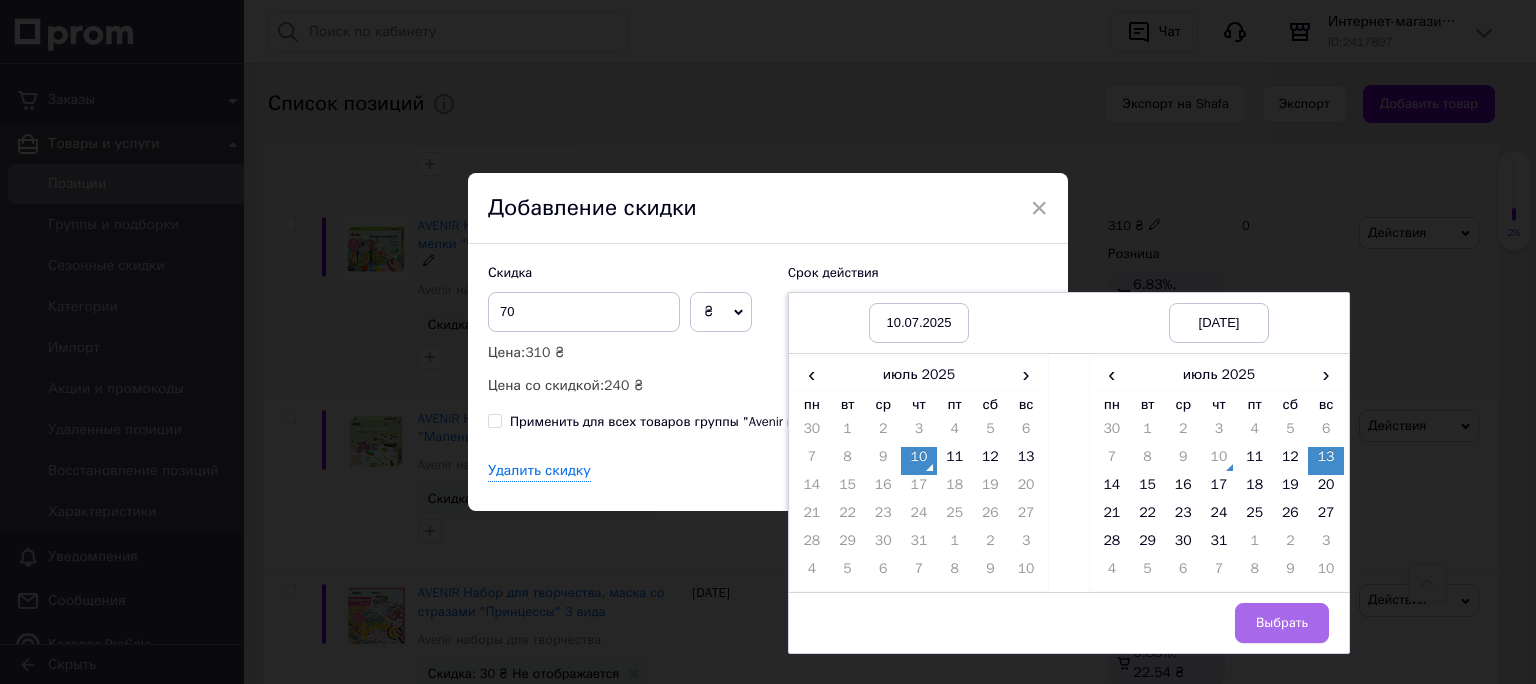click on "Выбрать" at bounding box center [1282, 623] 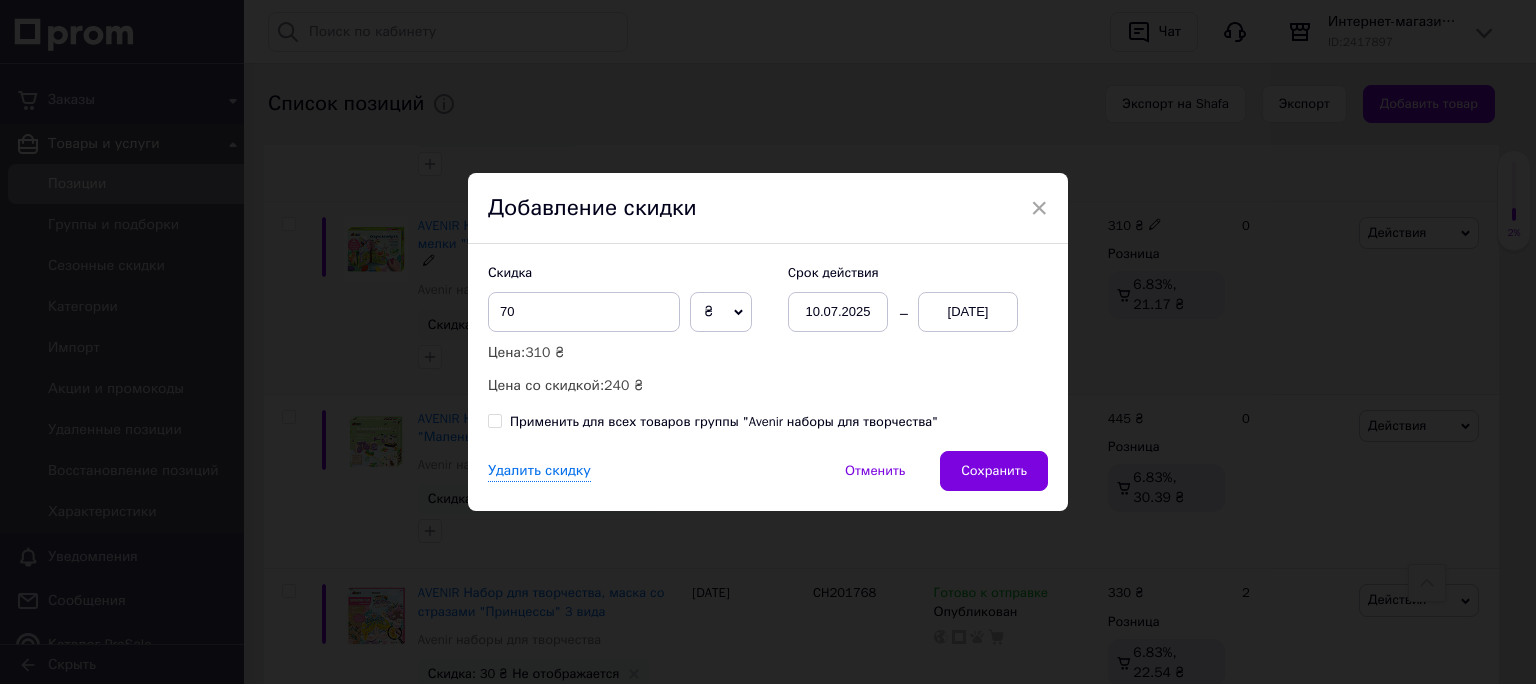 drag, startPoint x: 1002, startPoint y: 478, endPoint x: 998, endPoint y: 498, distance: 20.396078 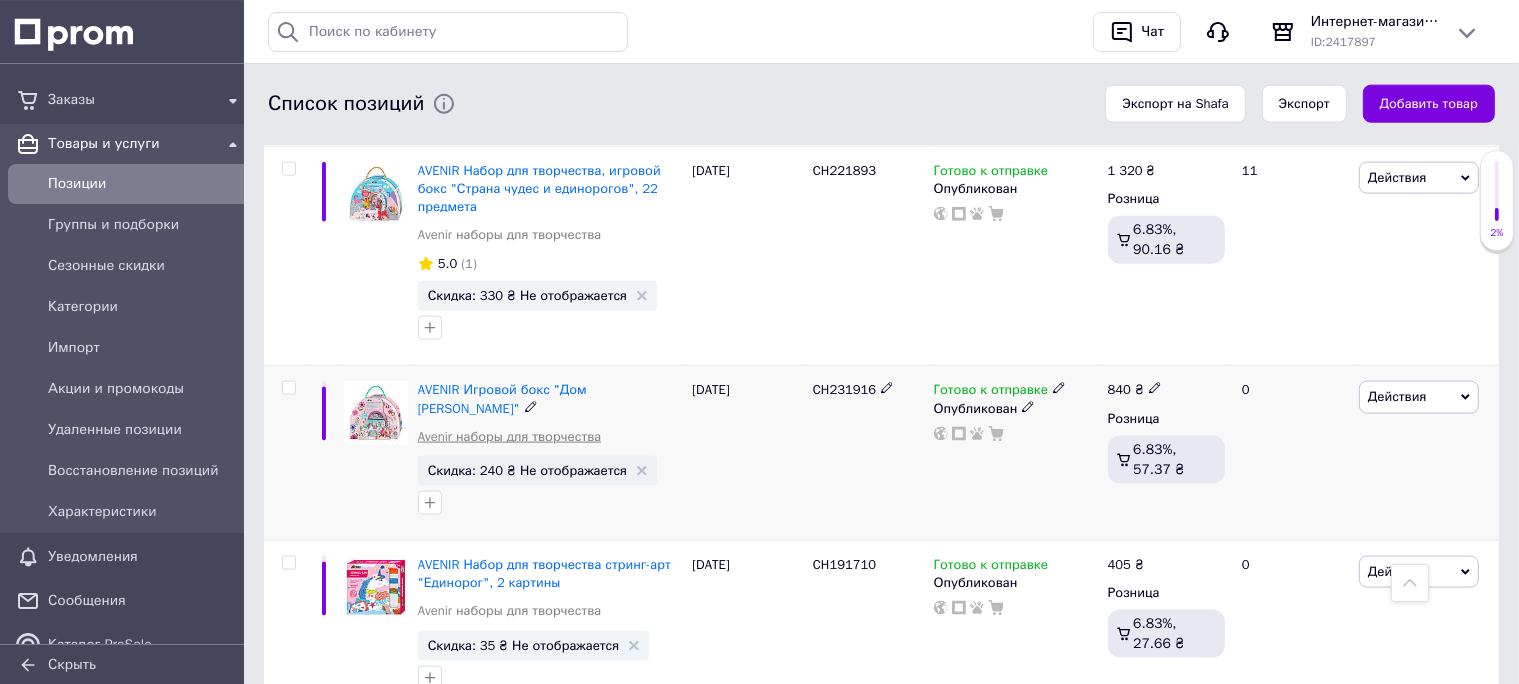 scroll, scrollTop: 2534, scrollLeft: 0, axis: vertical 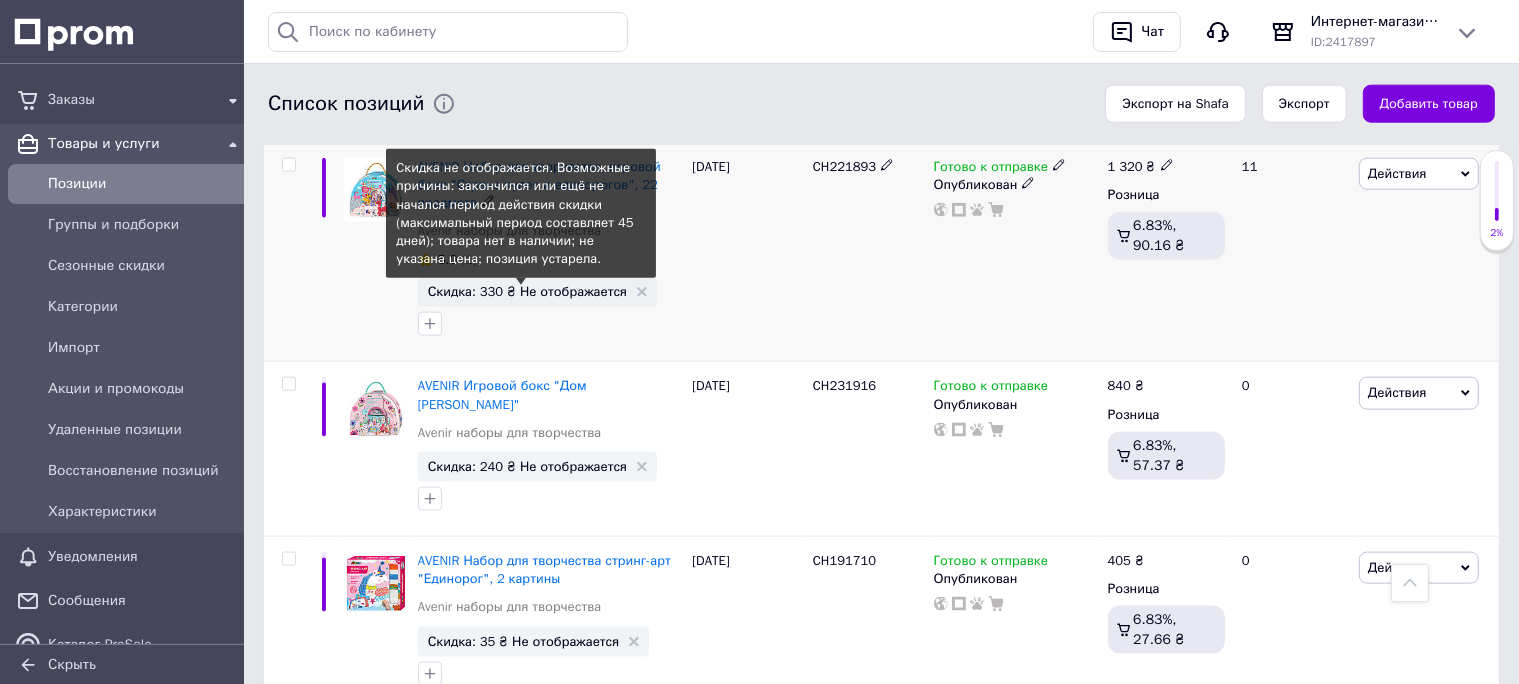 click on "Скидка: 330 ₴ Не отображается" at bounding box center [527, 291] 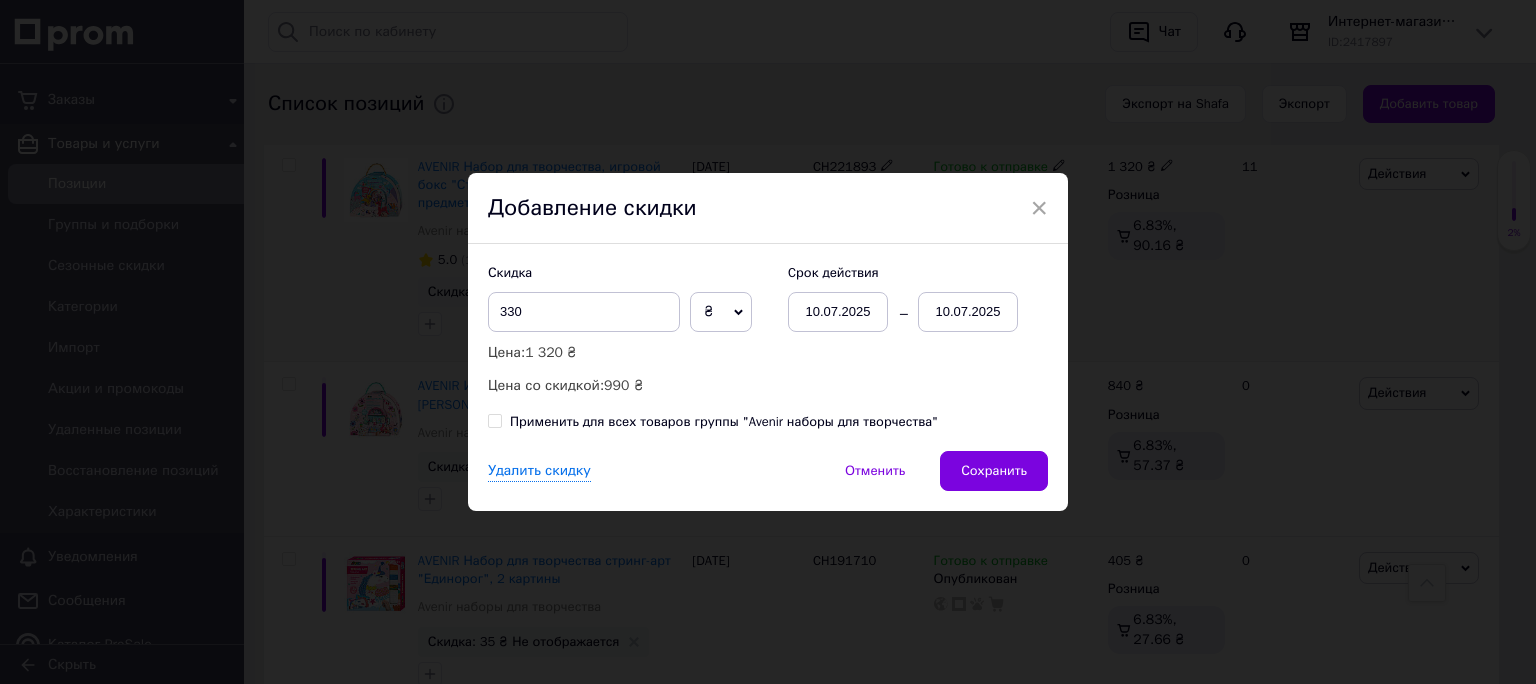 drag, startPoint x: 1027, startPoint y: 480, endPoint x: 984, endPoint y: 477, distance: 43.104523 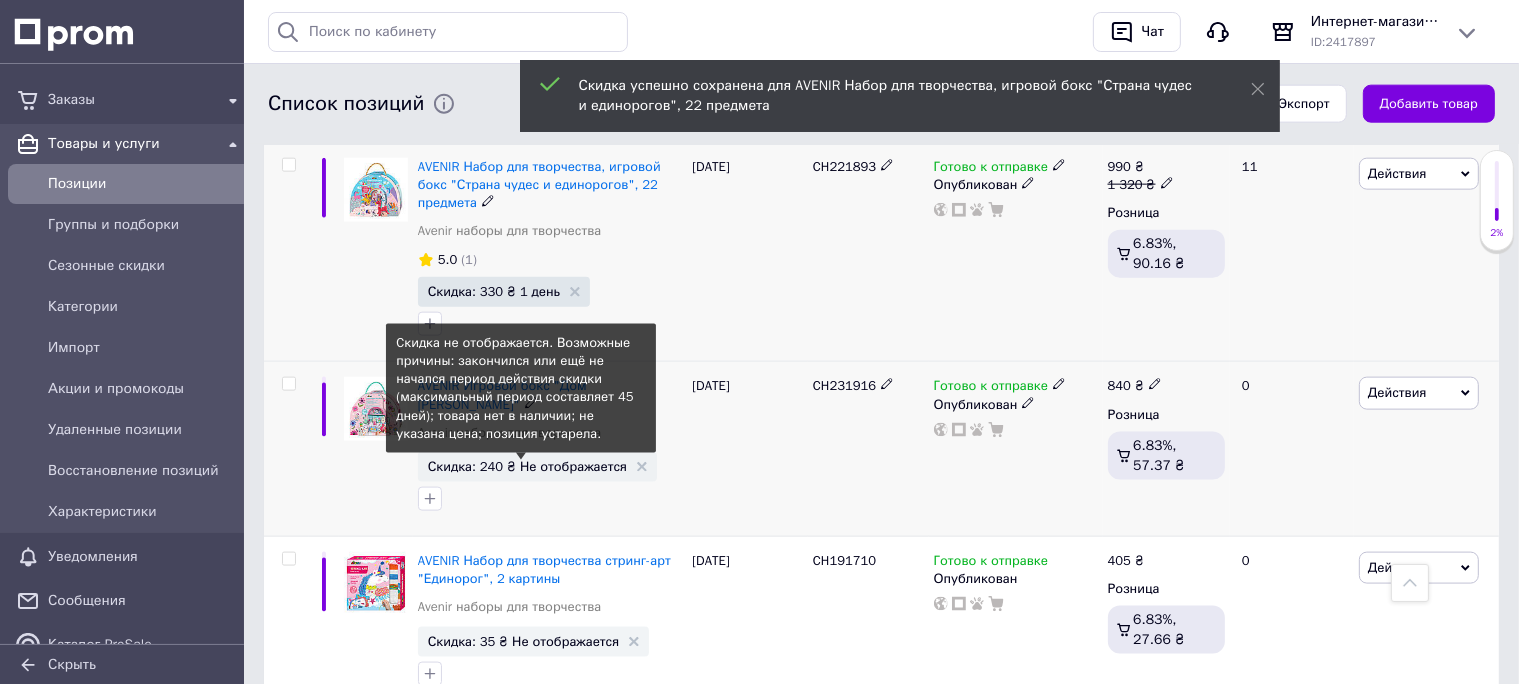 click on "Скидка: 240 ₴ Не отображается" at bounding box center [527, 466] 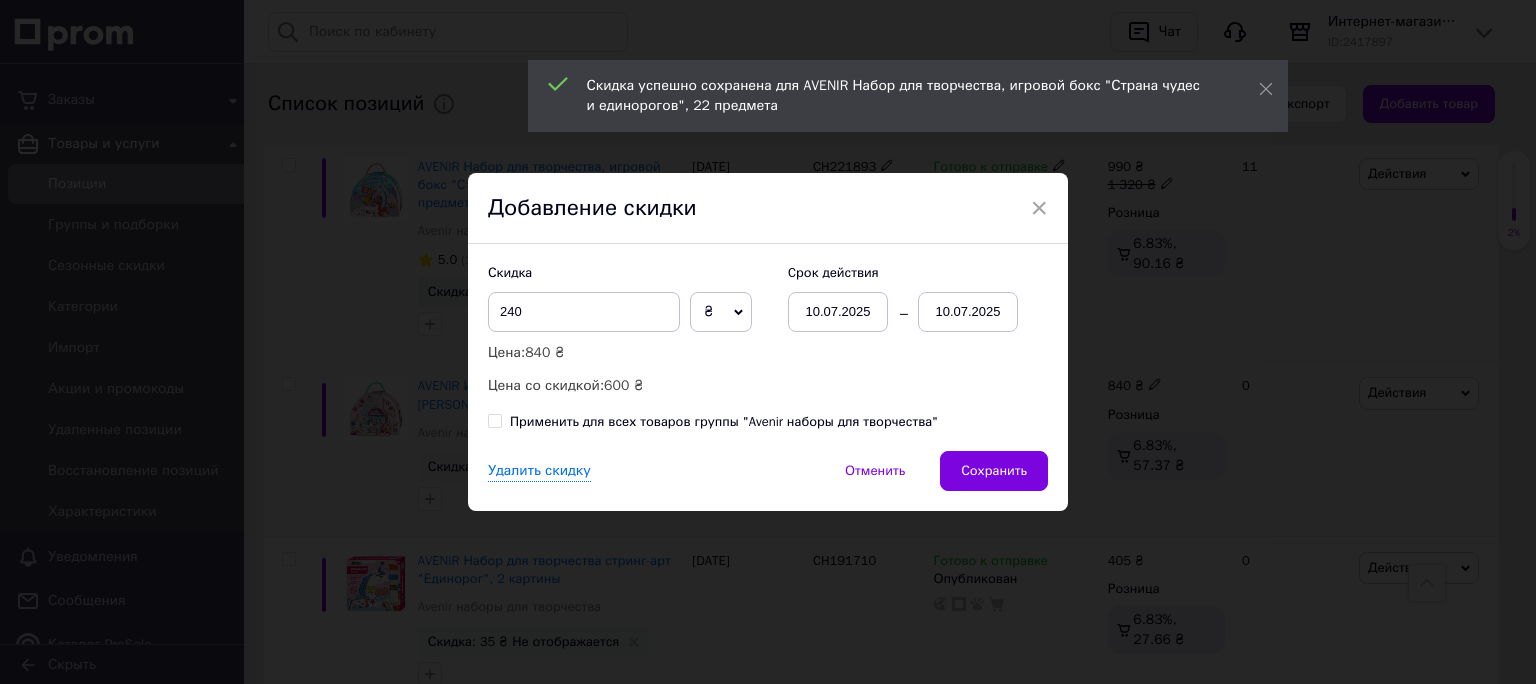 click on "10.07.2025" at bounding box center [968, 312] 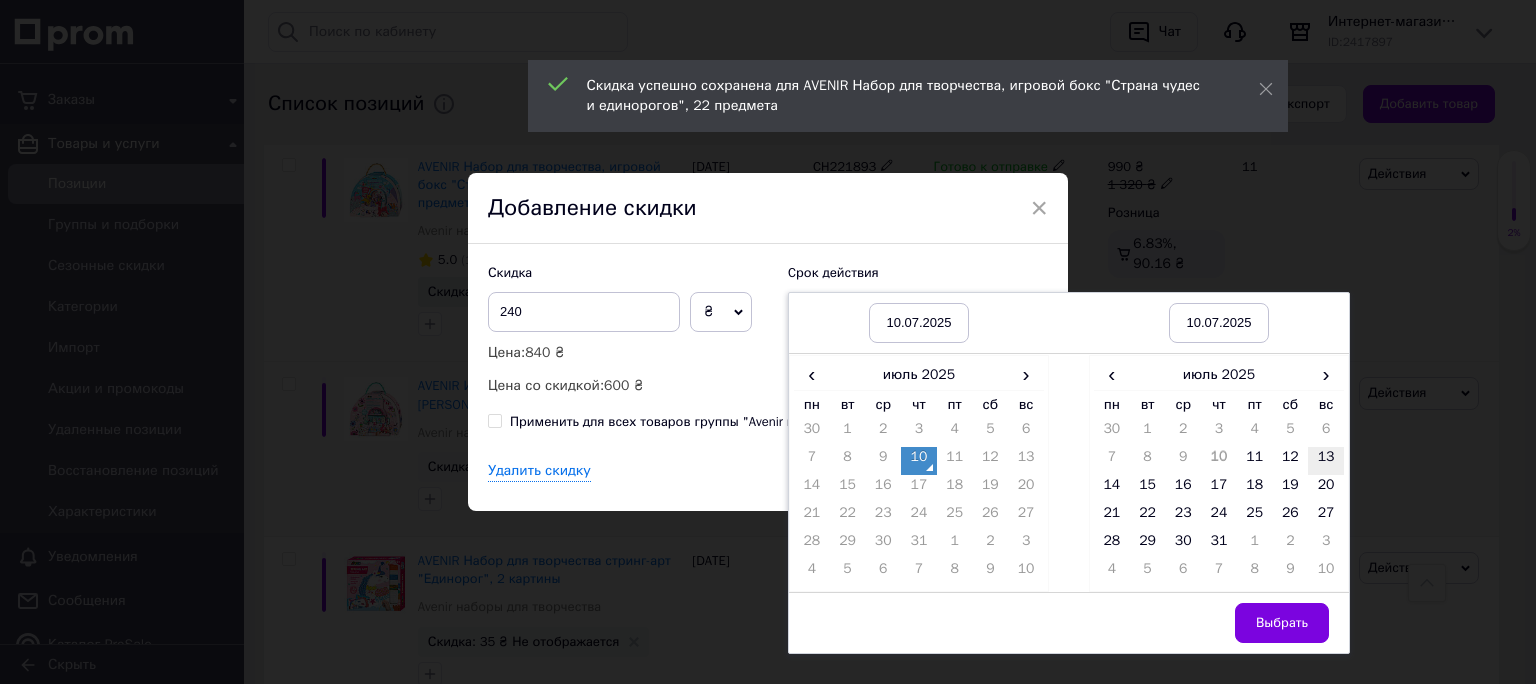 click on "13" at bounding box center (1326, 461) 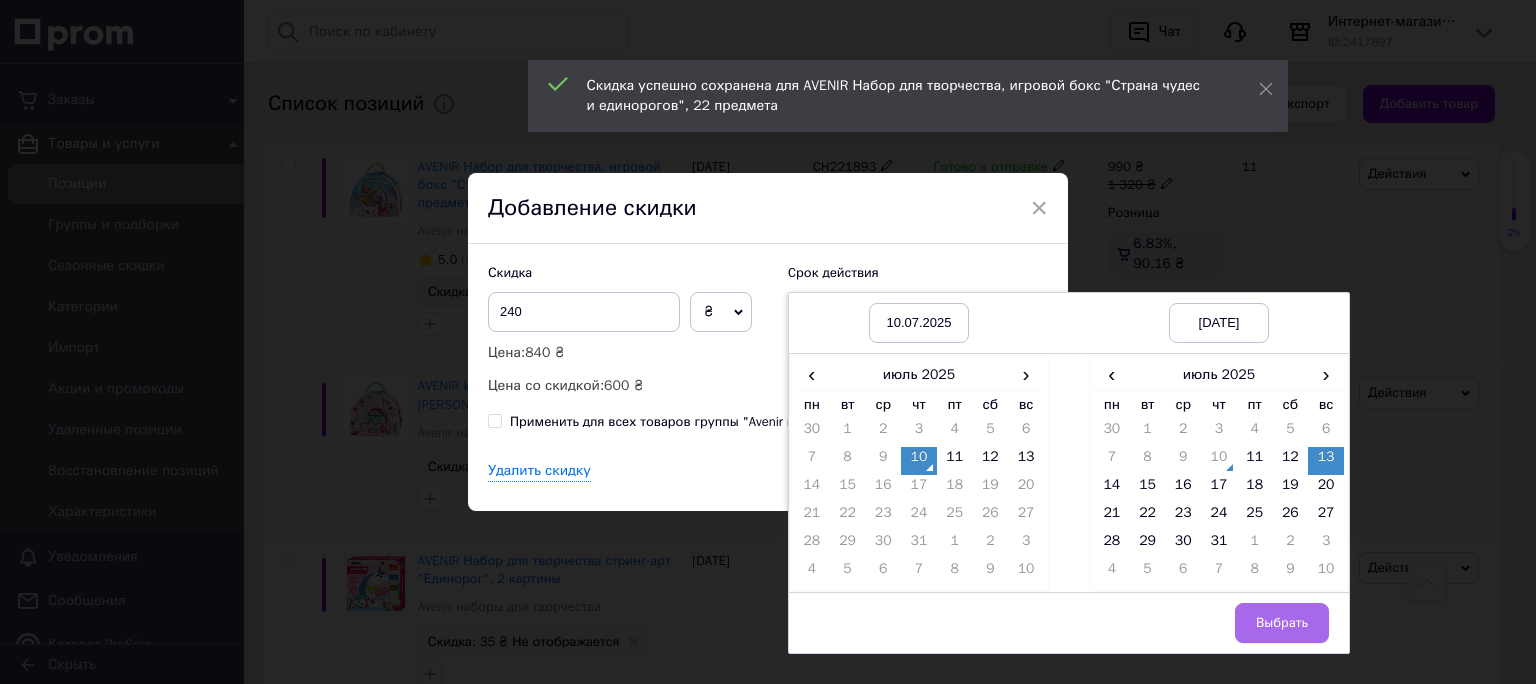 click on "Выбрать" at bounding box center [1282, 623] 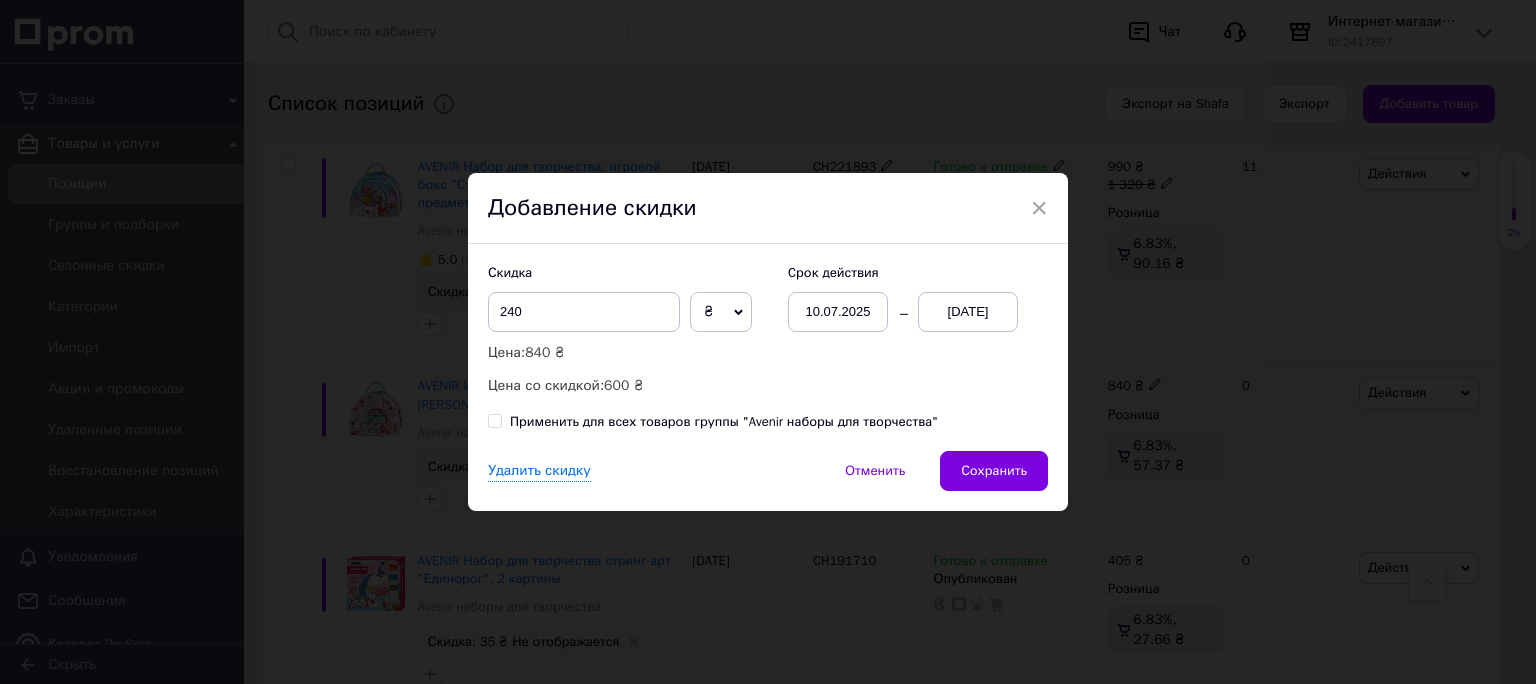 drag, startPoint x: 1008, startPoint y: 474, endPoint x: 1009, endPoint y: 491, distance: 17.029387 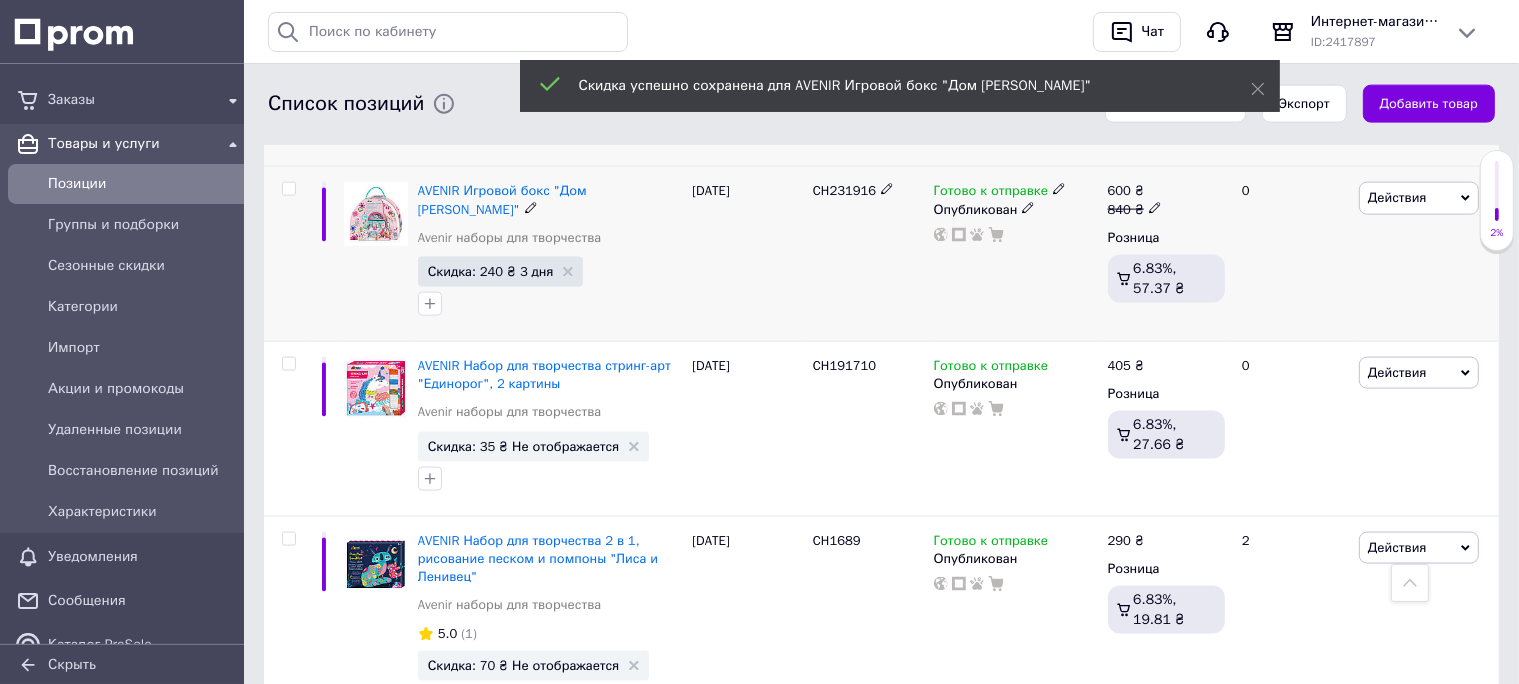 scroll, scrollTop: 2851, scrollLeft: 0, axis: vertical 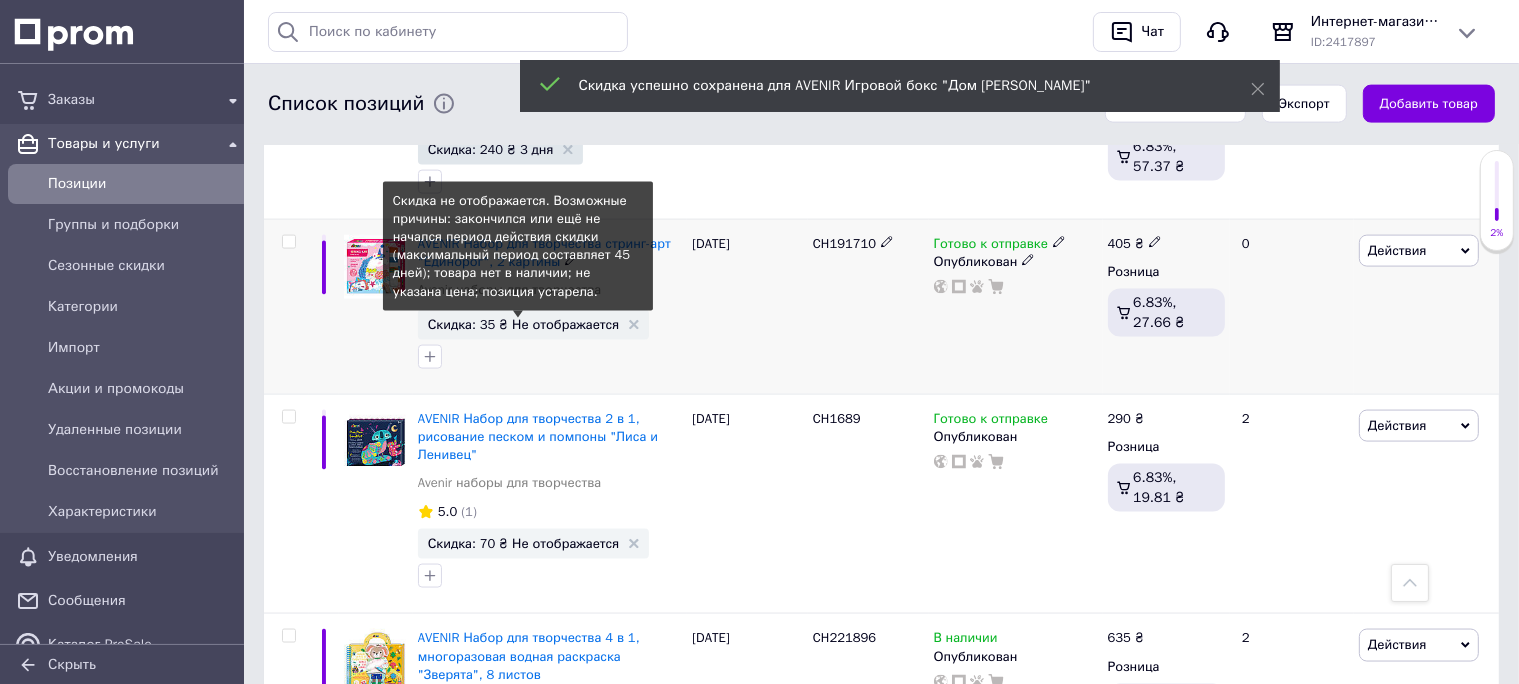 click on "Скидка: 35 ₴ Не отображается" at bounding box center (524, 324) 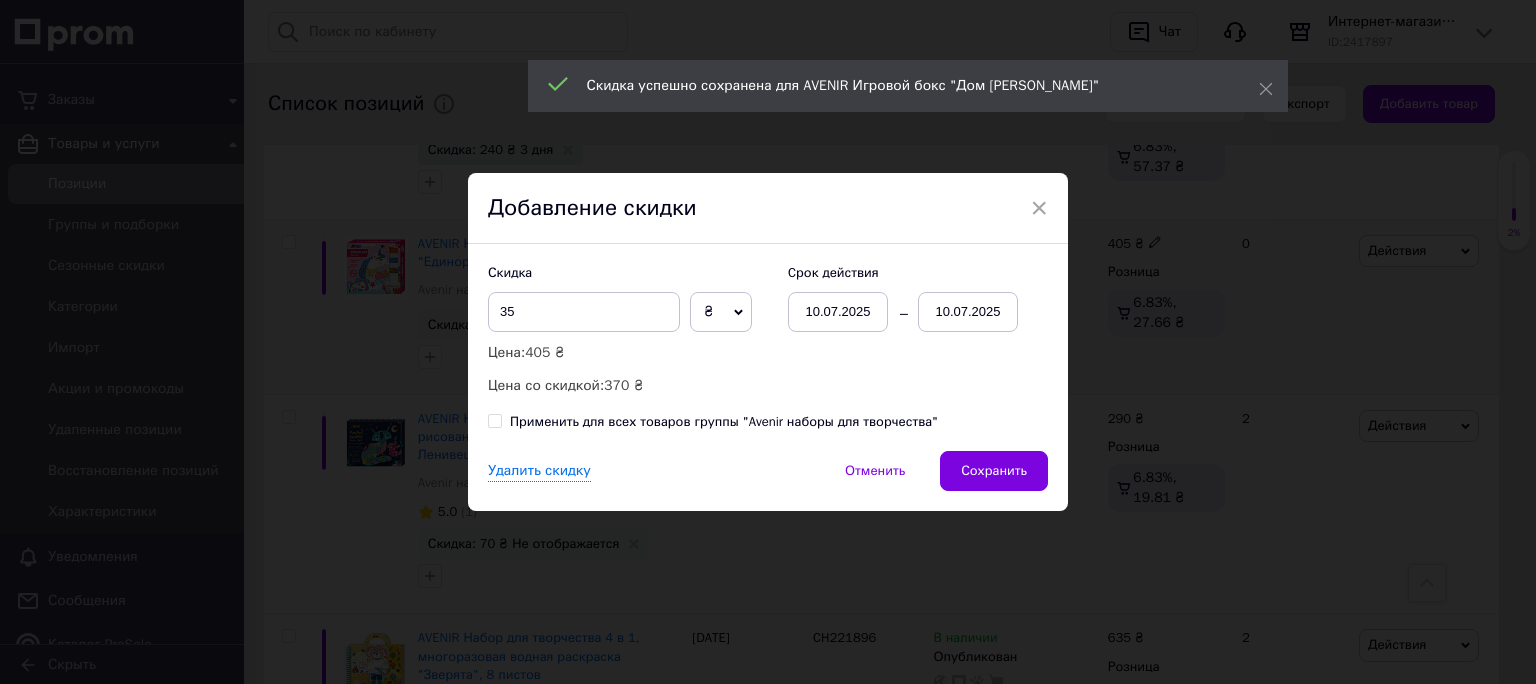 drag, startPoint x: 994, startPoint y: 464, endPoint x: 964, endPoint y: 464, distance: 30 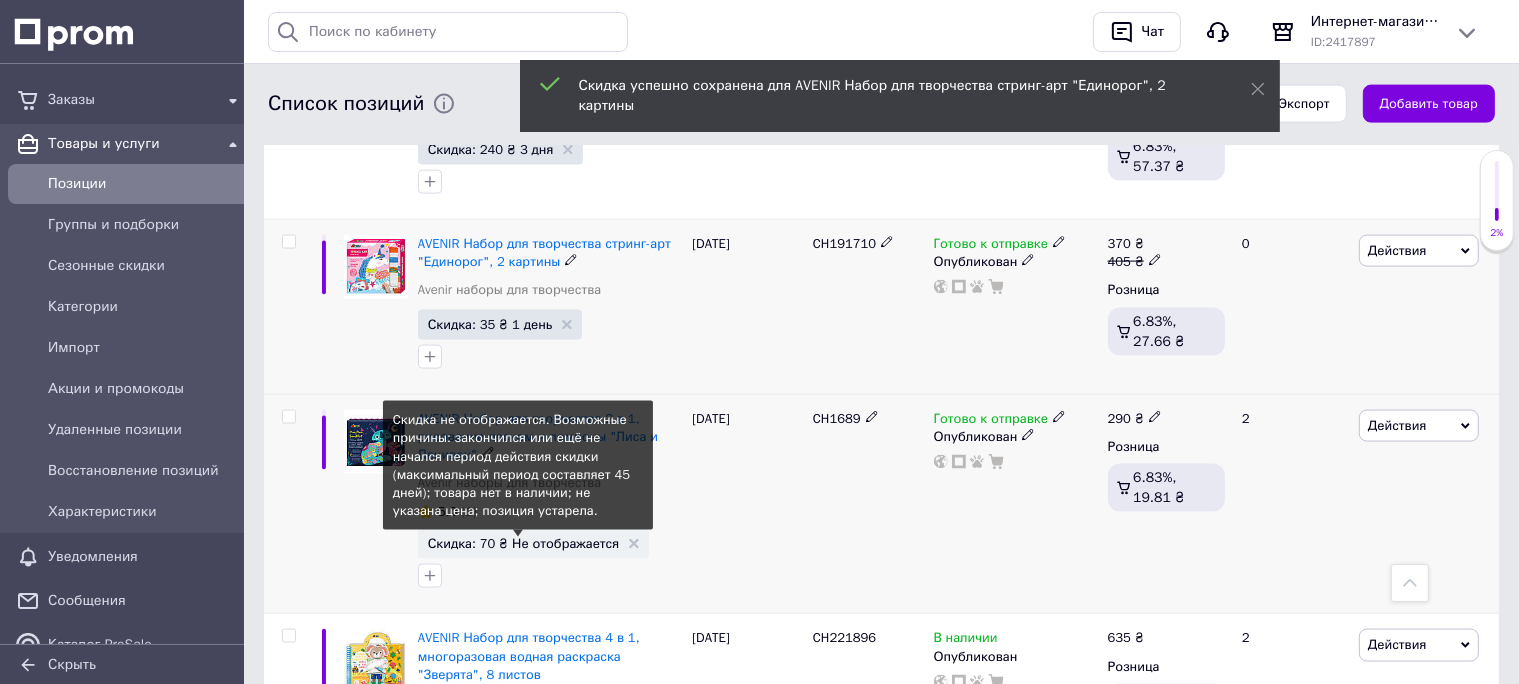 click on "Скидка: 70 ₴ Не отображается" at bounding box center (524, 543) 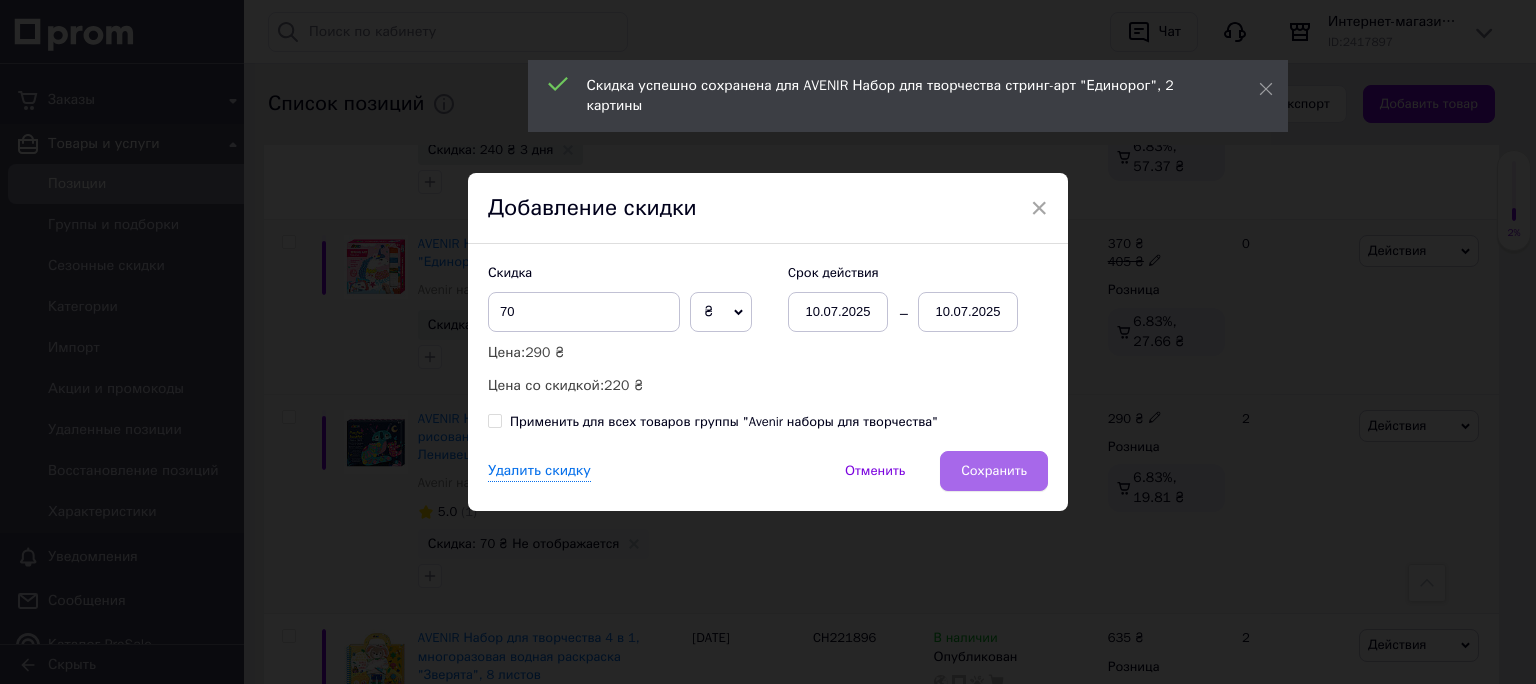 click on "Сохранить" at bounding box center (994, 471) 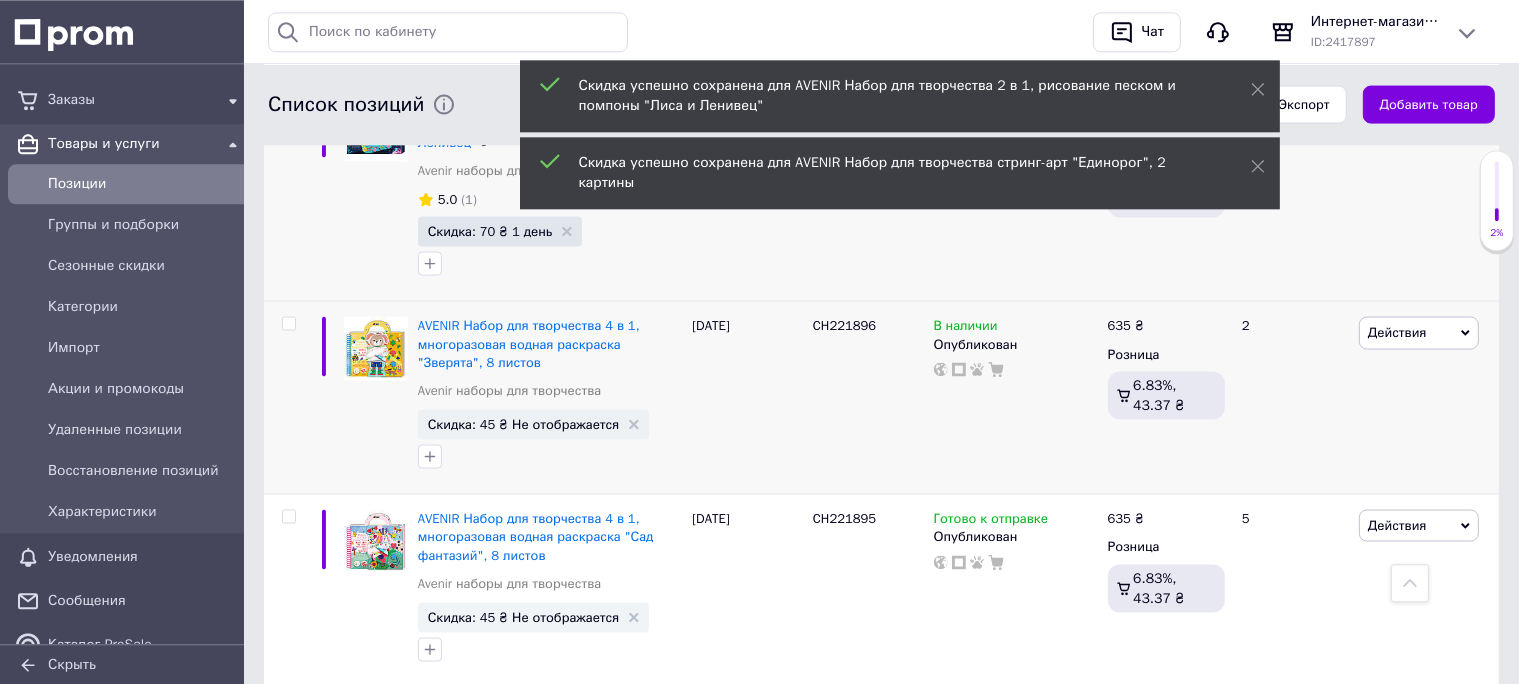 scroll, scrollTop: 3168, scrollLeft: 0, axis: vertical 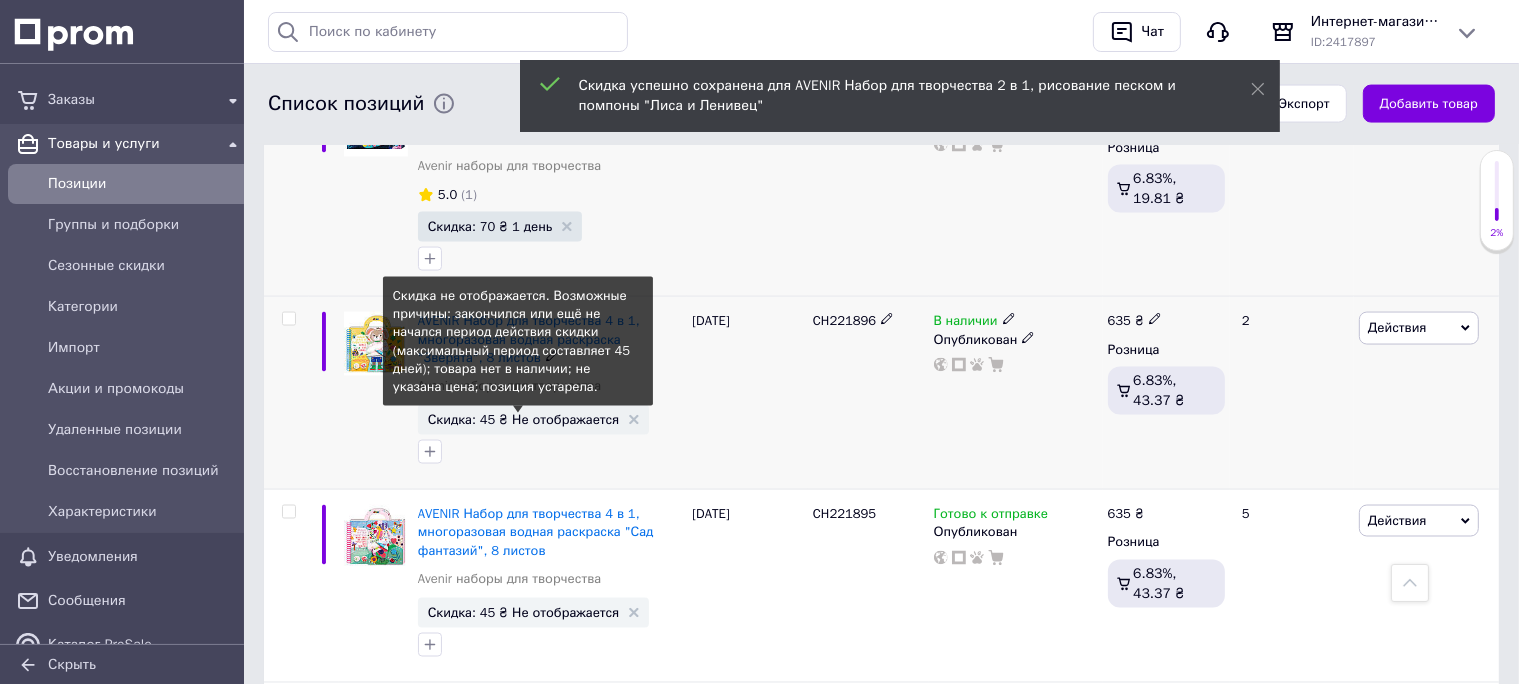 click on "Скидка: 45 ₴ Не отображается" at bounding box center (524, 419) 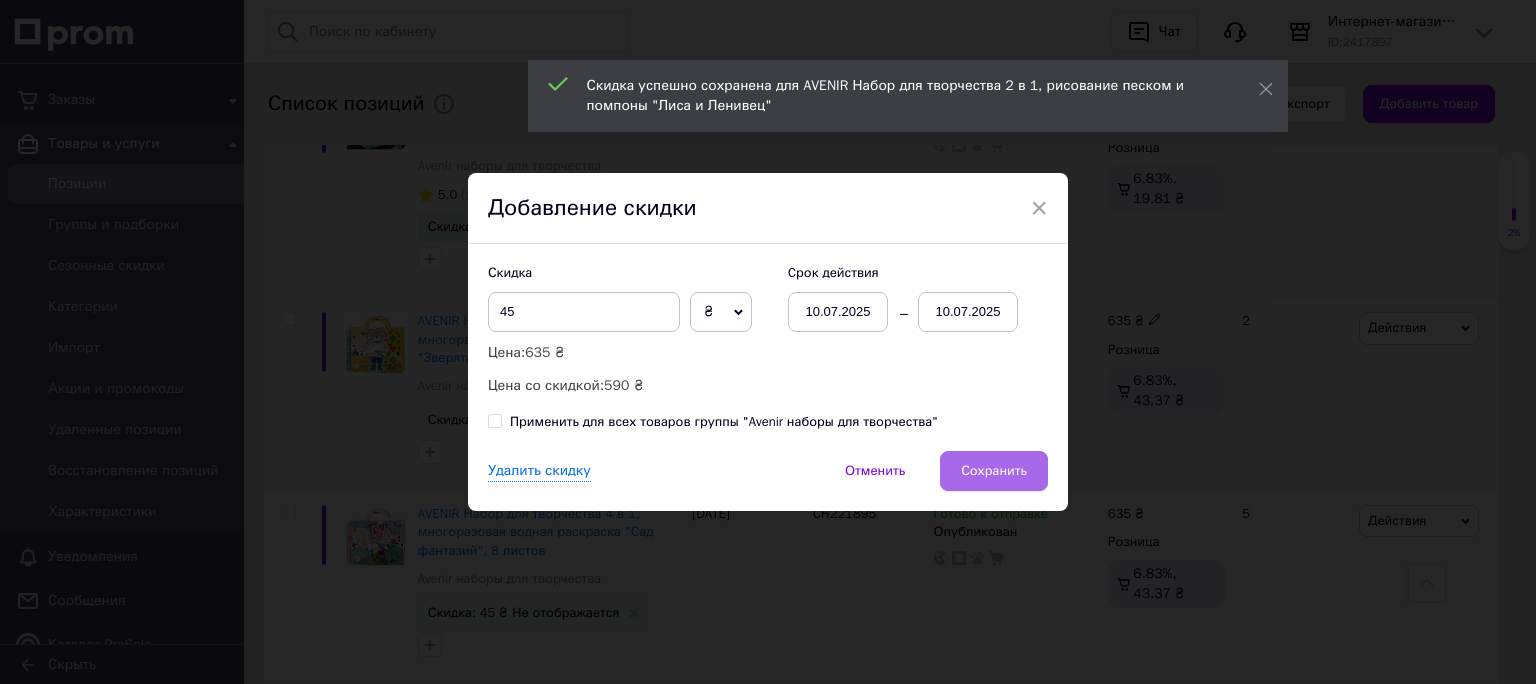 click on "Сохранить" at bounding box center (994, 471) 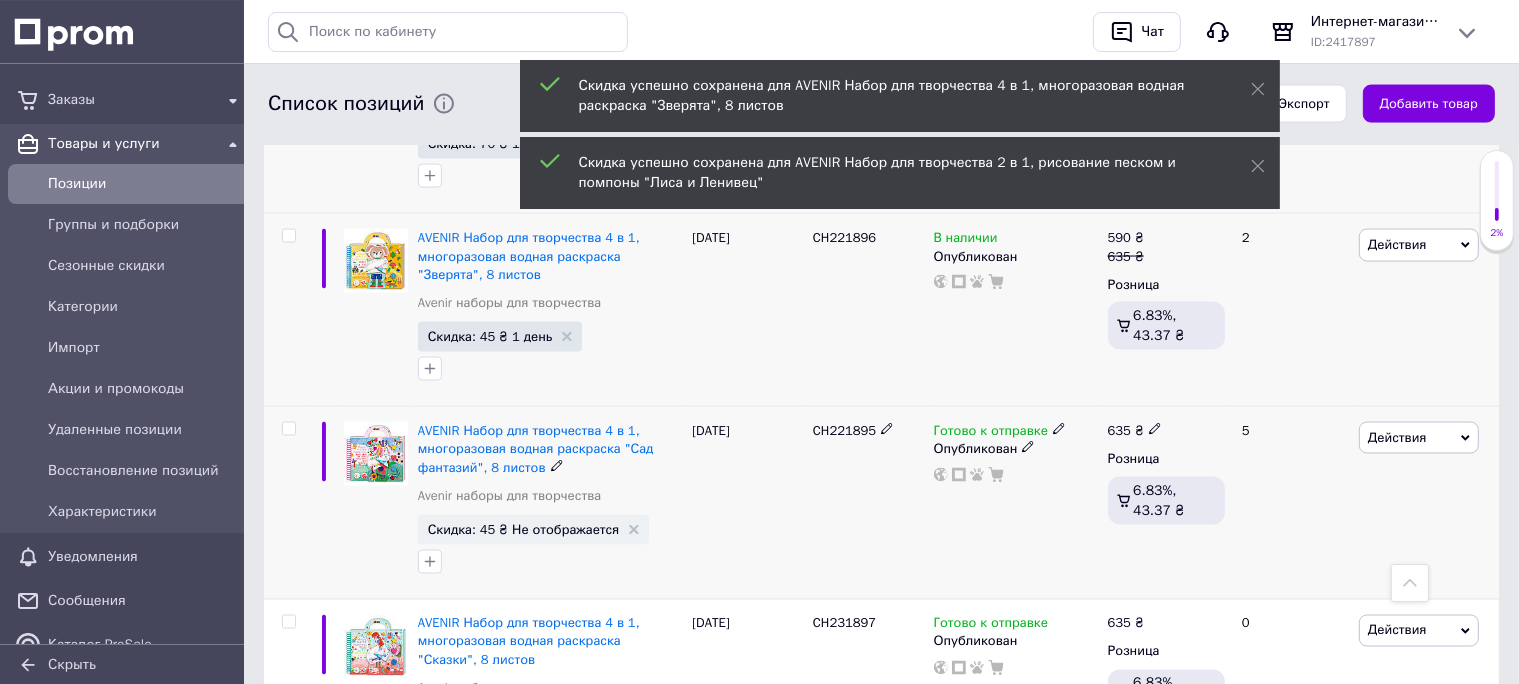 scroll, scrollTop: 3273, scrollLeft: 0, axis: vertical 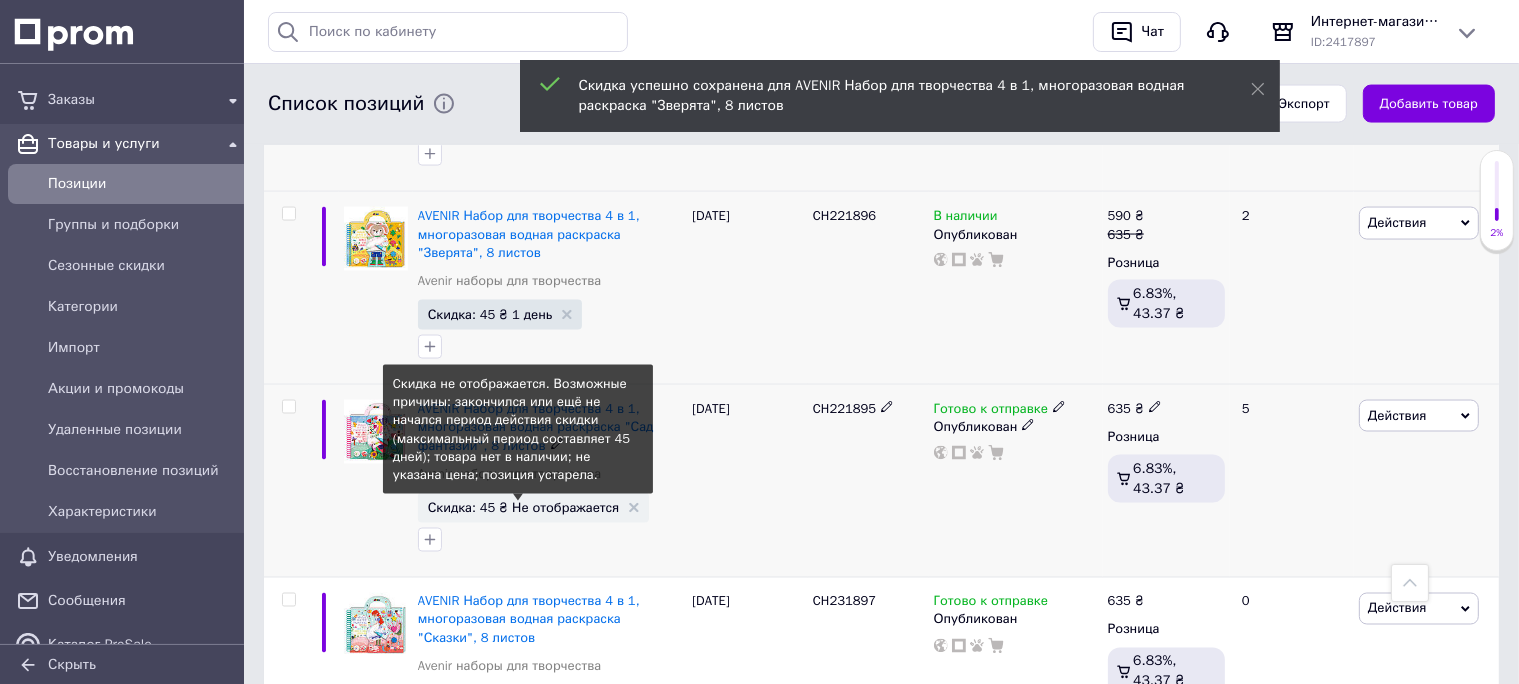 click on "Скидка: 45 ₴ Не отображается" at bounding box center [524, 507] 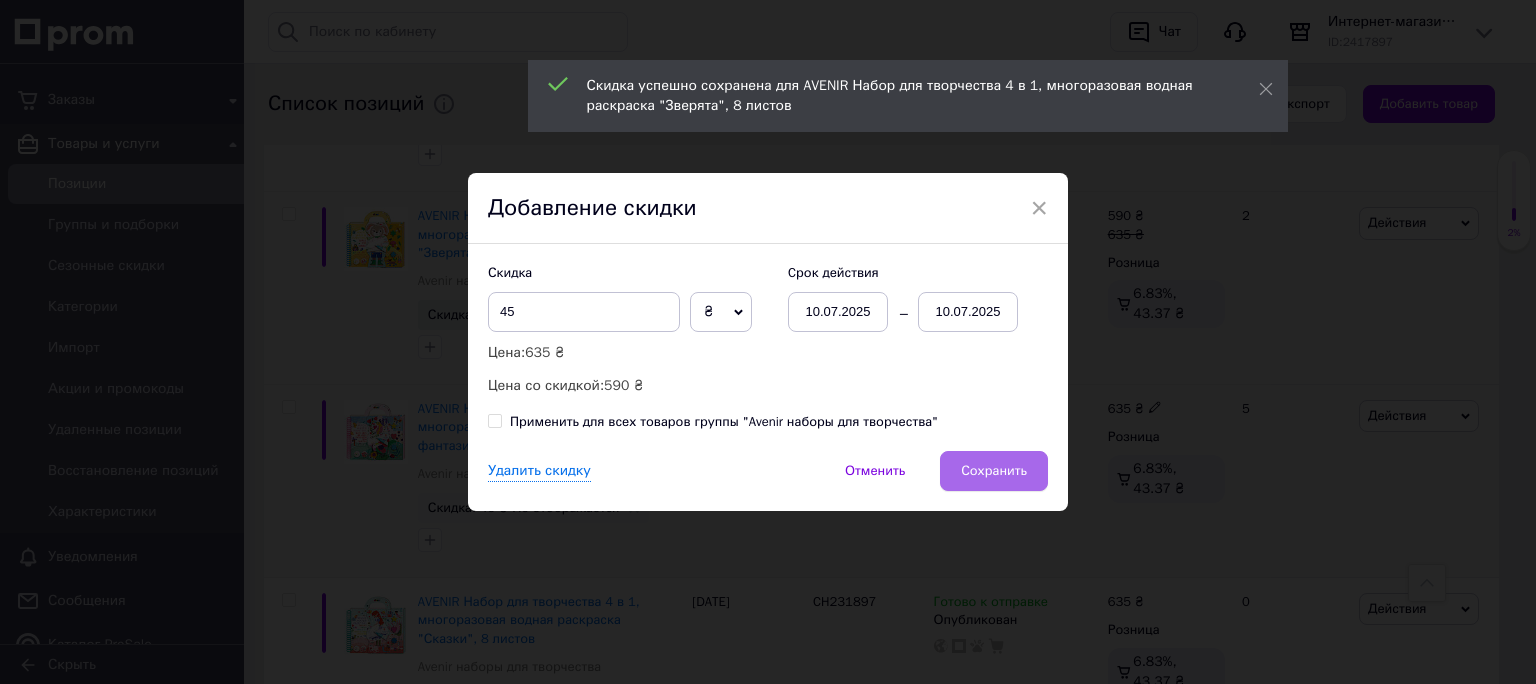 click on "Сохранить" at bounding box center [994, 471] 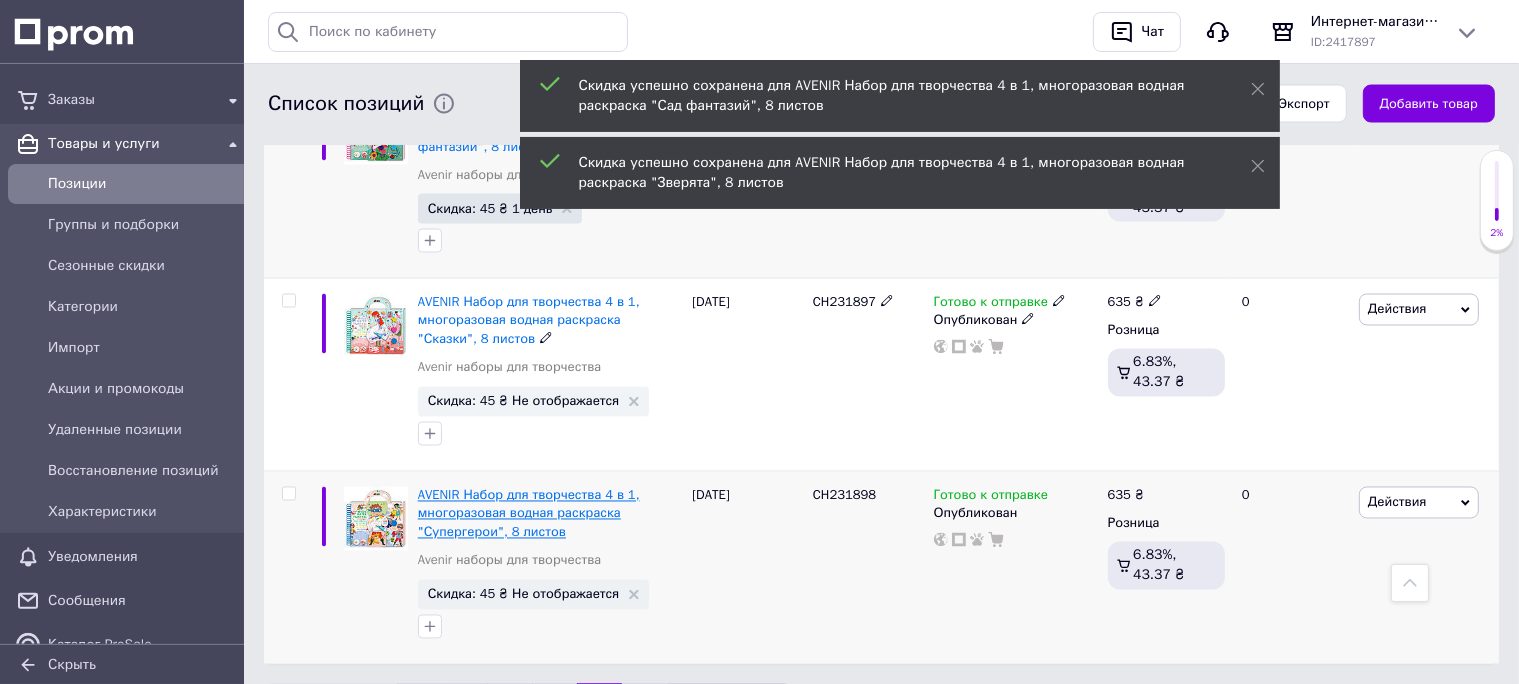scroll, scrollTop: 3590, scrollLeft: 0, axis: vertical 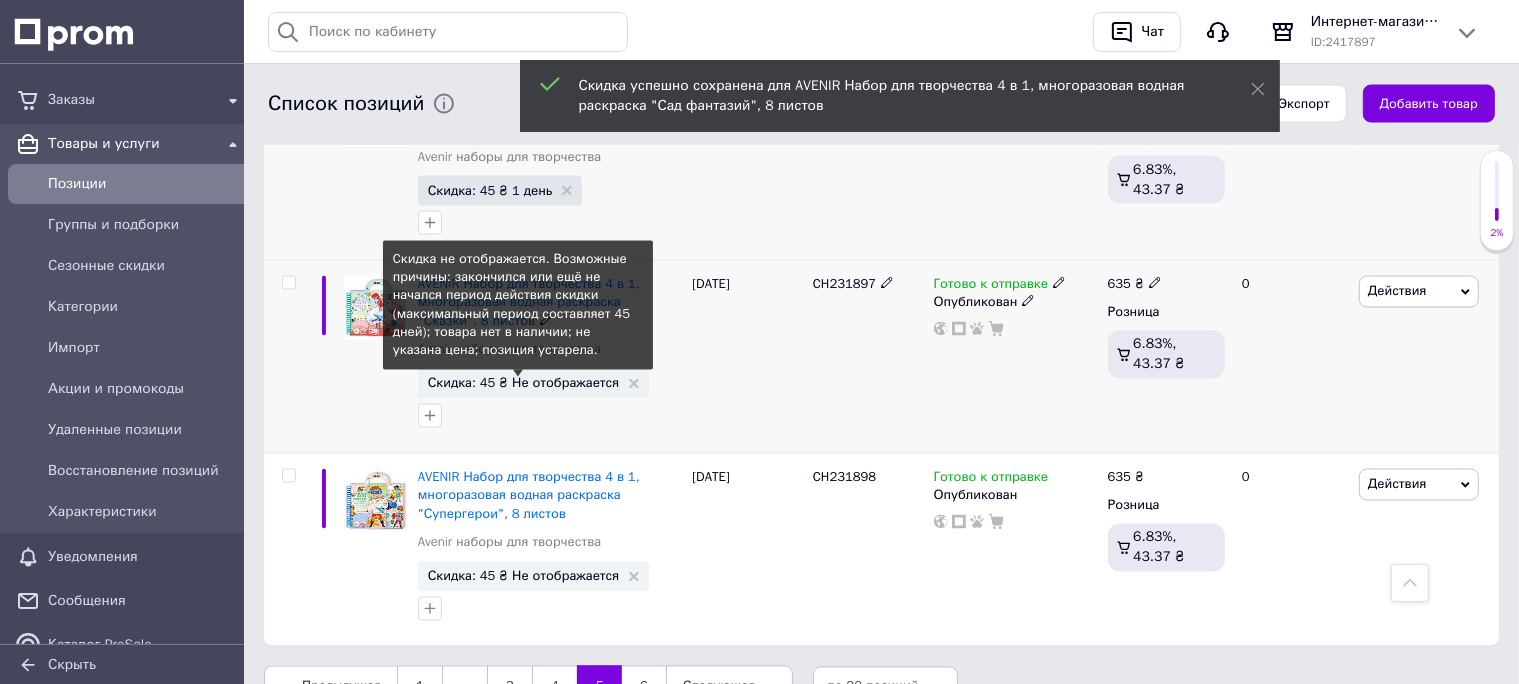click on "Скидка: 45 ₴ Не отображается" at bounding box center [524, 383] 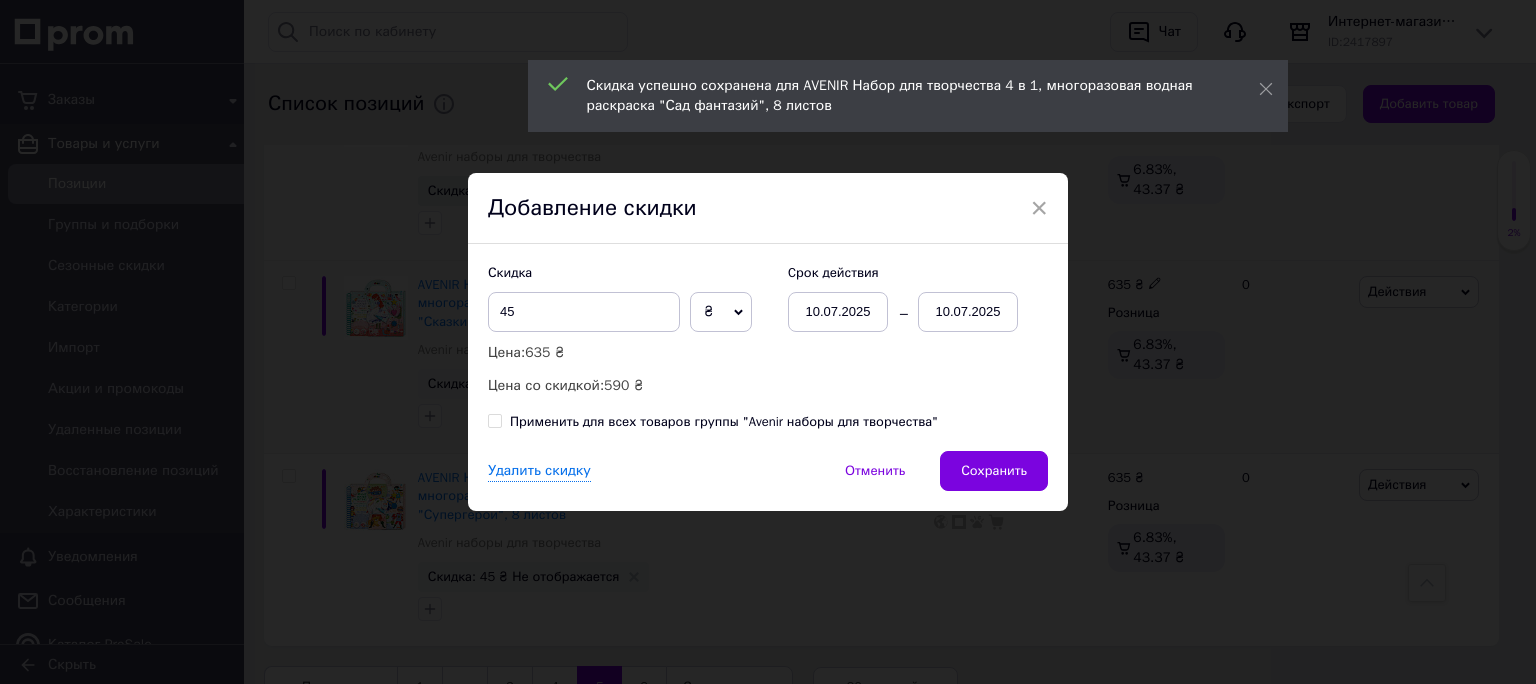 click on "Удалить скидку   Отменить   Сохранить" at bounding box center (768, 481) 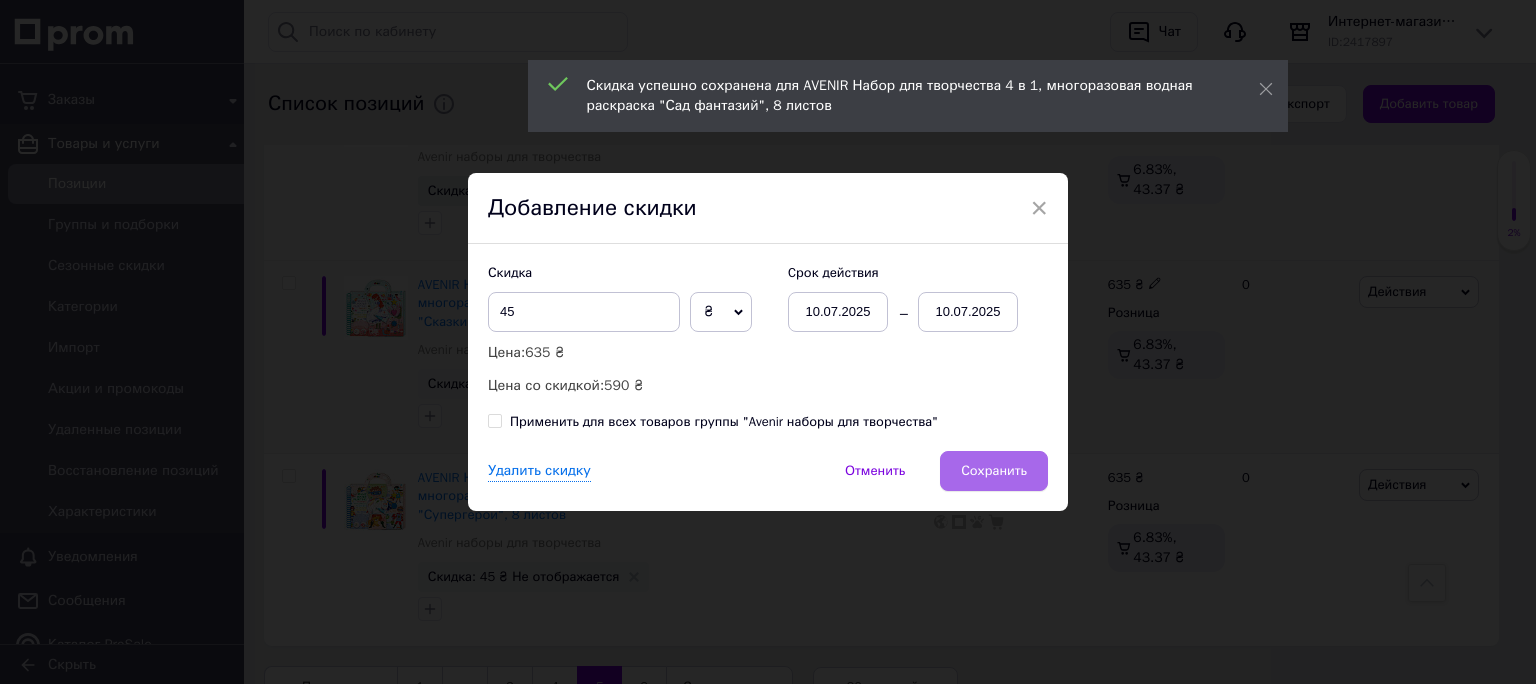 click on "Сохранить" at bounding box center [994, 471] 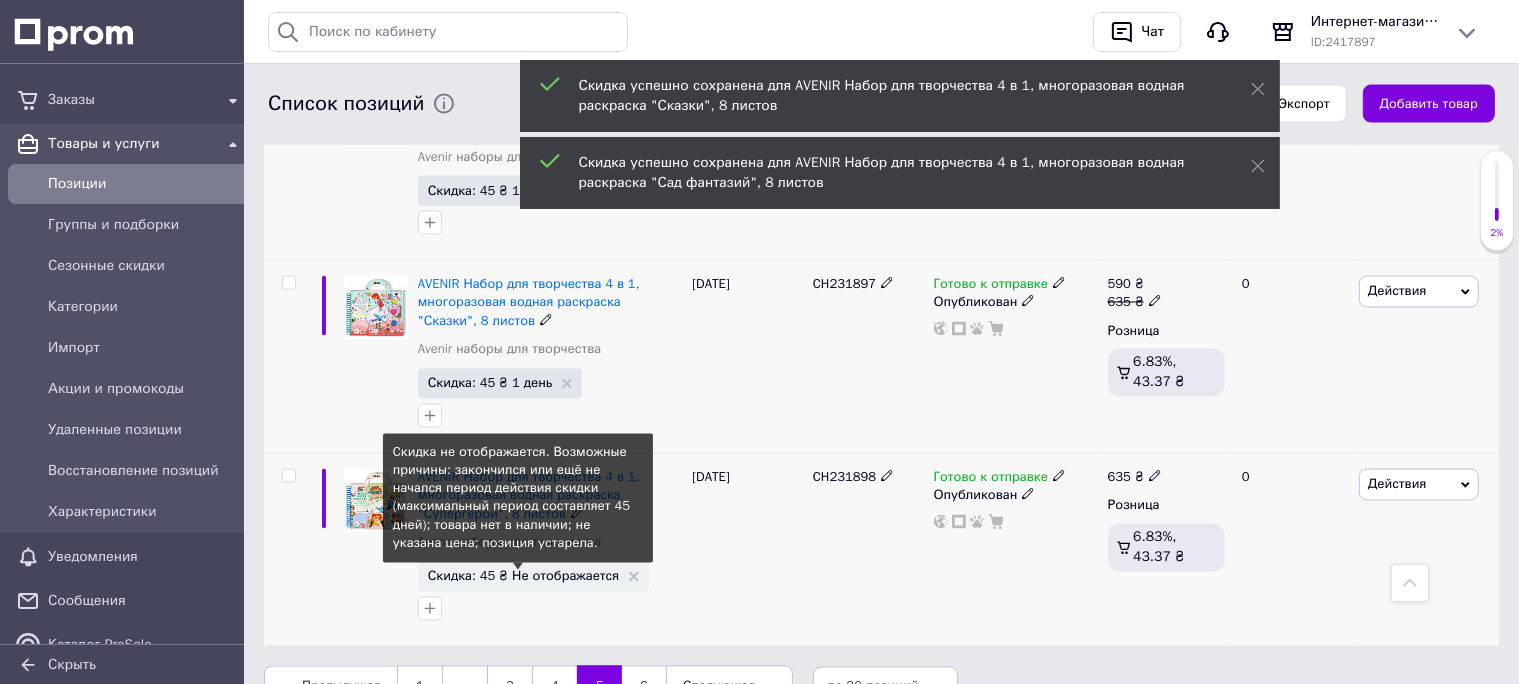 click on "Скидка: 45 ₴ Не отображается" at bounding box center (524, 576) 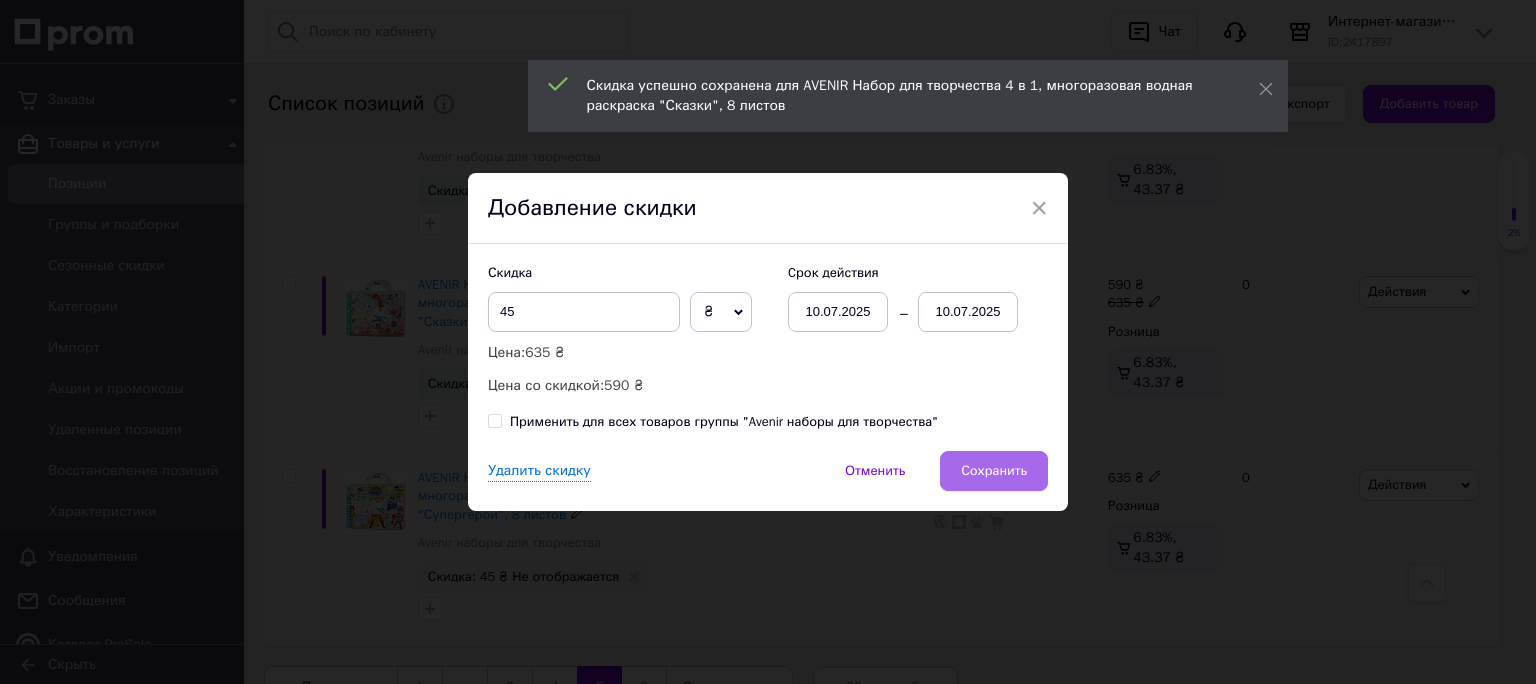 click on "Сохранить" at bounding box center (994, 471) 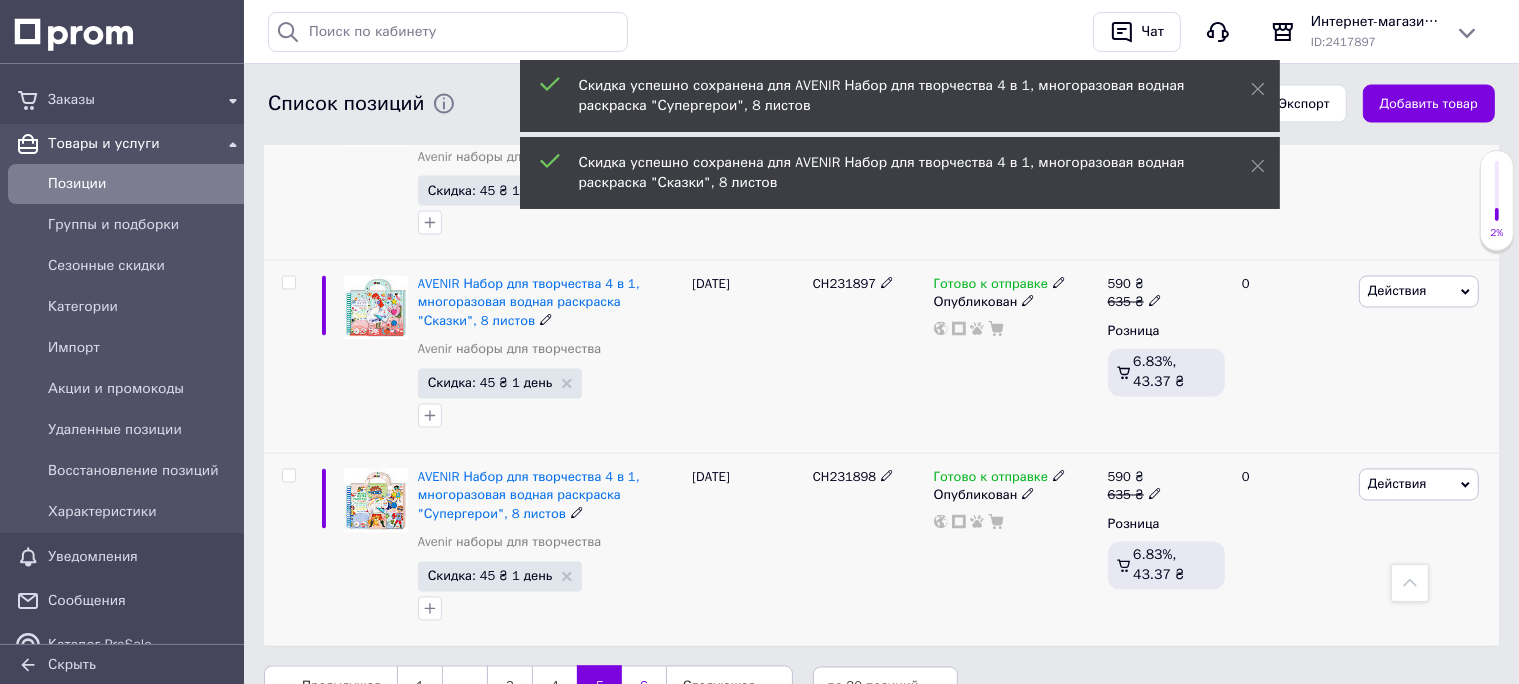 click on "6" at bounding box center [644, 687] 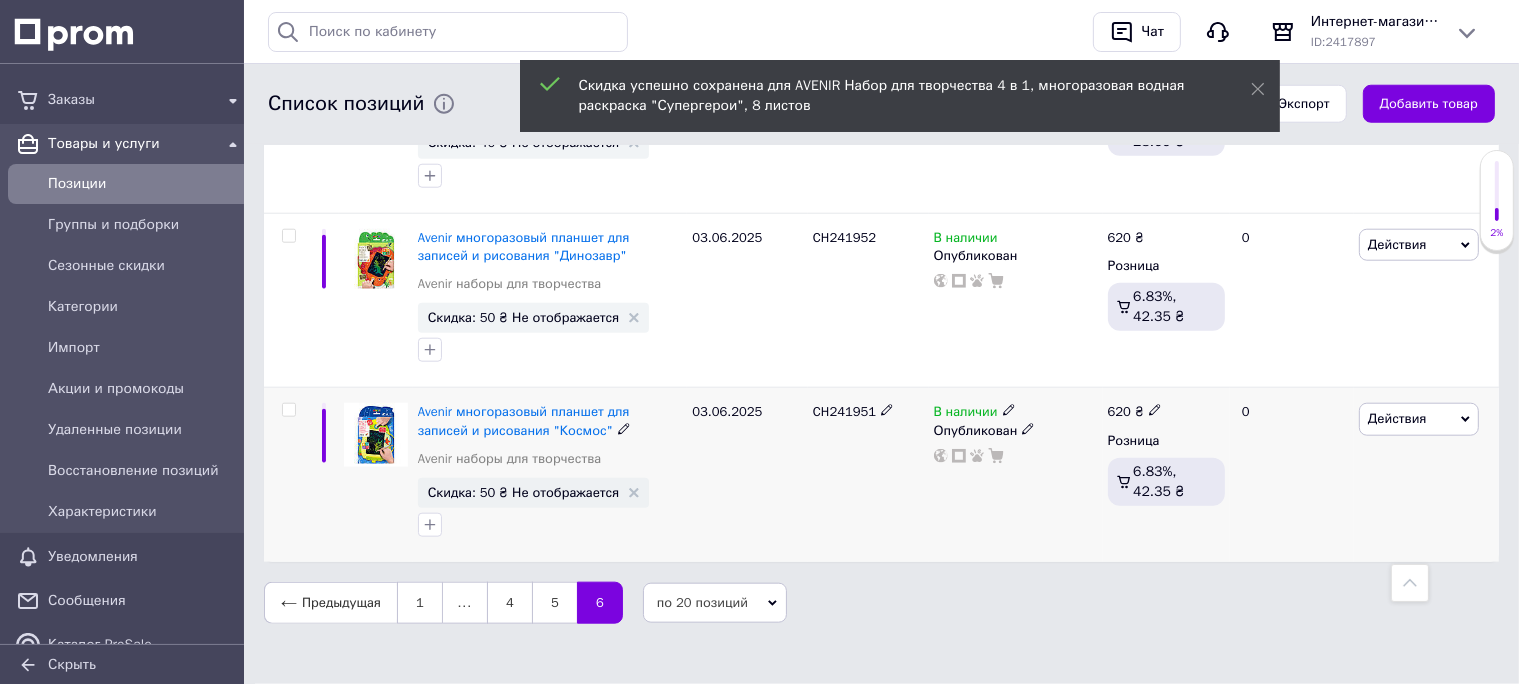 scroll, scrollTop: 2036, scrollLeft: 0, axis: vertical 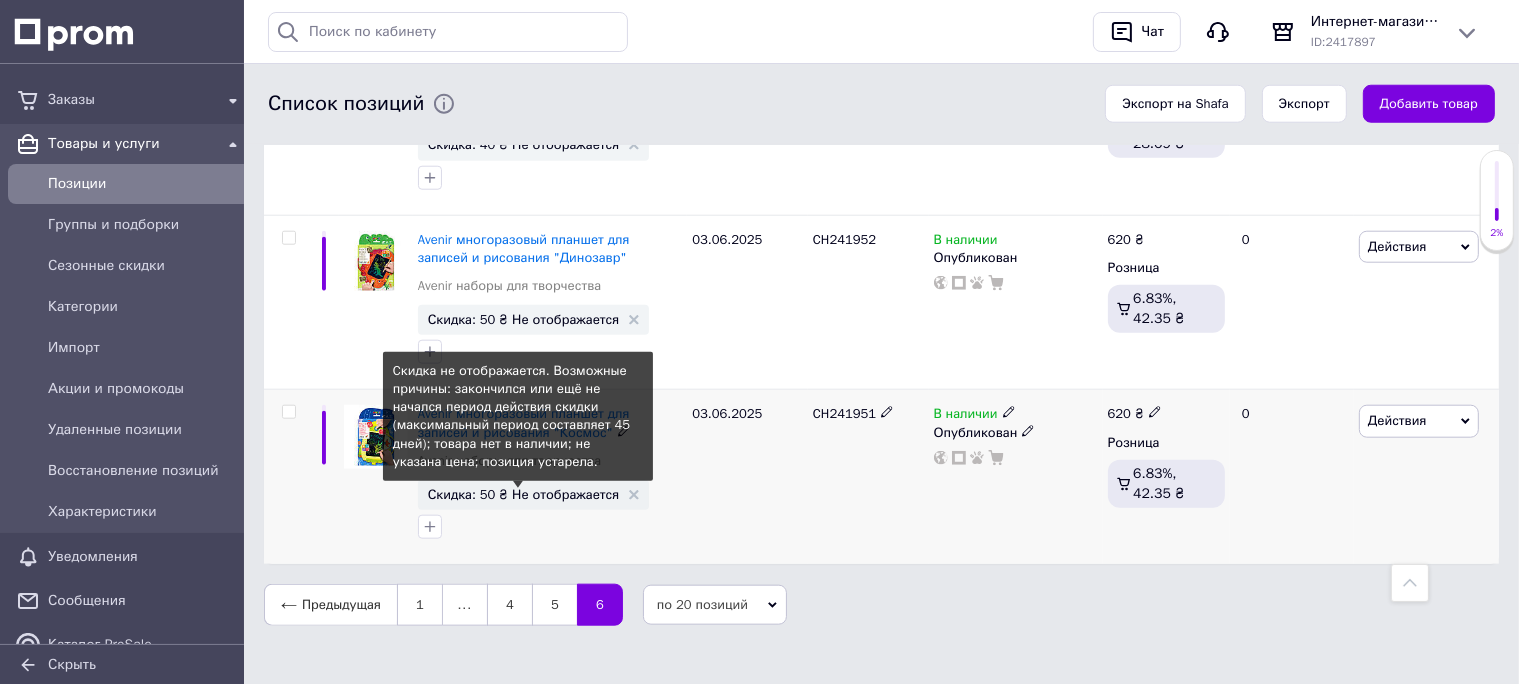 click on "Скидка: 50 ₴ Не отображается" at bounding box center [524, 494] 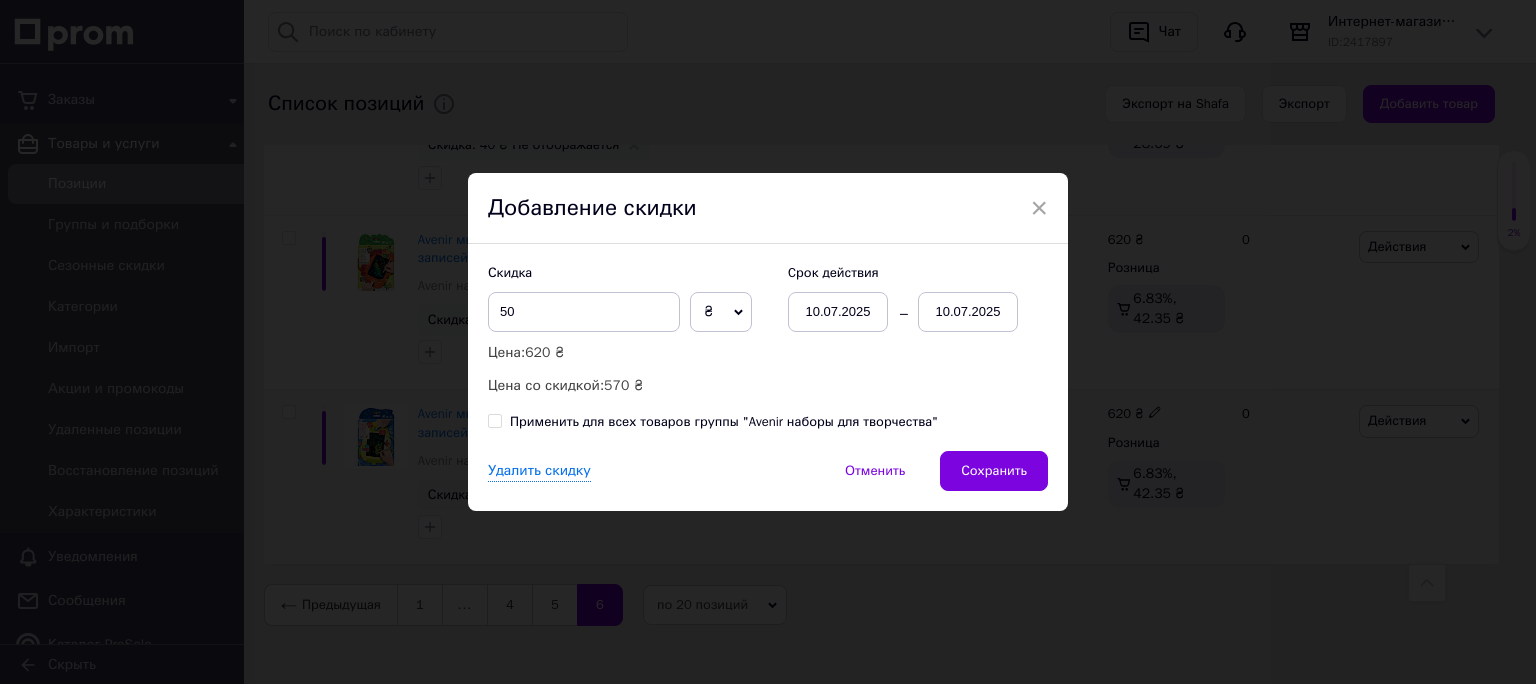 drag, startPoint x: 974, startPoint y: 470, endPoint x: 962, endPoint y: 464, distance: 13.416408 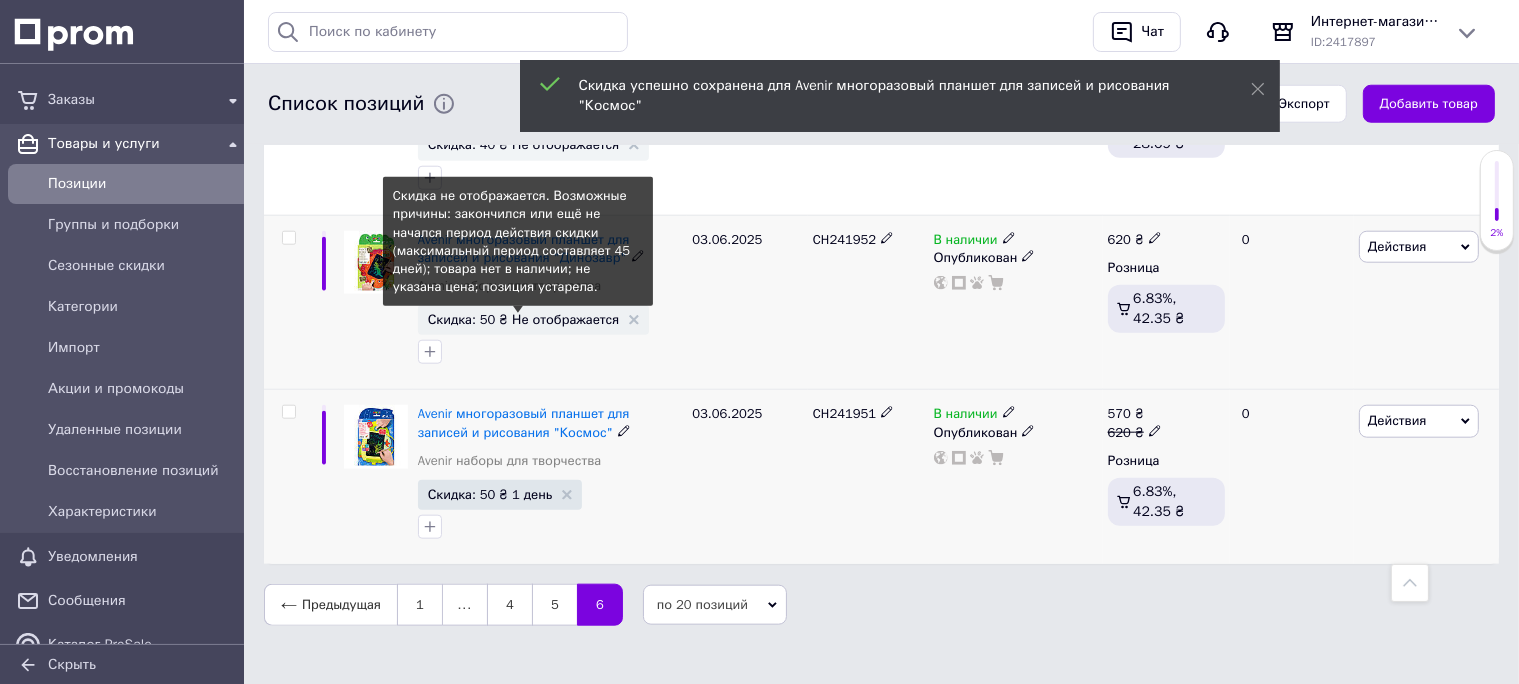 click on "Скидка: 50 ₴ Не отображается" at bounding box center (524, 319) 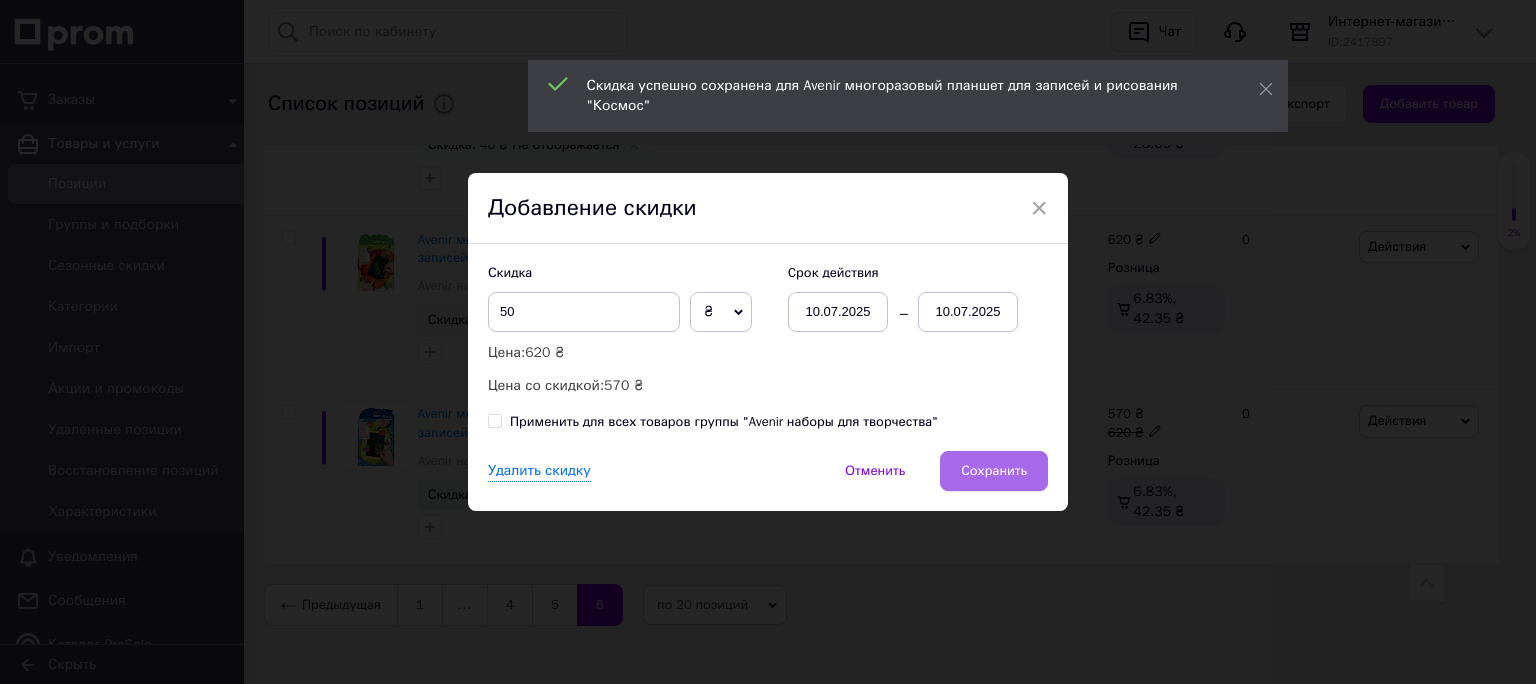 click on "Сохранить" at bounding box center (994, 471) 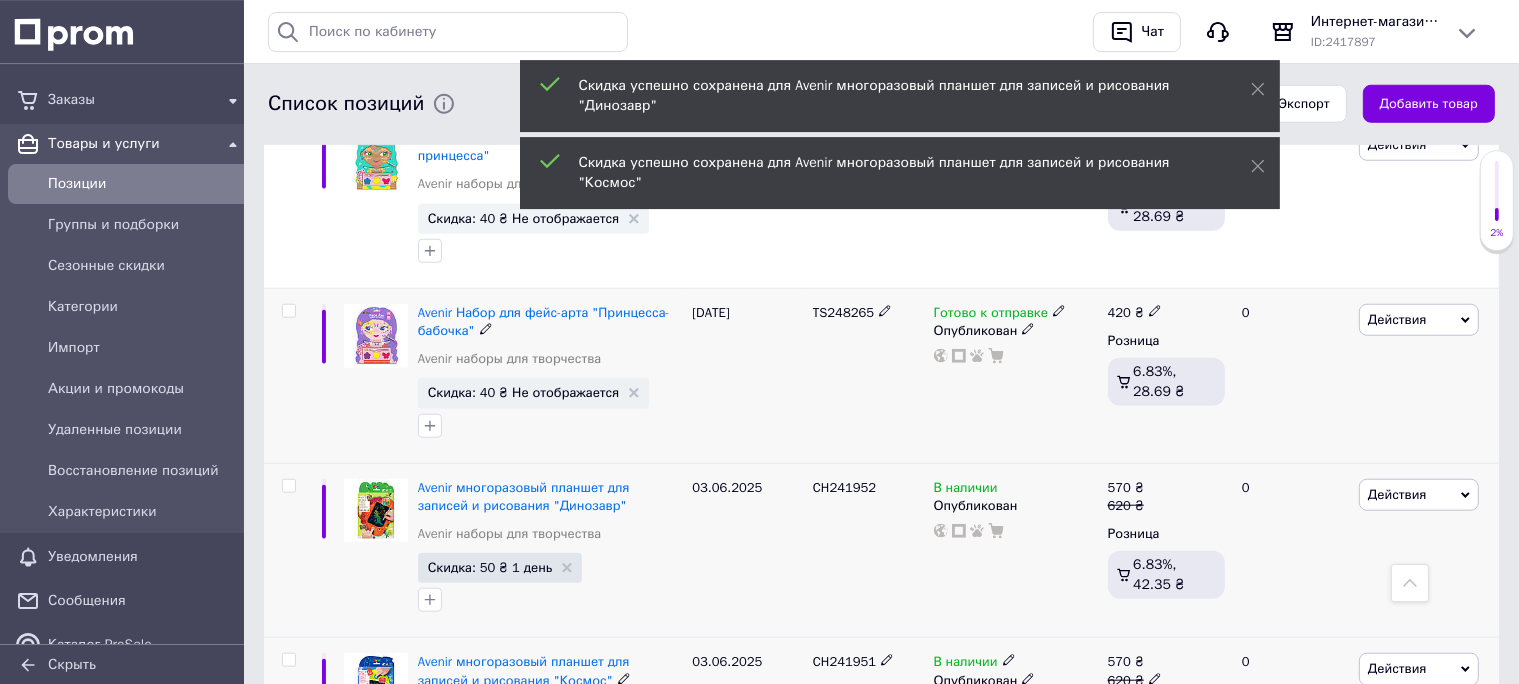 scroll, scrollTop: 1720, scrollLeft: 0, axis: vertical 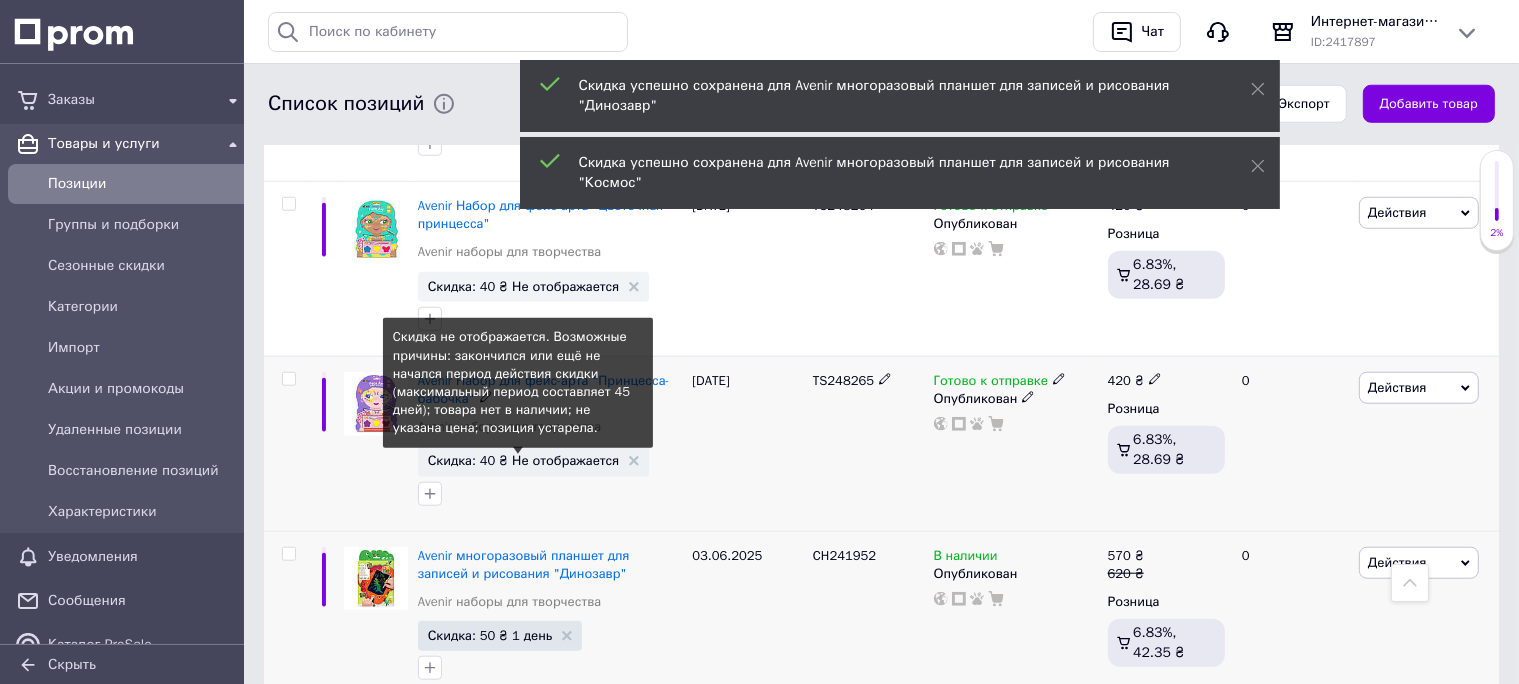 click on "Скидка: 40 ₴ Не отображается" at bounding box center [524, 460] 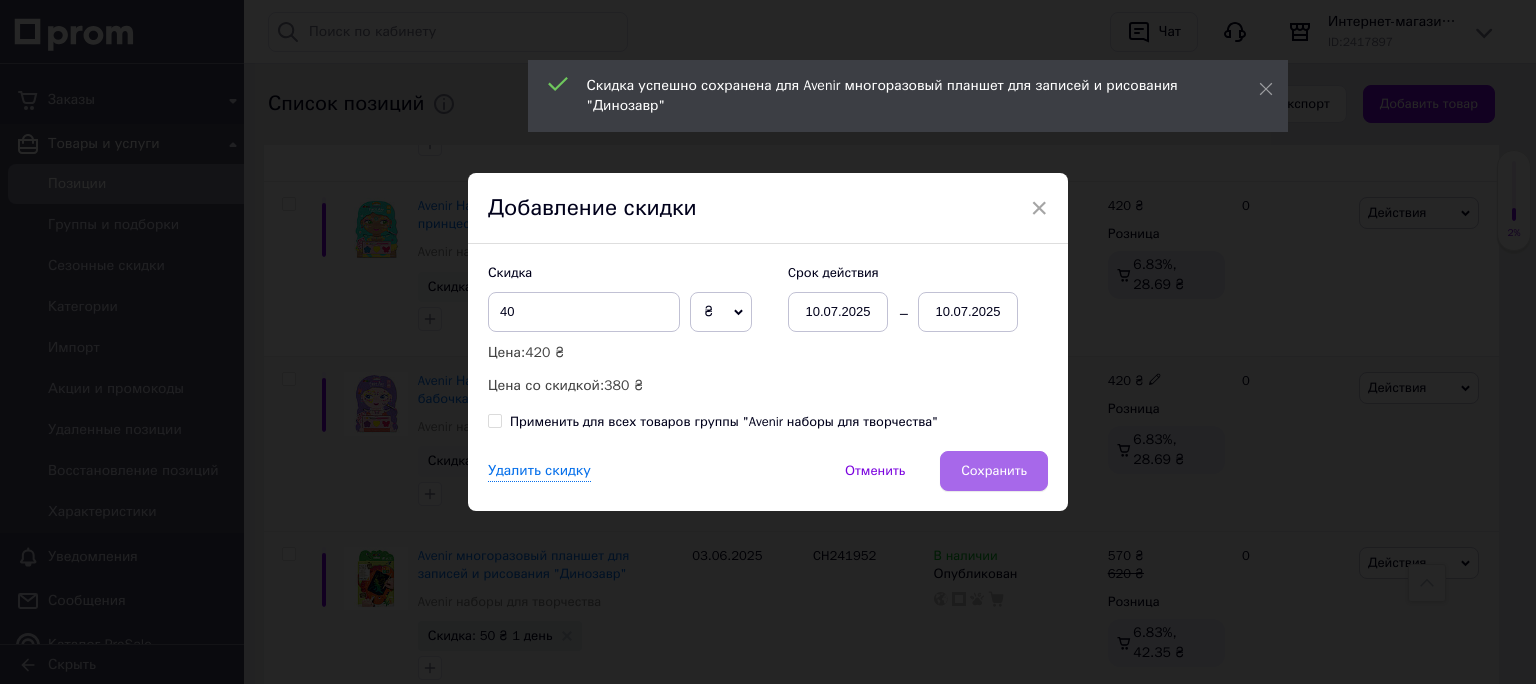 drag, startPoint x: 979, startPoint y: 478, endPoint x: 810, endPoint y: 399, distance: 186.55295 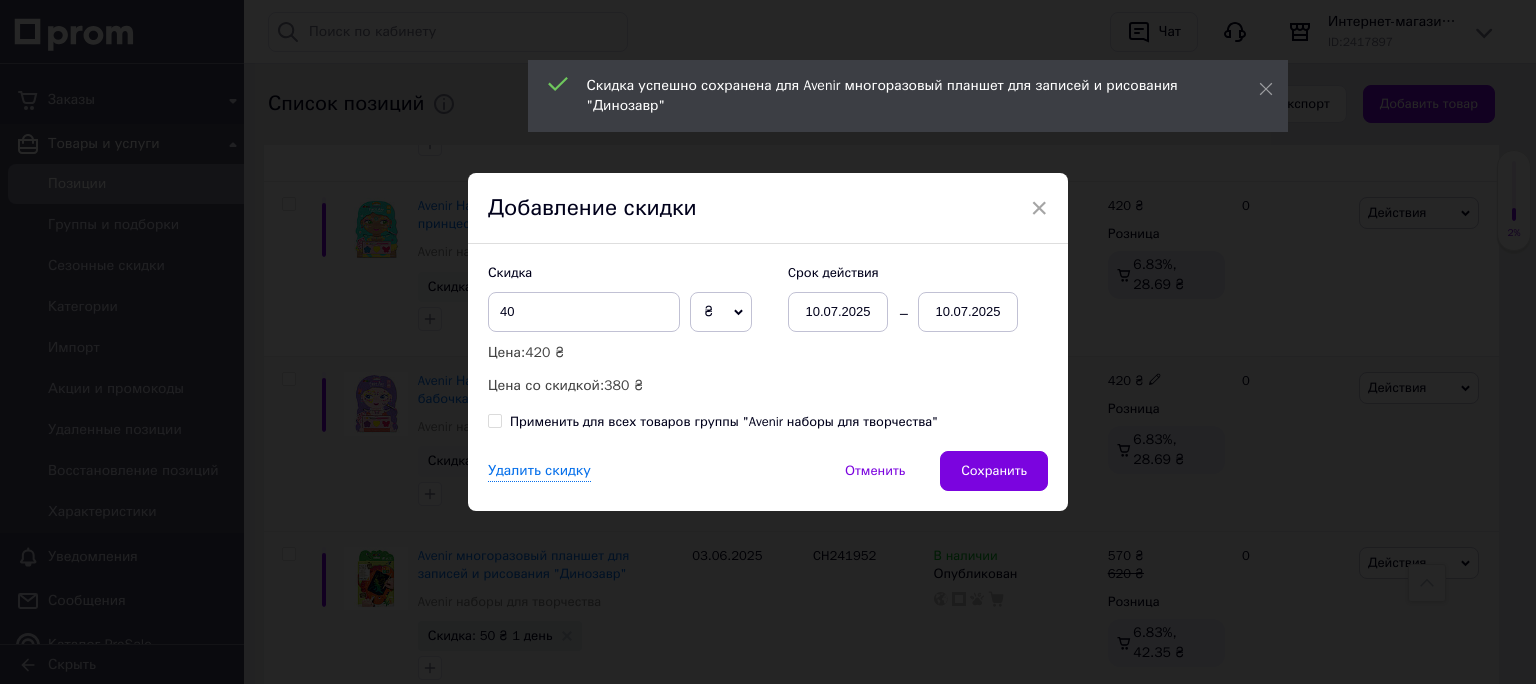 click on "Сохранить" at bounding box center (994, 471) 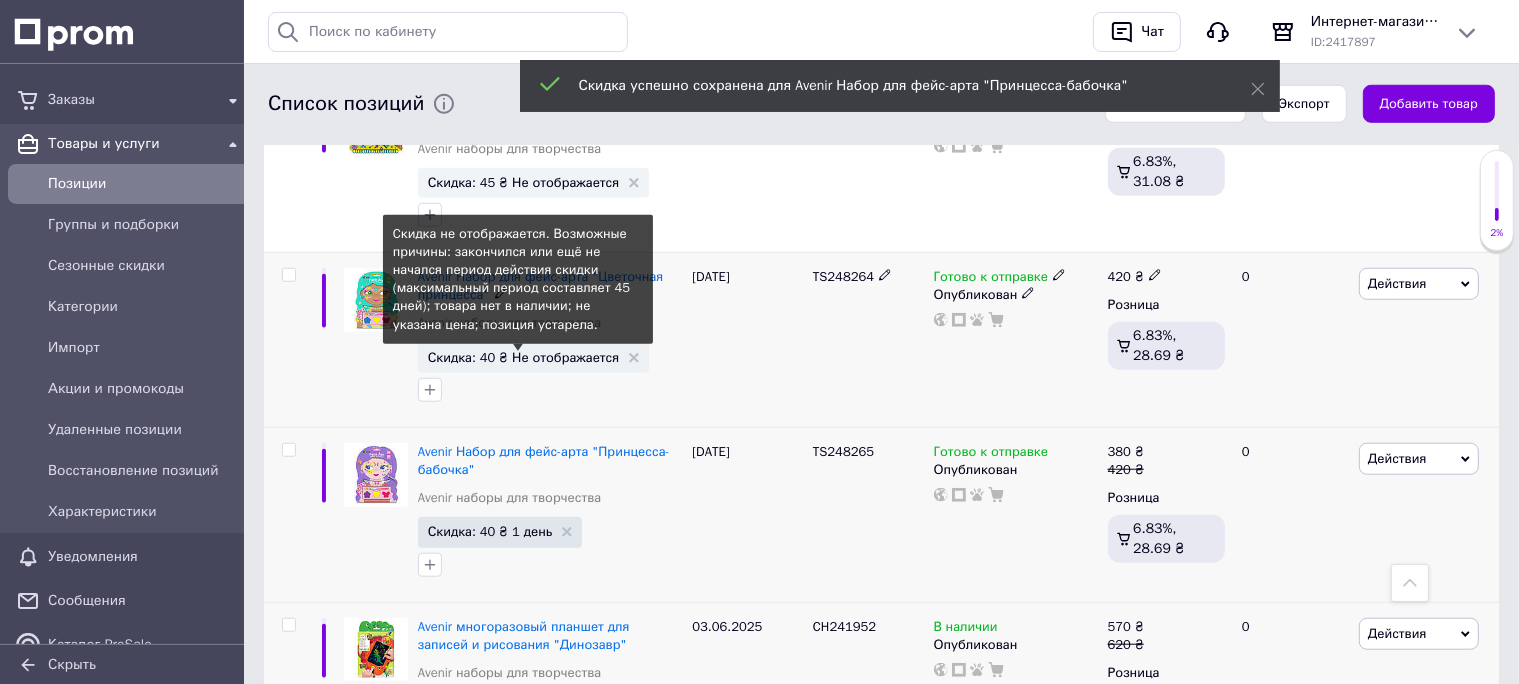 scroll, scrollTop: 1614, scrollLeft: 0, axis: vertical 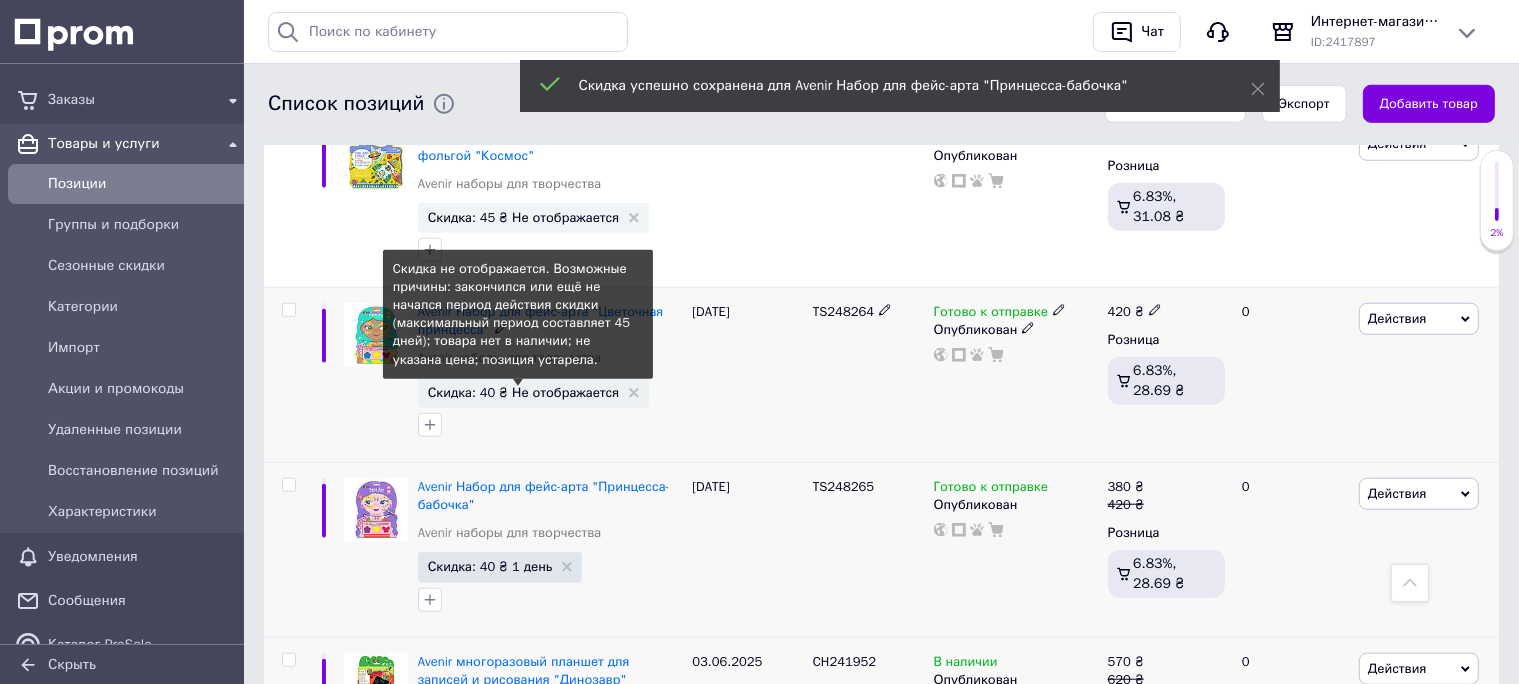 click on "Скидка: 40 ₴ Не отображается" at bounding box center (524, 392) 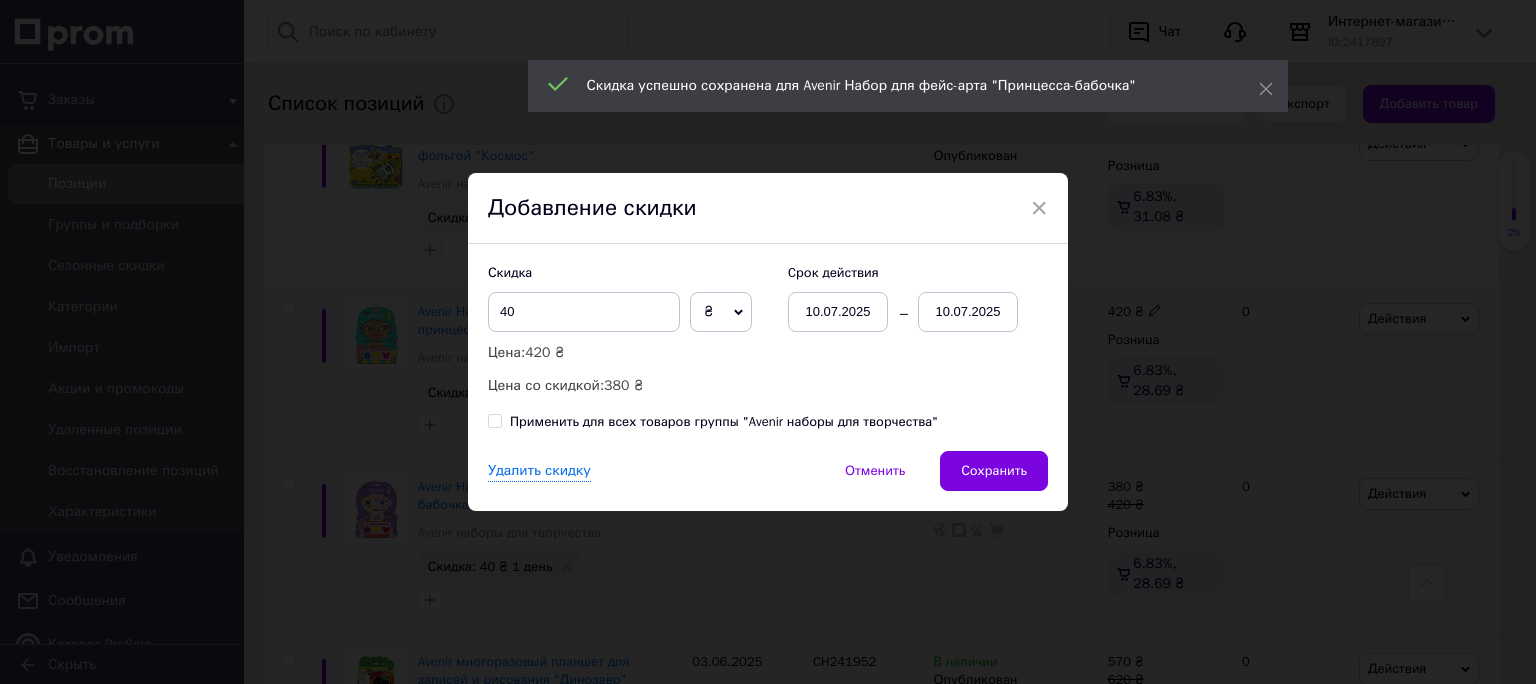 click on "Сохранить" at bounding box center [994, 471] 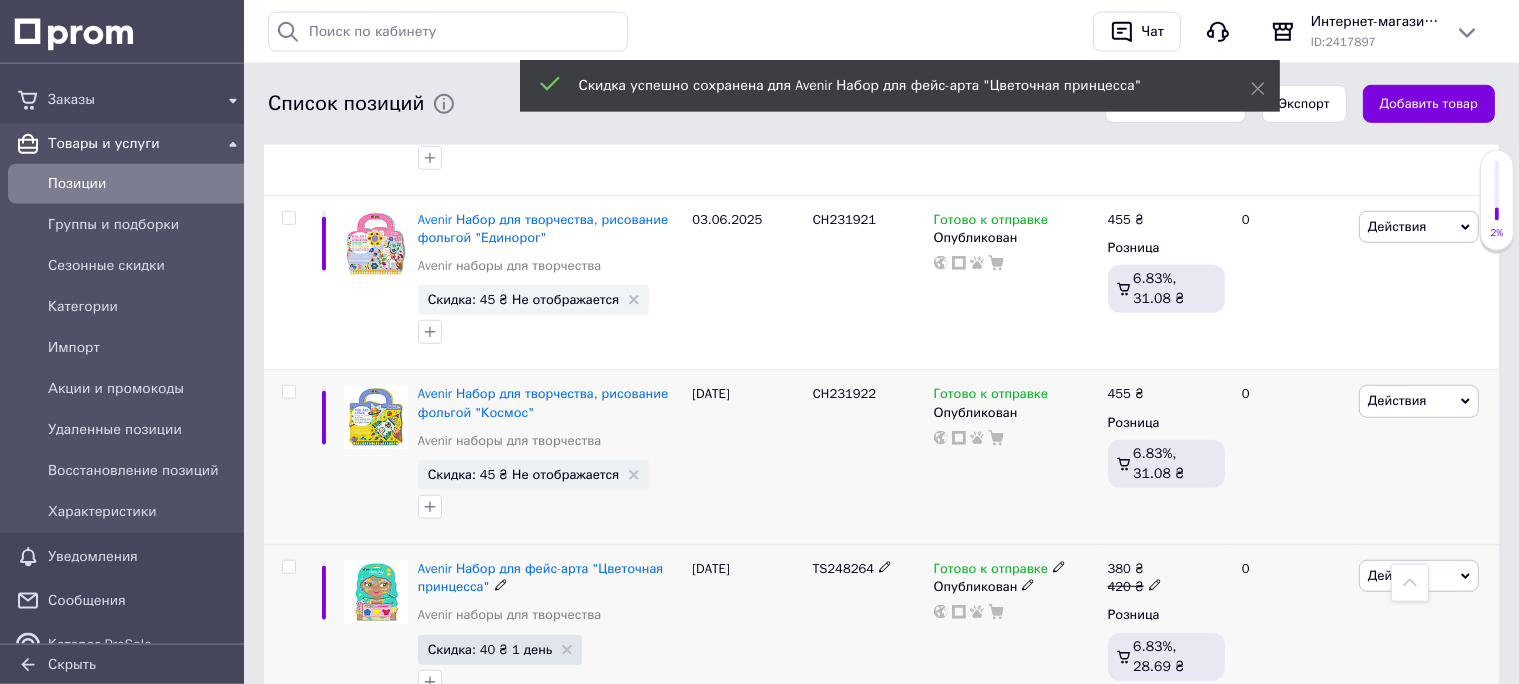 scroll, scrollTop: 1297, scrollLeft: 0, axis: vertical 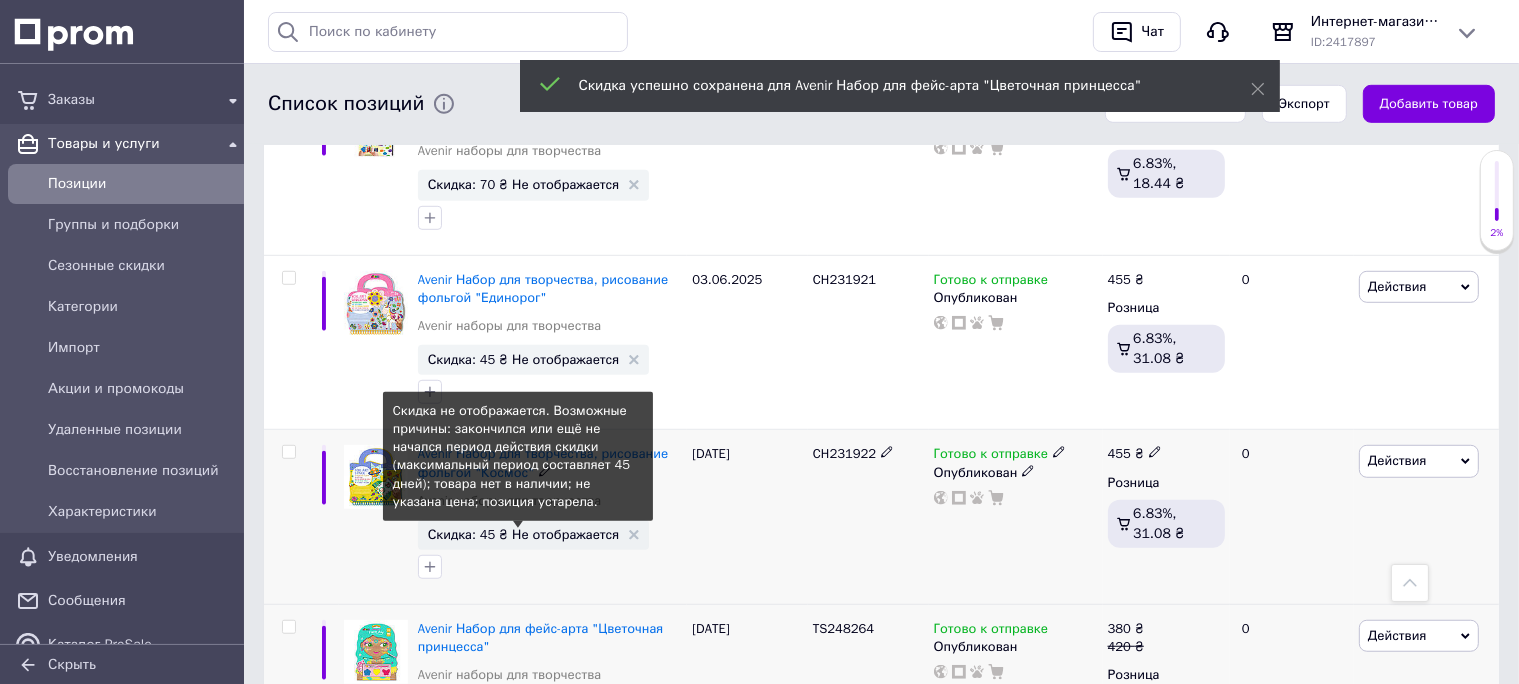 click on "Скидка: 45 ₴ Не отображается" at bounding box center (524, 534) 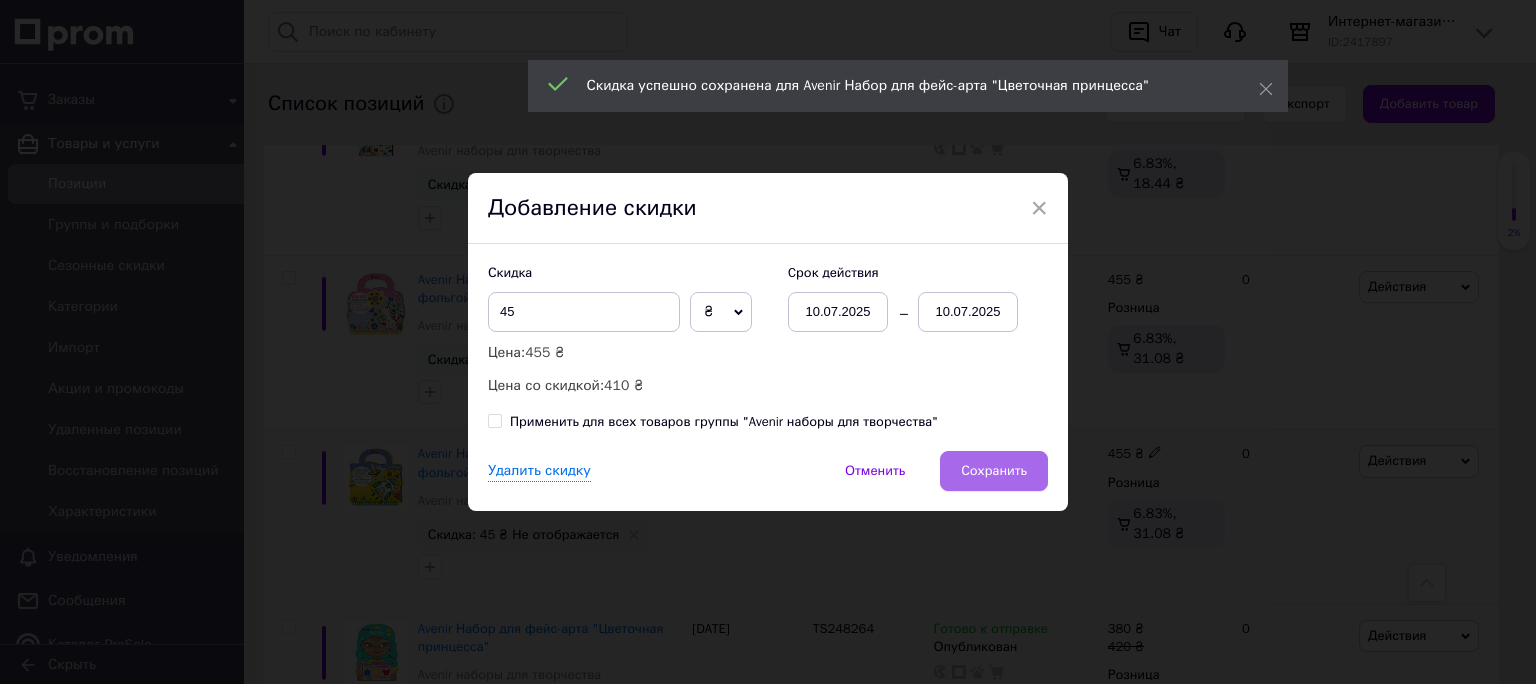 drag, startPoint x: 981, startPoint y: 475, endPoint x: 929, endPoint y: 469, distance: 52.34501 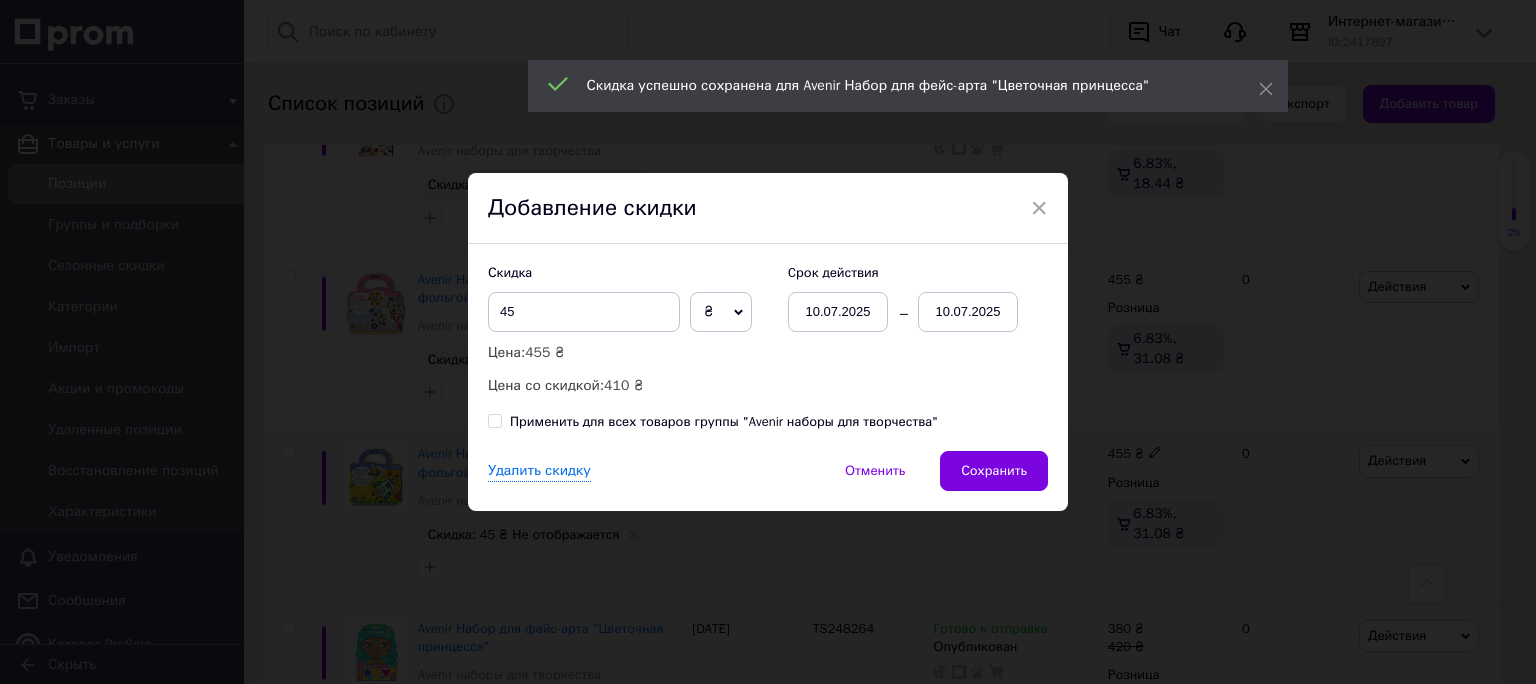 click on "Сохранить" at bounding box center (994, 471) 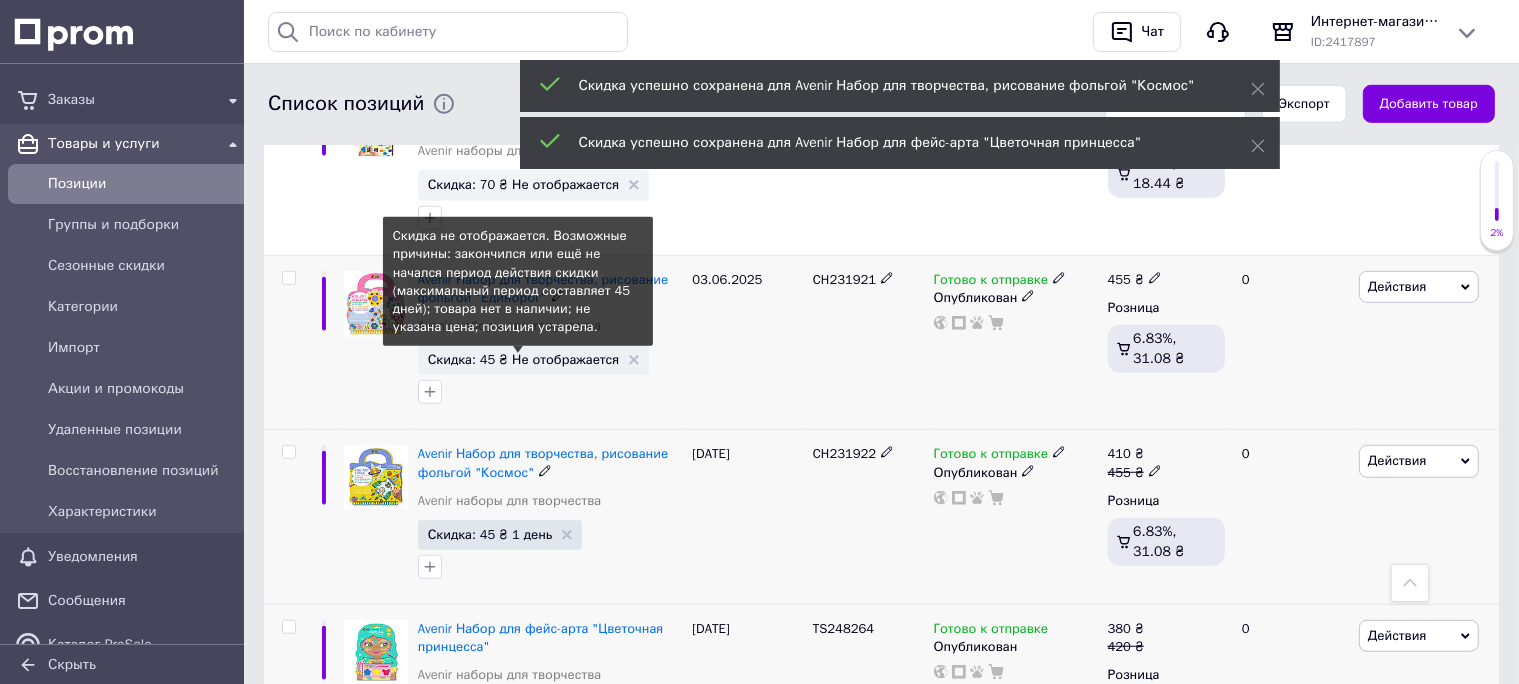 click on "Скидка: 45 ₴ Не отображается" at bounding box center [524, 359] 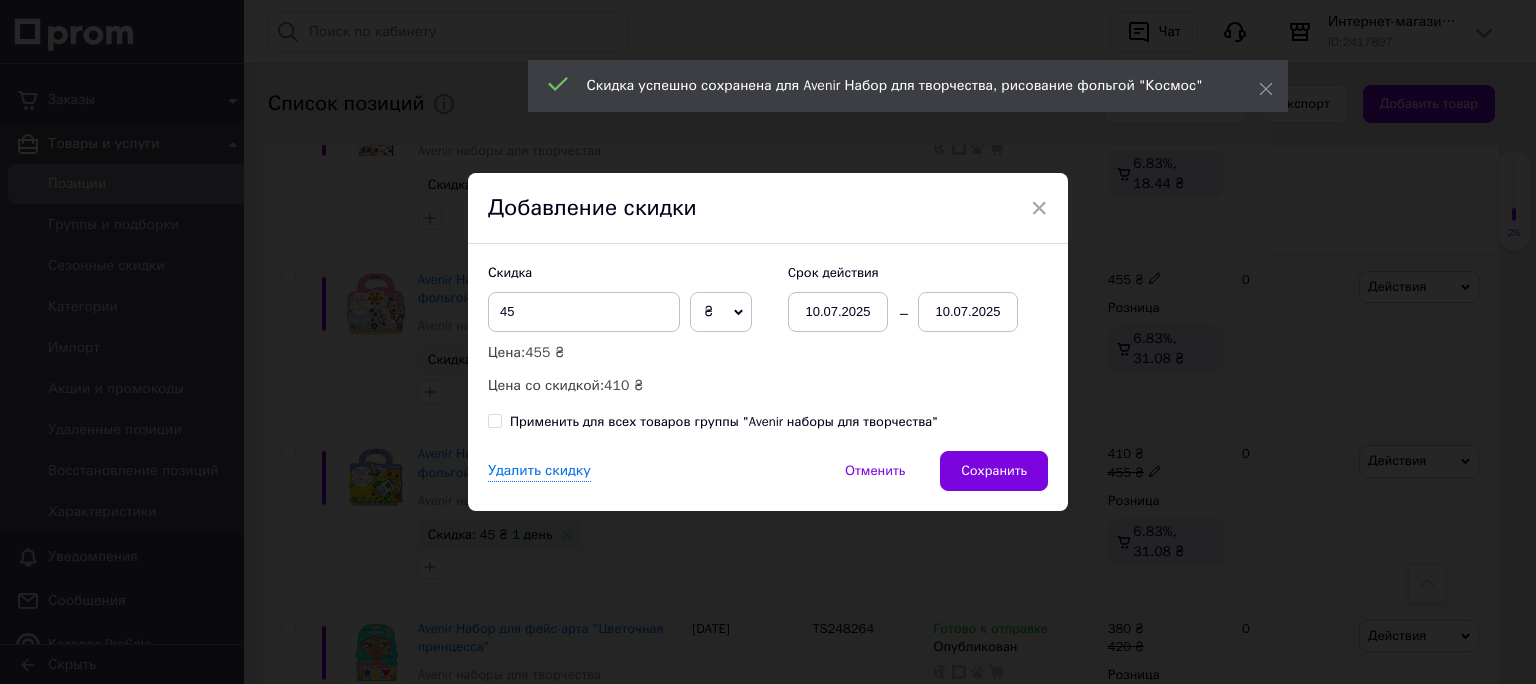 drag, startPoint x: 984, startPoint y: 464, endPoint x: 846, endPoint y: 424, distance: 143.6802 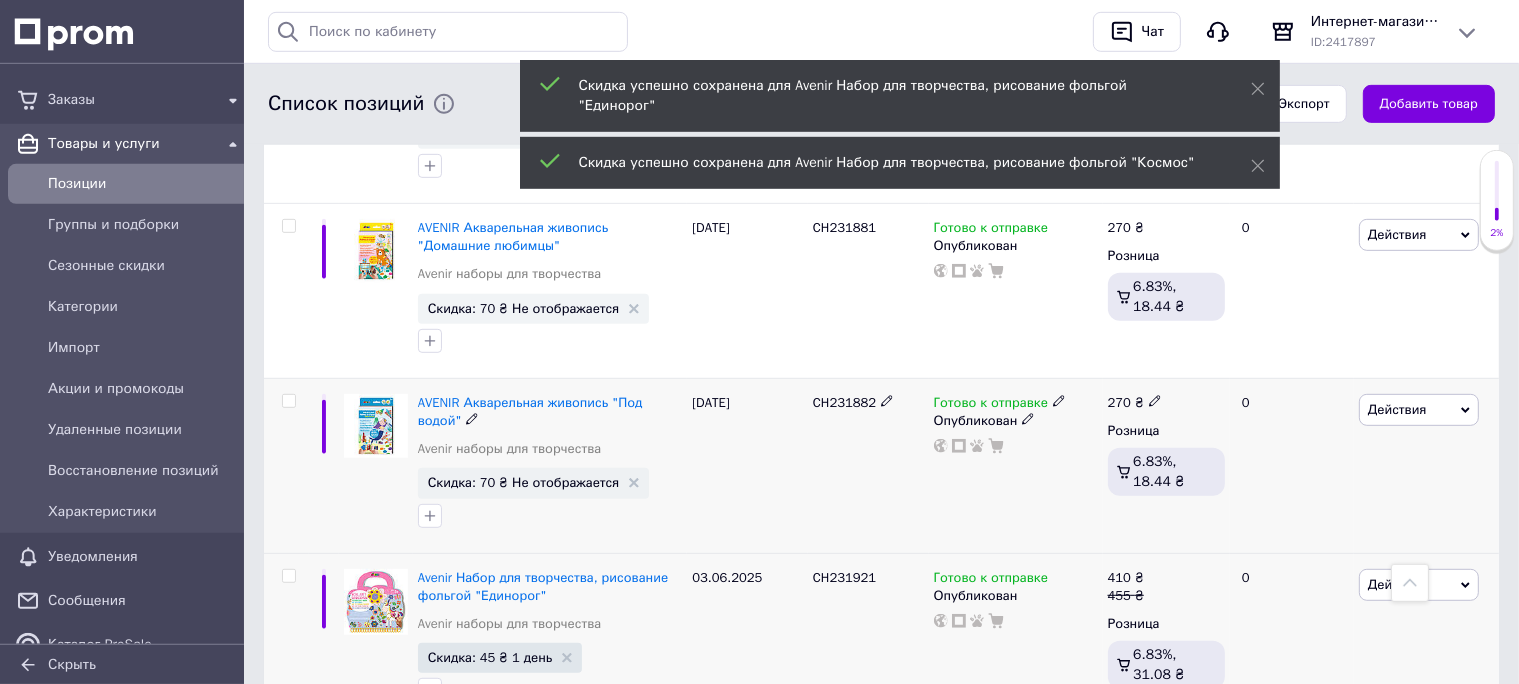 scroll, scrollTop: 980, scrollLeft: 0, axis: vertical 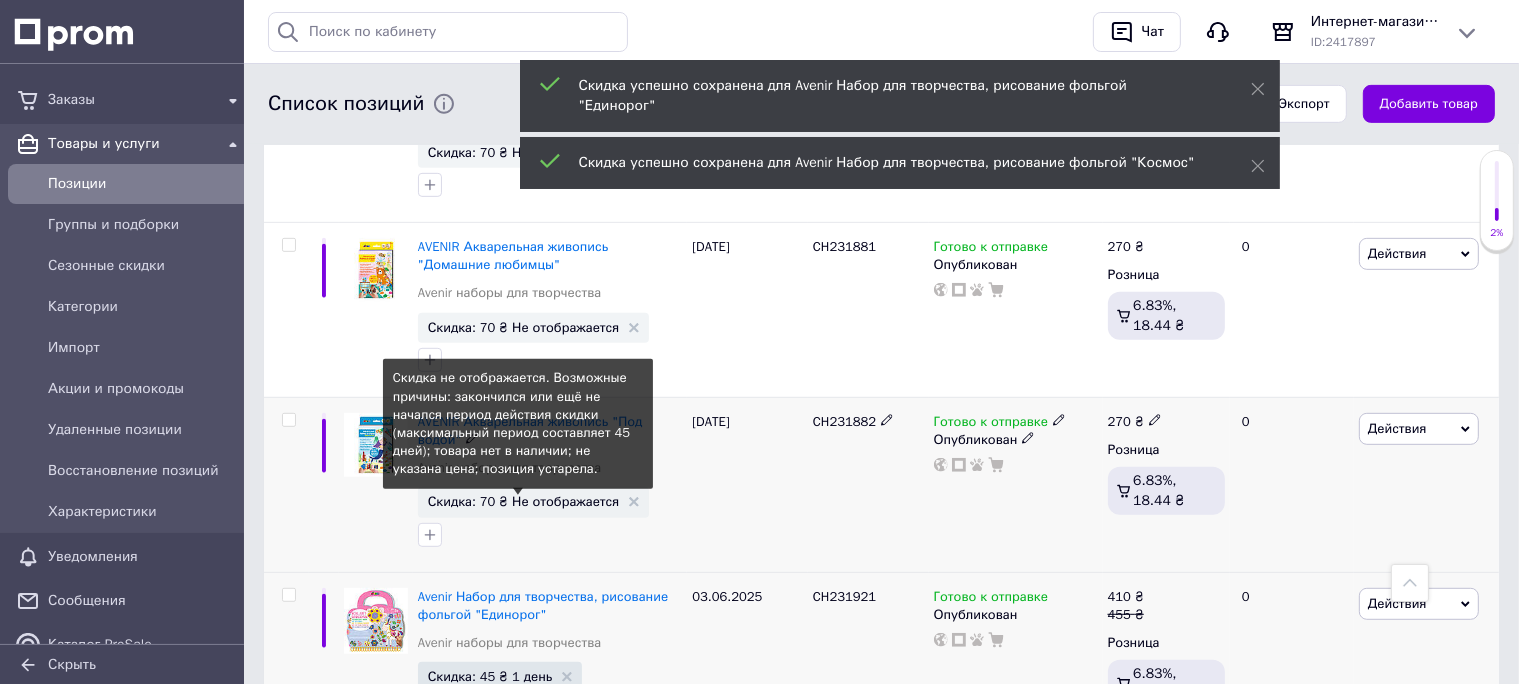 click on "Скидка: 70 ₴ Не отображается" at bounding box center (524, 501) 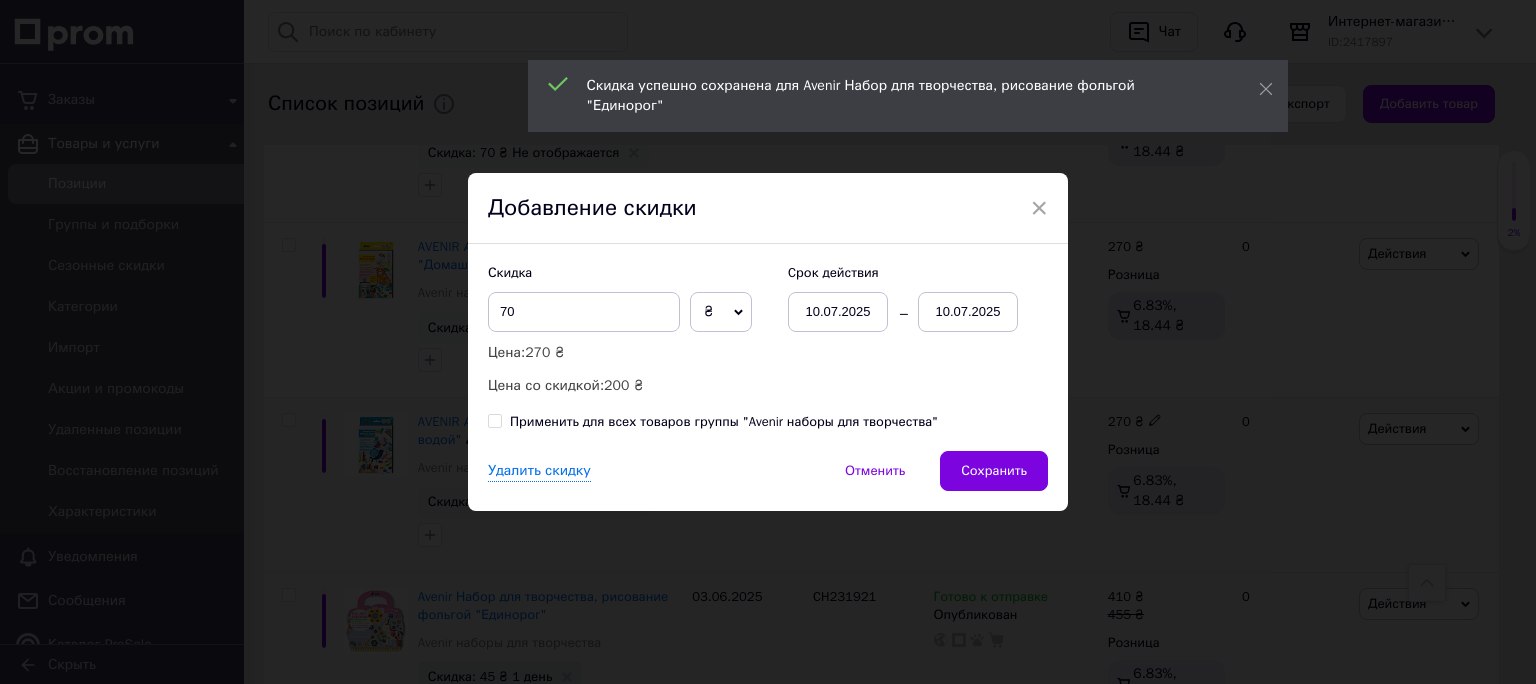 drag, startPoint x: 977, startPoint y: 304, endPoint x: 1361, endPoint y: 462, distance: 415.23486 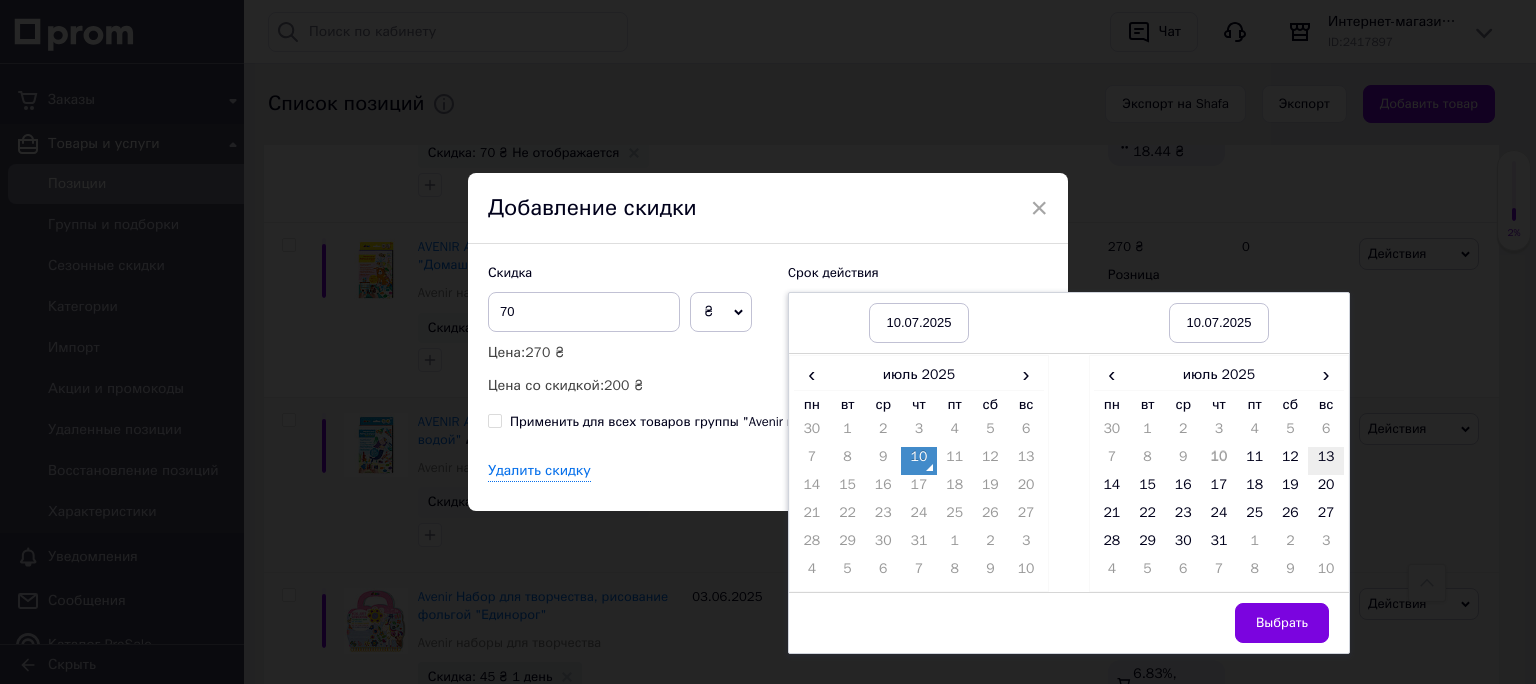 click on "13" at bounding box center [1326, 461] 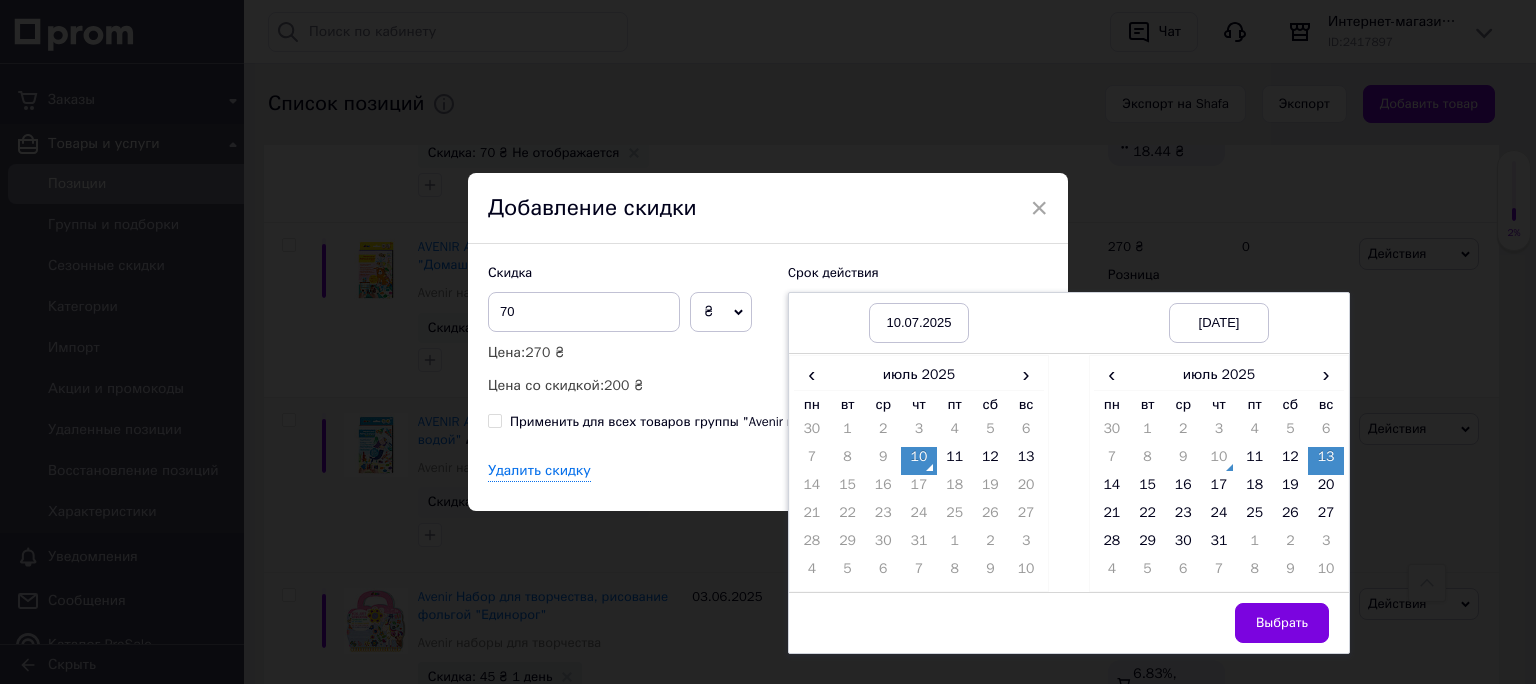 drag, startPoint x: 1270, startPoint y: 621, endPoint x: 1140, endPoint y: 543, distance: 151.60475 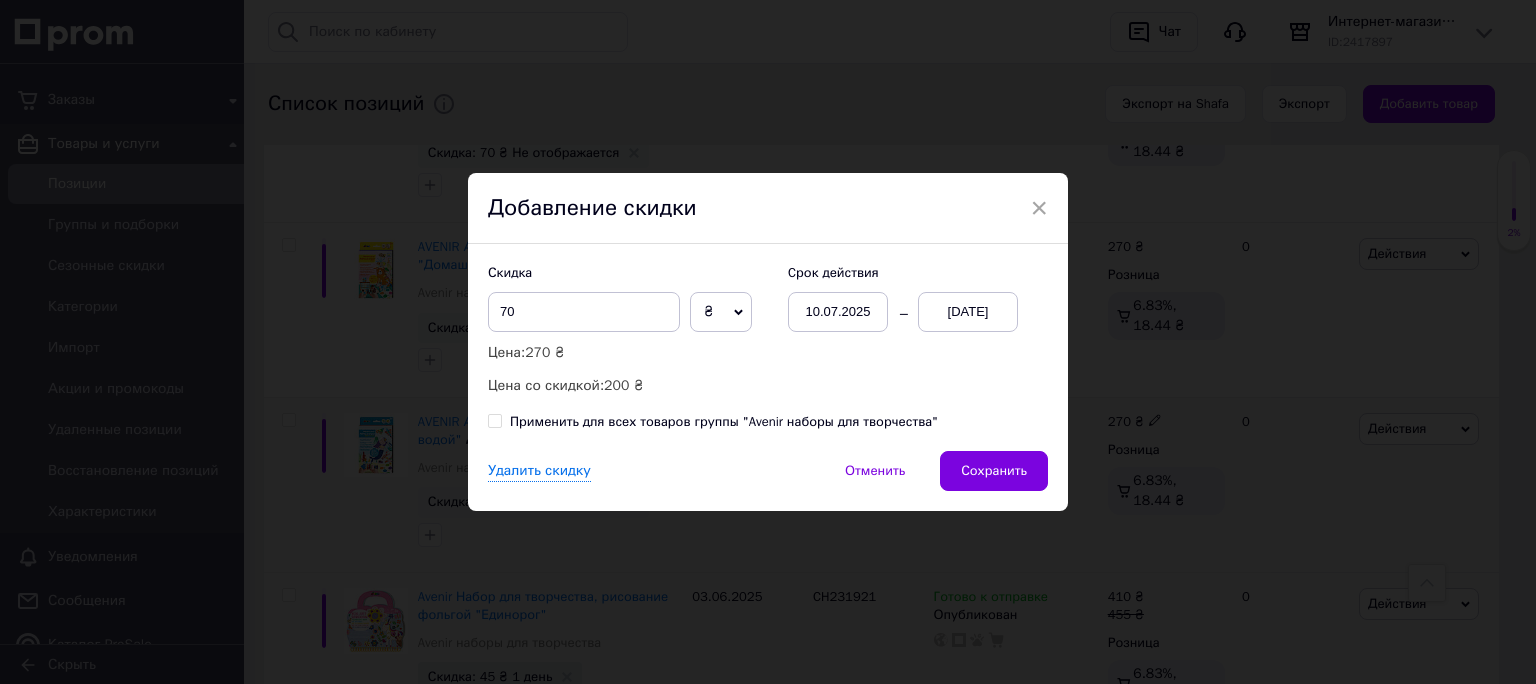 click on "Сохранить" at bounding box center [994, 471] 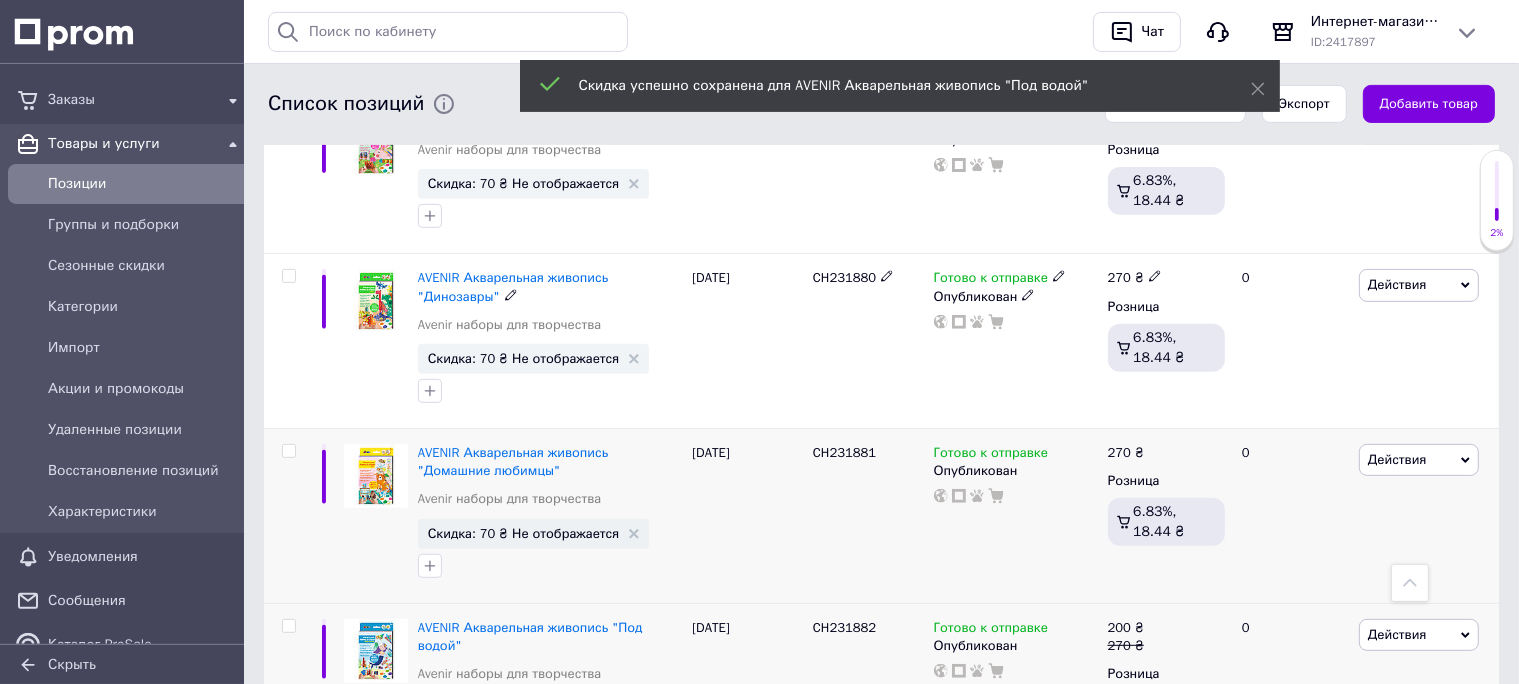 scroll, scrollTop: 769, scrollLeft: 0, axis: vertical 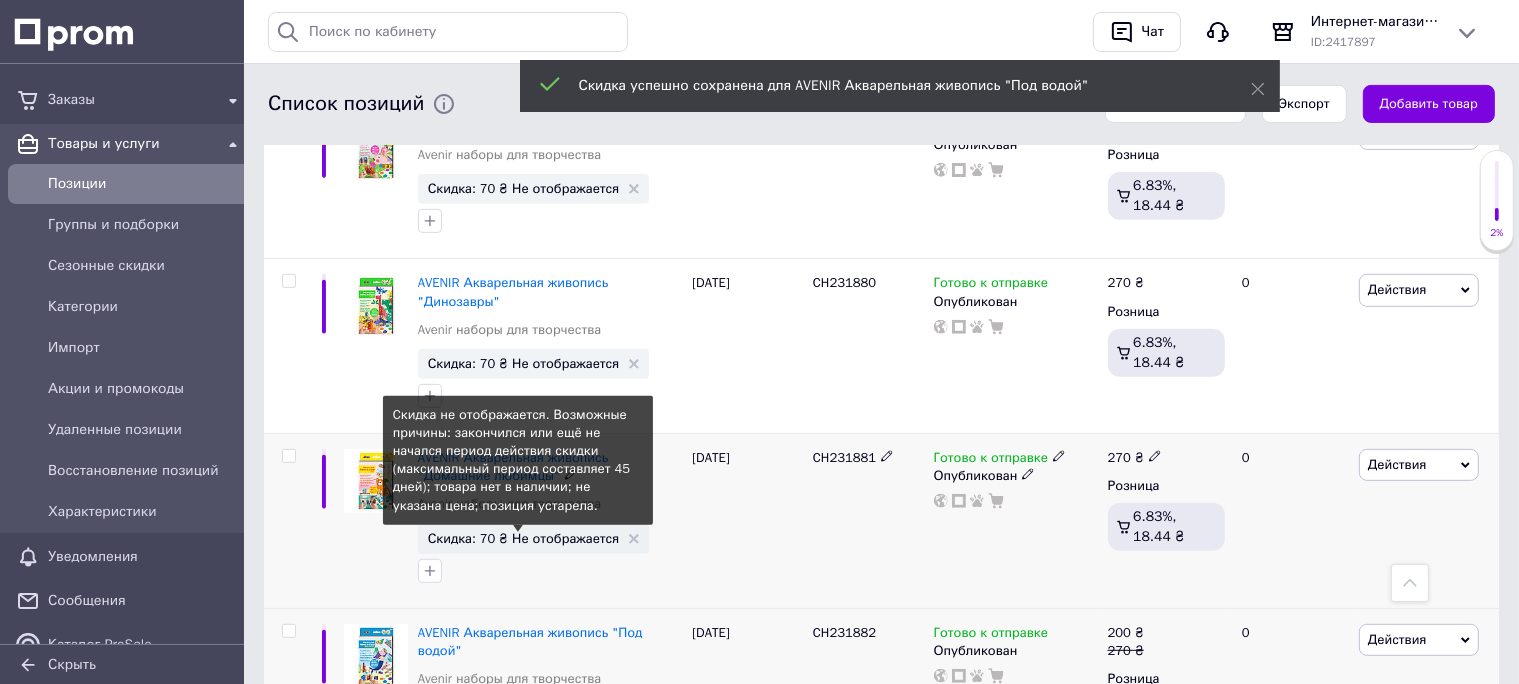 click on "Скидка: 70 ₴ Не отображается" at bounding box center (524, 538) 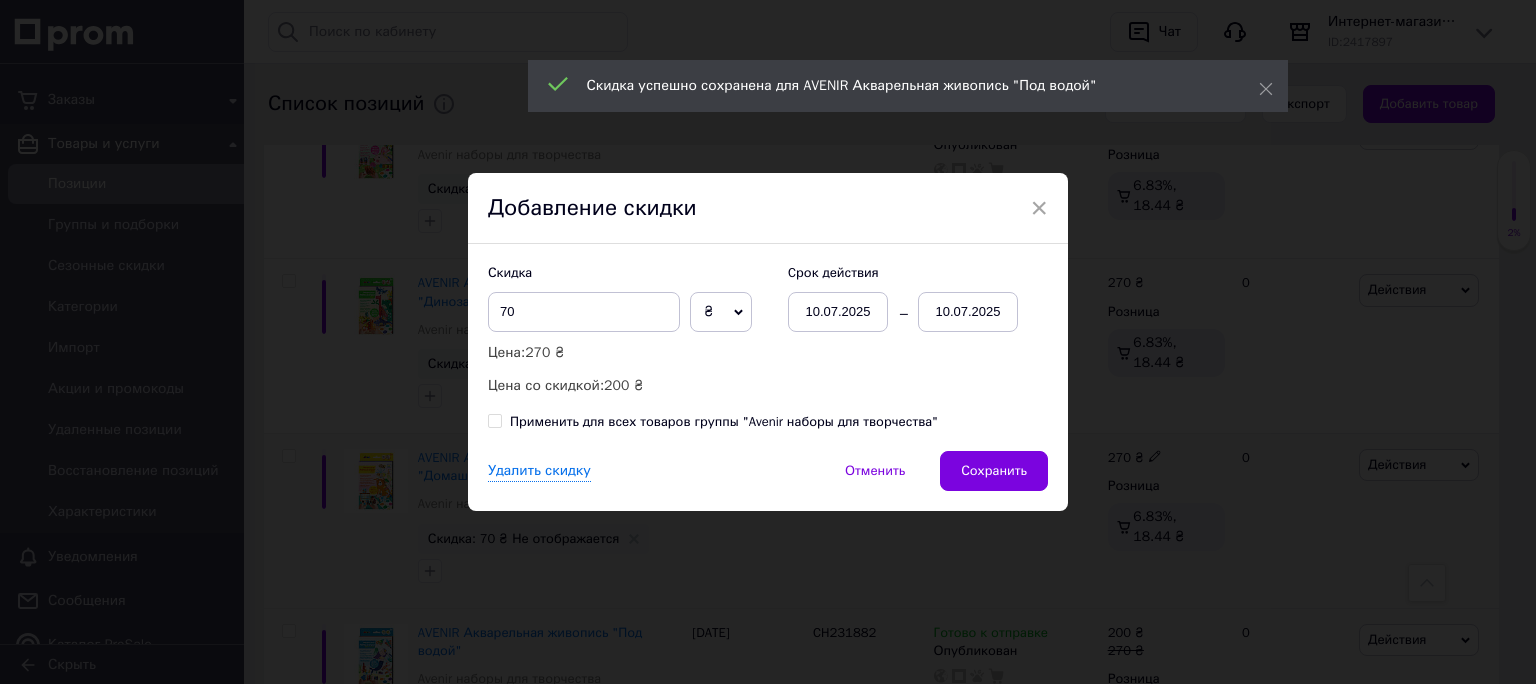 click on "10.07.2025" at bounding box center [968, 312] 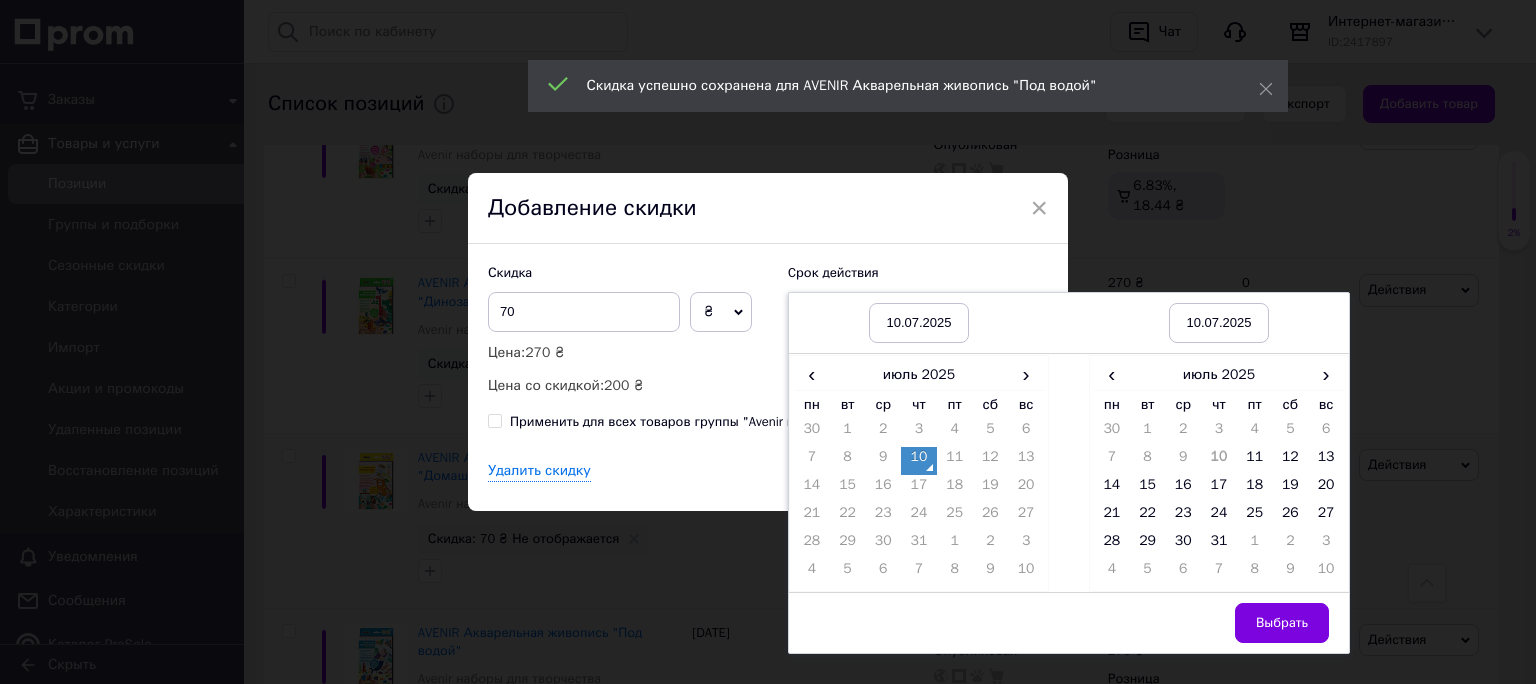 click on "6" at bounding box center [1326, 433] 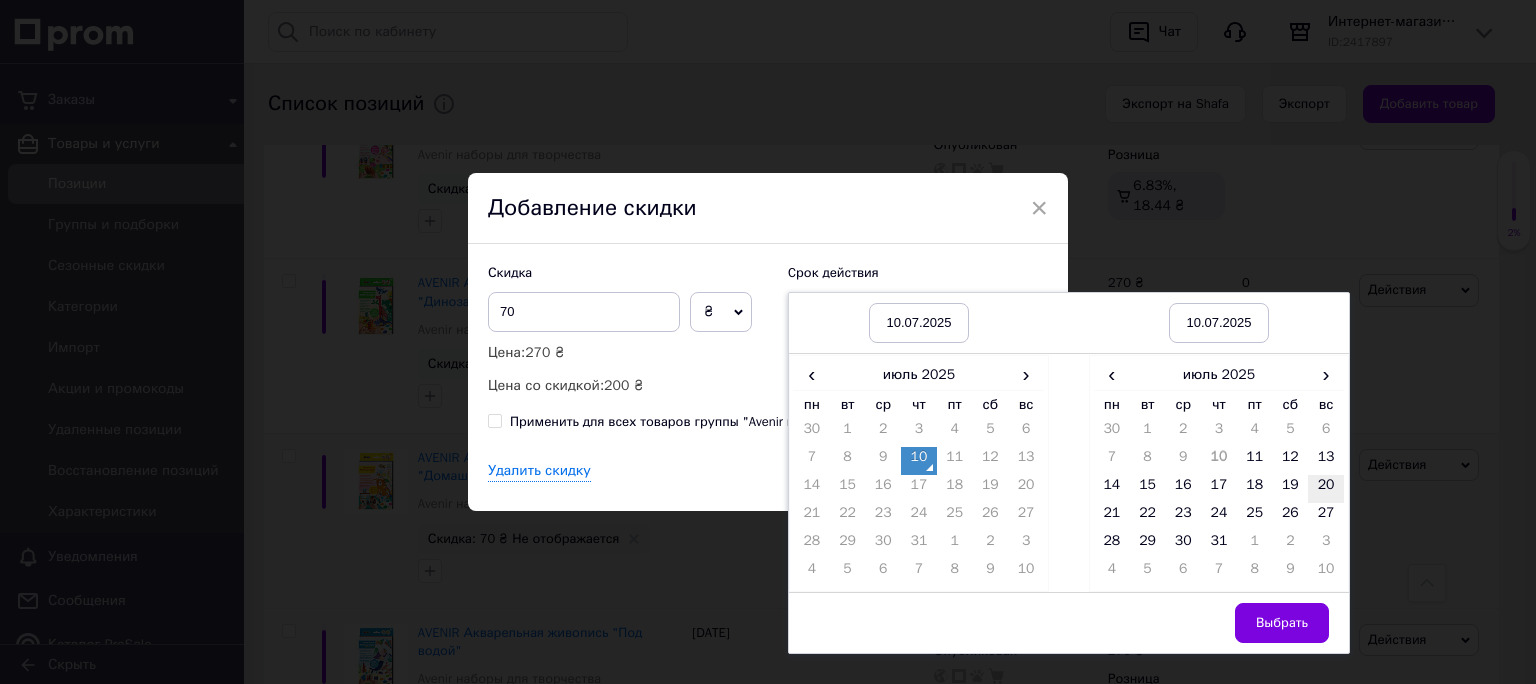 drag, startPoint x: 1315, startPoint y: 450, endPoint x: 1310, endPoint y: 474, distance: 24.5153 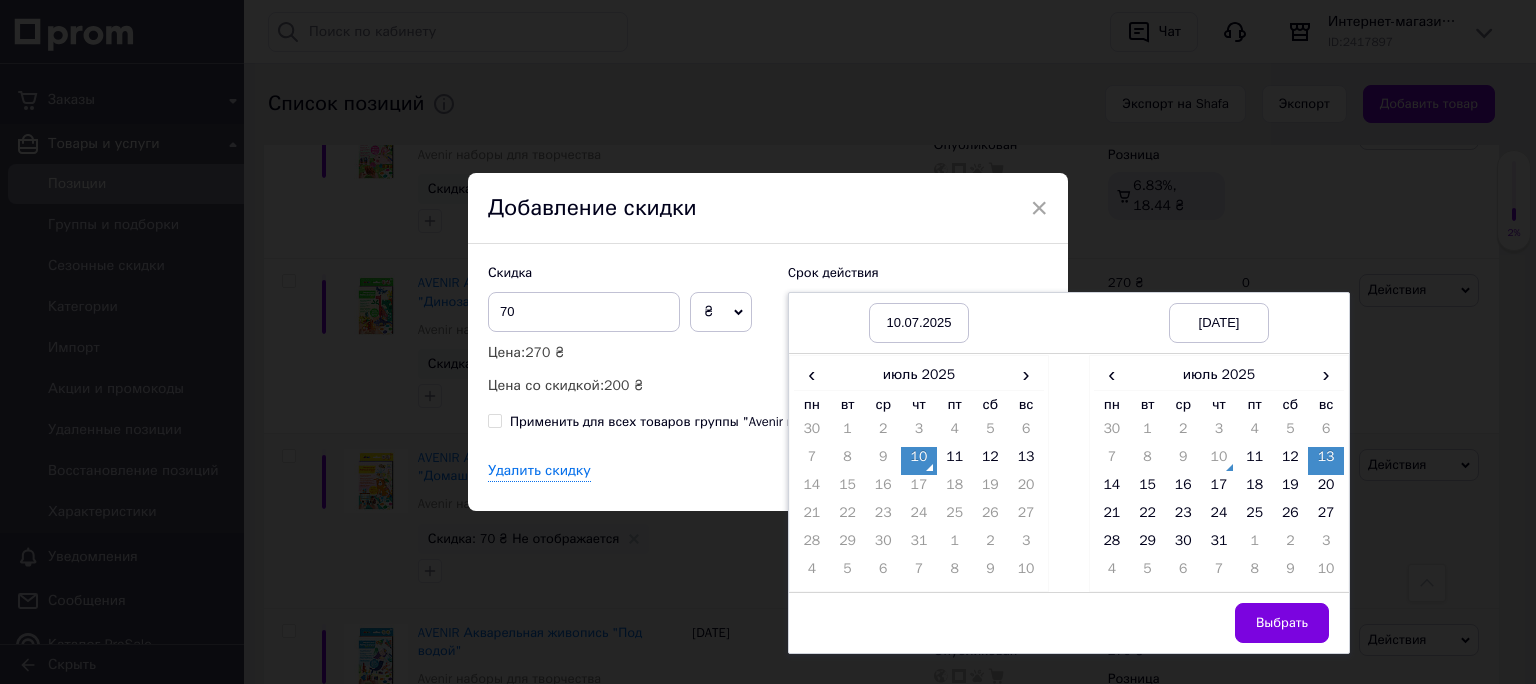 drag, startPoint x: 1255, startPoint y: 618, endPoint x: 1210, endPoint y: 591, distance: 52.478565 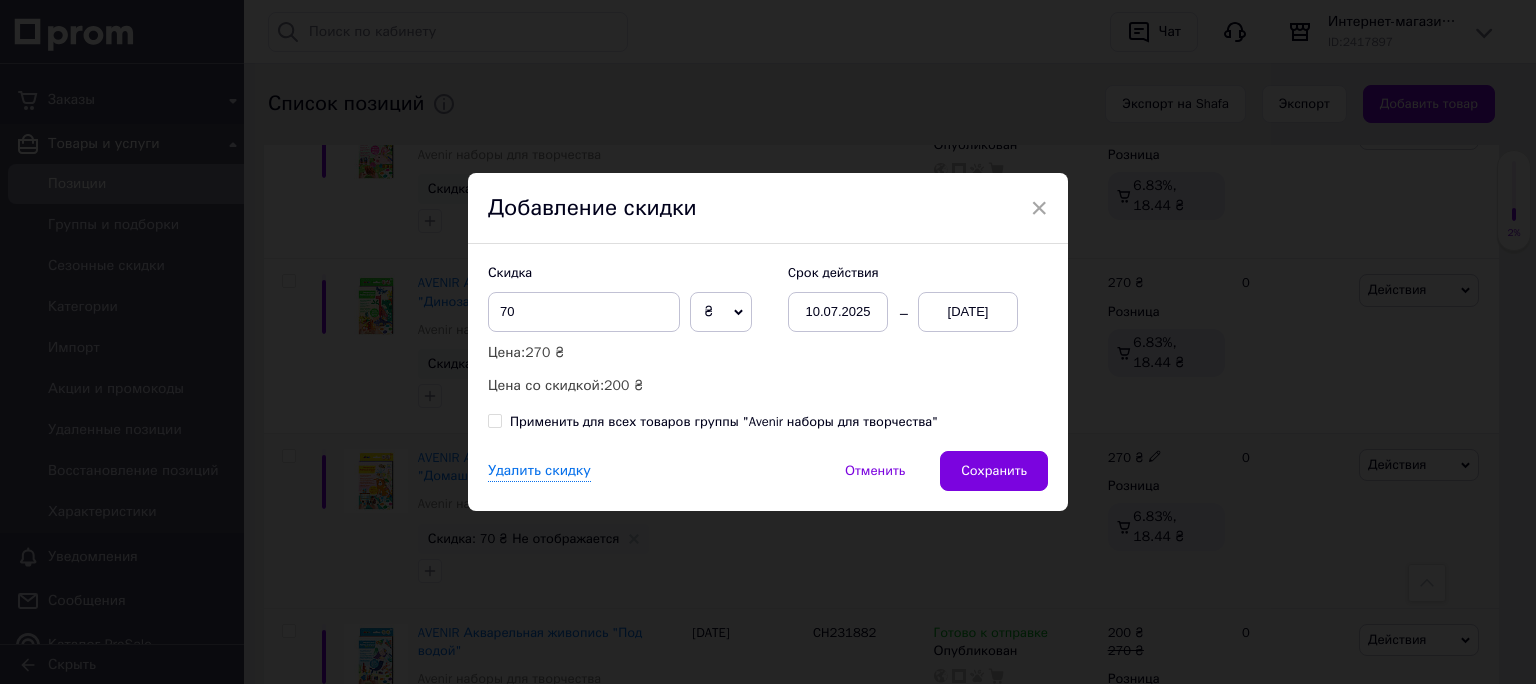 drag, startPoint x: 1029, startPoint y: 473, endPoint x: 1006, endPoint y: 490, distance: 28.600698 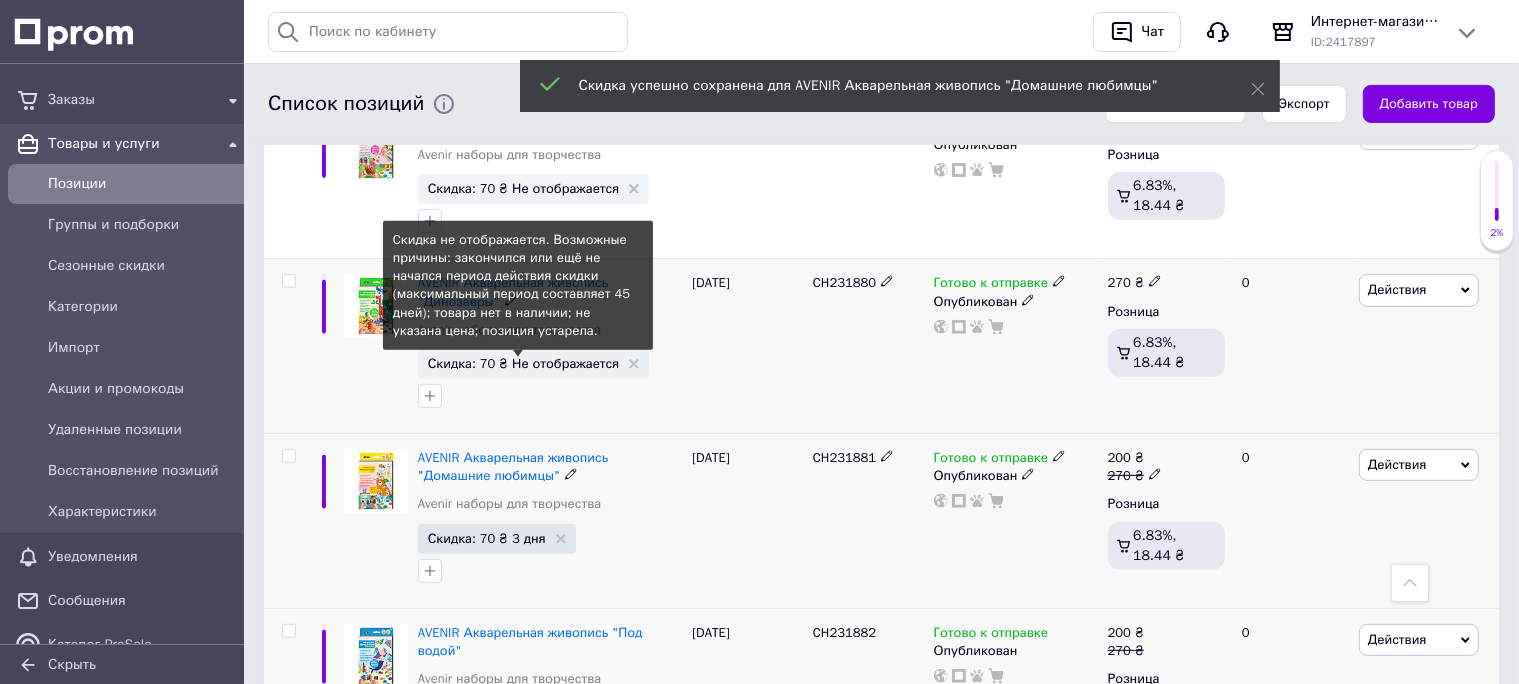 click on "Скидка: 70 ₴ Не отображается" at bounding box center [524, 363] 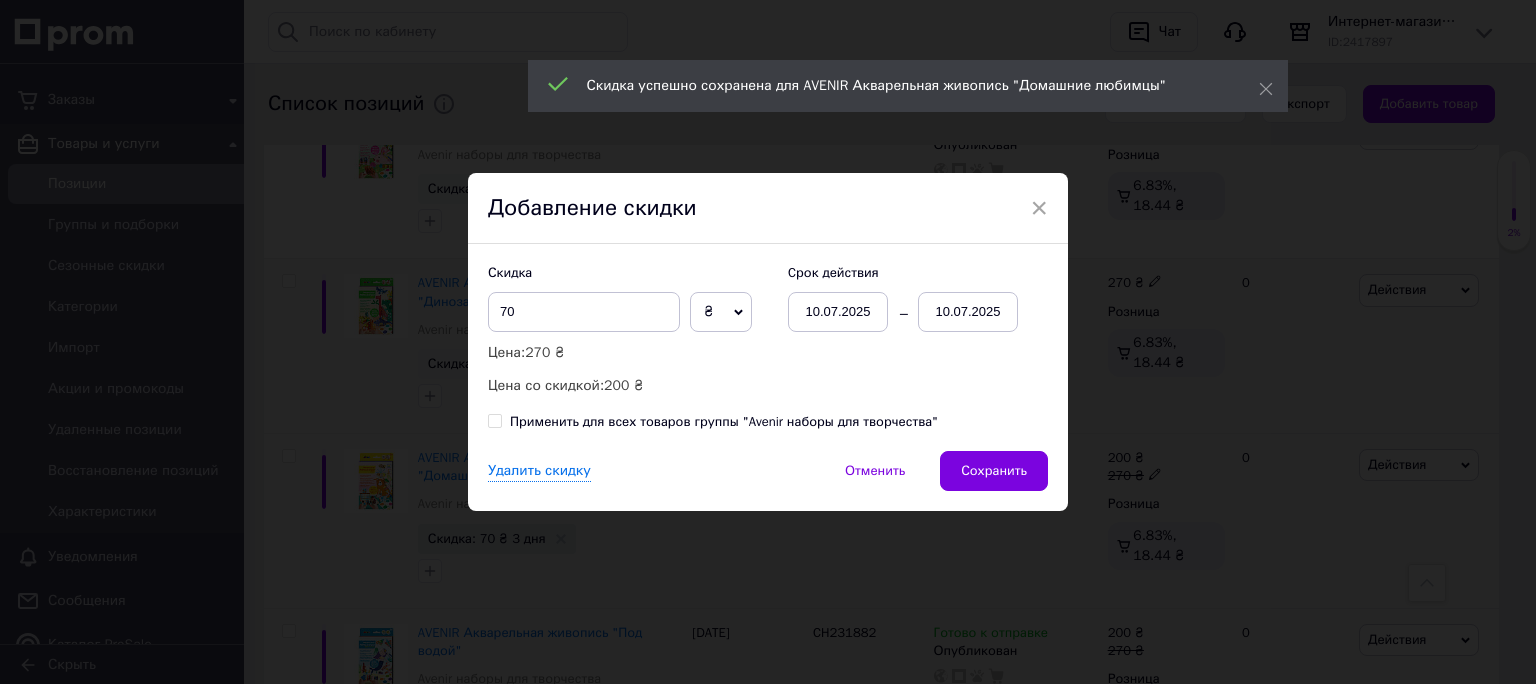 click on "10.07.2025" at bounding box center (968, 312) 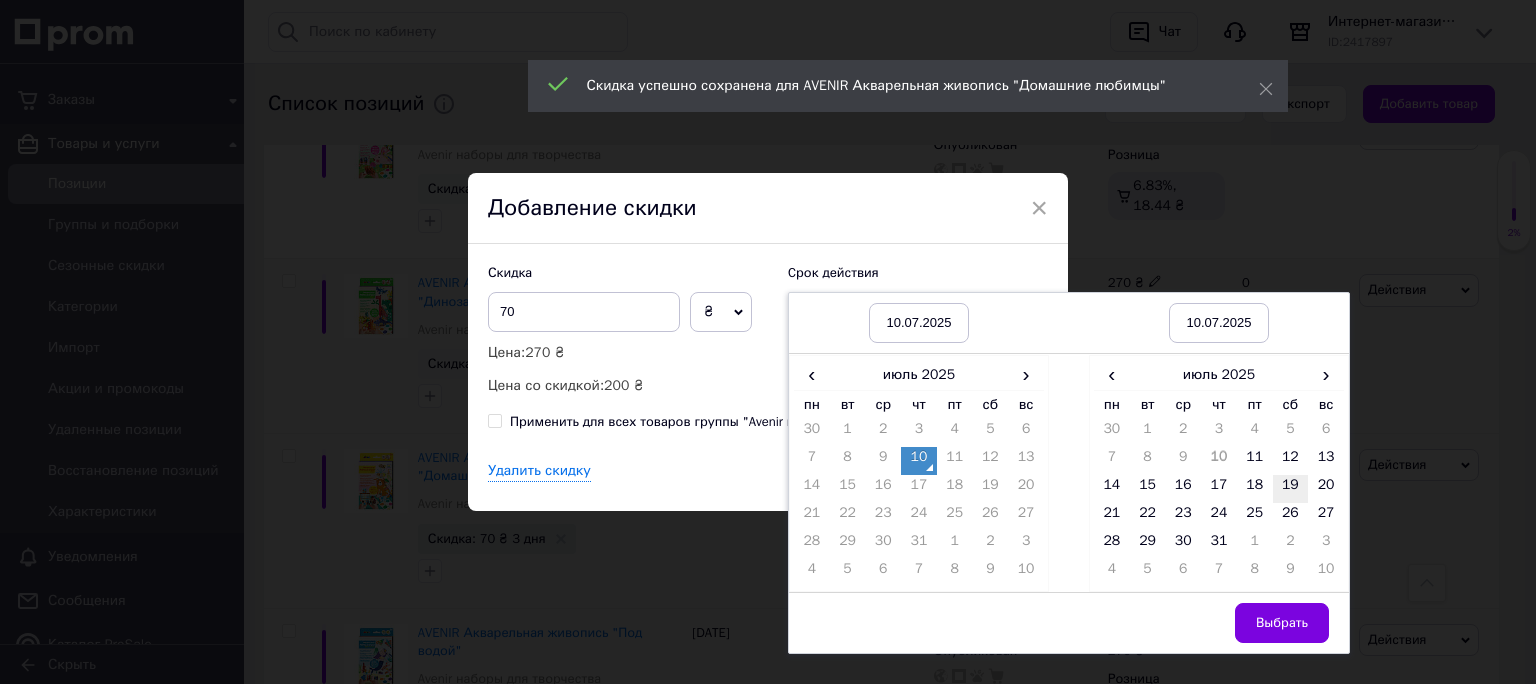 drag, startPoint x: 1314, startPoint y: 459, endPoint x: 1292, endPoint y: 482, distance: 31.827662 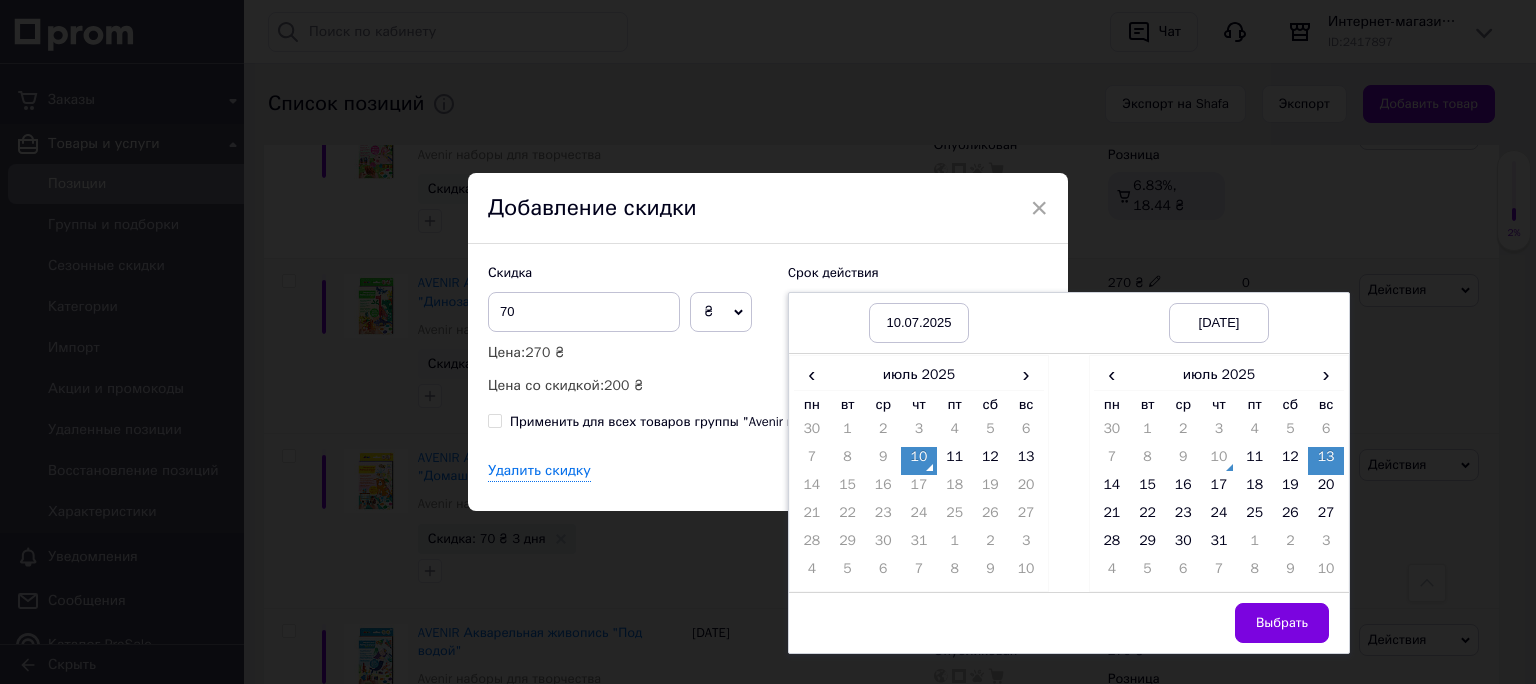 click on "Выбрать" at bounding box center (1282, 623) 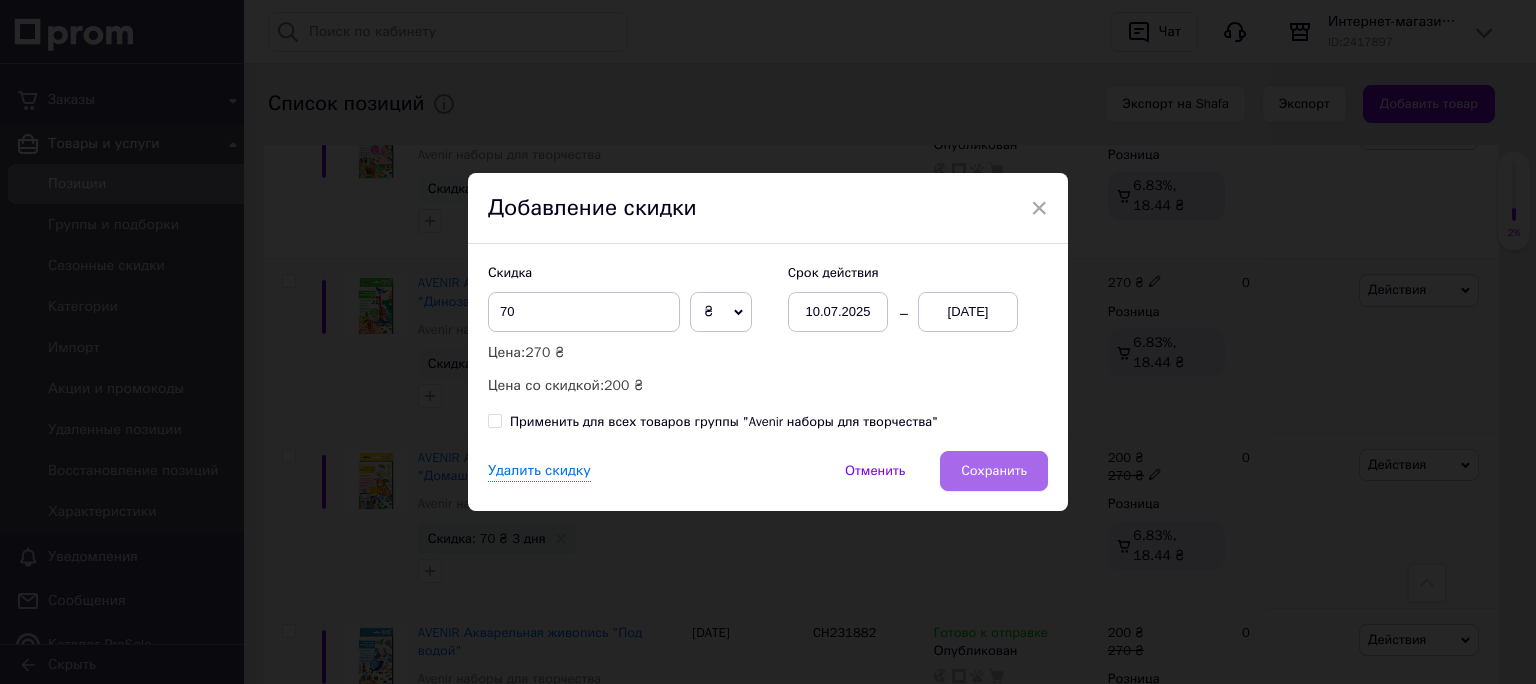 click on "Сохранить" at bounding box center [994, 471] 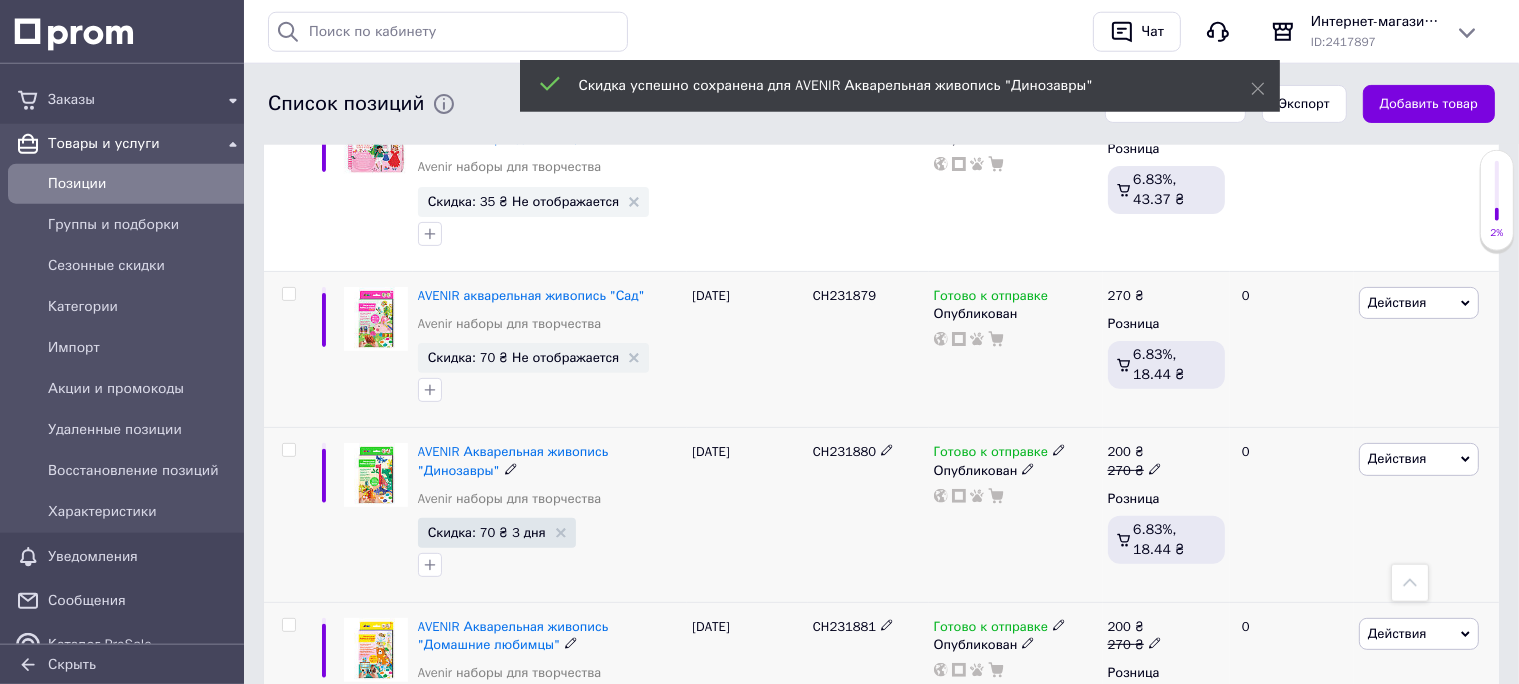 scroll, scrollTop: 558, scrollLeft: 0, axis: vertical 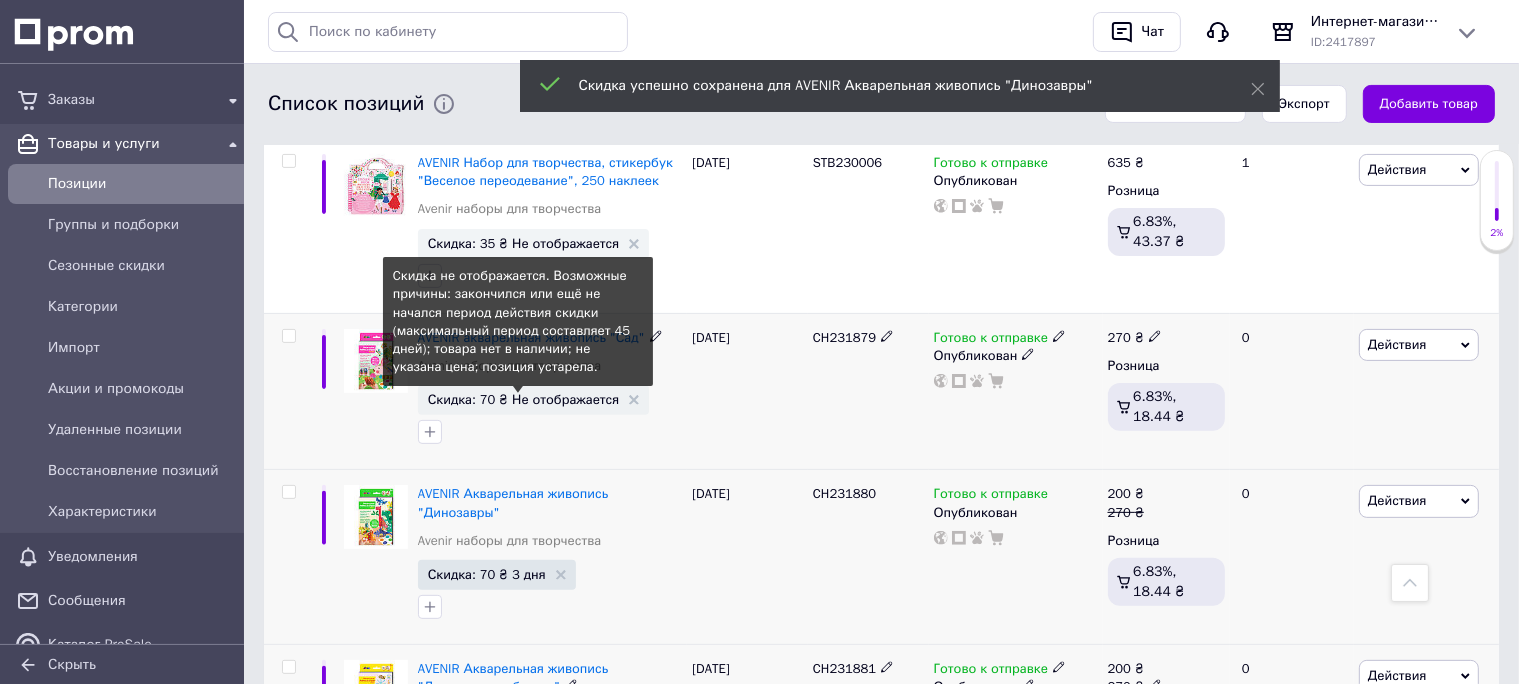 click on "Скидка: 70 ₴ Не отображается" at bounding box center (524, 399) 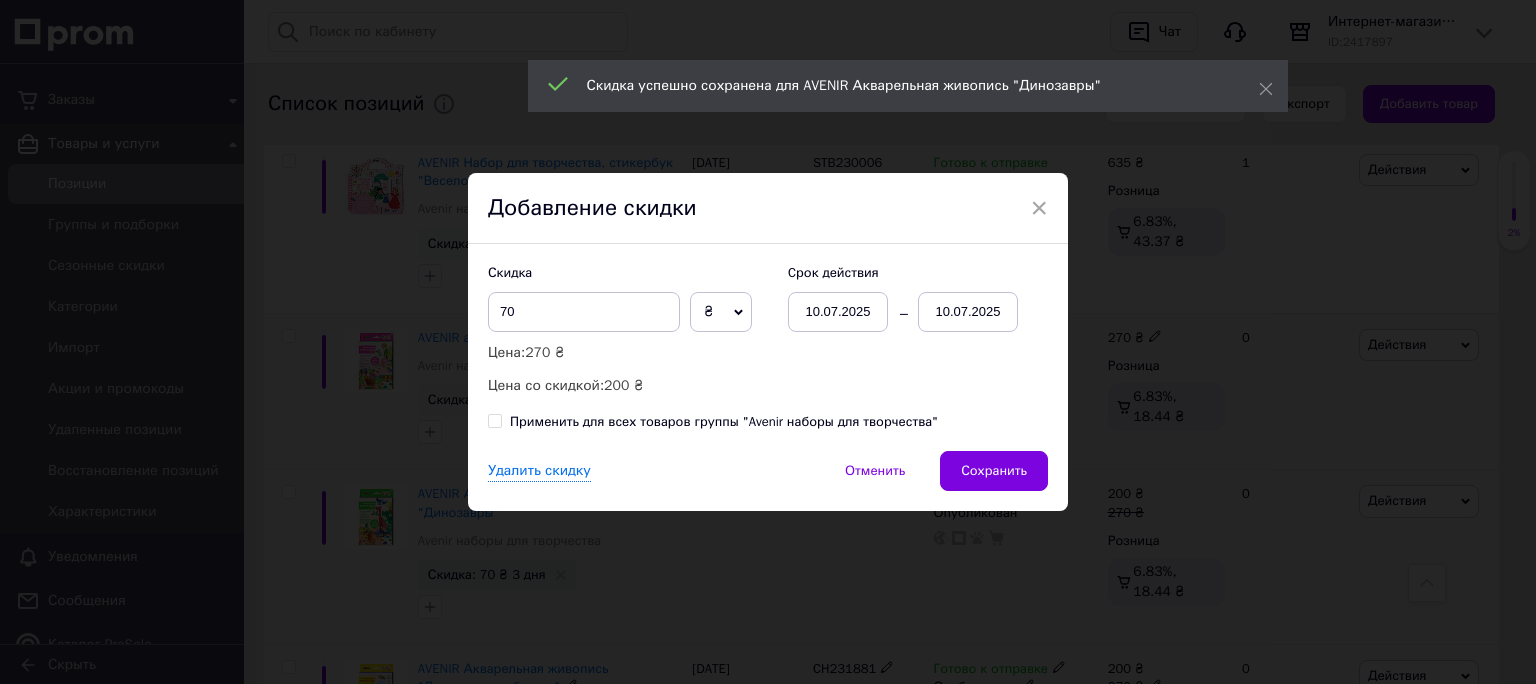 click on "10.07.2025" at bounding box center (968, 312) 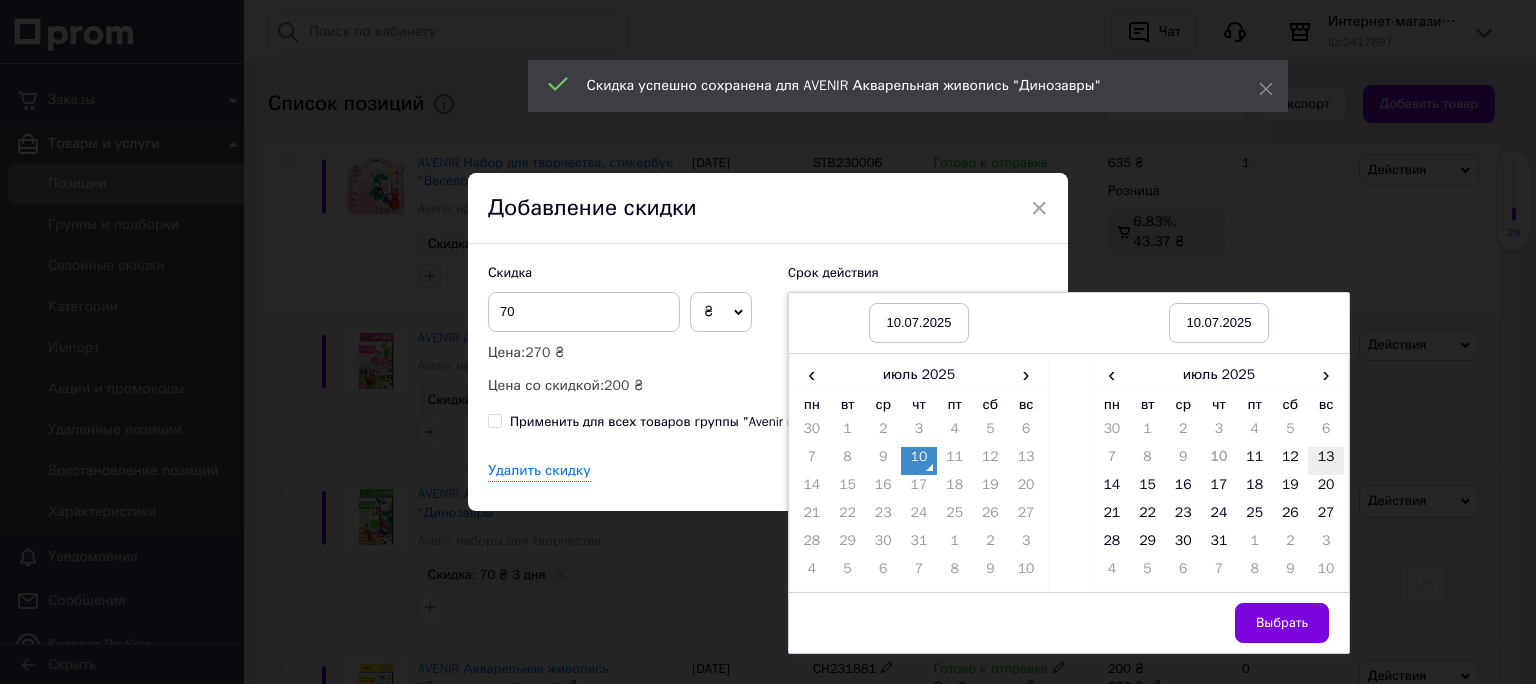 click on "13" at bounding box center (1326, 461) 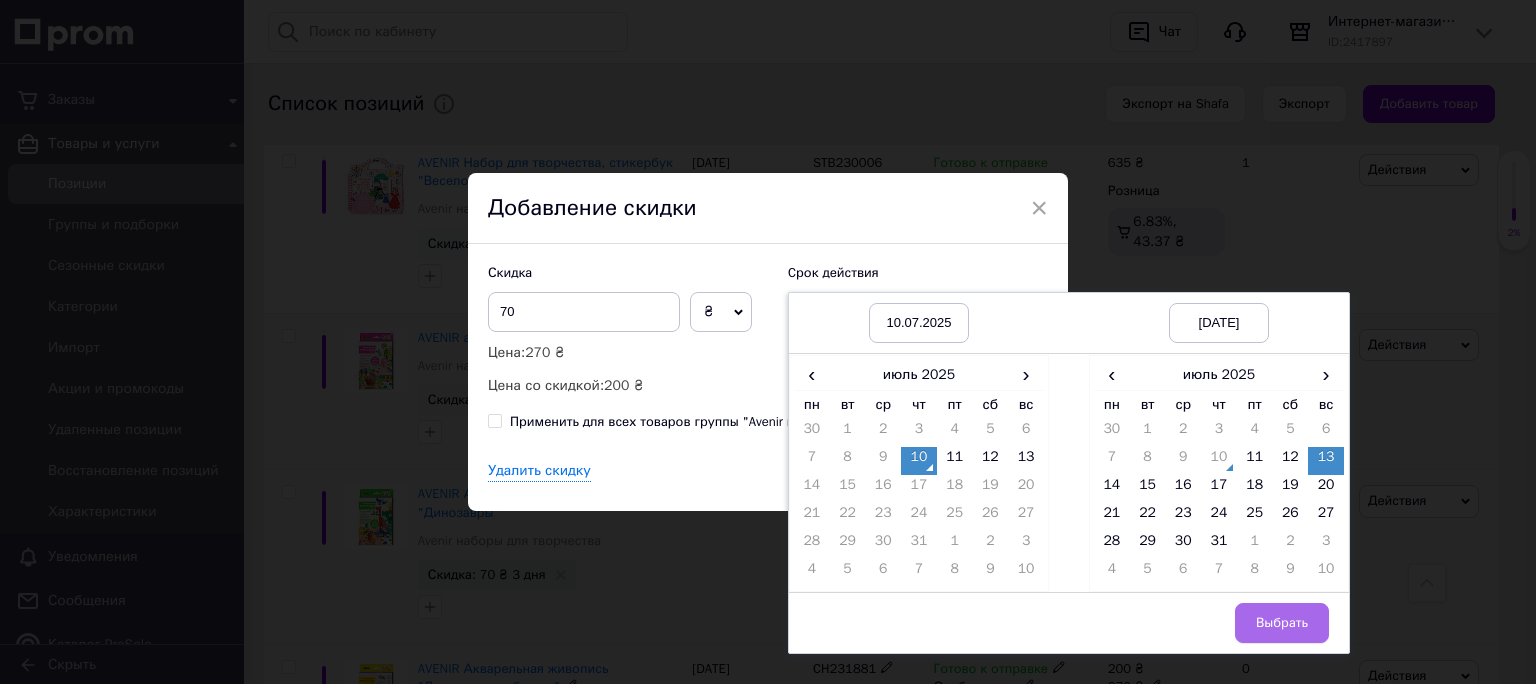 click on "Выбрать" at bounding box center (1282, 623) 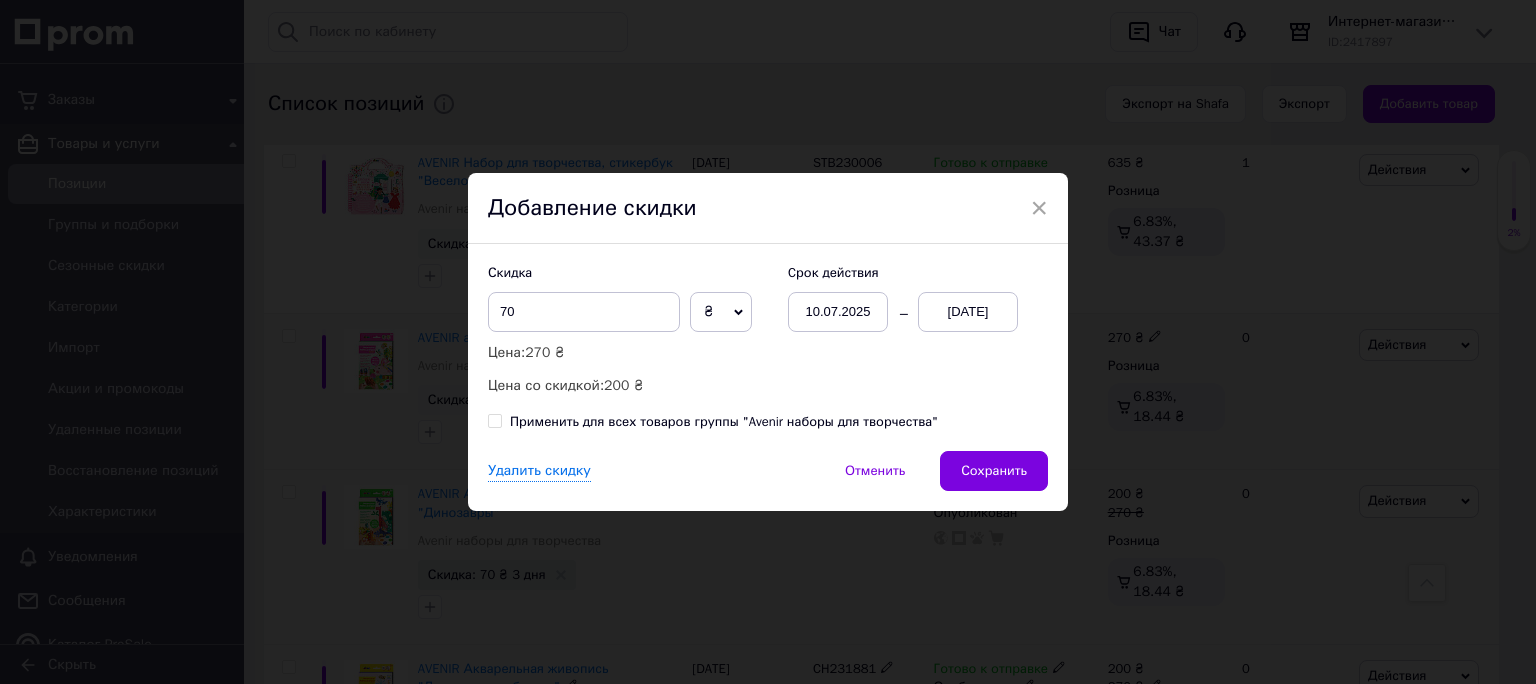 click on "Удалить скидку   Отменить   Сохранить" at bounding box center [768, 481] 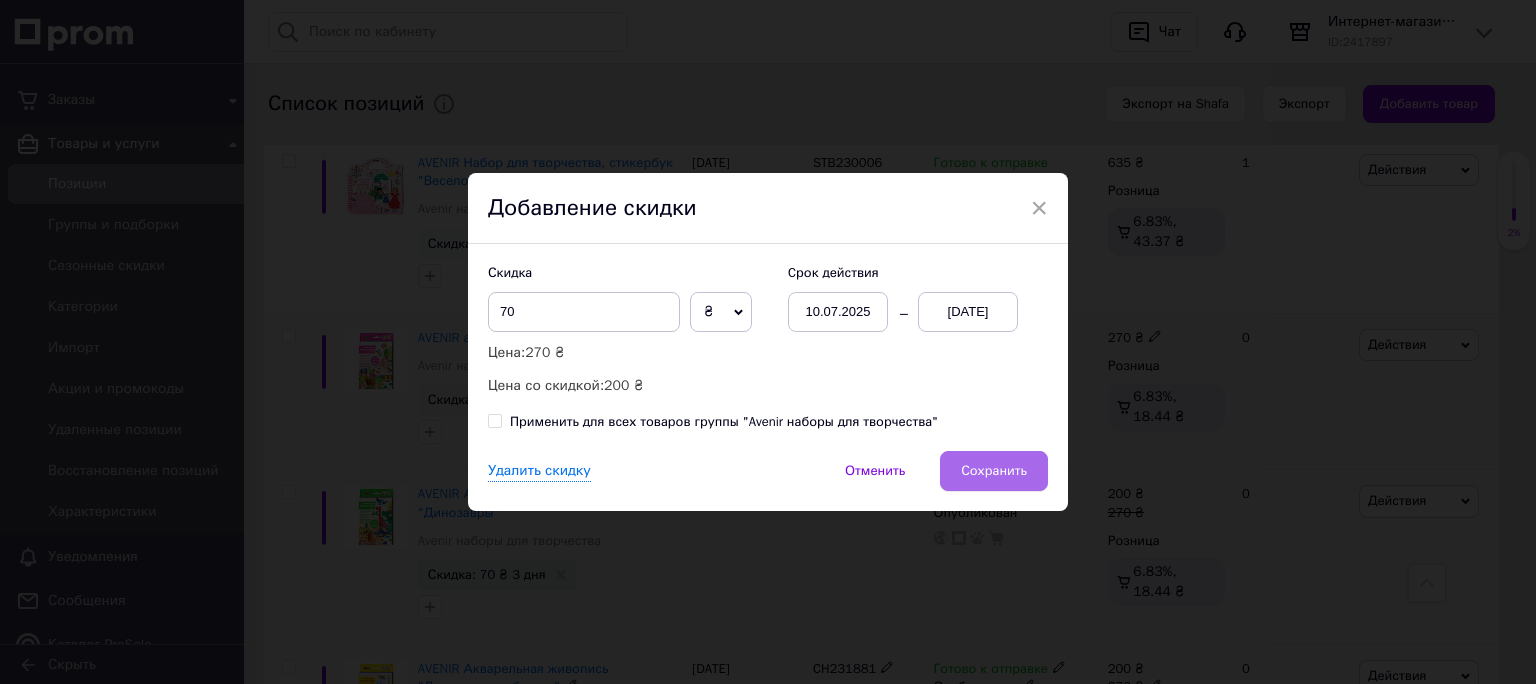 click on "Сохранить" at bounding box center [994, 471] 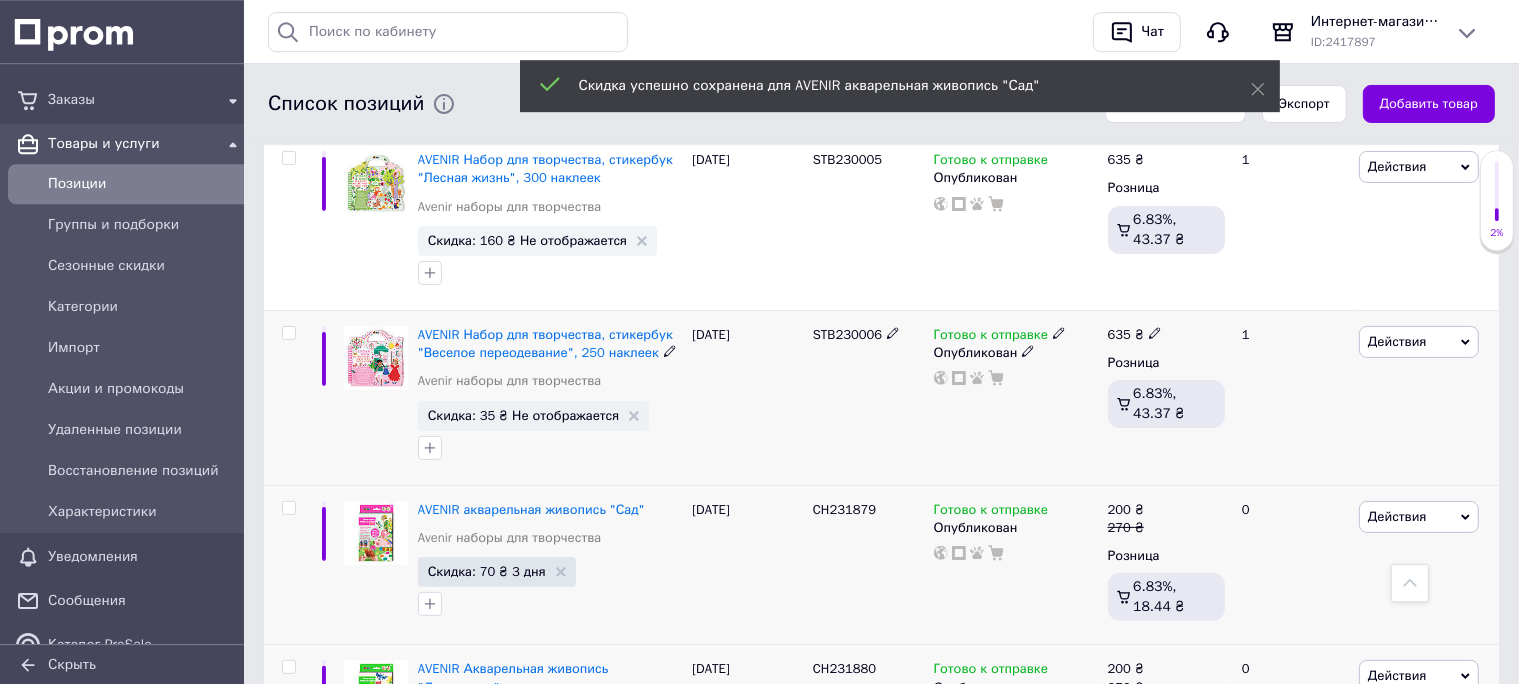 scroll, scrollTop: 347, scrollLeft: 0, axis: vertical 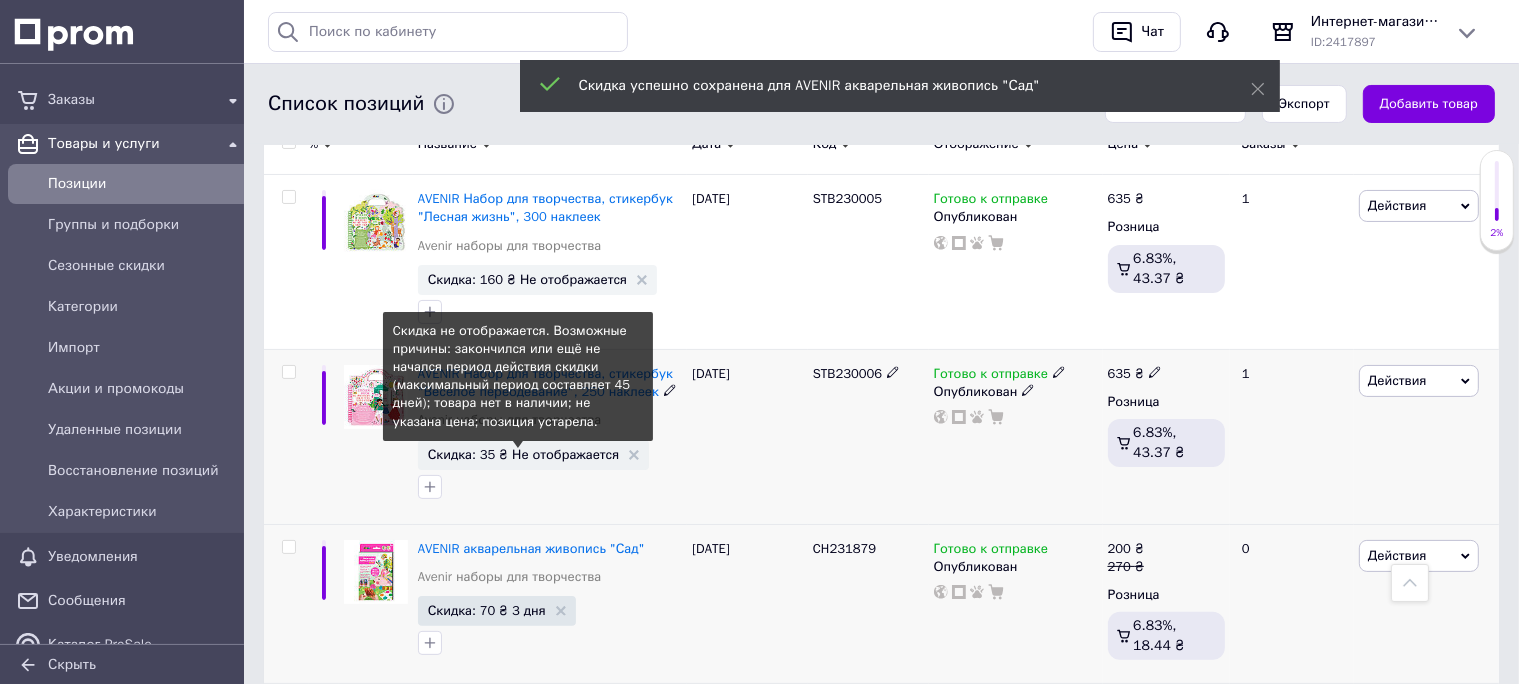 click on "Скидка: 35 ₴ Не отображается" at bounding box center [524, 454] 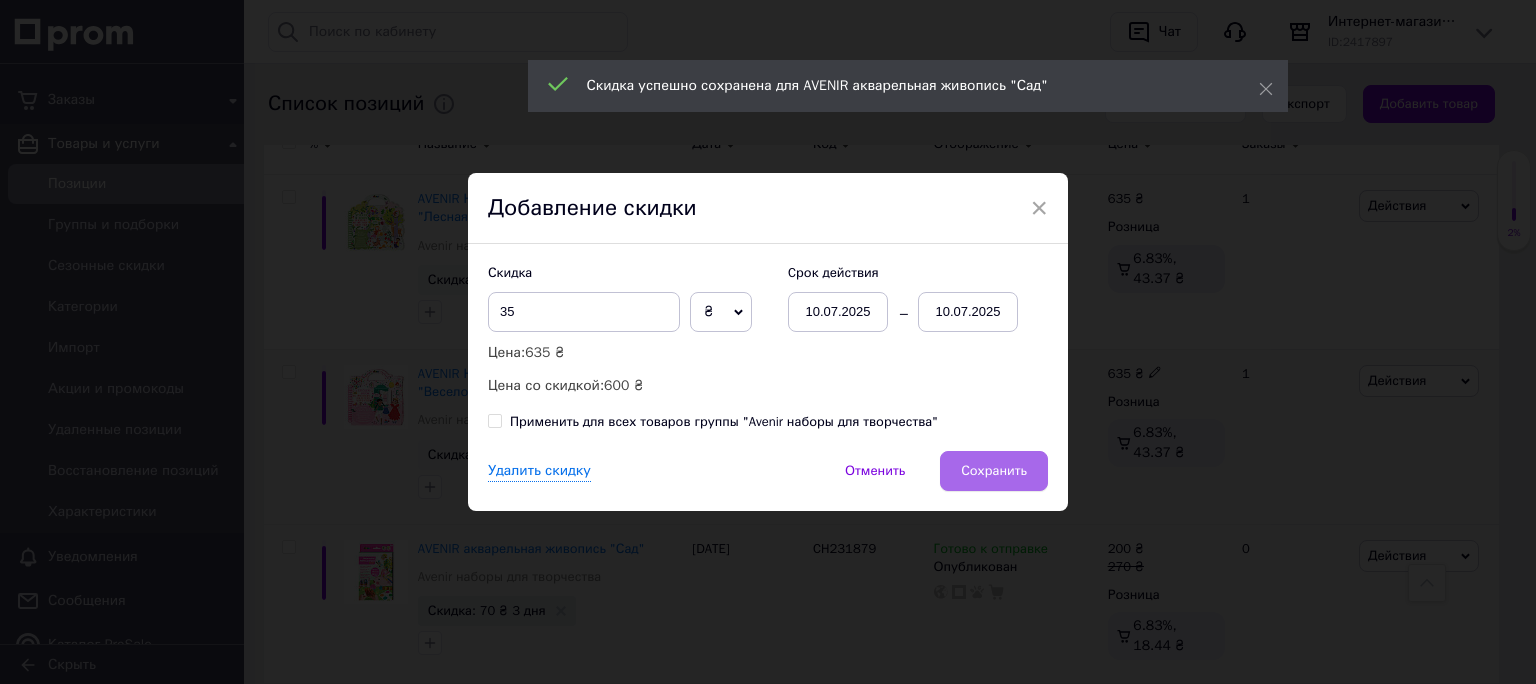 drag, startPoint x: 1004, startPoint y: 469, endPoint x: 892, endPoint y: 425, distance: 120.33287 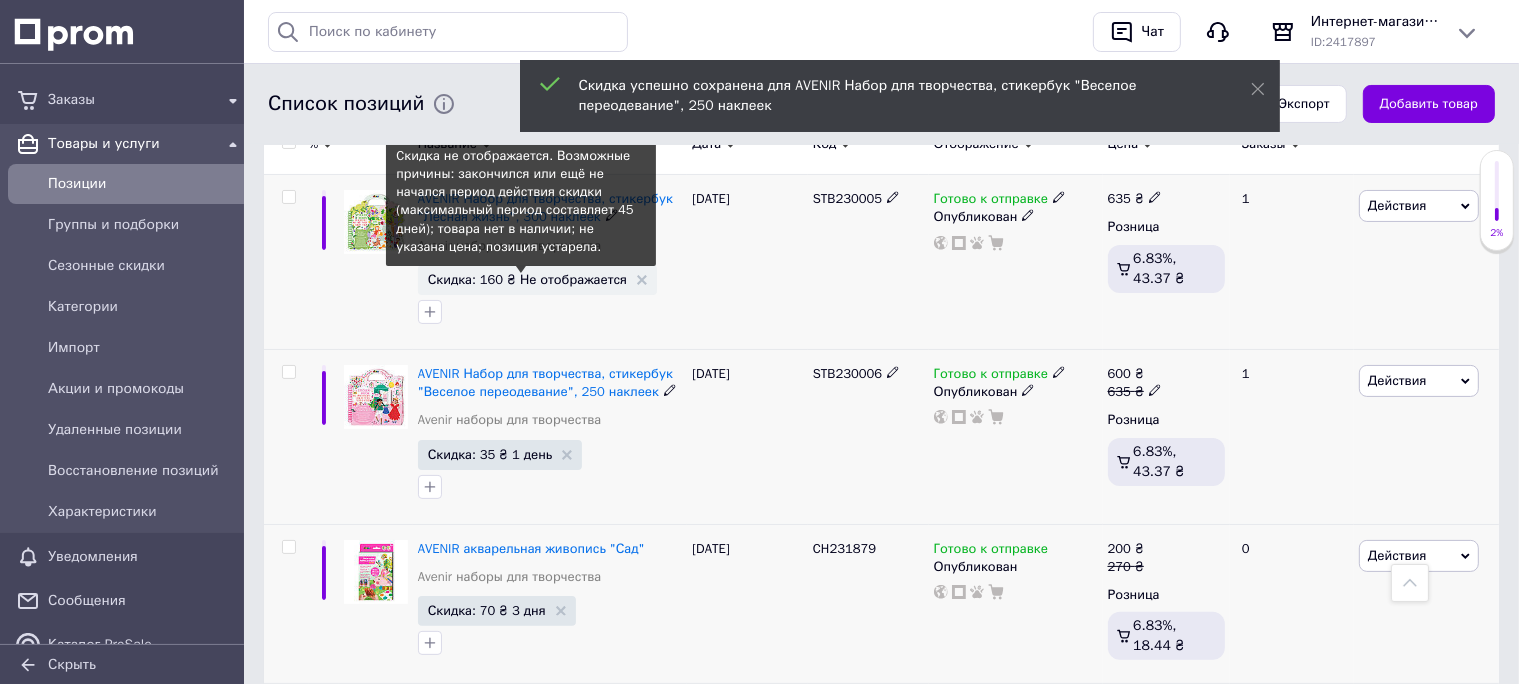 click on "Скидка: 160 ₴ Не отображается" at bounding box center [527, 279] 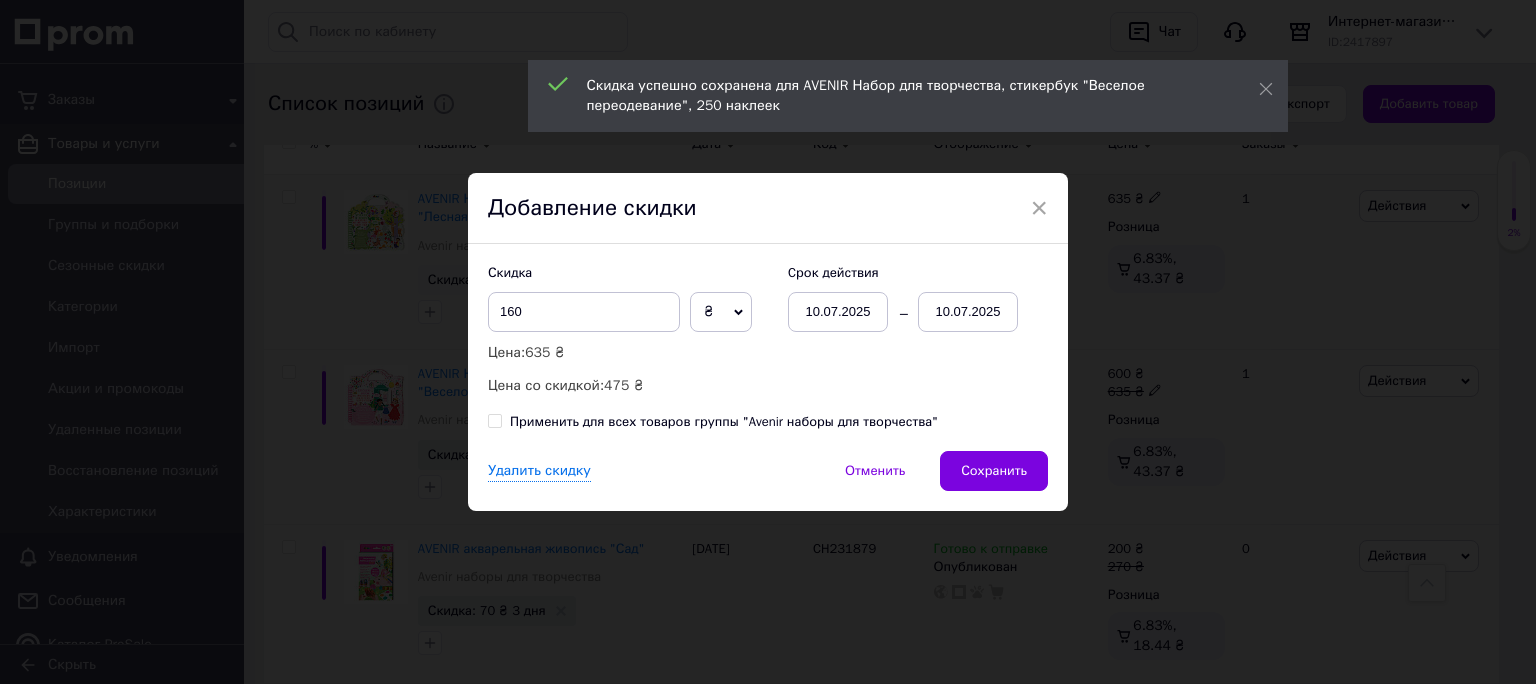 click on "Сохранить" at bounding box center [994, 471] 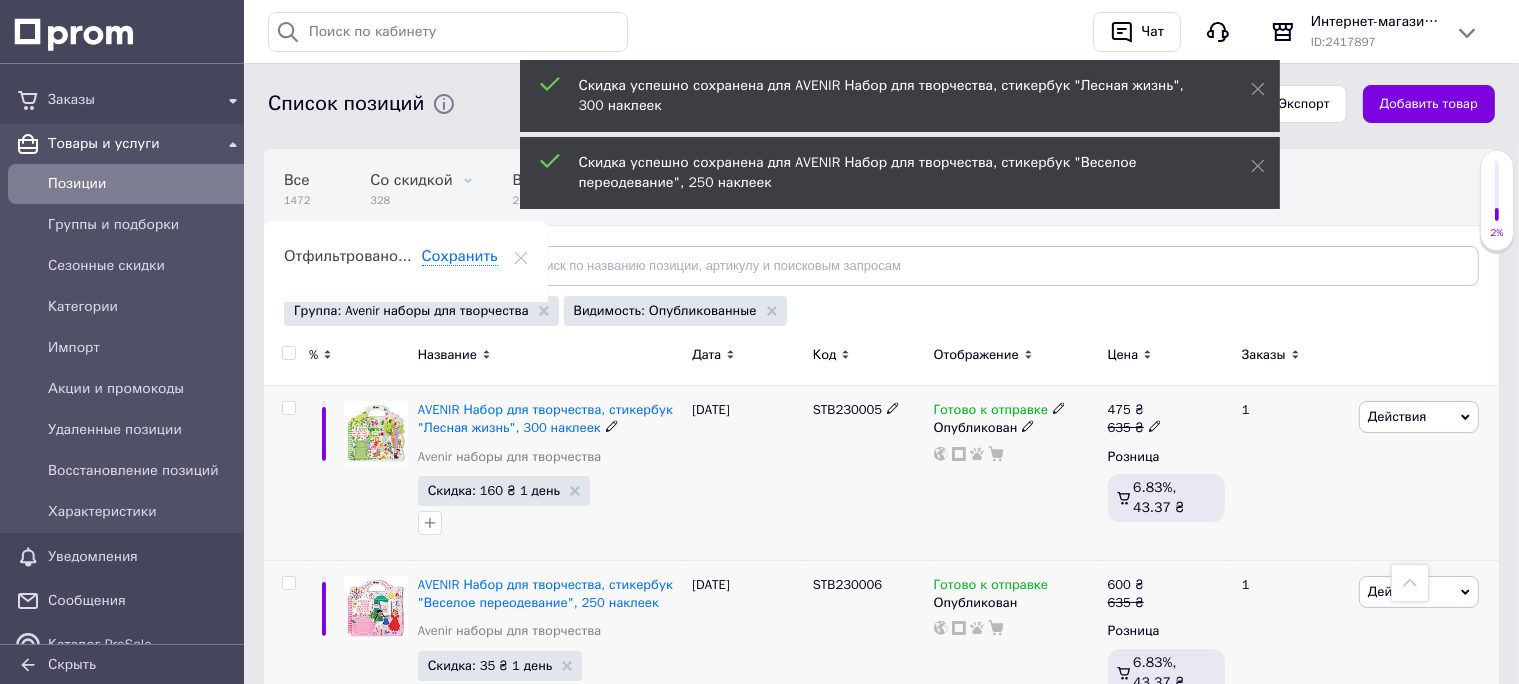 scroll, scrollTop: 30, scrollLeft: 0, axis: vertical 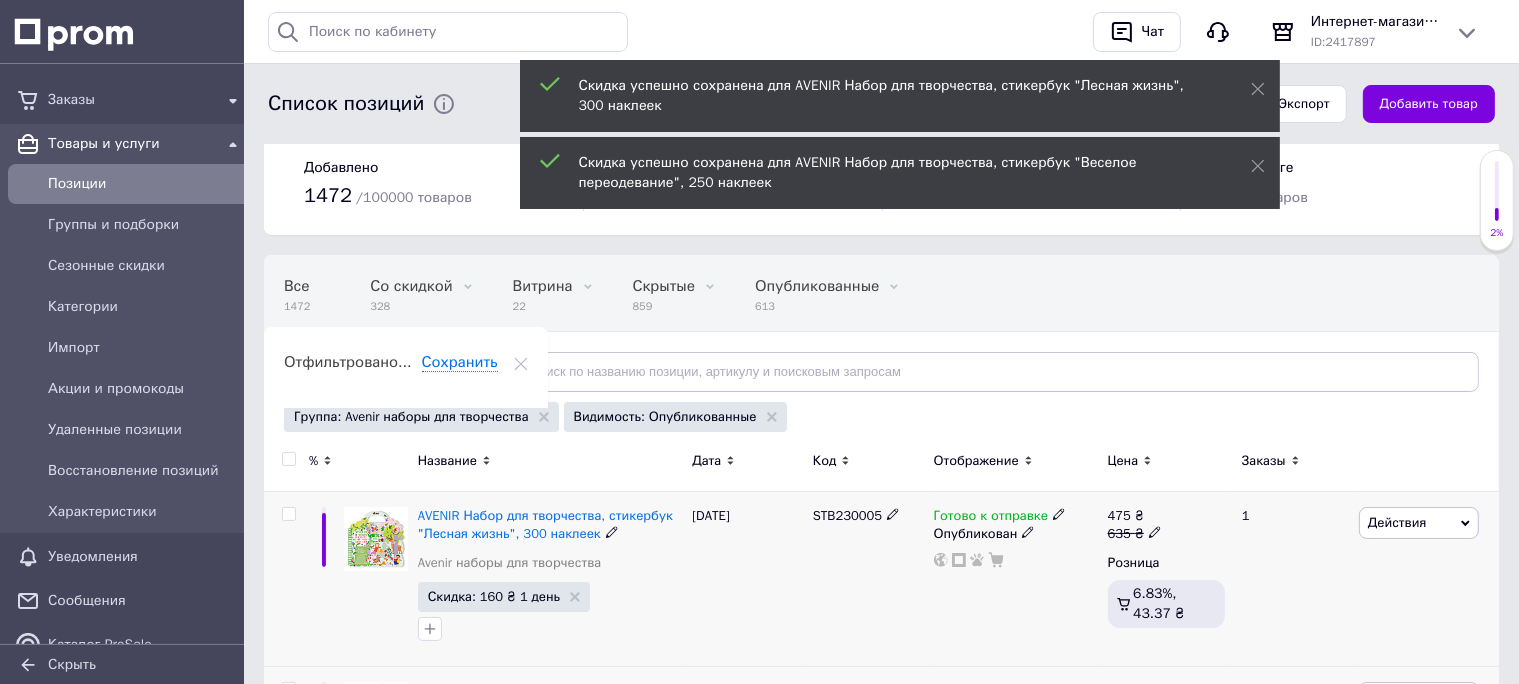 click on "Позиции" at bounding box center [146, 184] 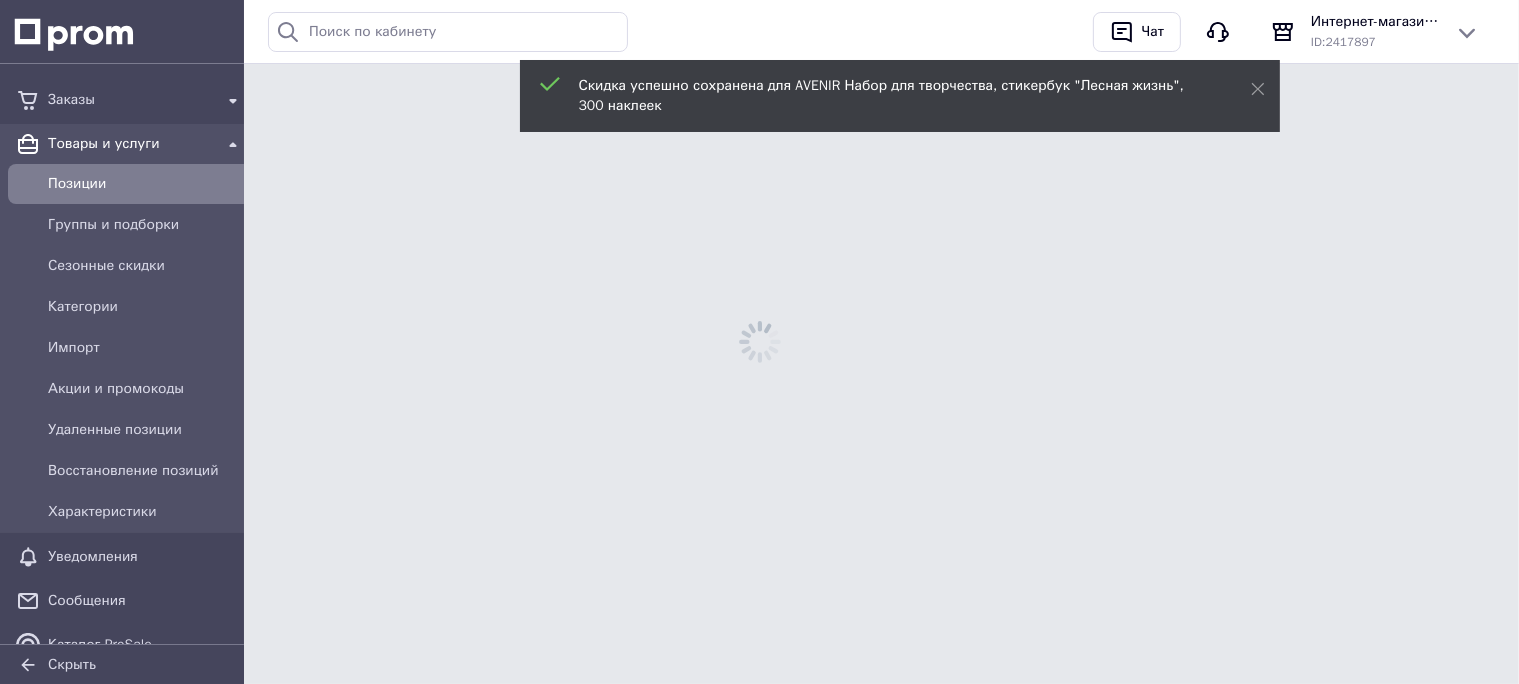 scroll, scrollTop: 0, scrollLeft: 0, axis: both 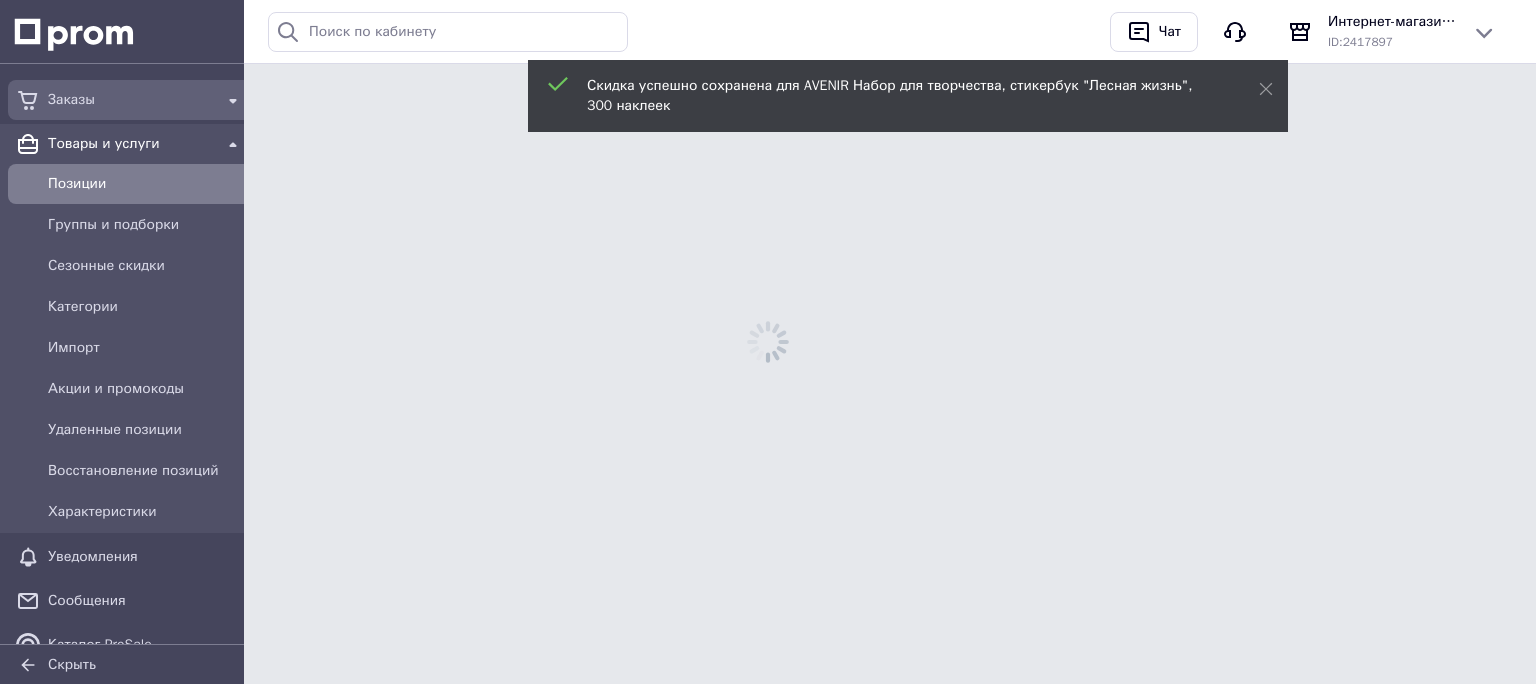 click on "Заказы" at bounding box center (130, 100) 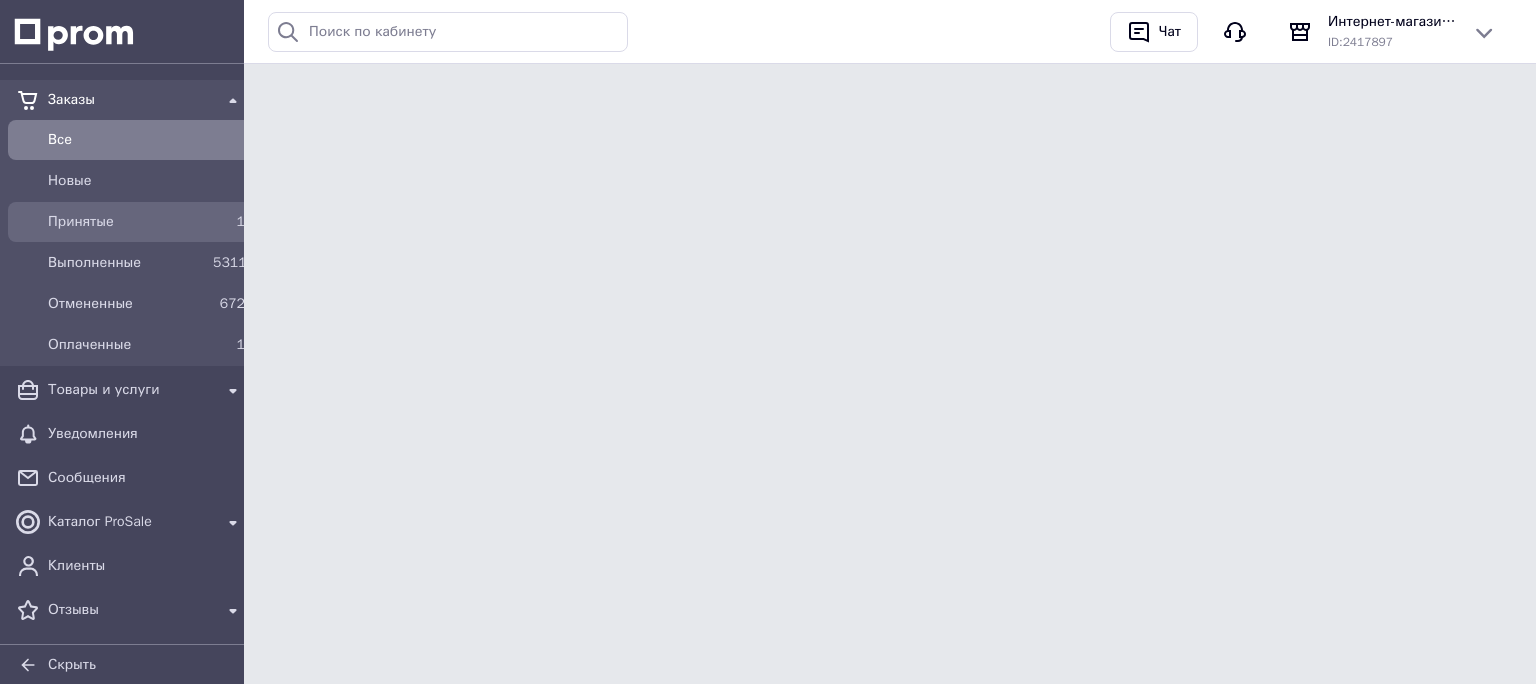 click on "Принятые" at bounding box center [126, 222] 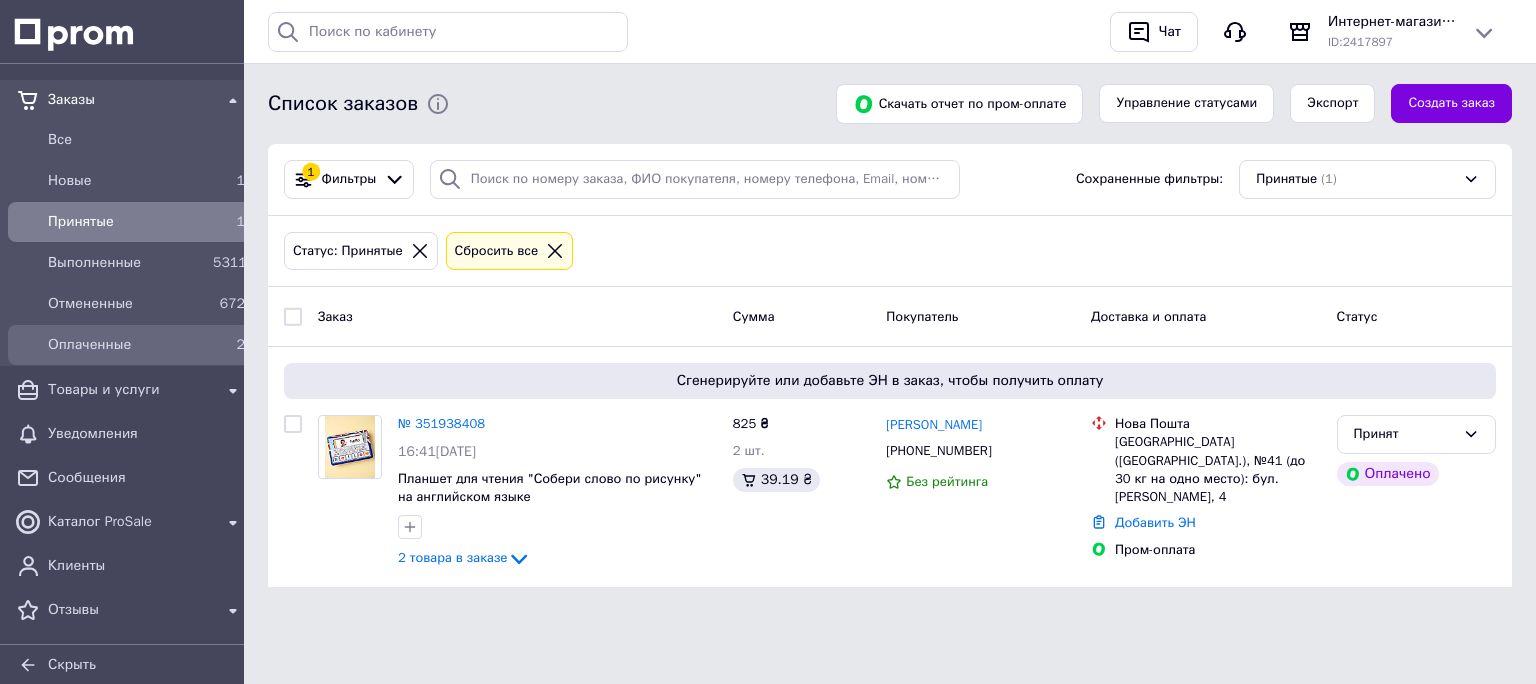 click on "Оплаченные" at bounding box center (126, 345) 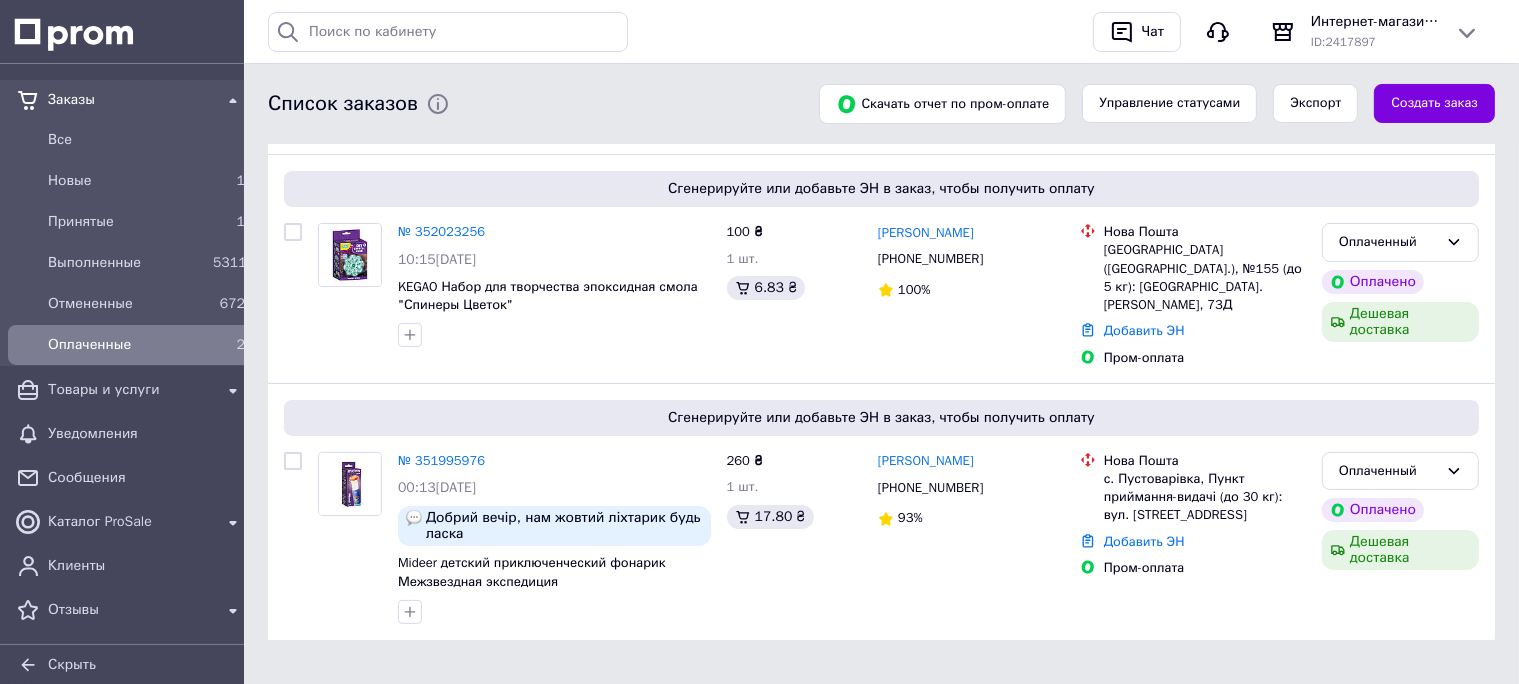 scroll, scrollTop: 0, scrollLeft: 0, axis: both 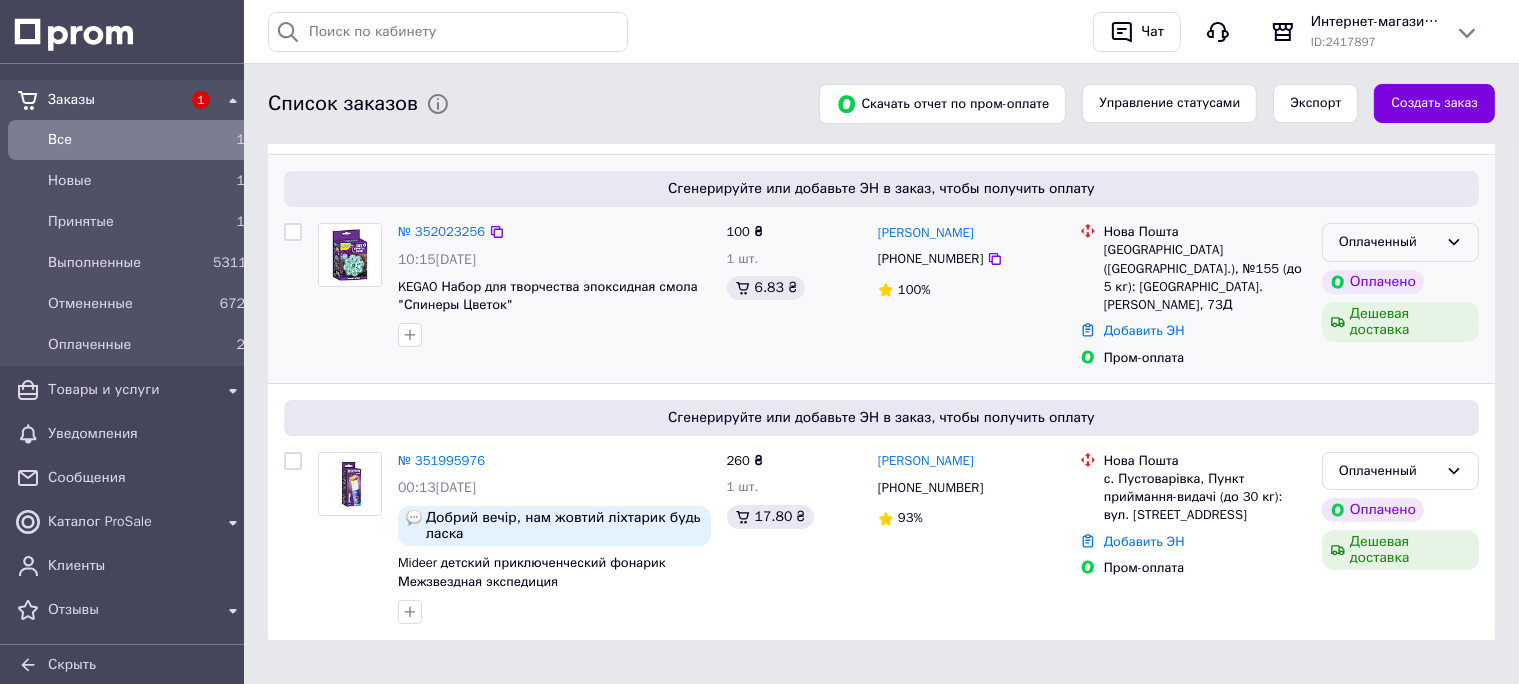 click on "Оплаченный" at bounding box center (1388, 242) 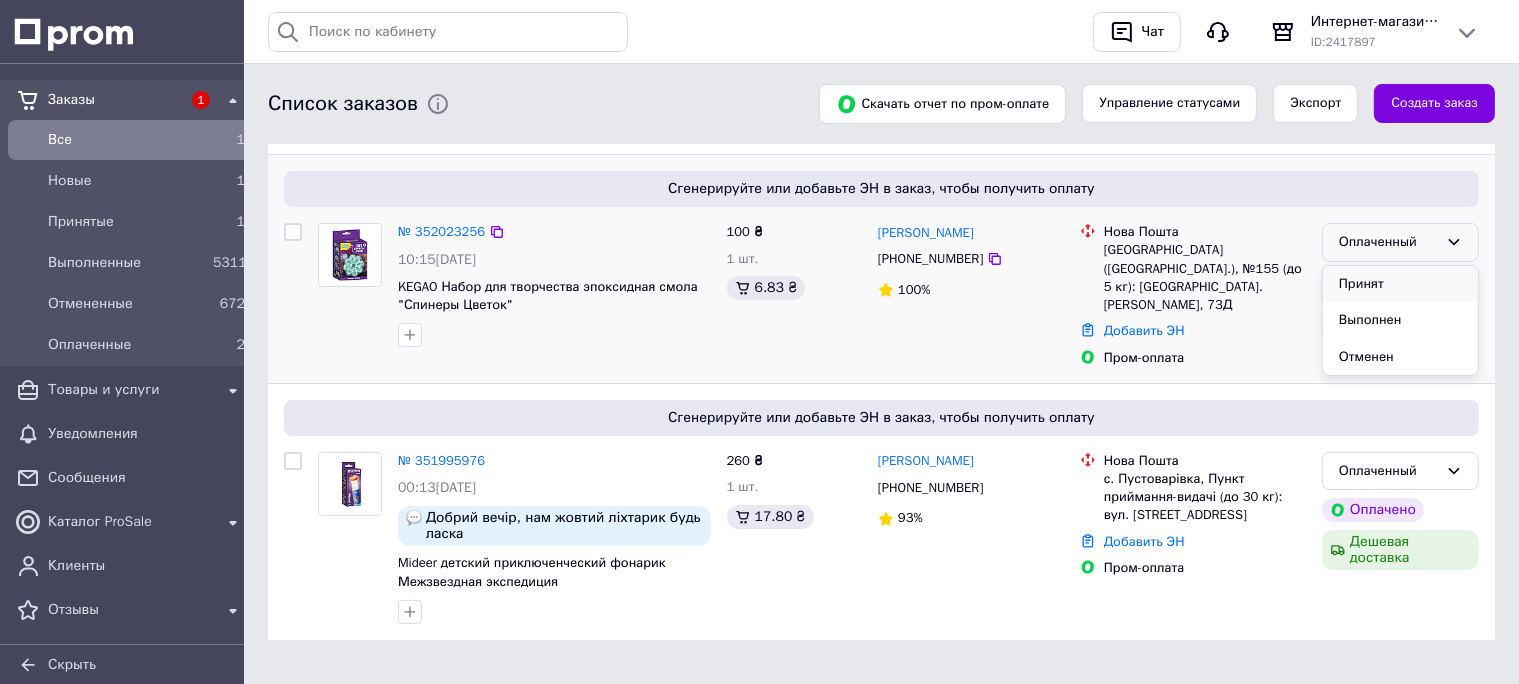 click on "Принят" at bounding box center (1400, 284) 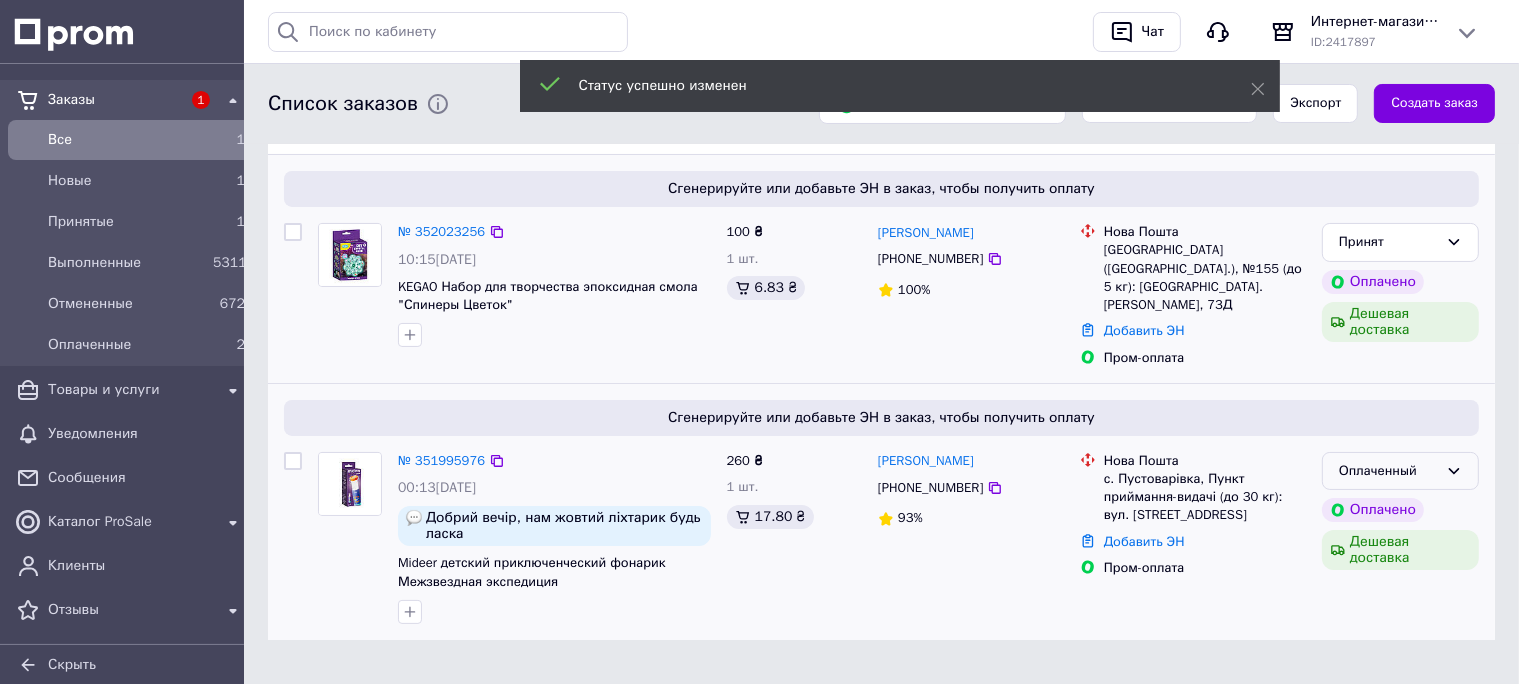 click on "Оплаченный" at bounding box center (1388, 471) 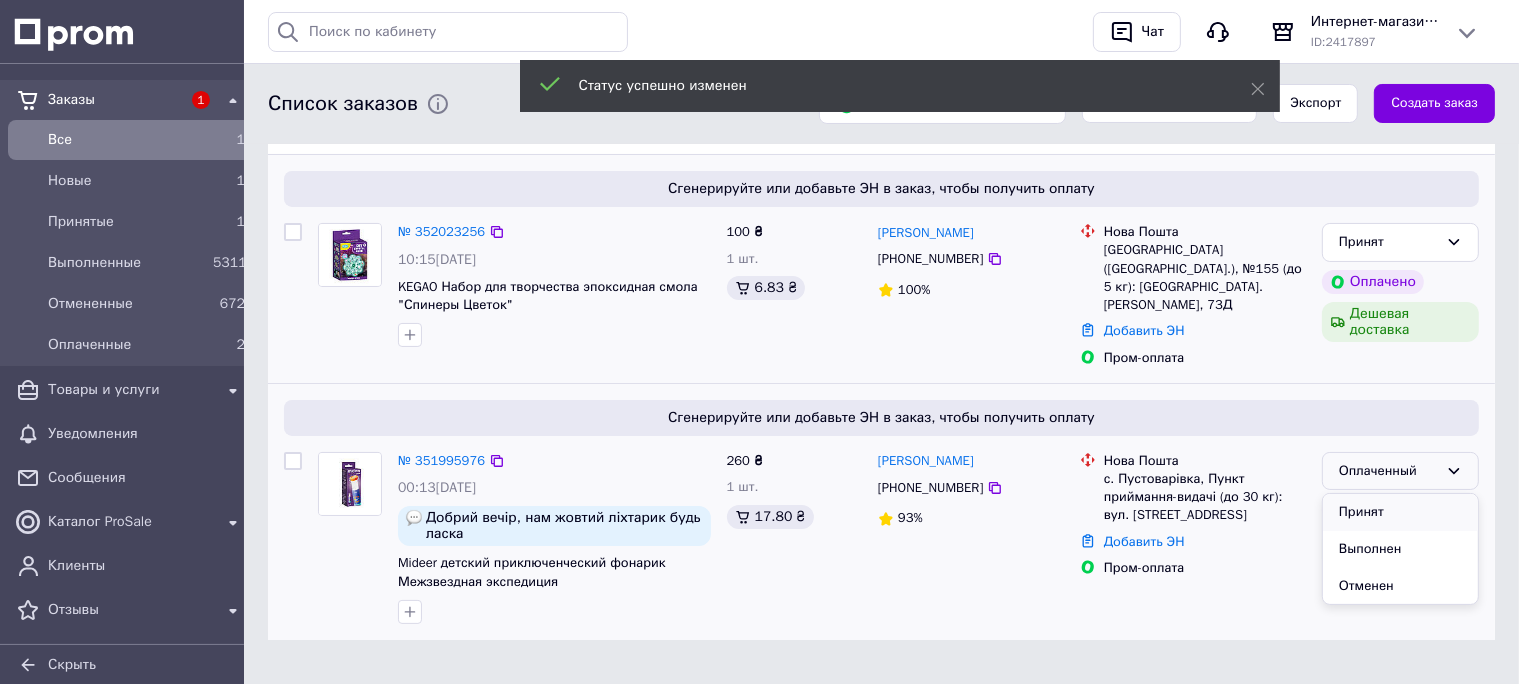 click on "Принят" at bounding box center (1400, 512) 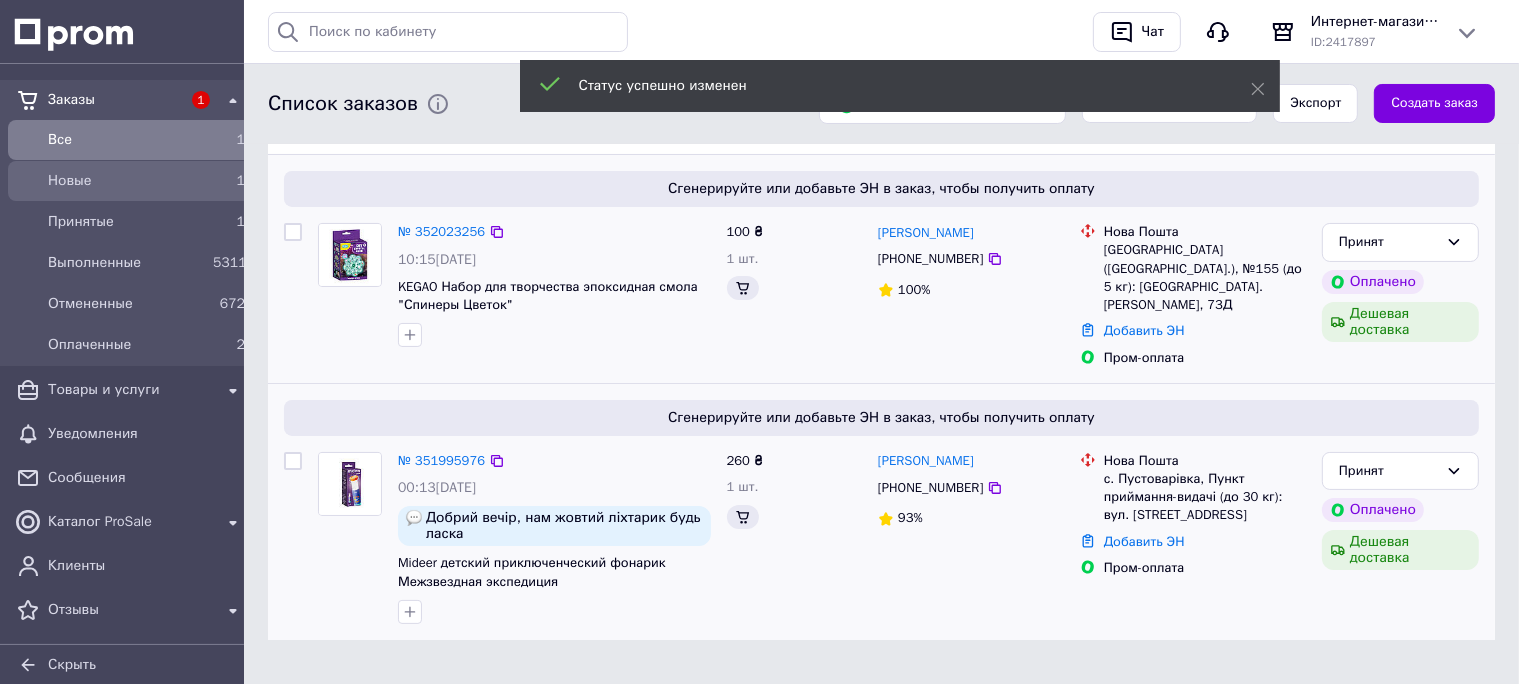 click on "Новые" at bounding box center (126, 181) 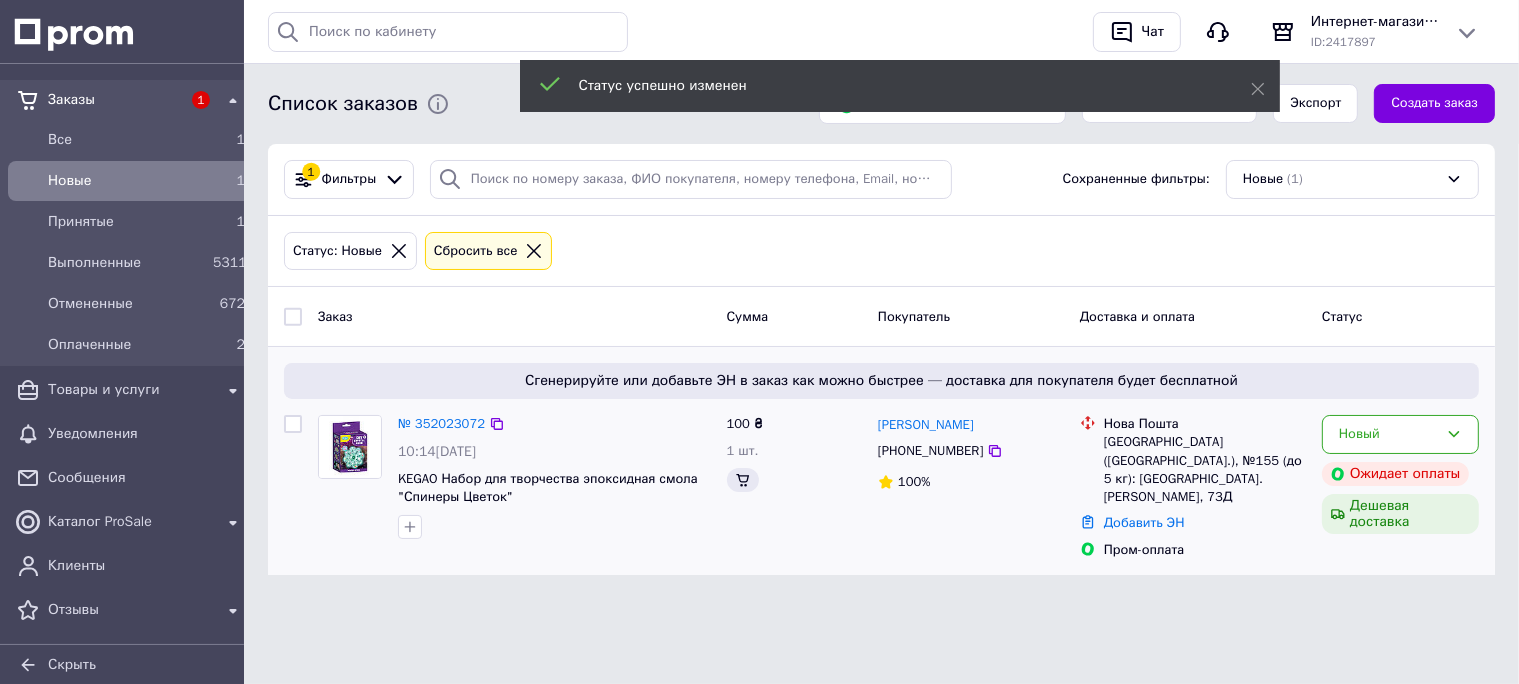 scroll, scrollTop: 0, scrollLeft: 0, axis: both 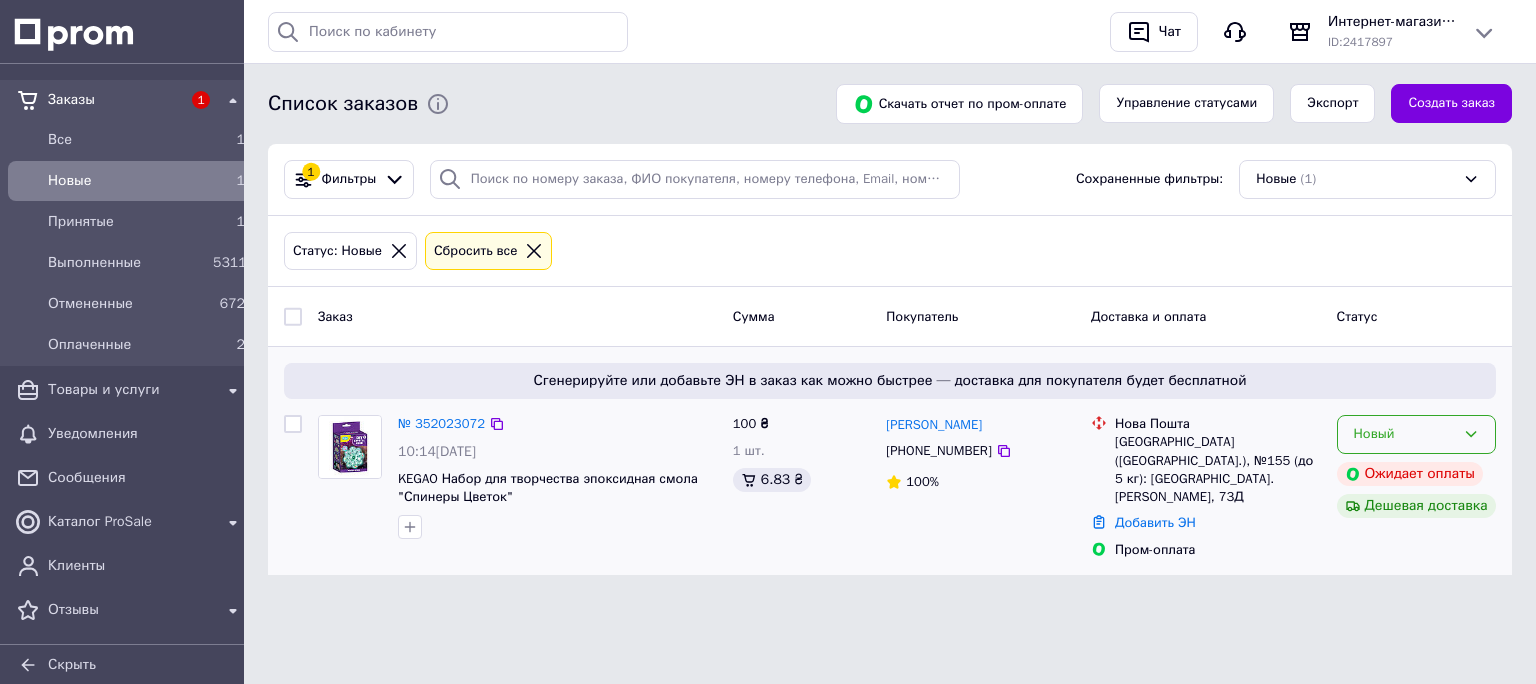 click on "Новый" at bounding box center (1404, 434) 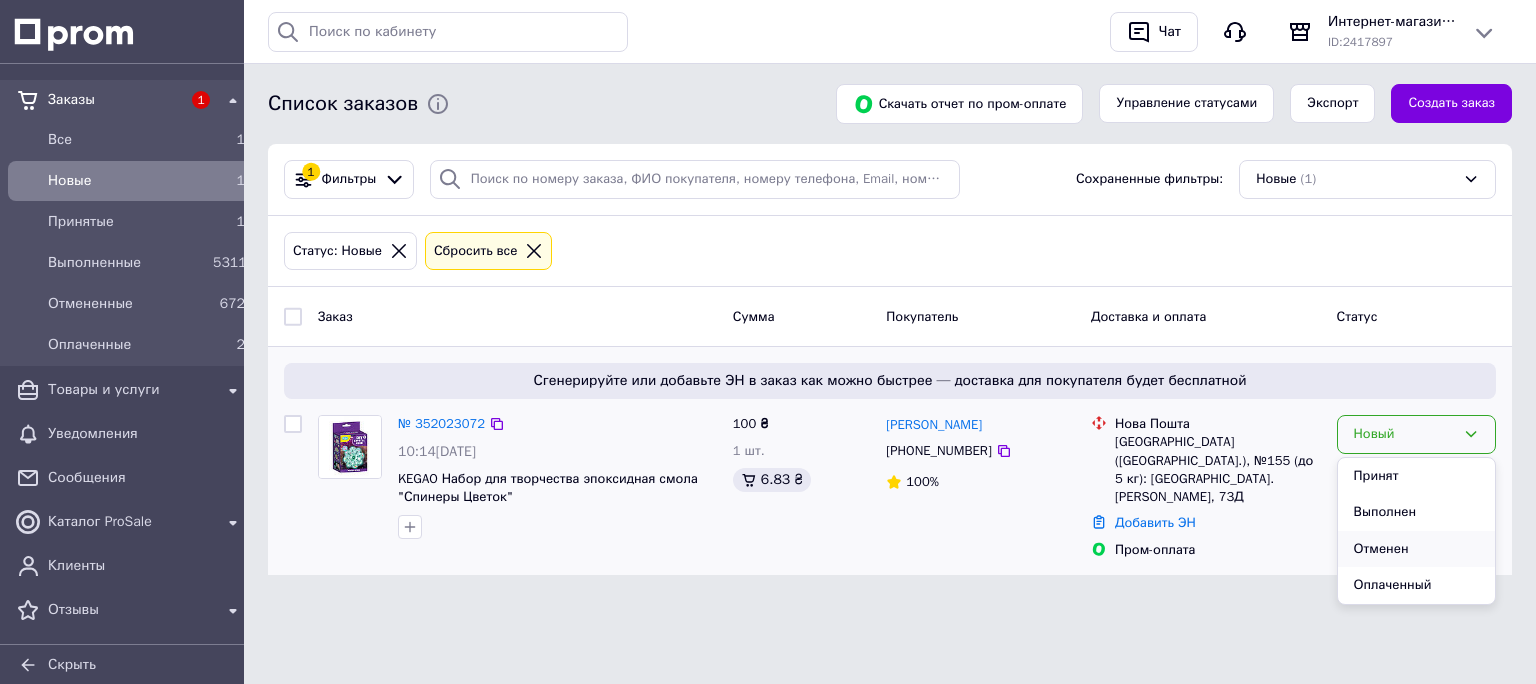 click on "Отменен" at bounding box center [1416, 549] 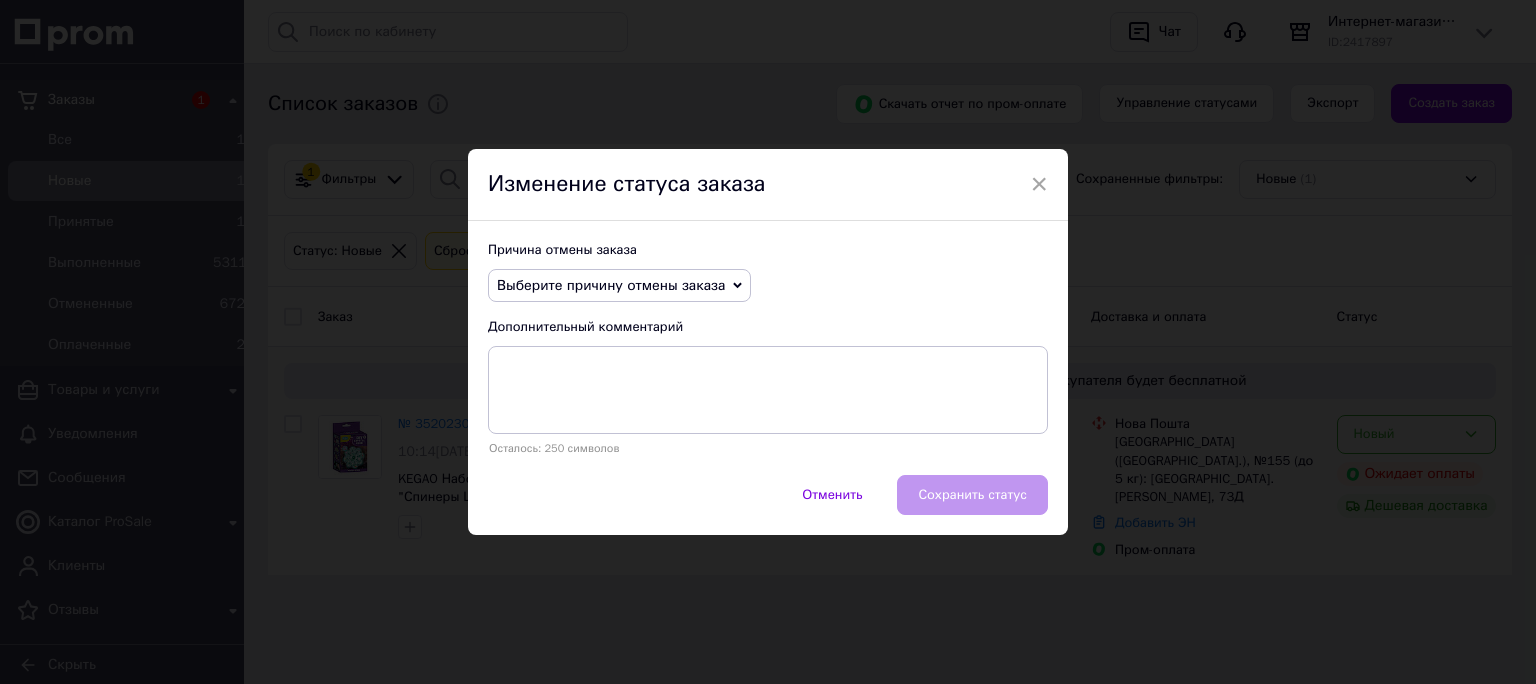 click on "Выберите причину отмены заказа" at bounding box center (611, 285) 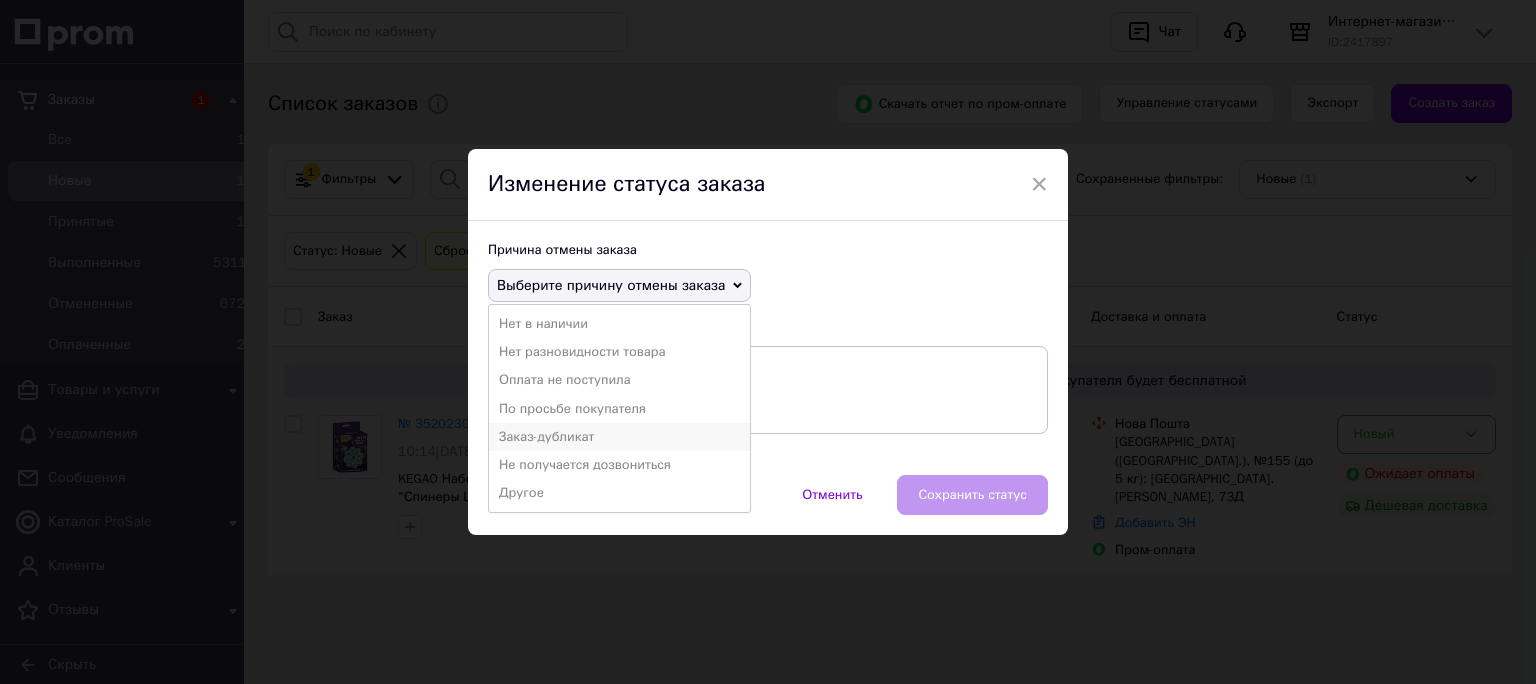 click on "Заказ-дубликат" at bounding box center [619, 437] 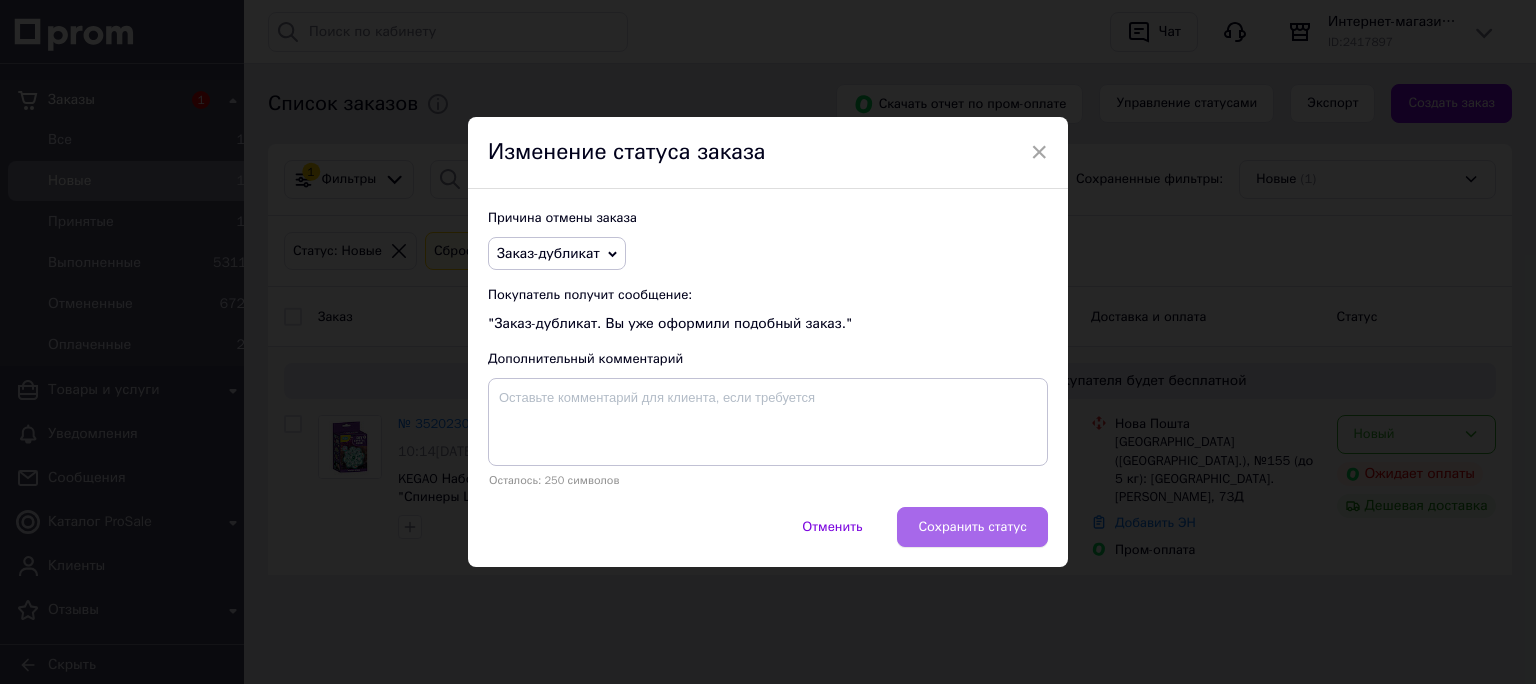 click on "Сохранить статус" at bounding box center (972, 527) 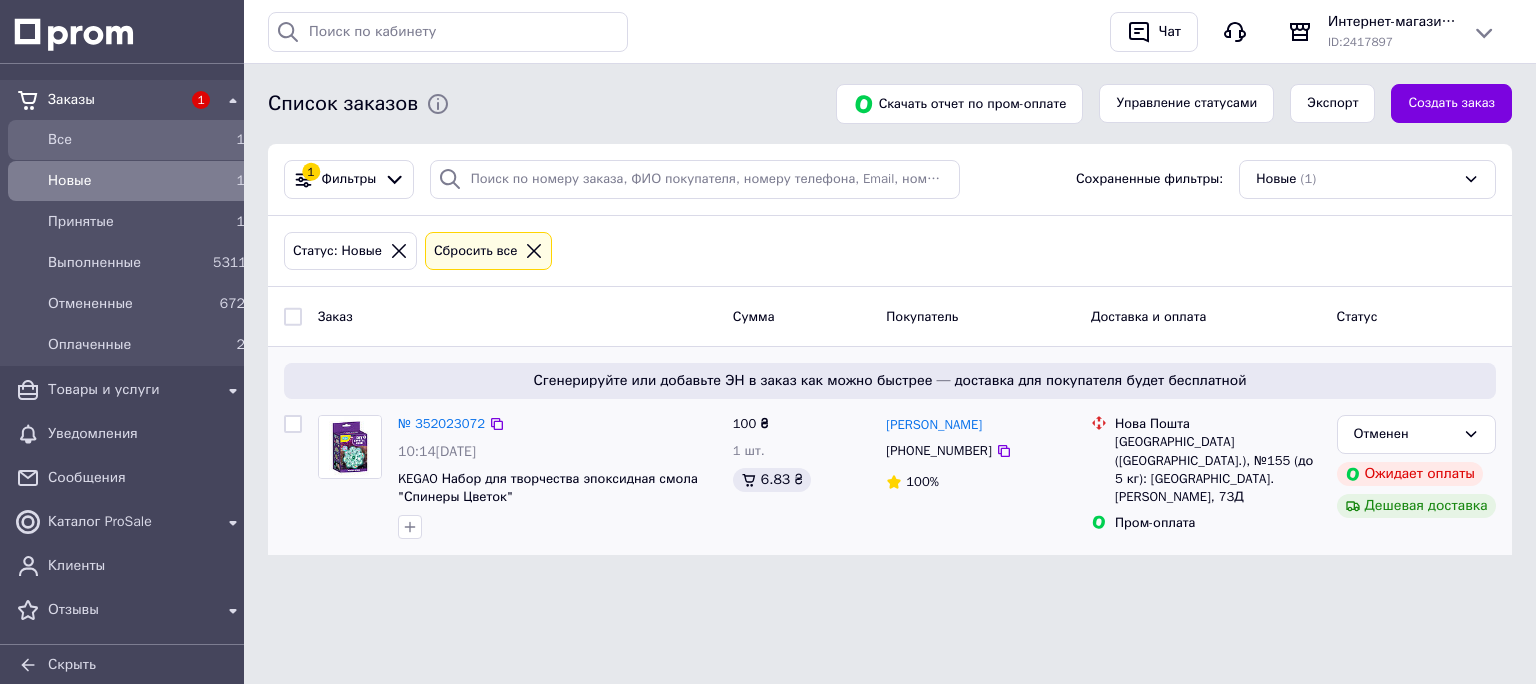 click on "Все" at bounding box center (126, 140) 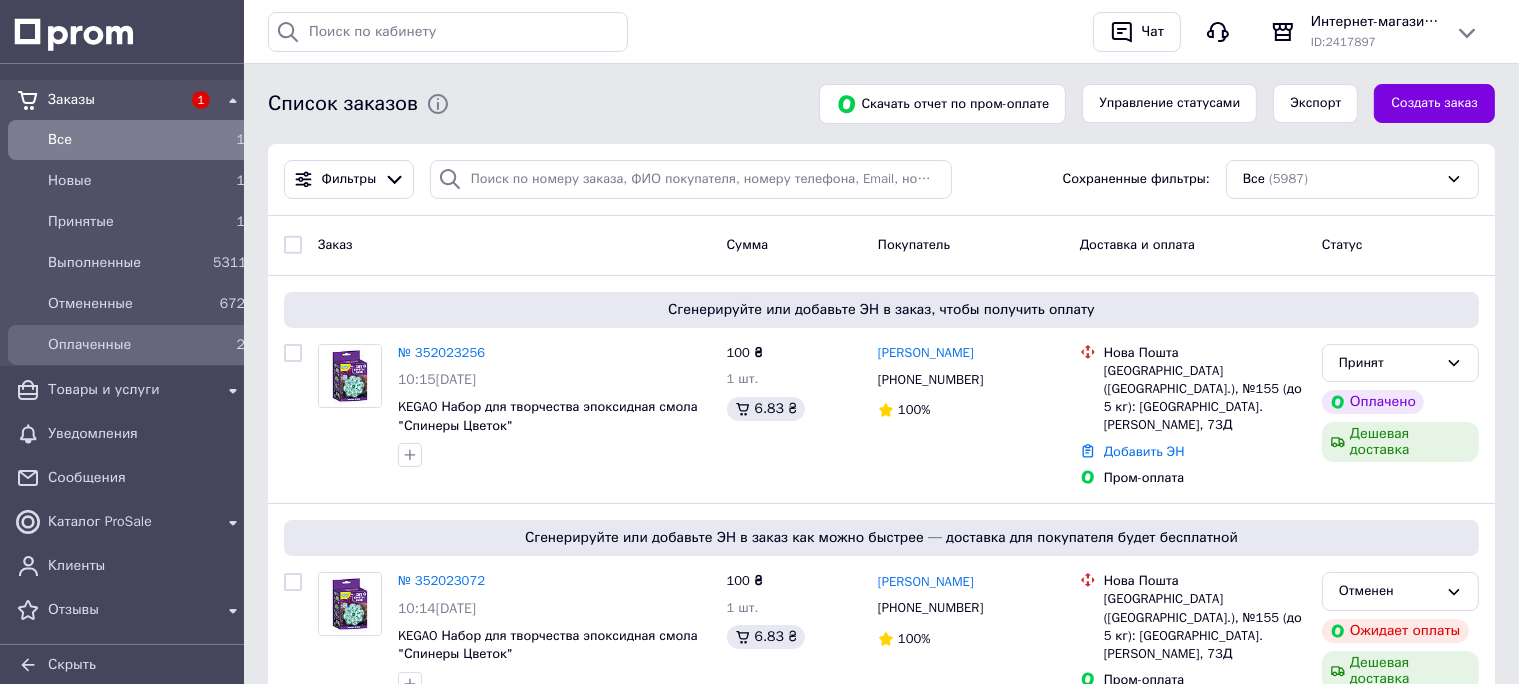 click on "Оплаченные" at bounding box center [126, 345] 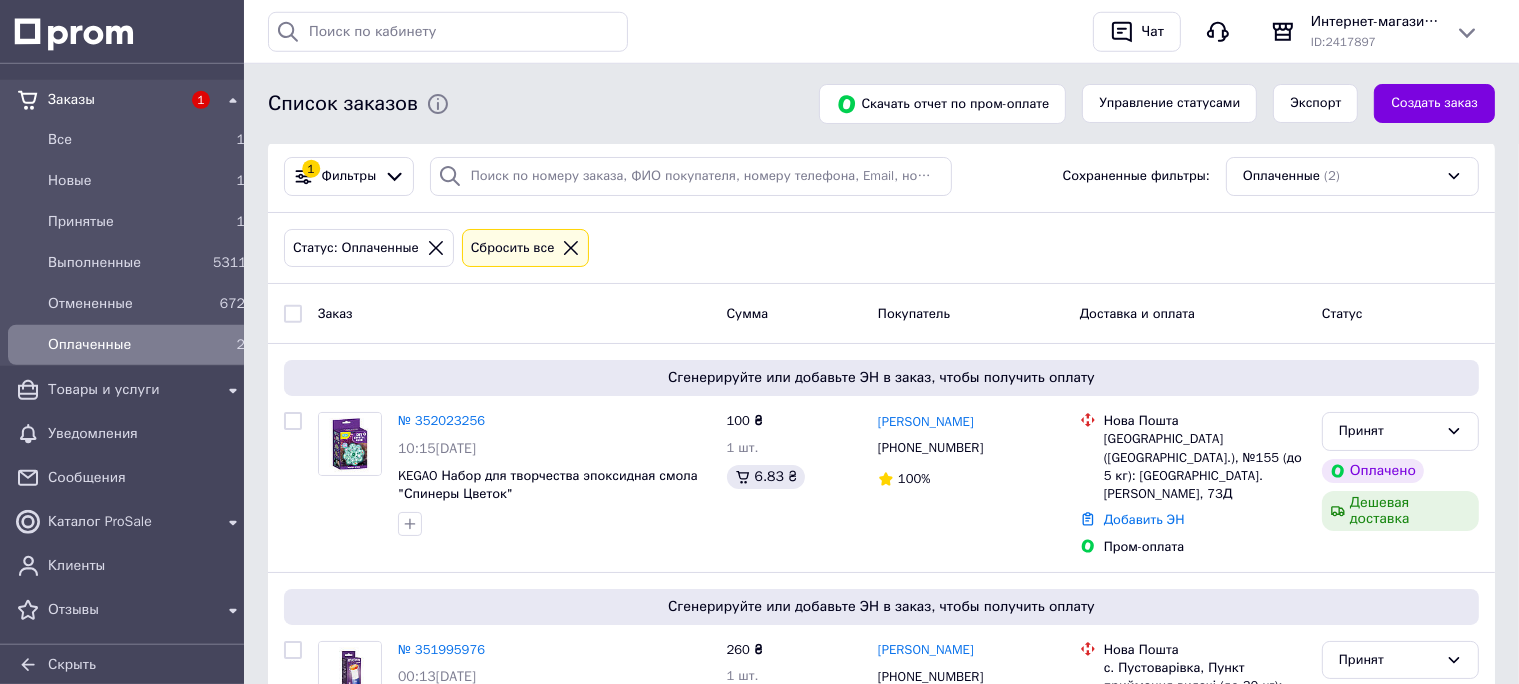 scroll, scrollTop: 0, scrollLeft: 0, axis: both 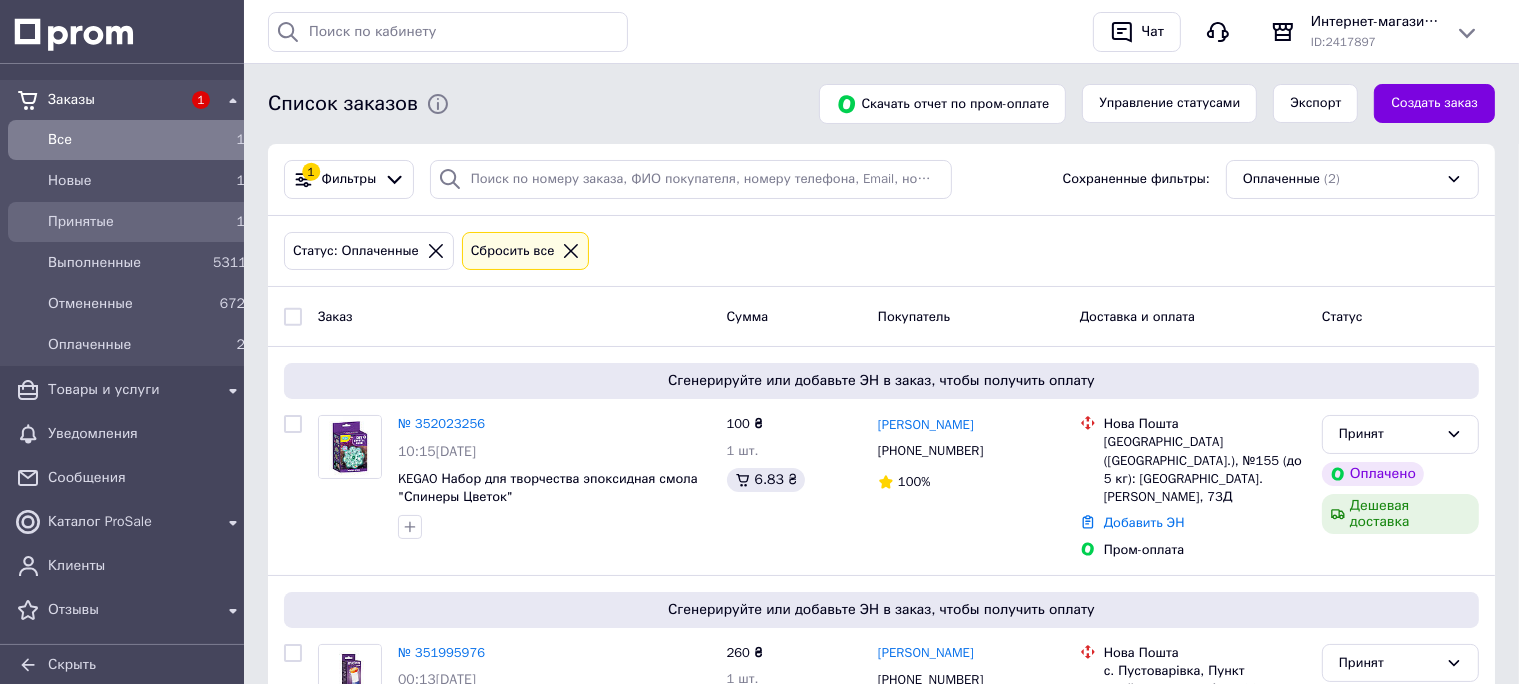 click on "Принятые" at bounding box center (126, 222) 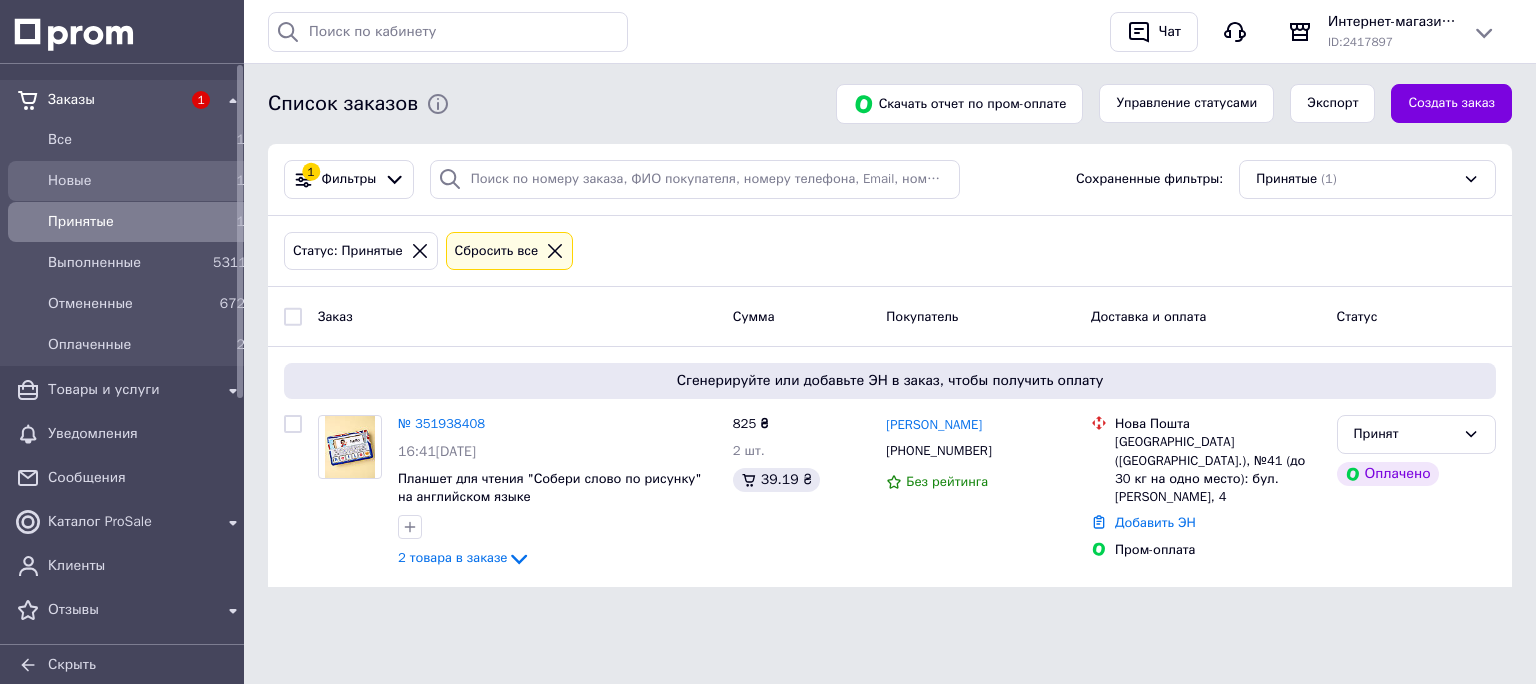 click on "Новые" at bounding box center [126, 181] 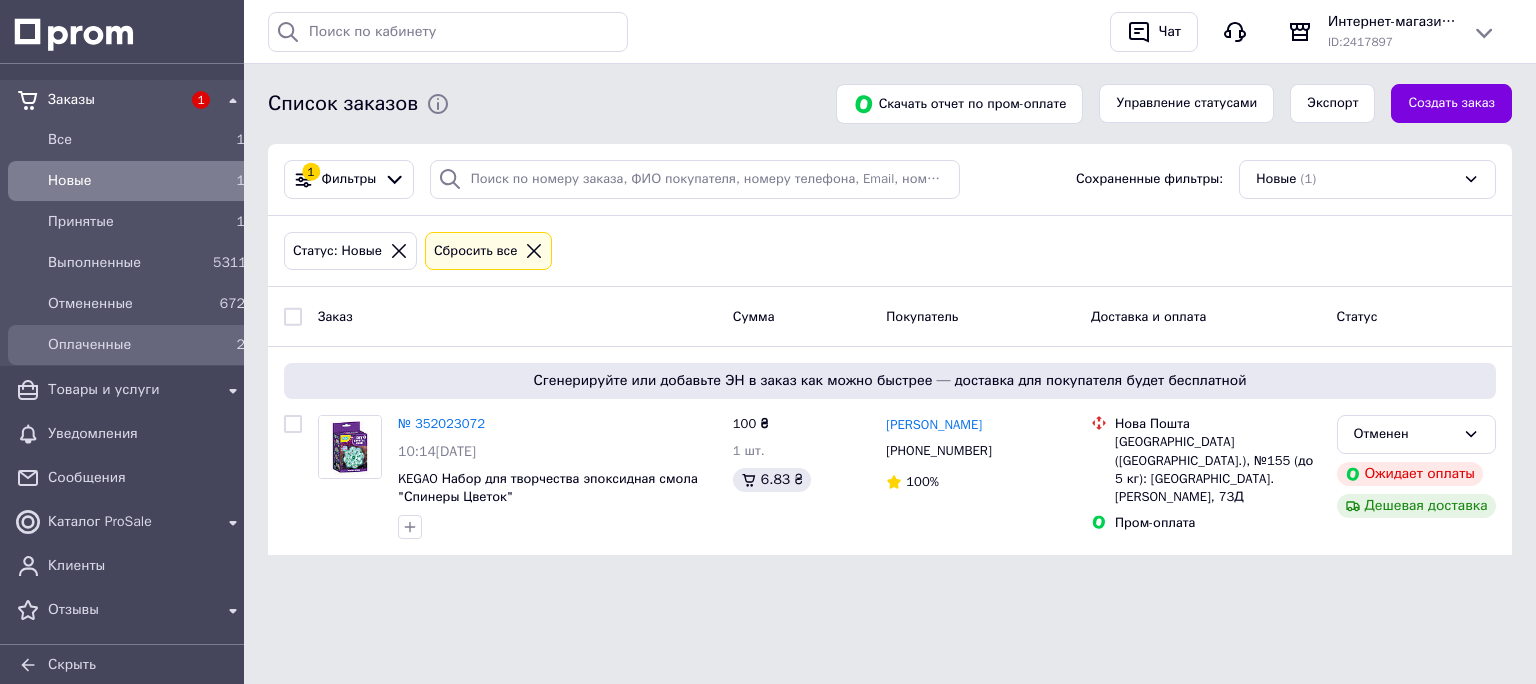 click on "Оплаченные" at bounding box center [126, 345] 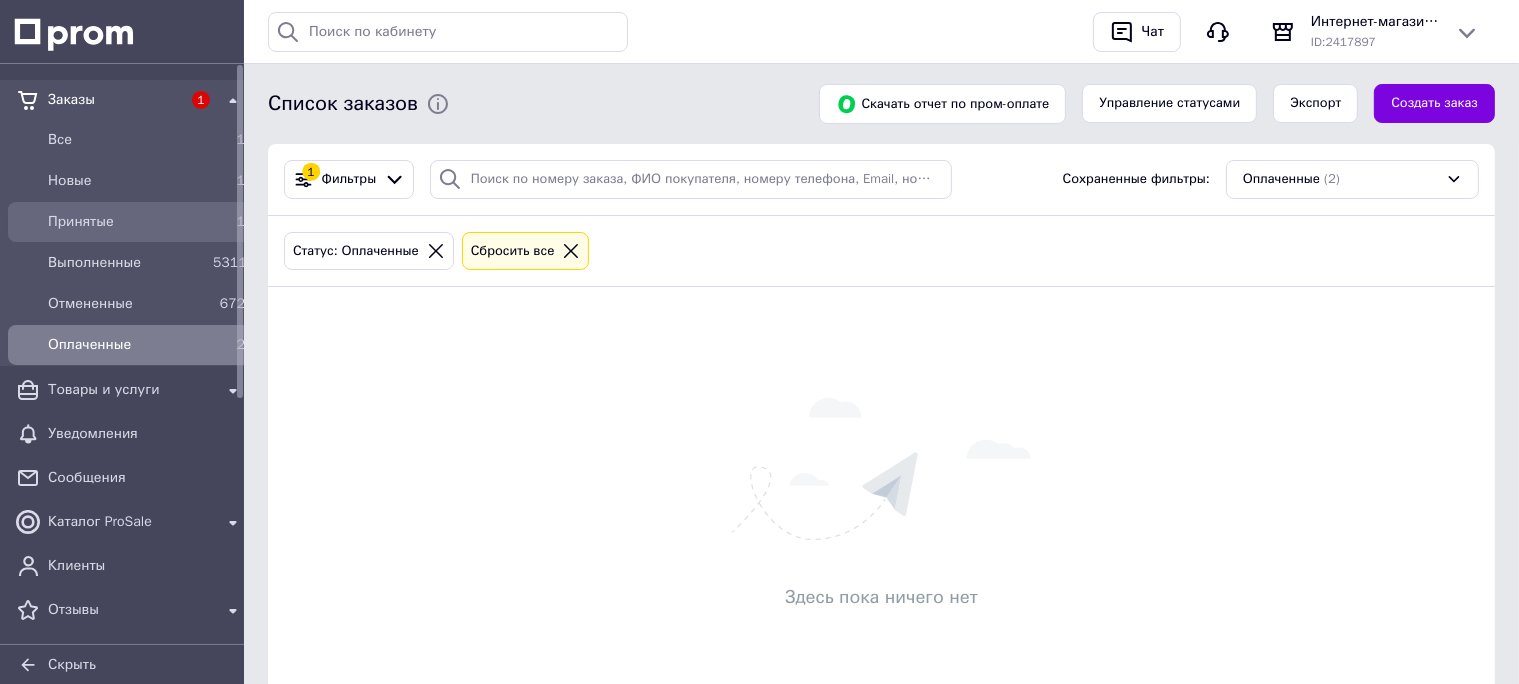 click on "Принятые" at bounding box center (126, 222) 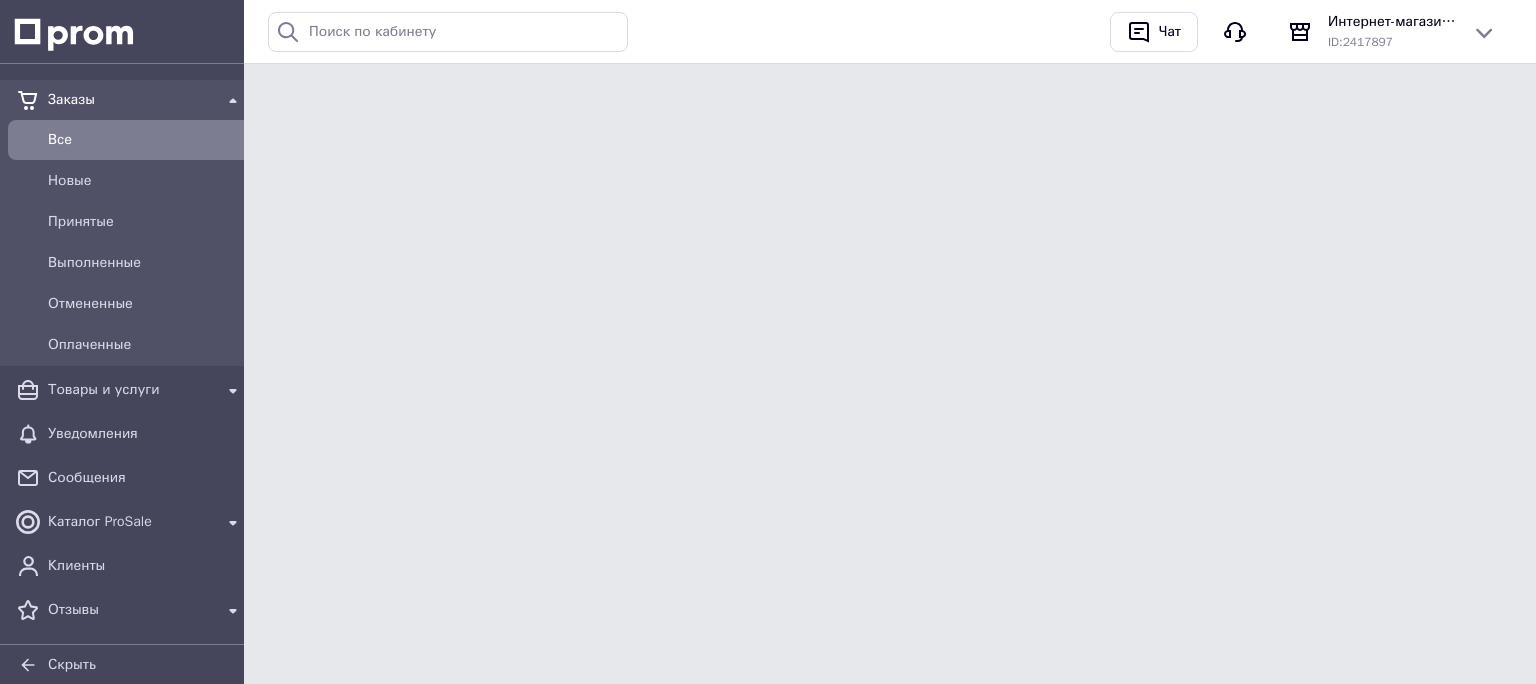 scroll, scrollTop: 0, scrollLeft: 0, axis: both 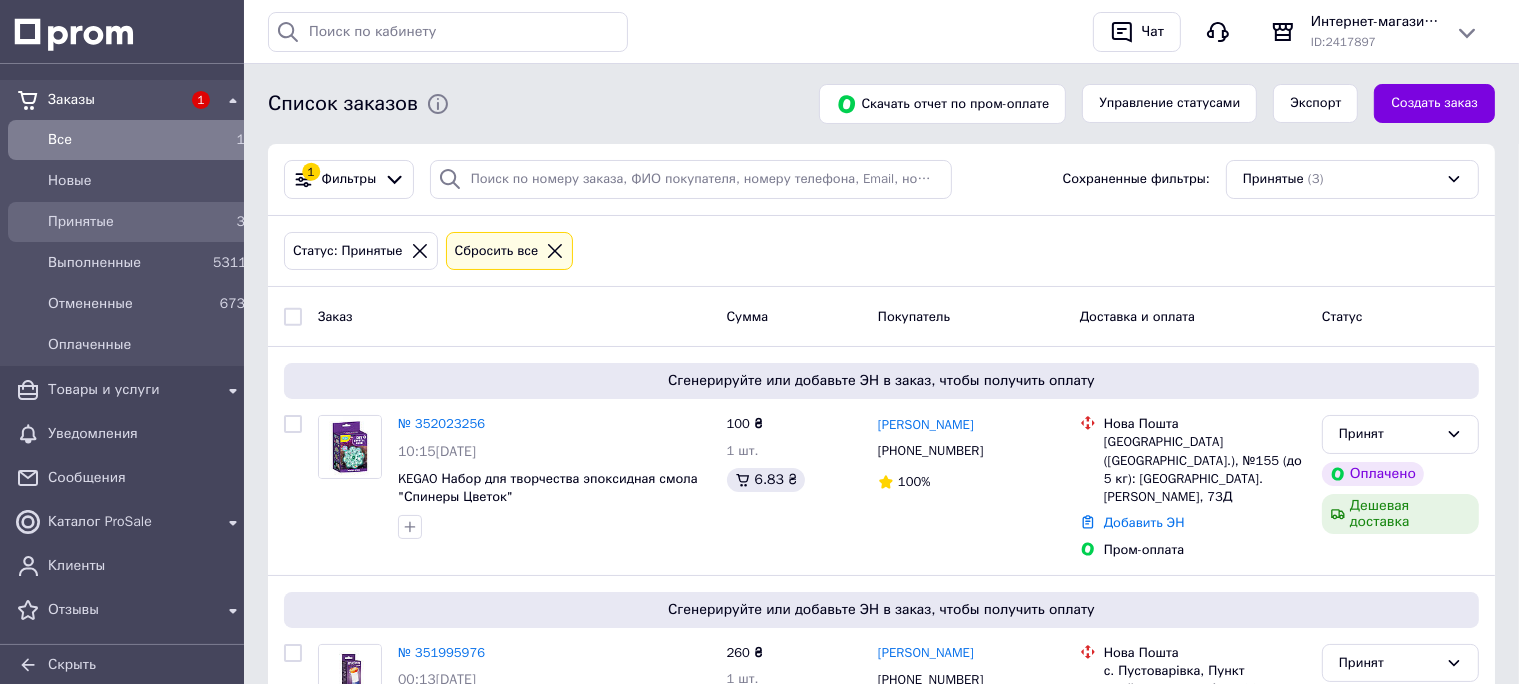 click on "Принятые" at bounding box center [126, 222] 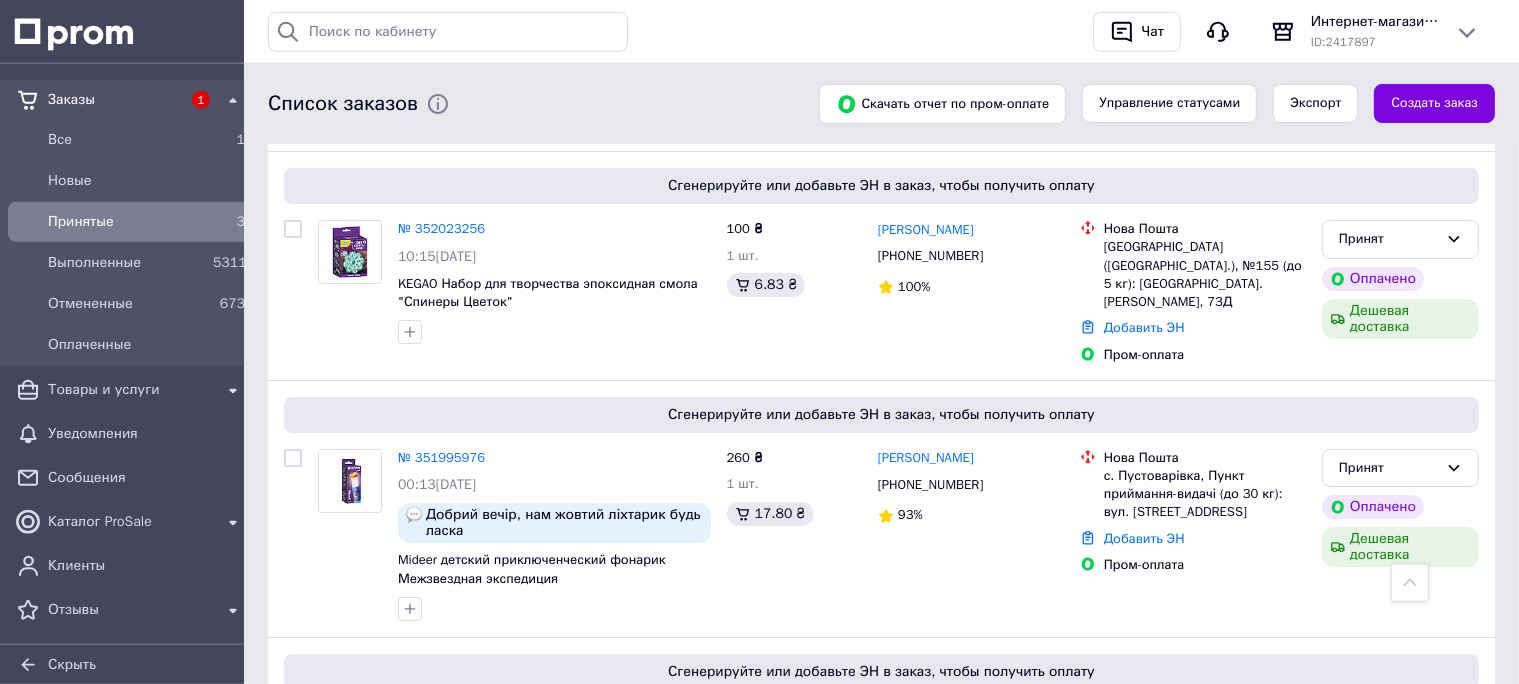 scroll, scrollTop: 10, scrollLeft: 0, axis: vertical 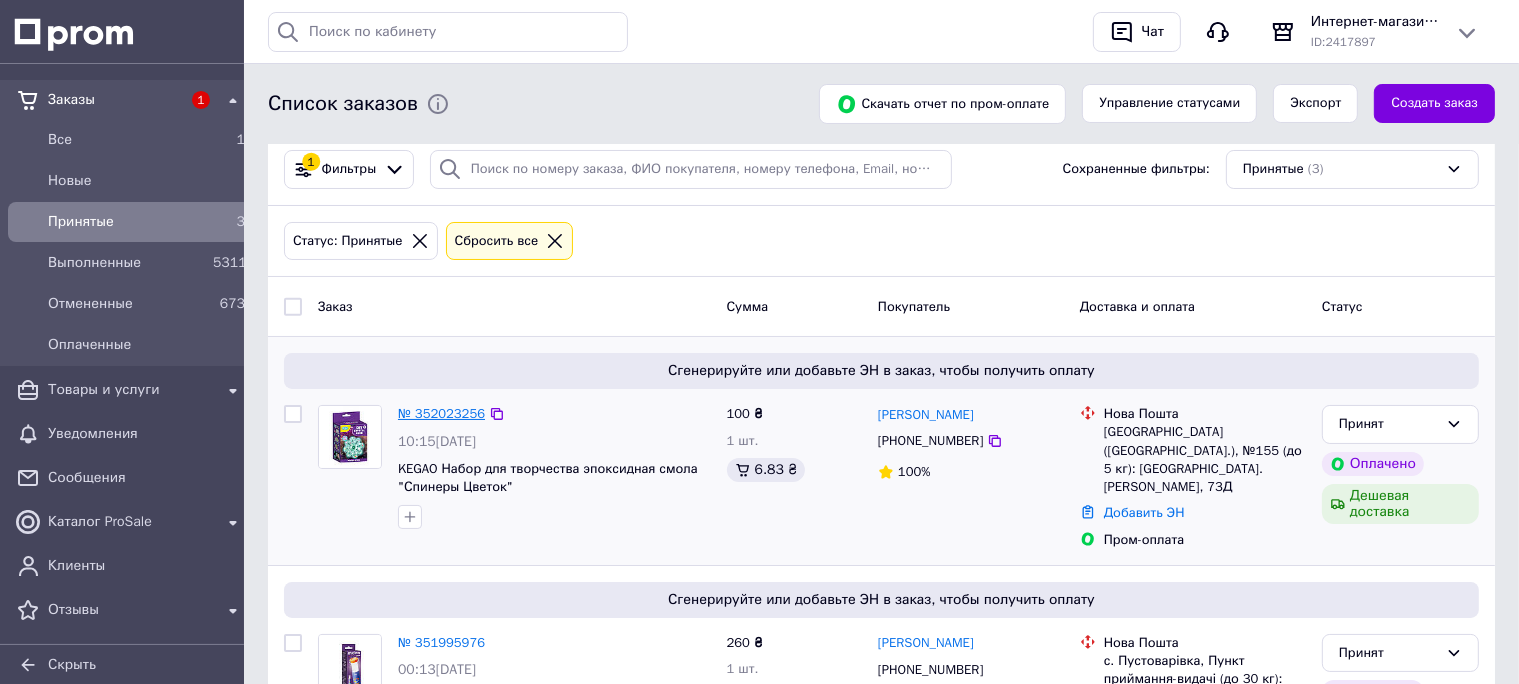 click on "№ 352023256" at bounding box center [441, 413] 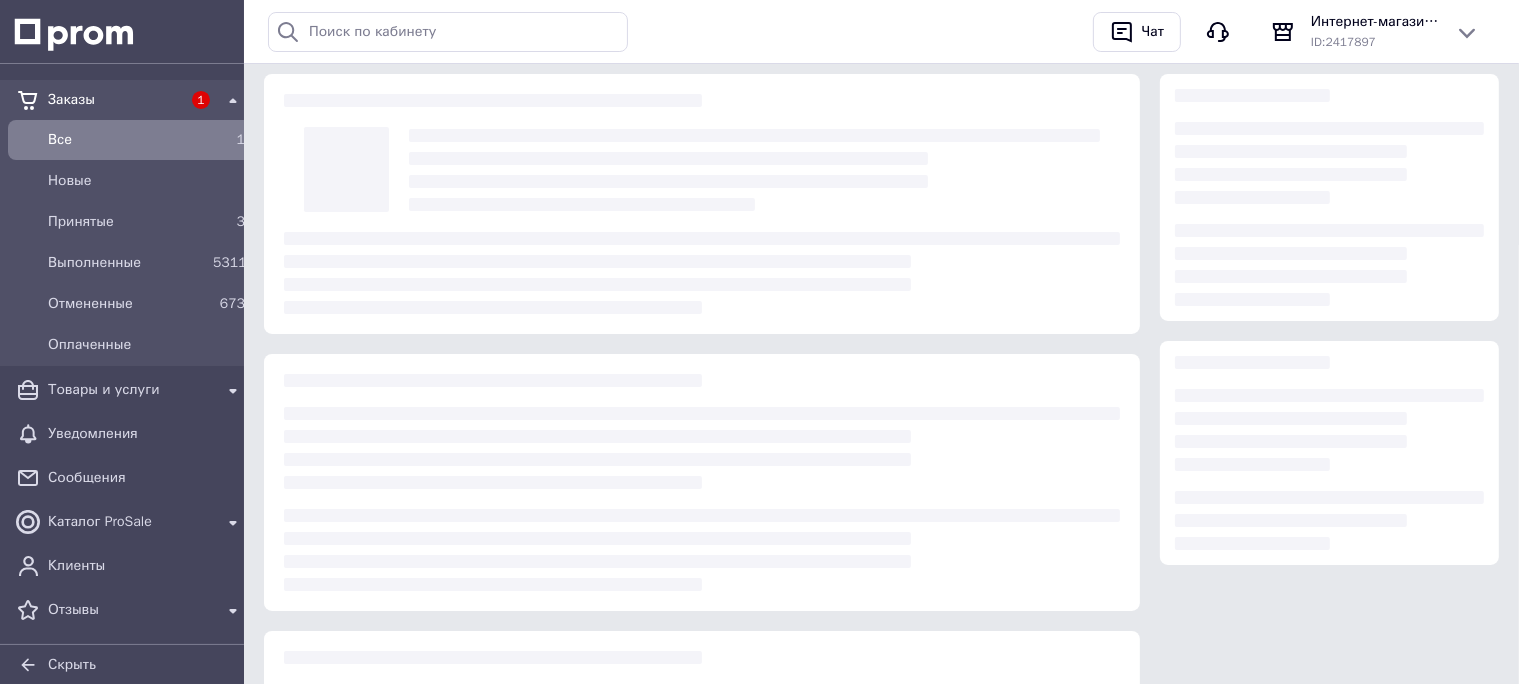 scroll, scrollTop: 0, scrollLeft: 0, axis: both 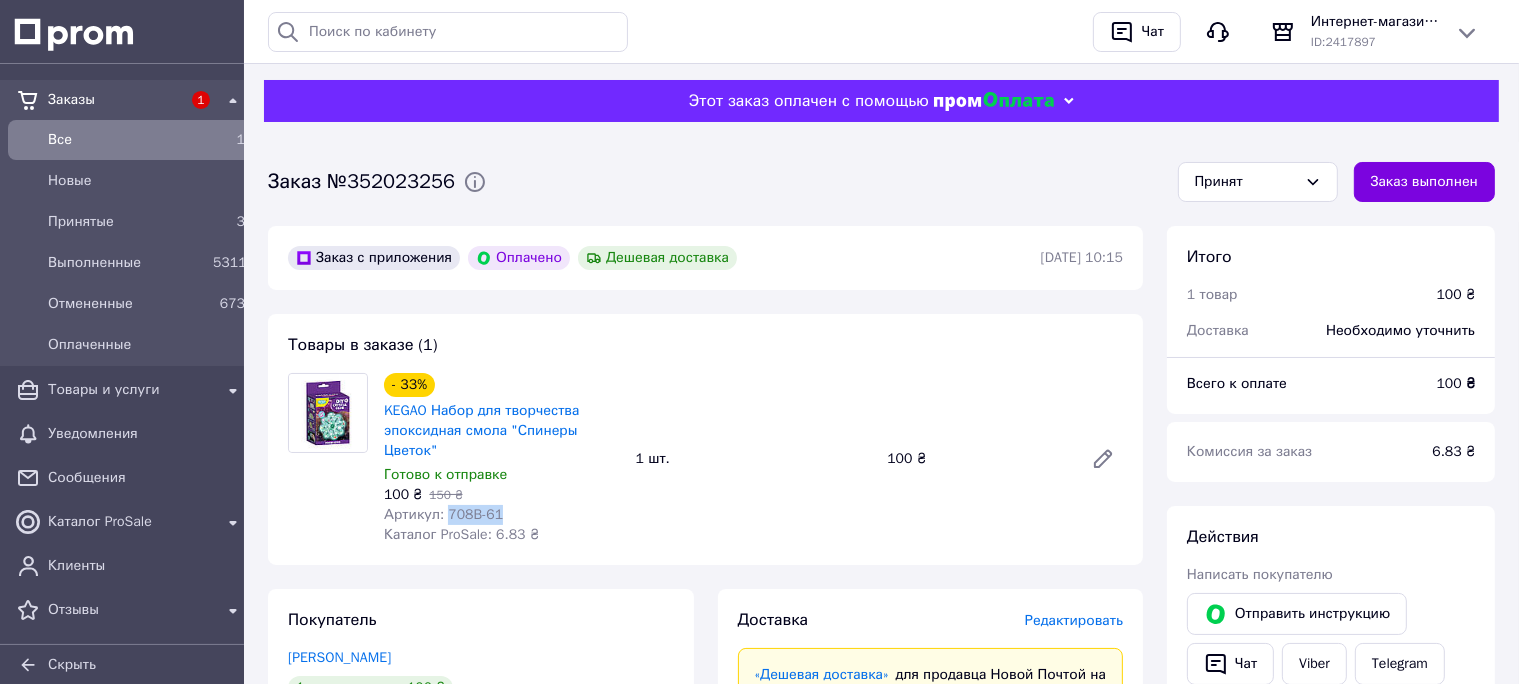 drag, startPoint x: 443, startPoint y: 514, endPoint x: 494, endPoint y: 523, distance: 51.78803 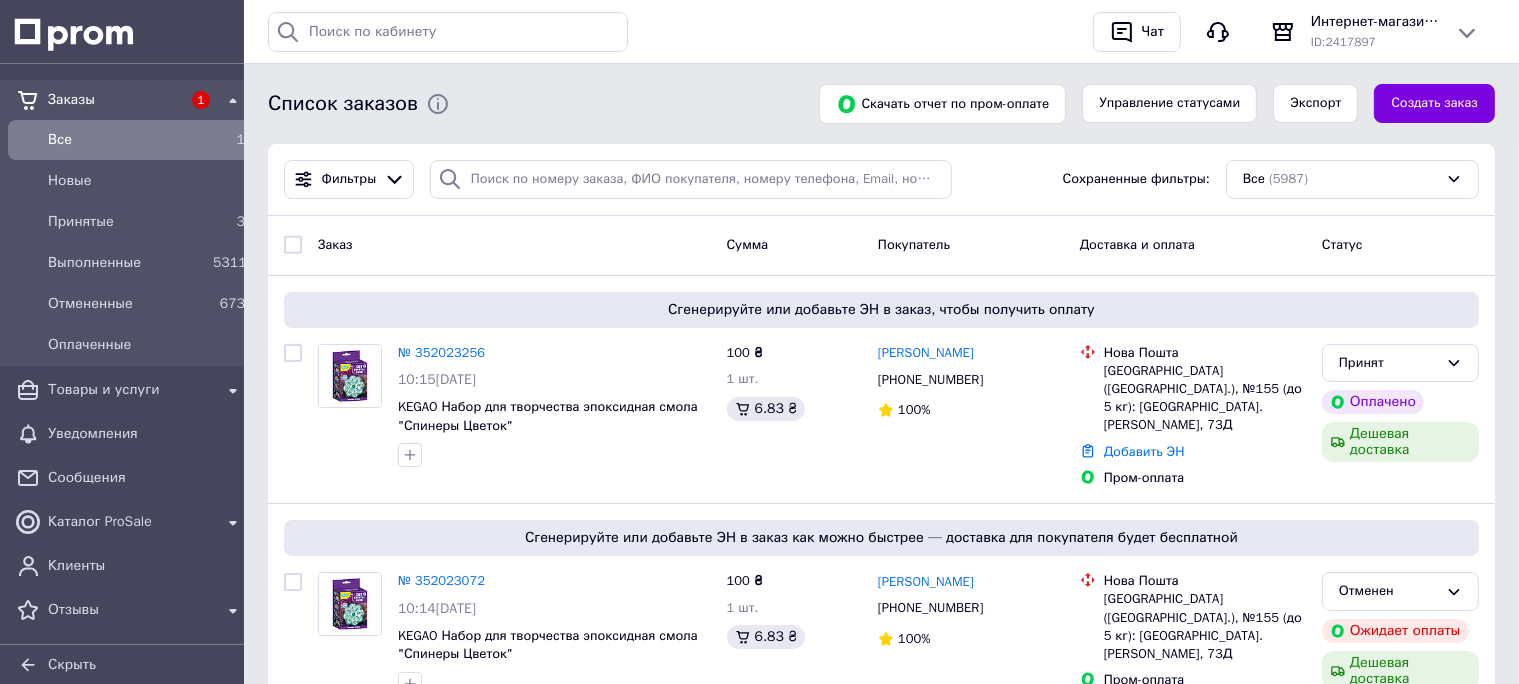 click on "Все" at bounding box center [126, 140] 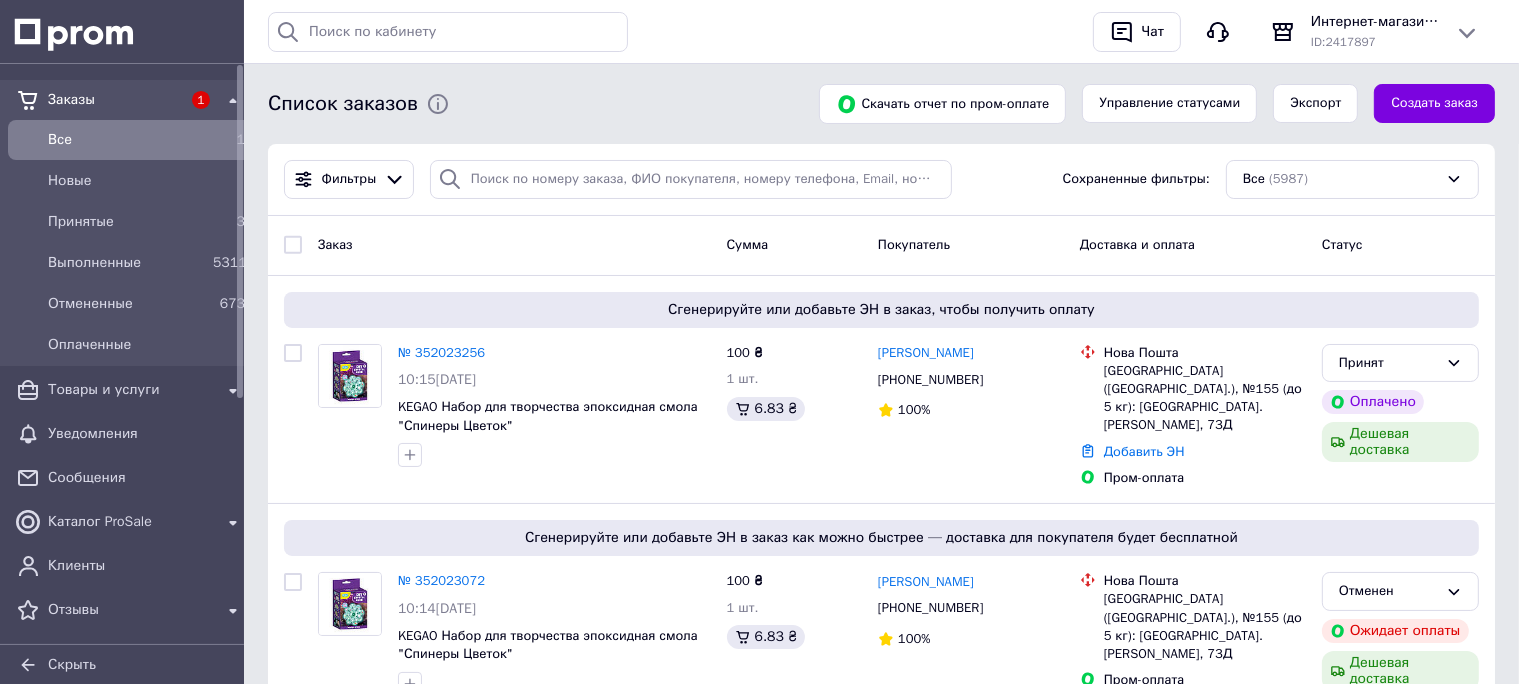 click on "Все" at bounding box center (126, 140) 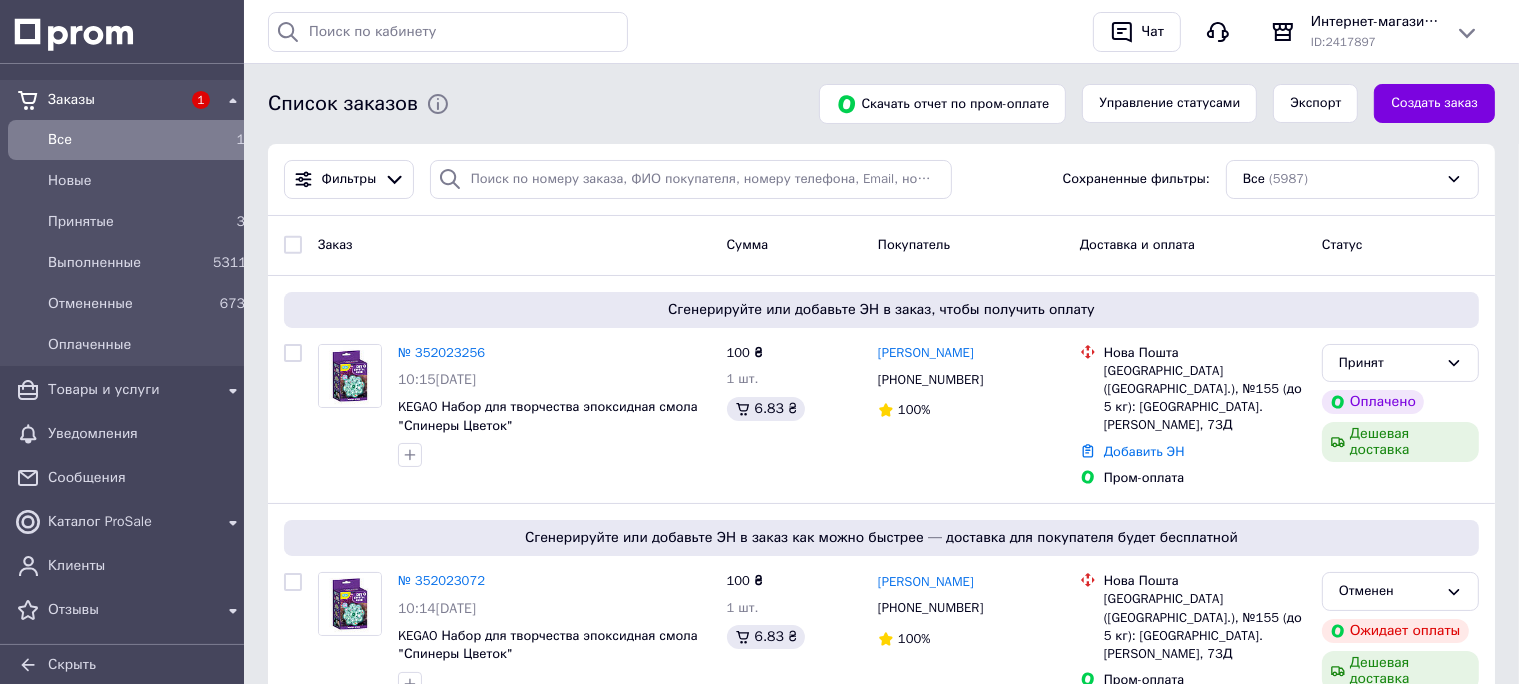 click on "Все" at bounding box center (126, 140) 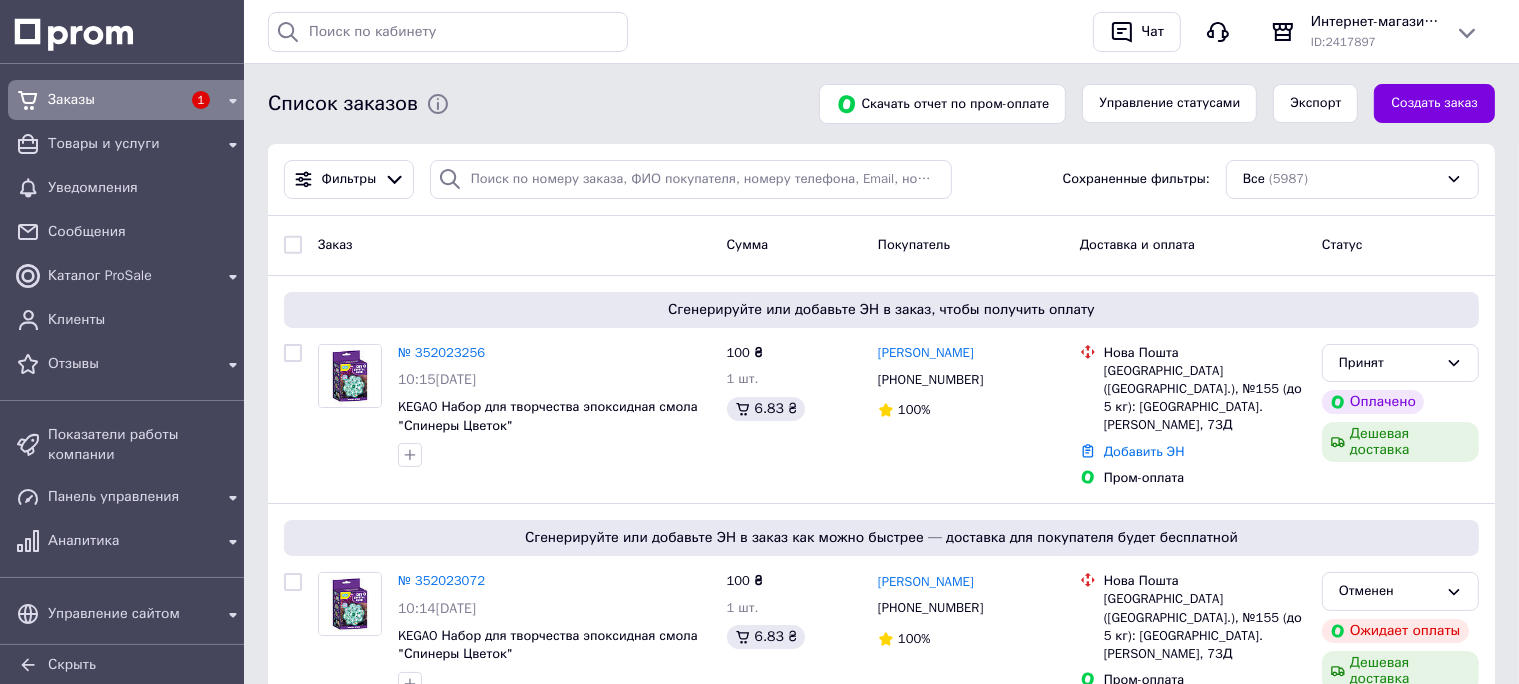 click on "Заказы" at bounding box center [114, 100] 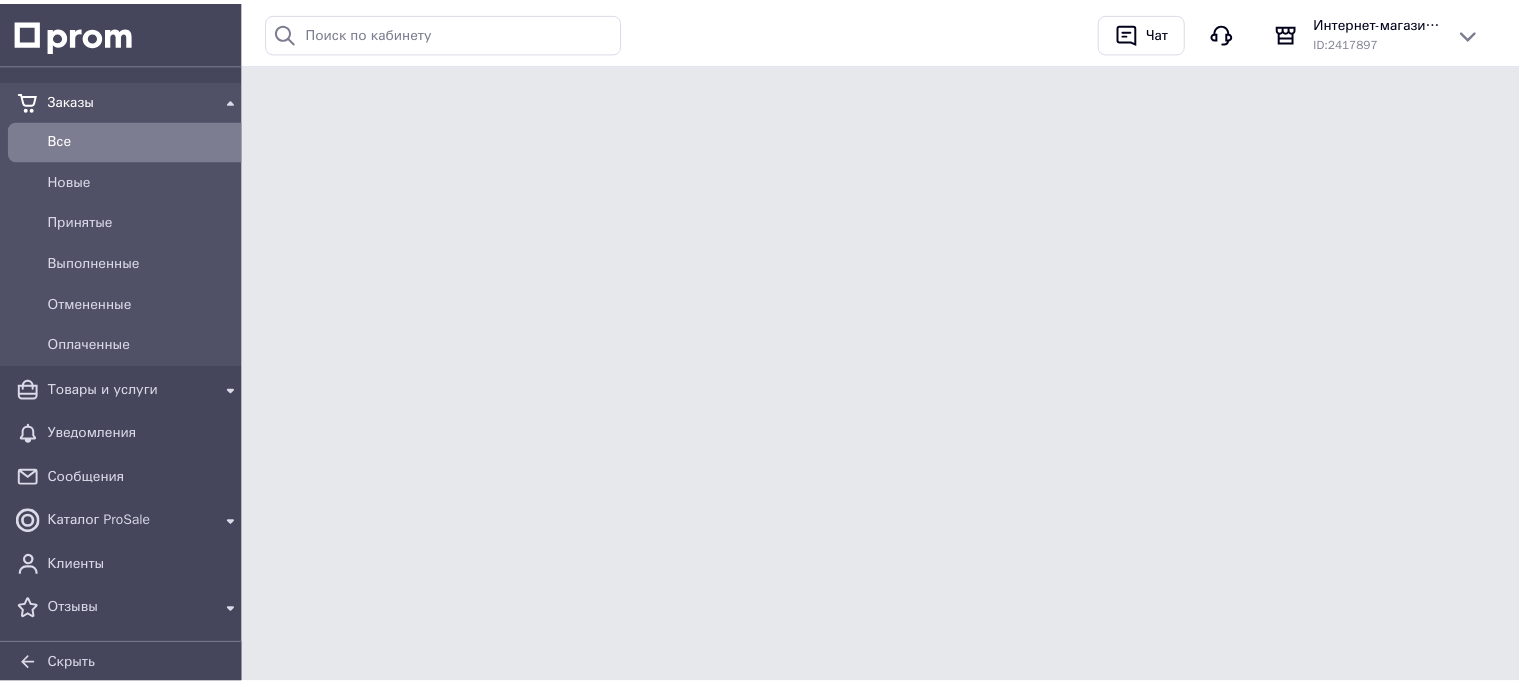 scroll, scrollTop: 0, scrollLeft: 0, axis: both 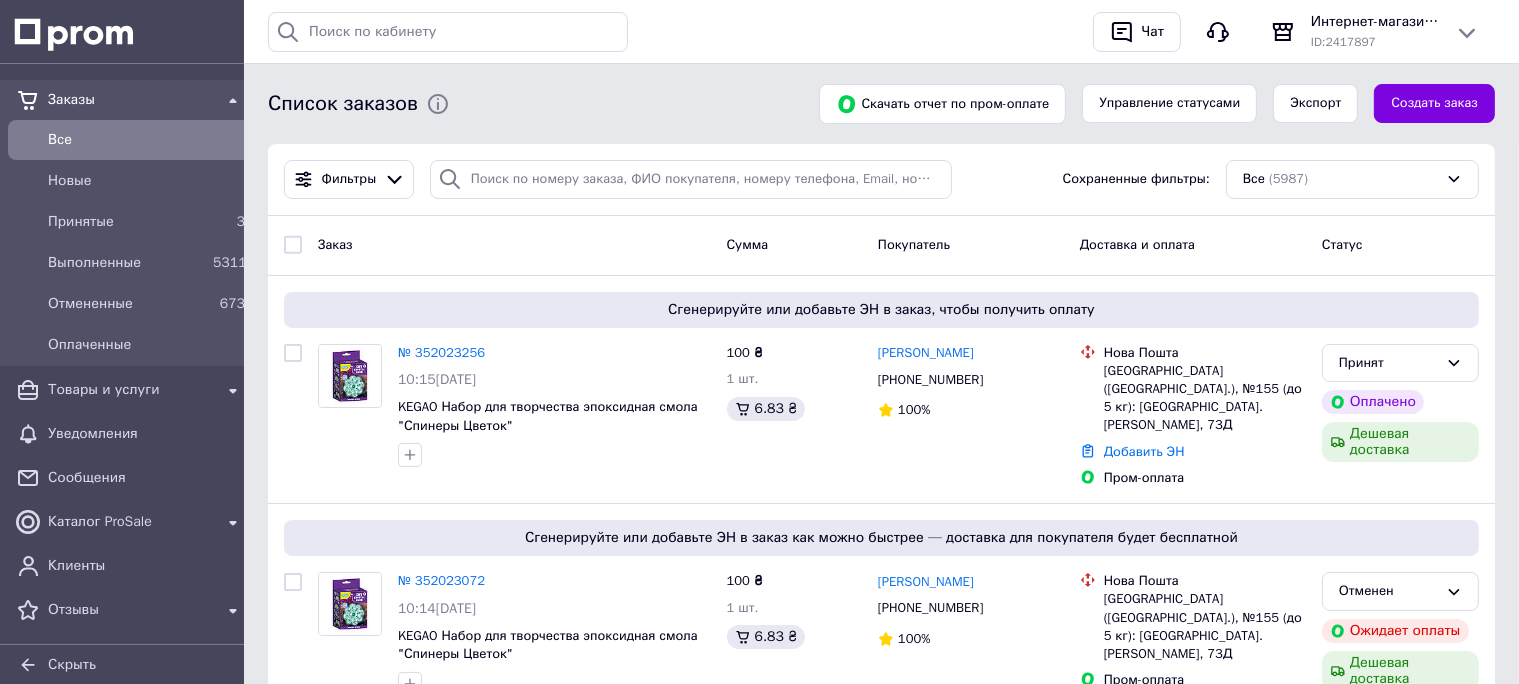 click on "Все" at bounding box center (146, 140) 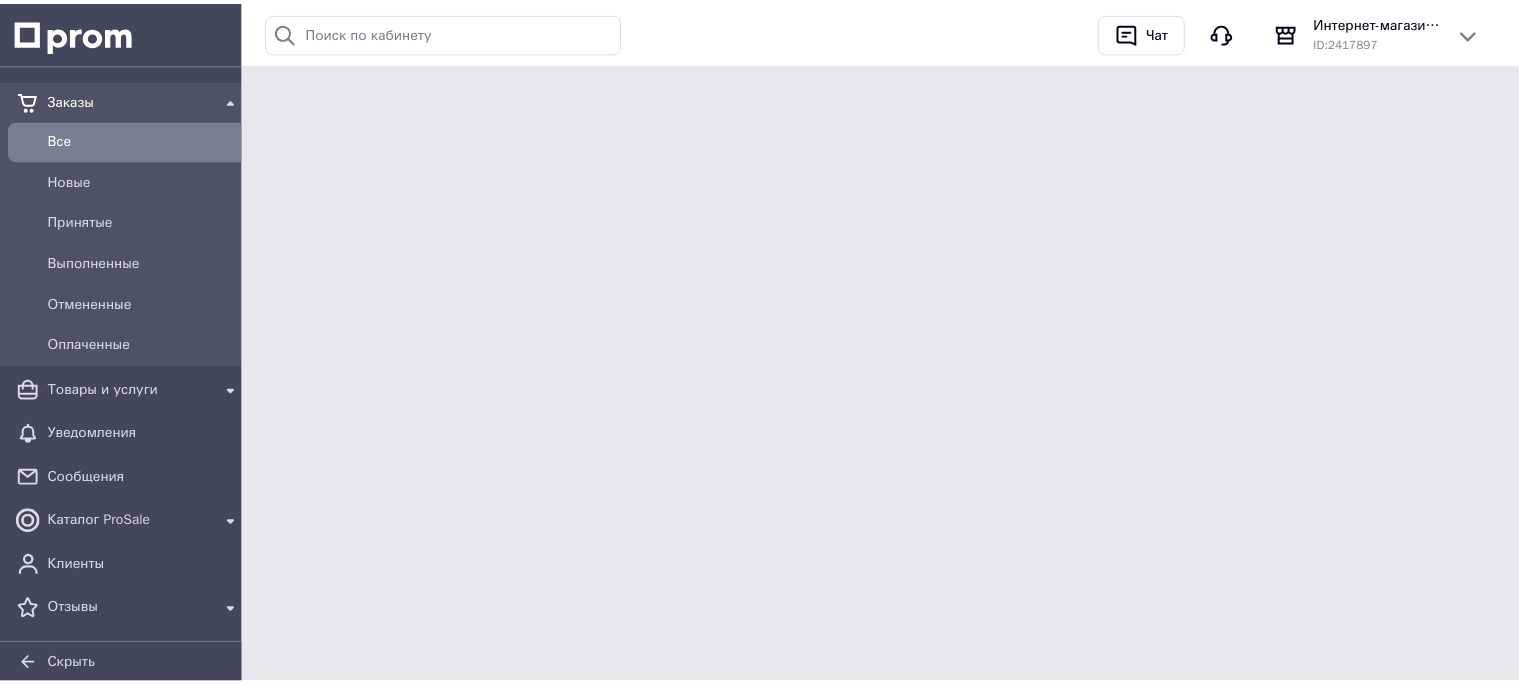 scroll, scrollTop: 0, scrollLeft: 0, axis: both 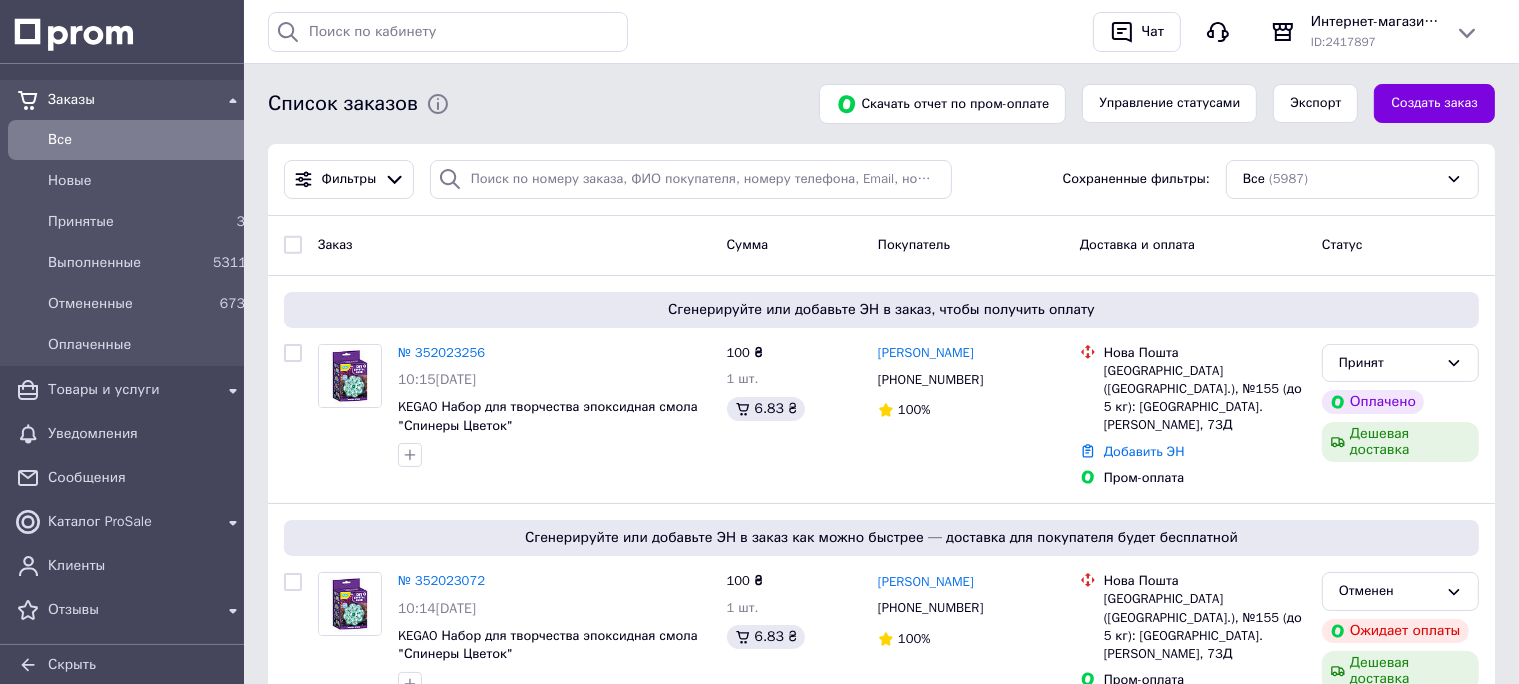 click on "Все" at bounding box center (146, 140) 